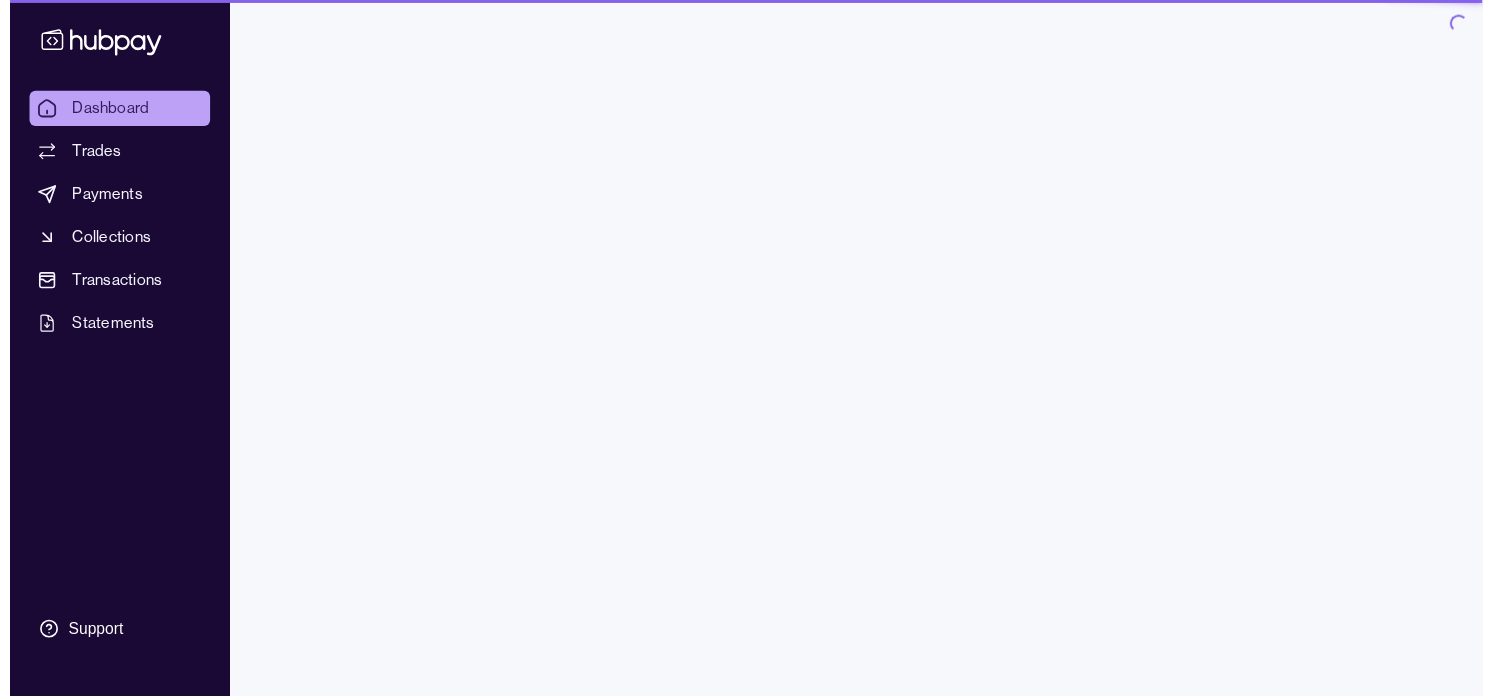 scroll, scrollTop: 0, scrollLeft: 0, axis: both 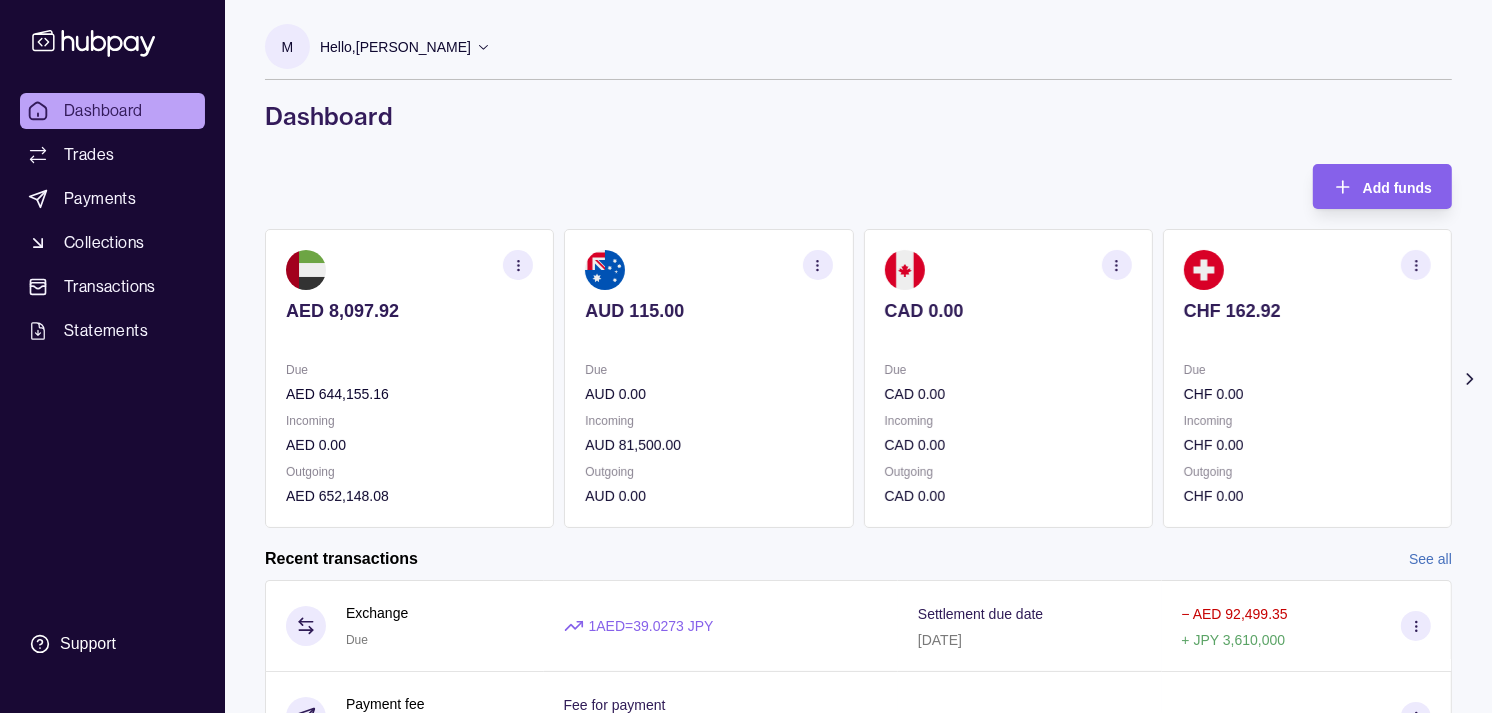 click on "Due CAD 0.00 Incoming CAD 0.00 Outgoing CAD 0.00" at bounding box center (1008, 433) 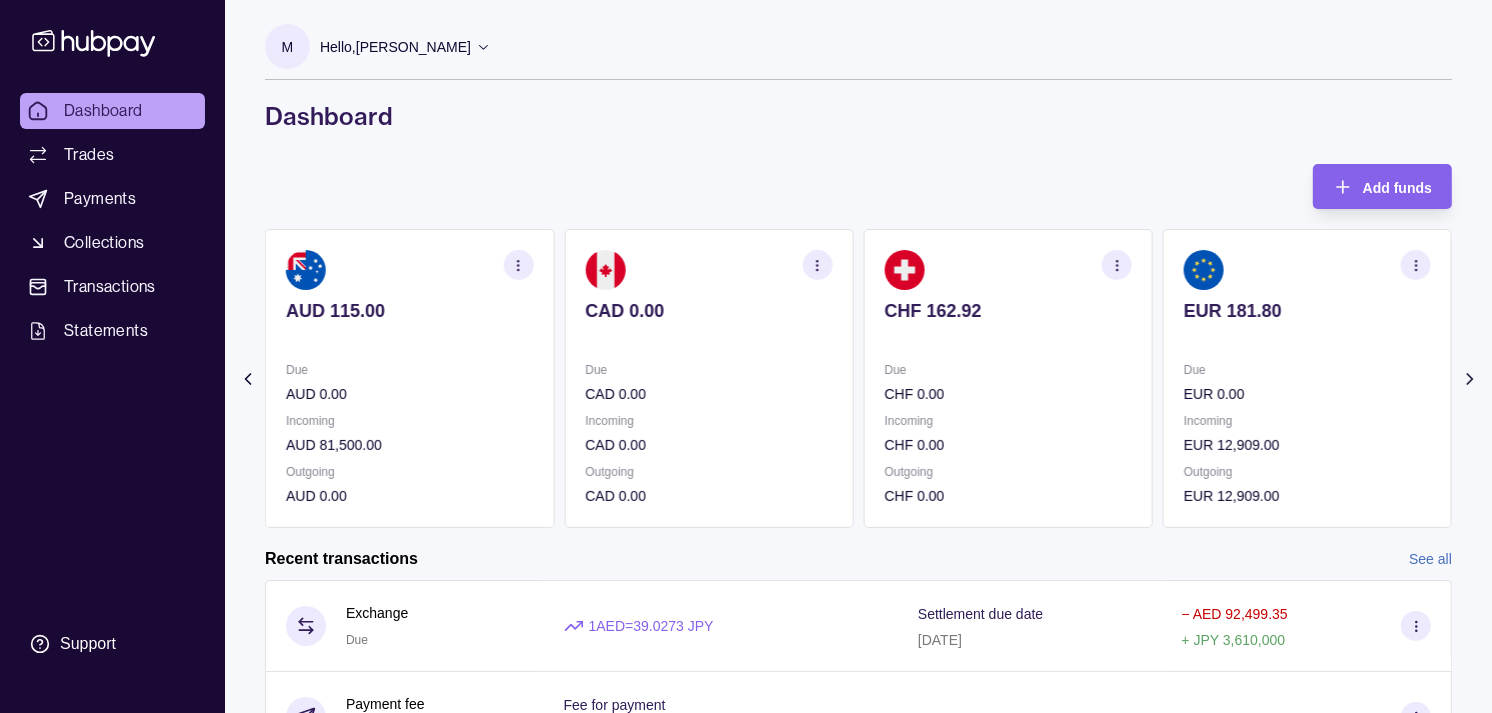 click on "CHF 0.00" at bounding box center [1008, 394] 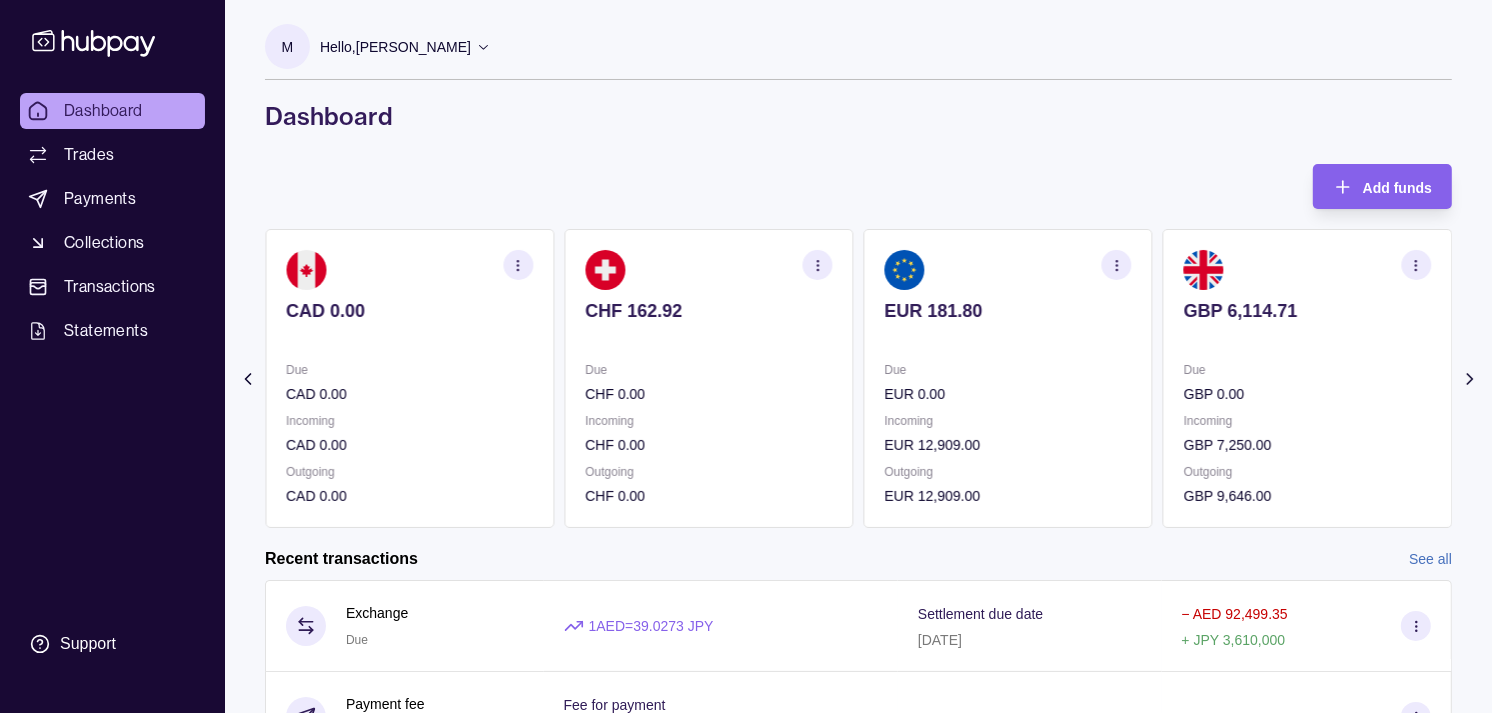click on "EUR 0.00" at bounding box center [1008, 394] 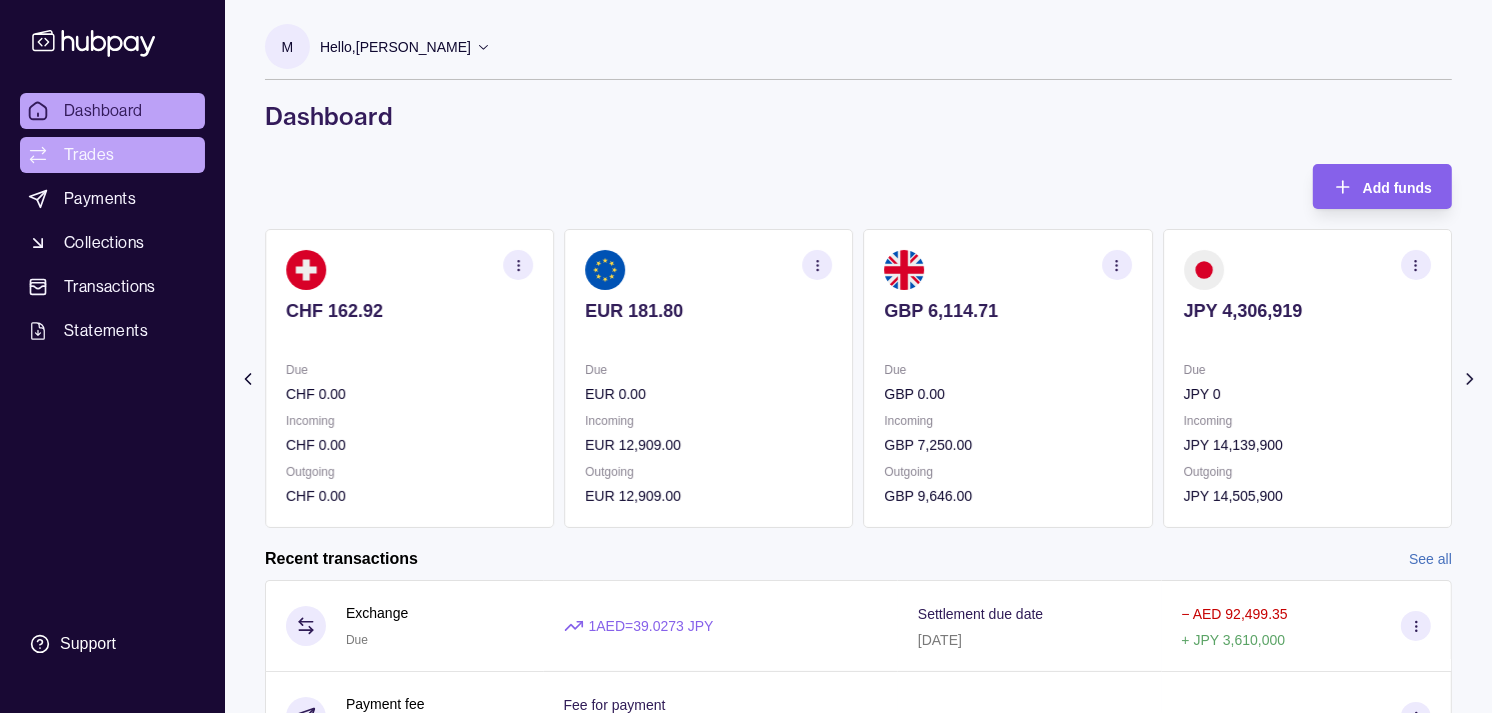 click on "Trades" at bounding box center [89, 155] 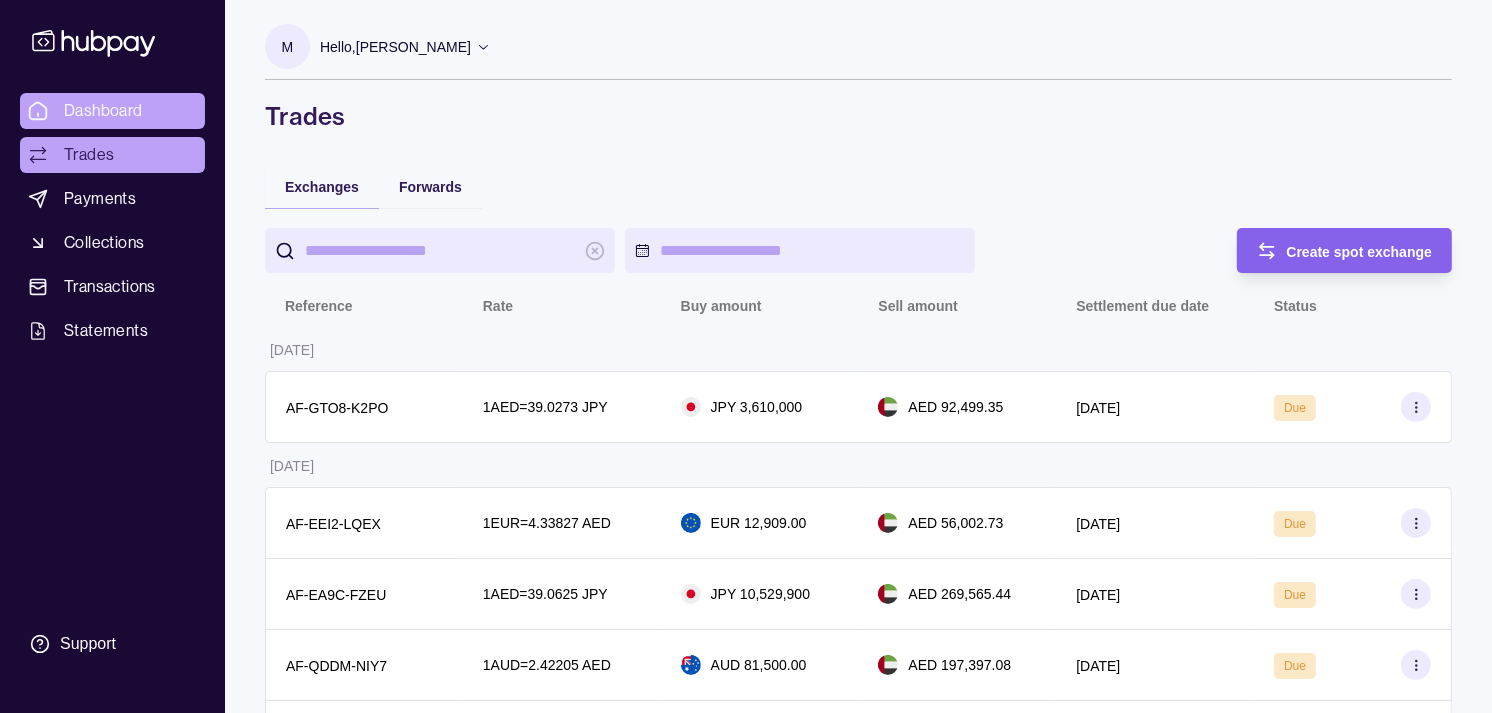 click on "Dashboard" at bounding box center [103, 111] 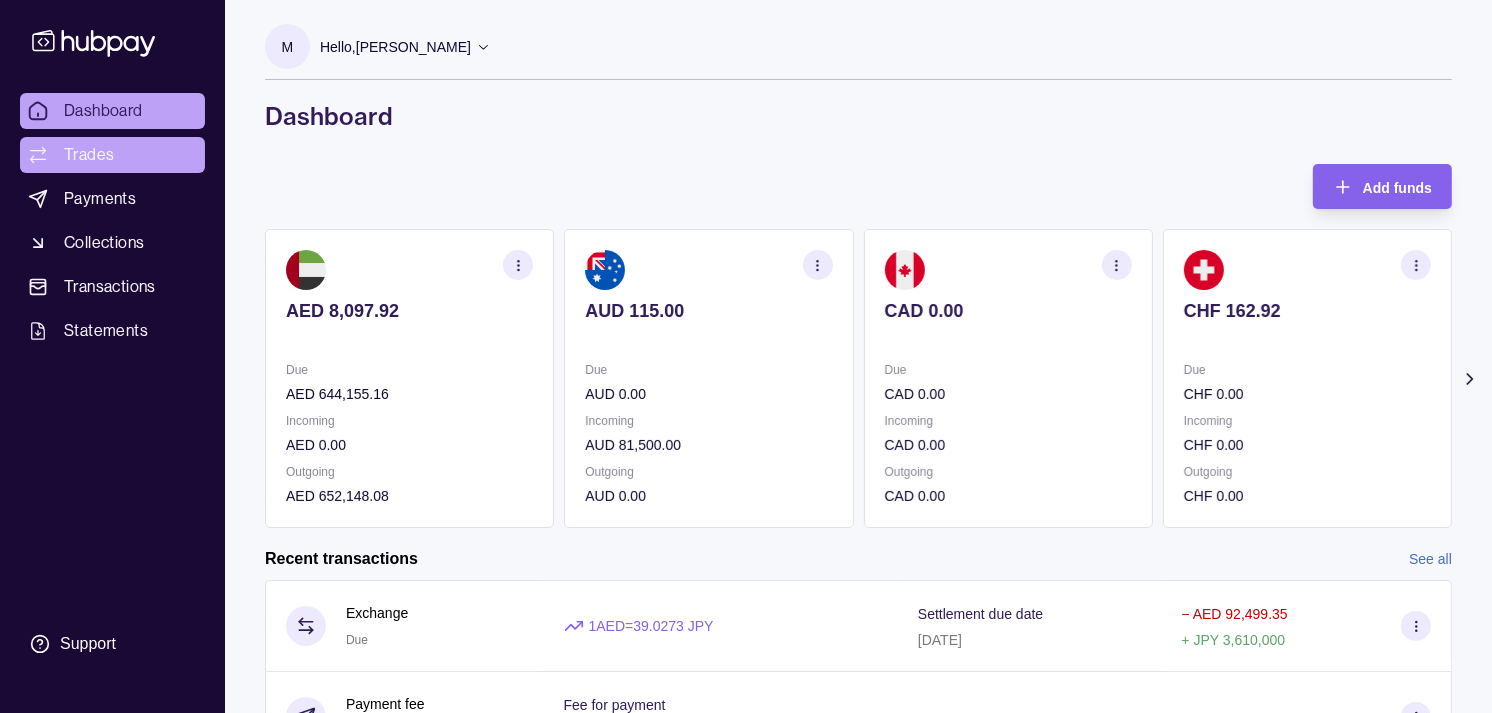 click on "Trades" at bounding box center (89, 155) 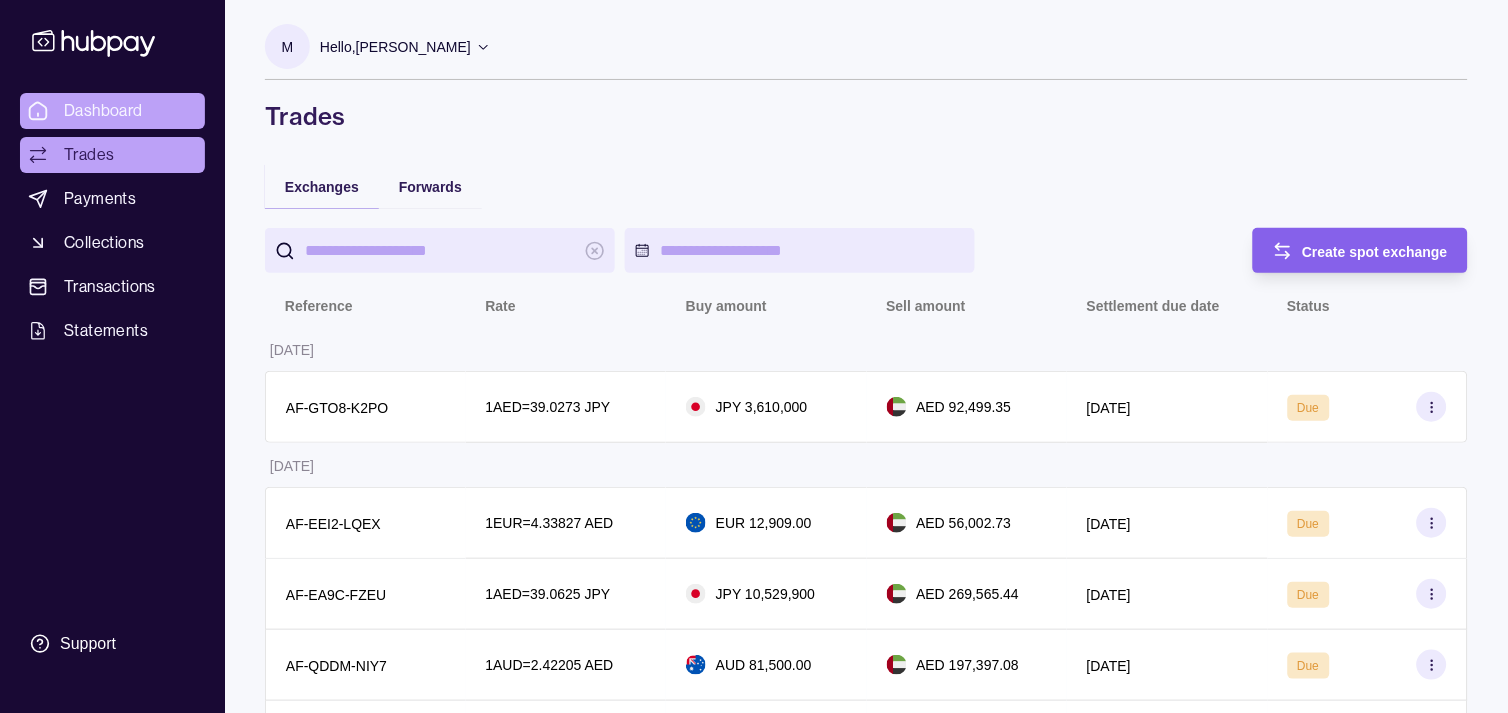 click on "Dashboard" at bounding box center (103, 111) 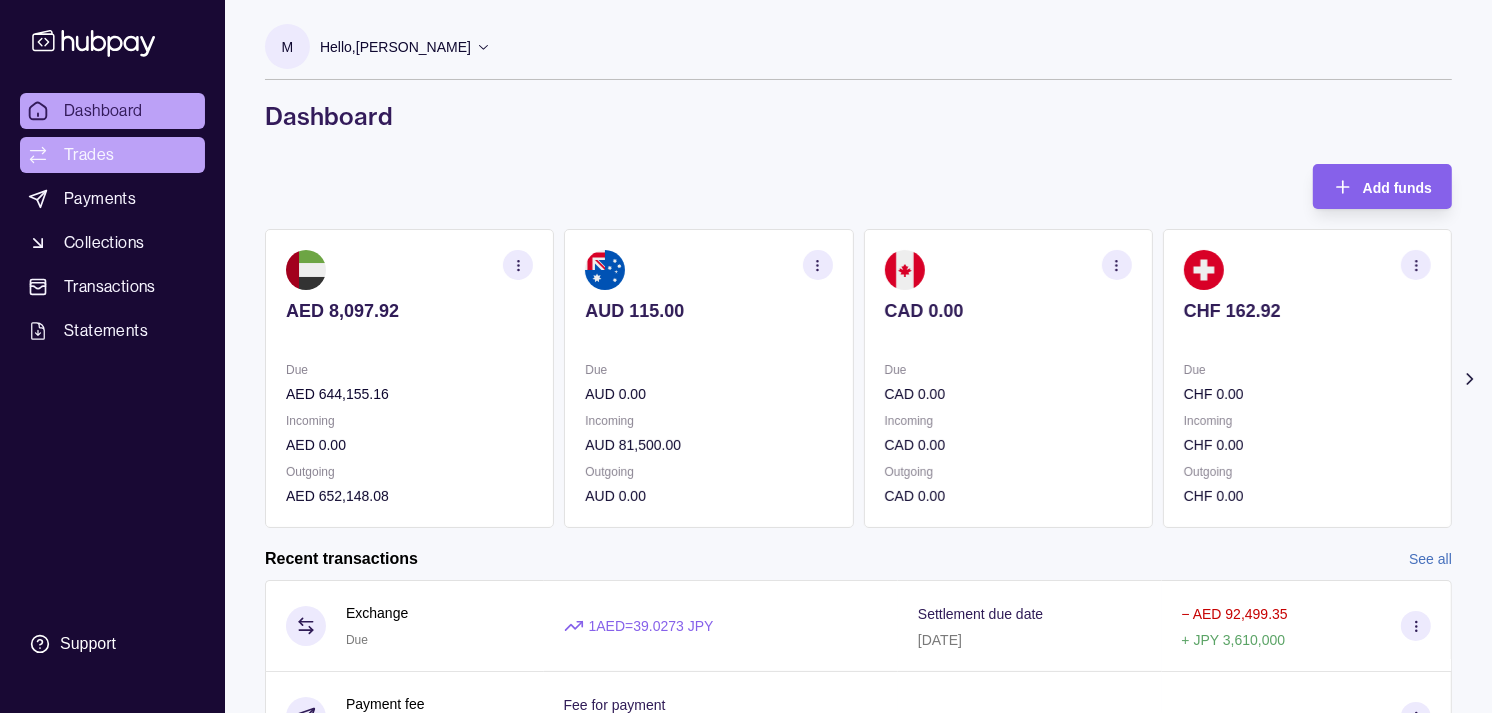 click on "Trades" at bounding box center (112, 155) 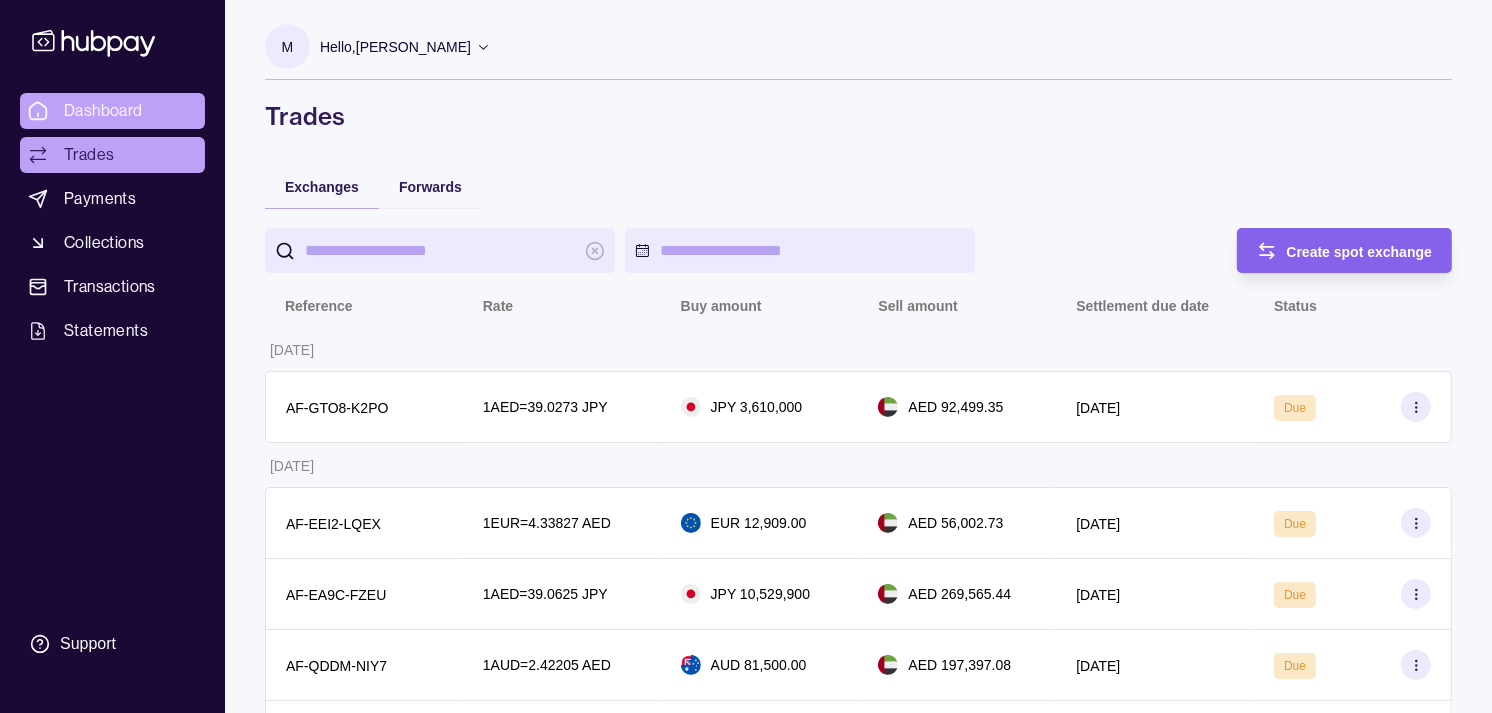 click on "Dashboard" at bounding box center (103, 111) 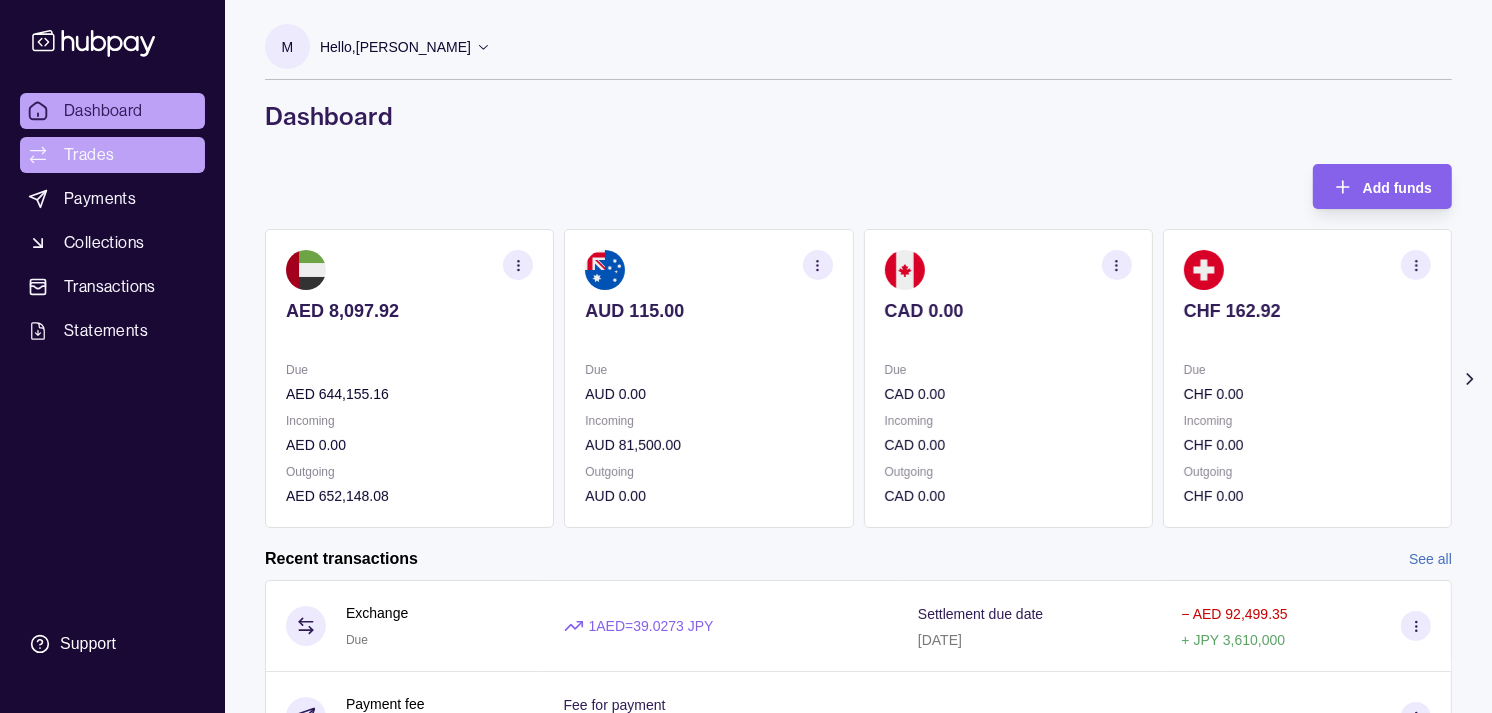 click on "Trades" at bounding box center (112, 155) 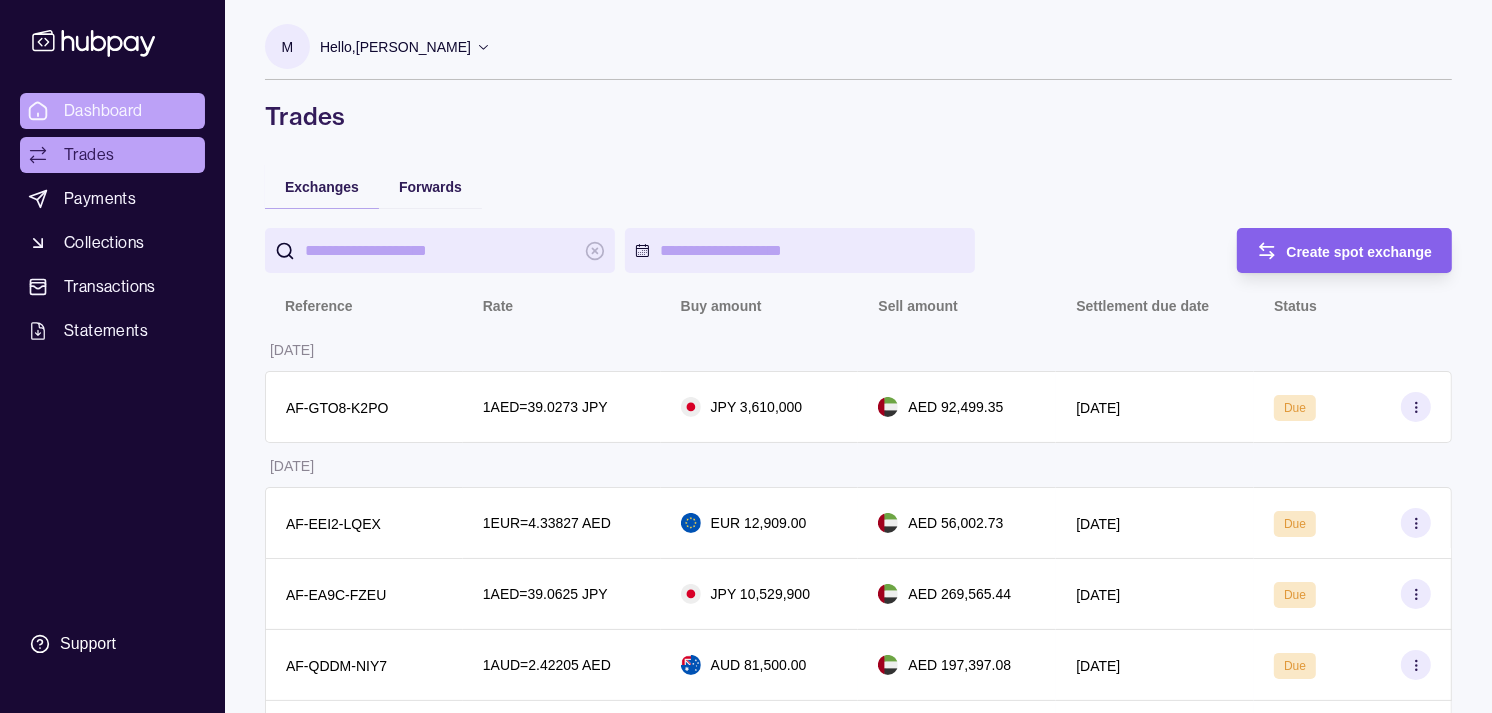 click on "Dashboard" at bounding box center [103, 111] 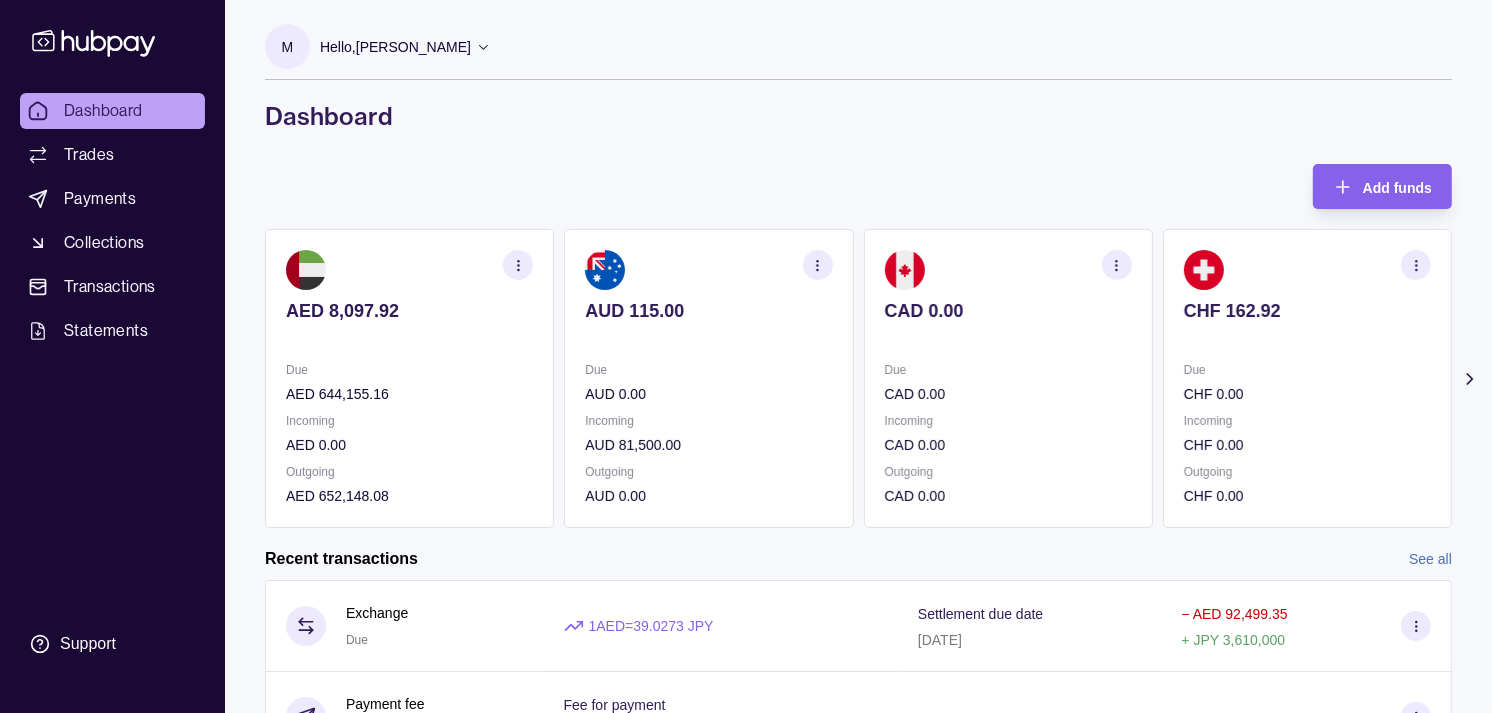 click on "Due" at bounding box center [1307, 370] 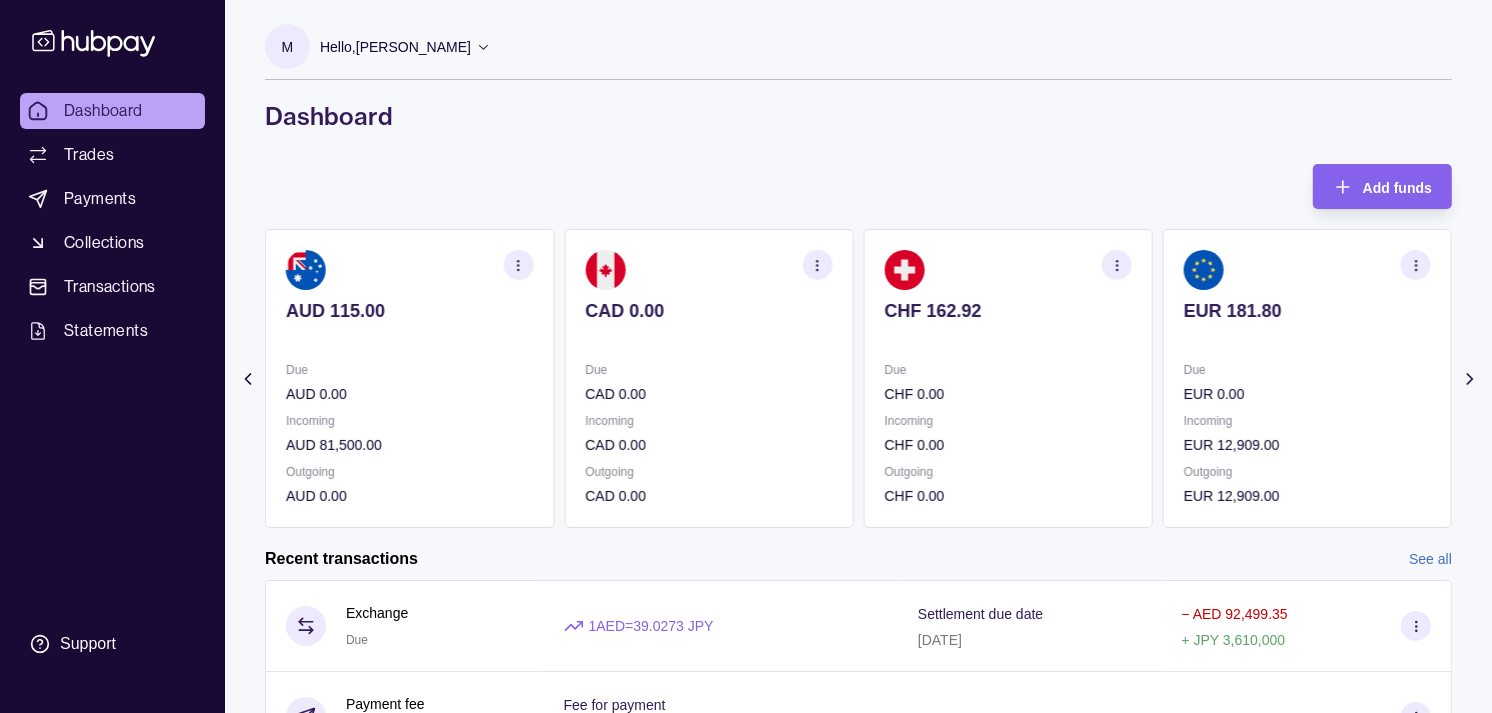 click on "Due" at bounding box center [1307, 370] 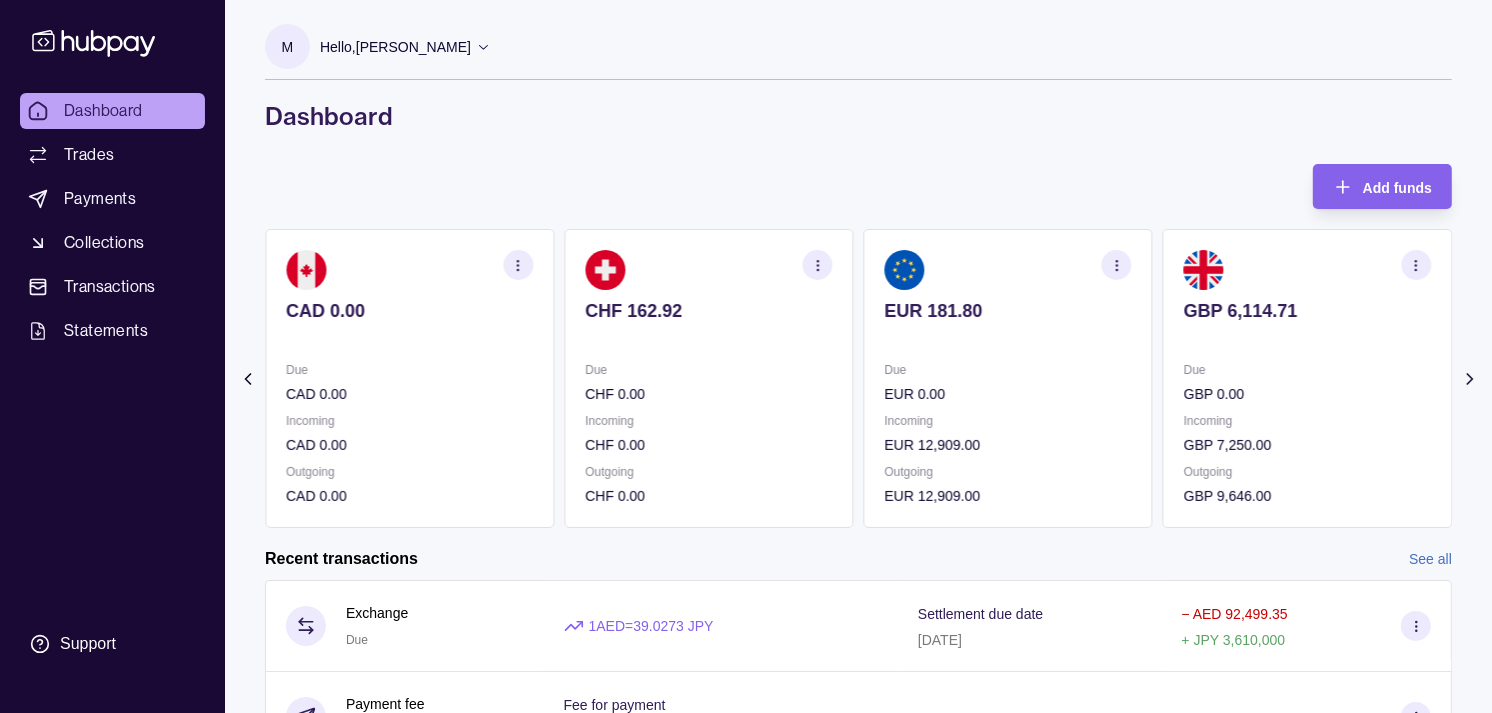 click on "GBP 6,114.71                                                                                                               Due GBP 0.00 Incoming GBP 7,250.00 Outgoing GBP 9,646.00" at bounding box center (1307, 378) 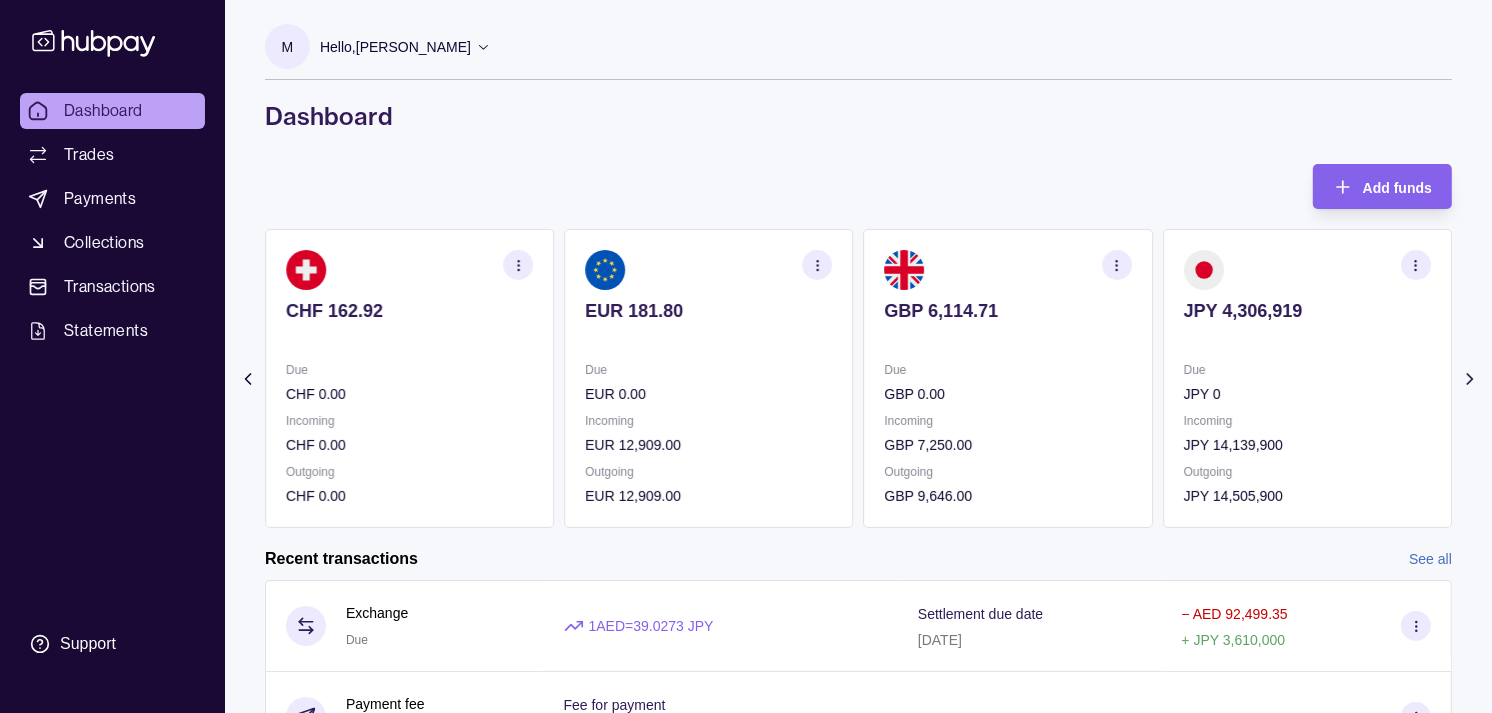 click on "EUR 181.80                                                                                                               Due EUR 0.00 Incoming EUR 12,909.00 Outgoing EUR 12,909.00" at bounding box center [708, 378] 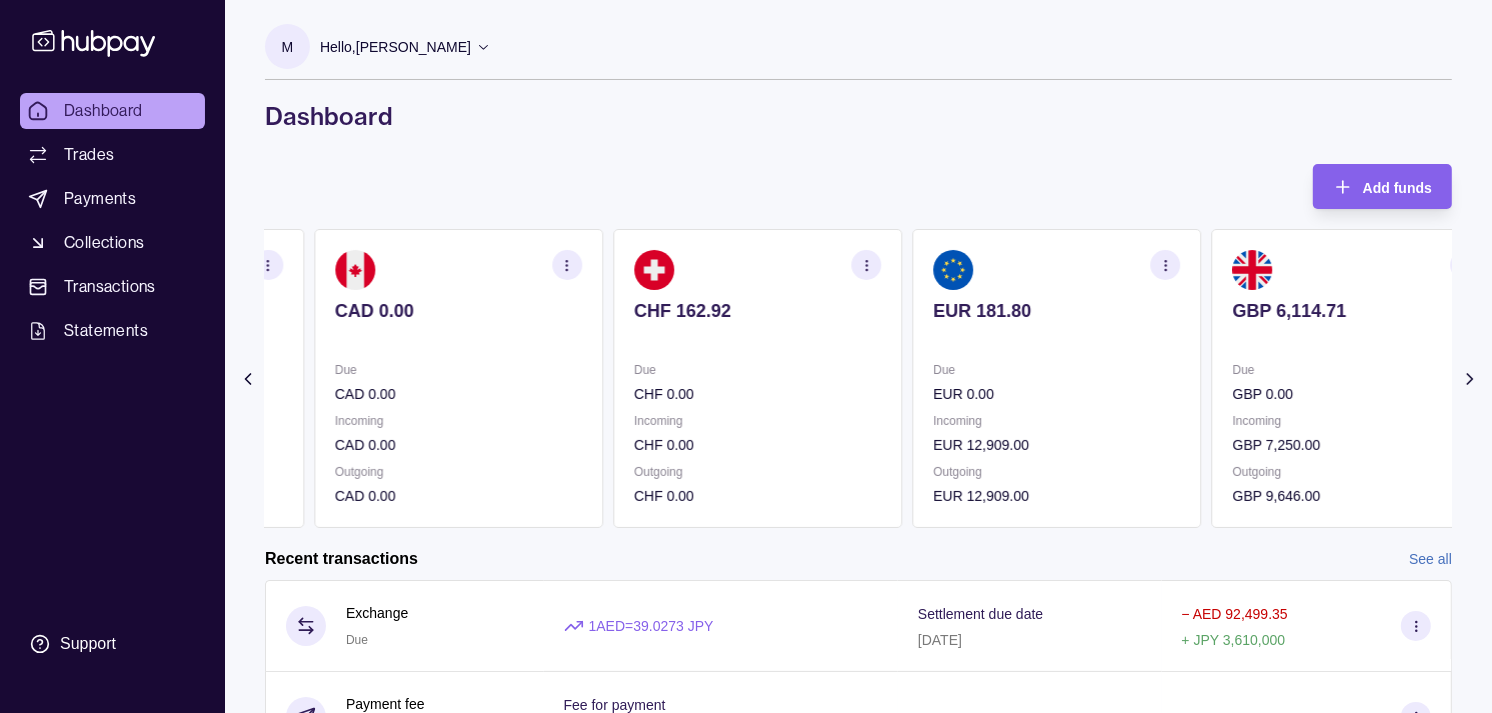 click on "CHF 162.92                                                                                                               Due CHF 0.00 Incoming CHF 0.00 Outgoing CHF 0.00" at bounding box center [757, 378] 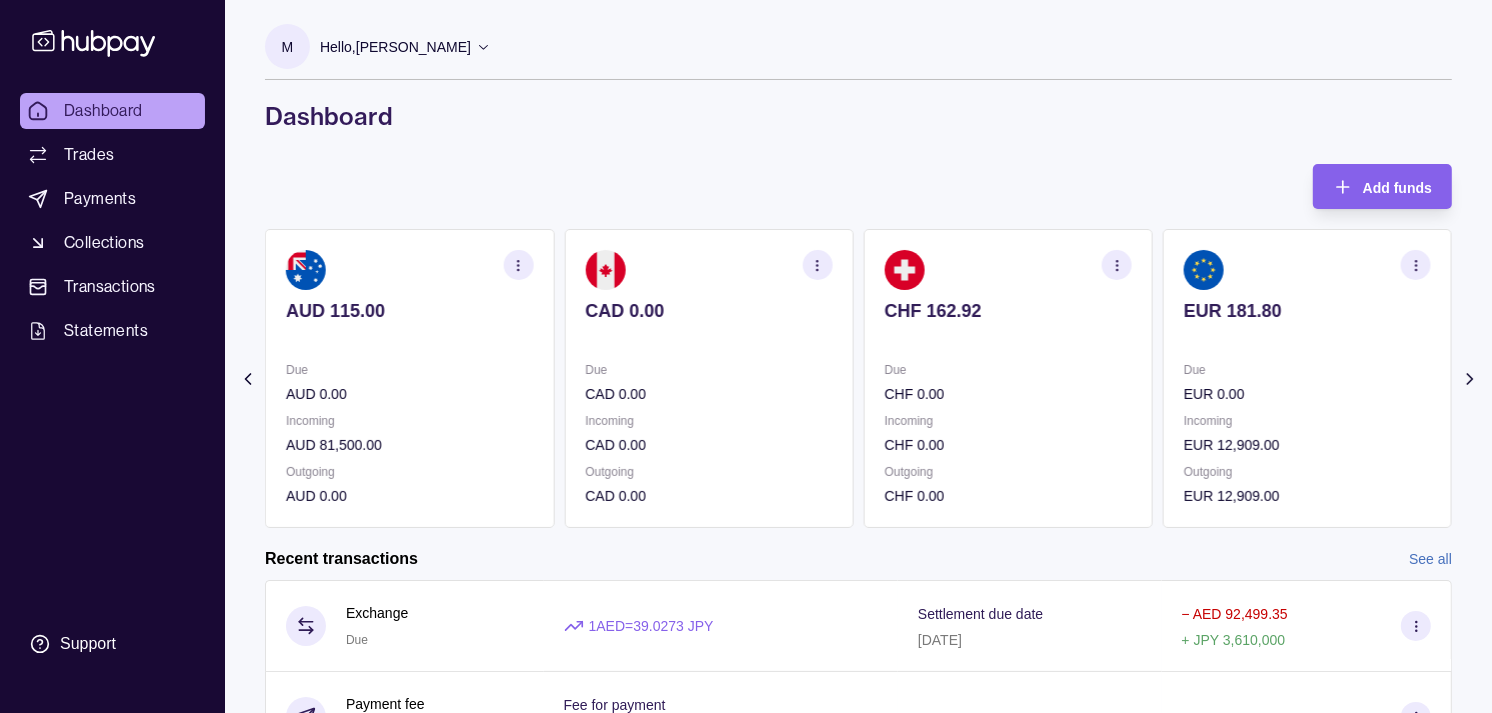 click on "CAD 0.00                                                                                                               Due CAD 0.00 Incoming CAD 0.00 Outgoing CAD 0.00" at bounding box center [708, 378] 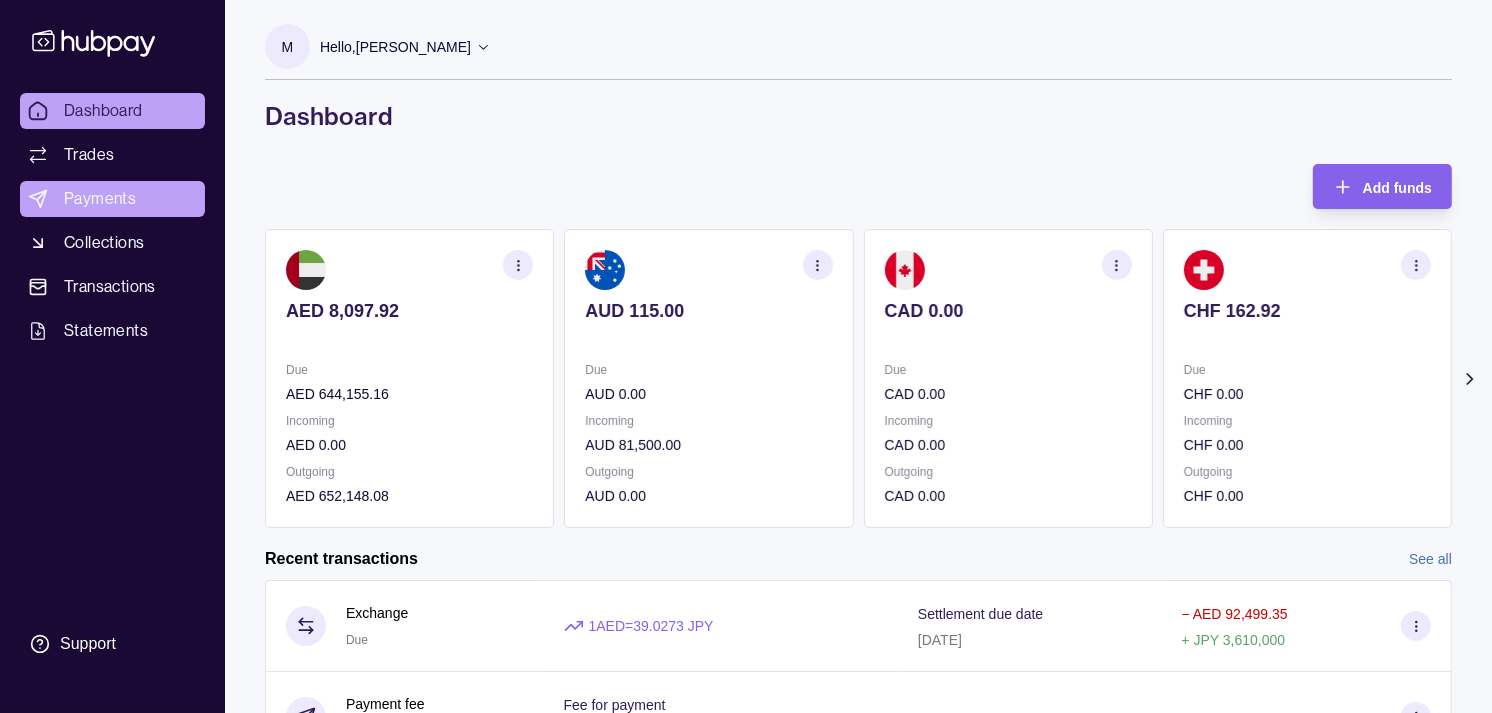 click on "Payments" at bounding box center [100, 199] 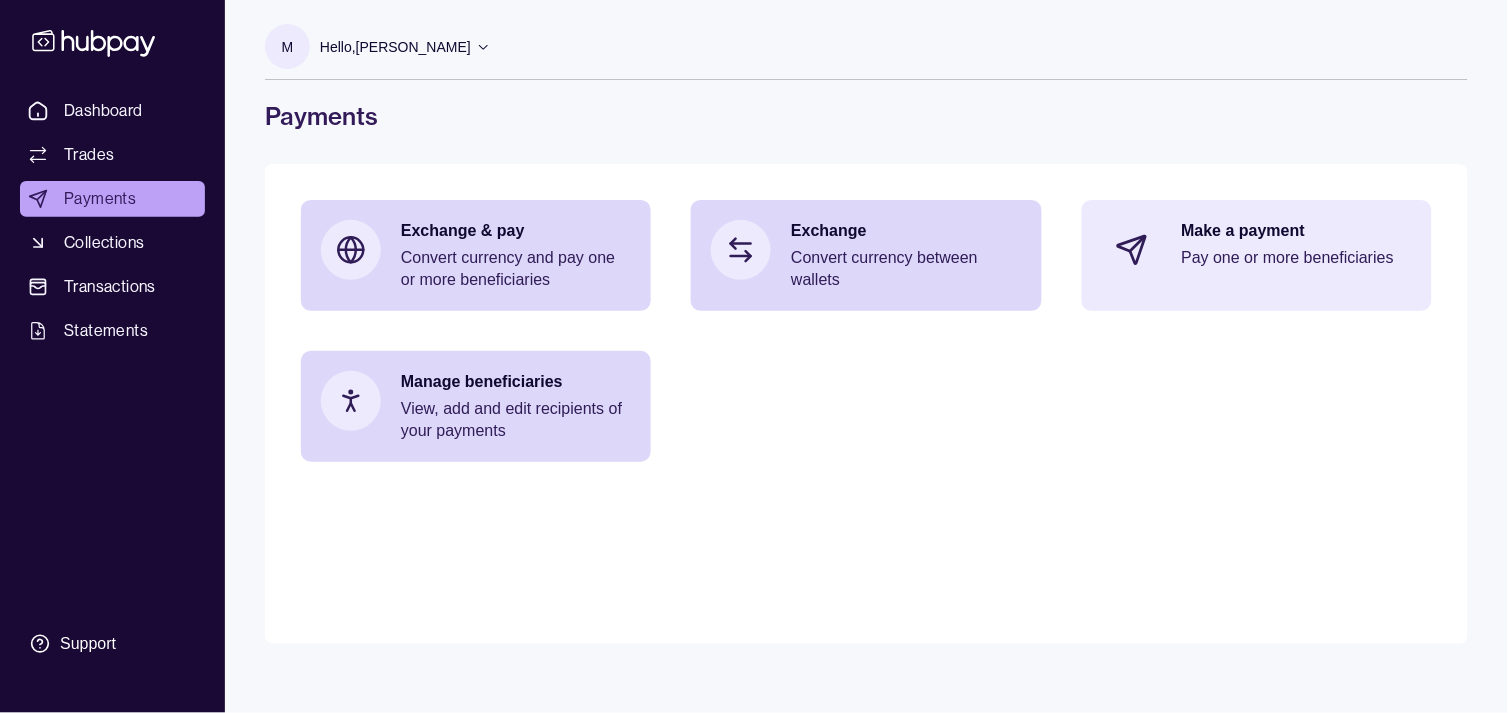 click on "Make a payment Pay one or more beneficiaries" at bounding box center [1297, 250] 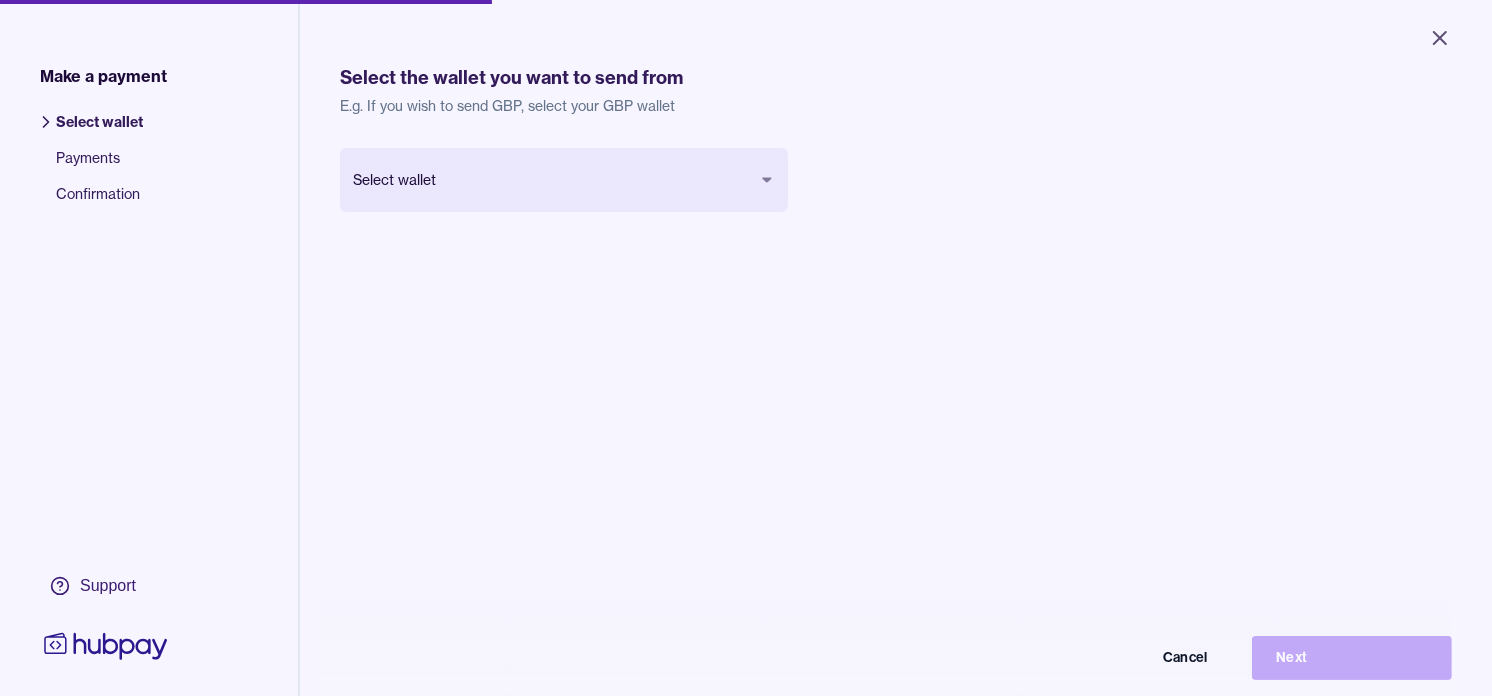click on "Close Make a payment Select wallet Payments Confirmation Support Select the wallet you want to send from E.g. If you wish to send GBP, select your GBP wallet Select wallet Cancel Next Make a payment | Hubpay" at bounding box center (746, 348) 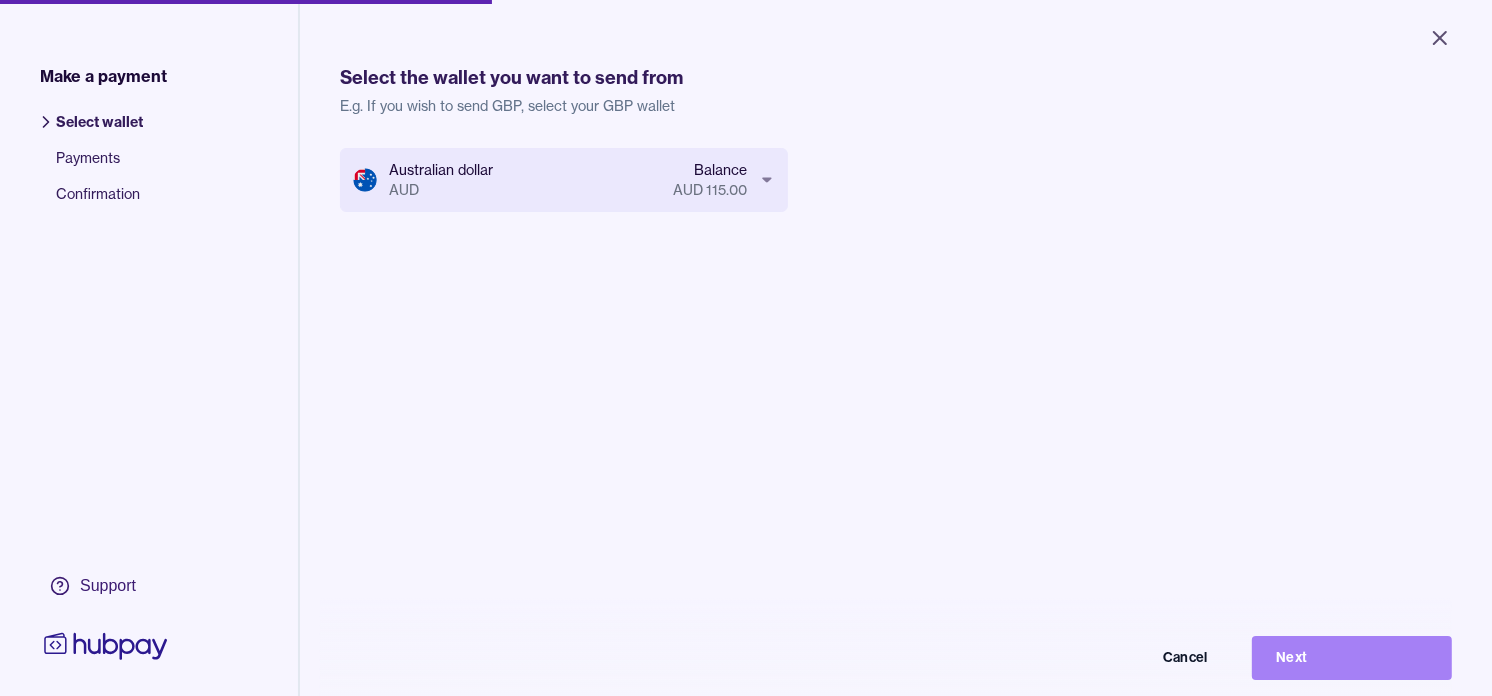 click on "Next" at bounding box center (1352, 658) 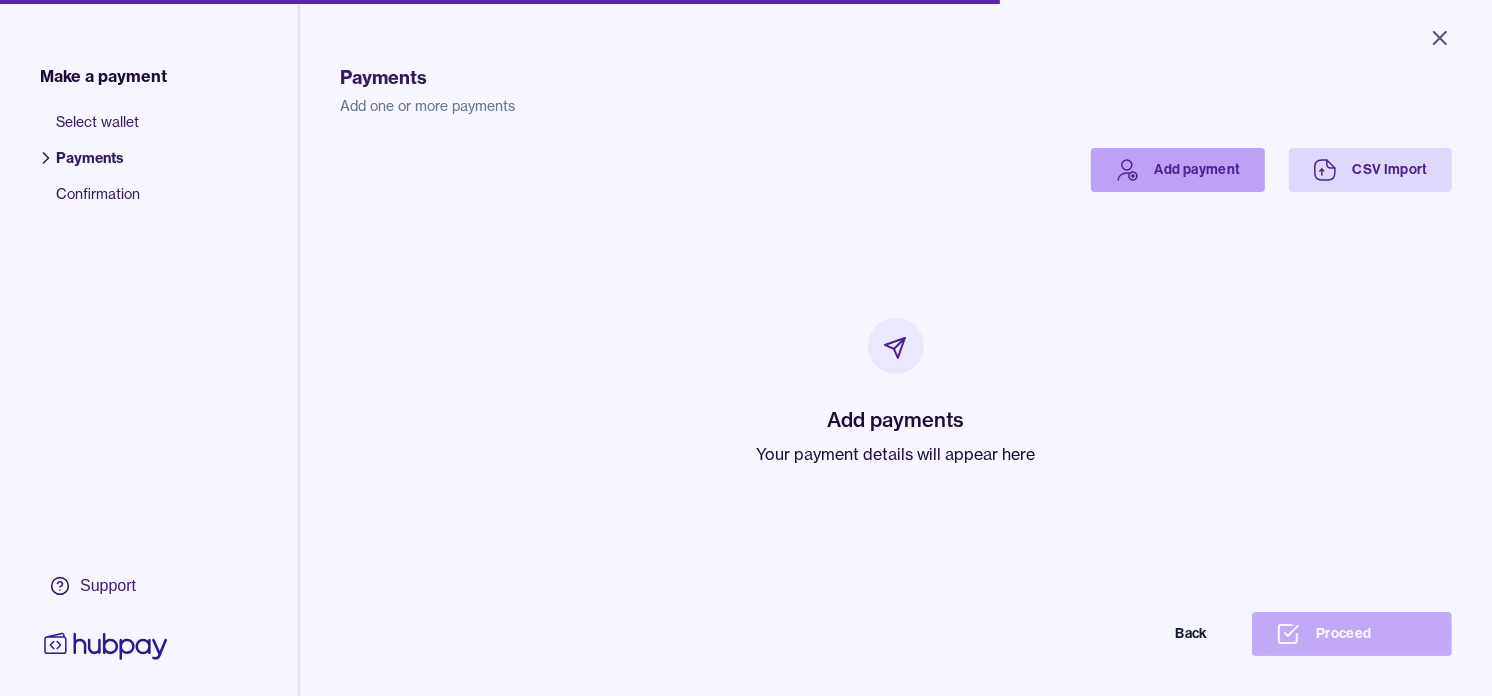 click on "Add payment" at bounding box center (1178, 170) 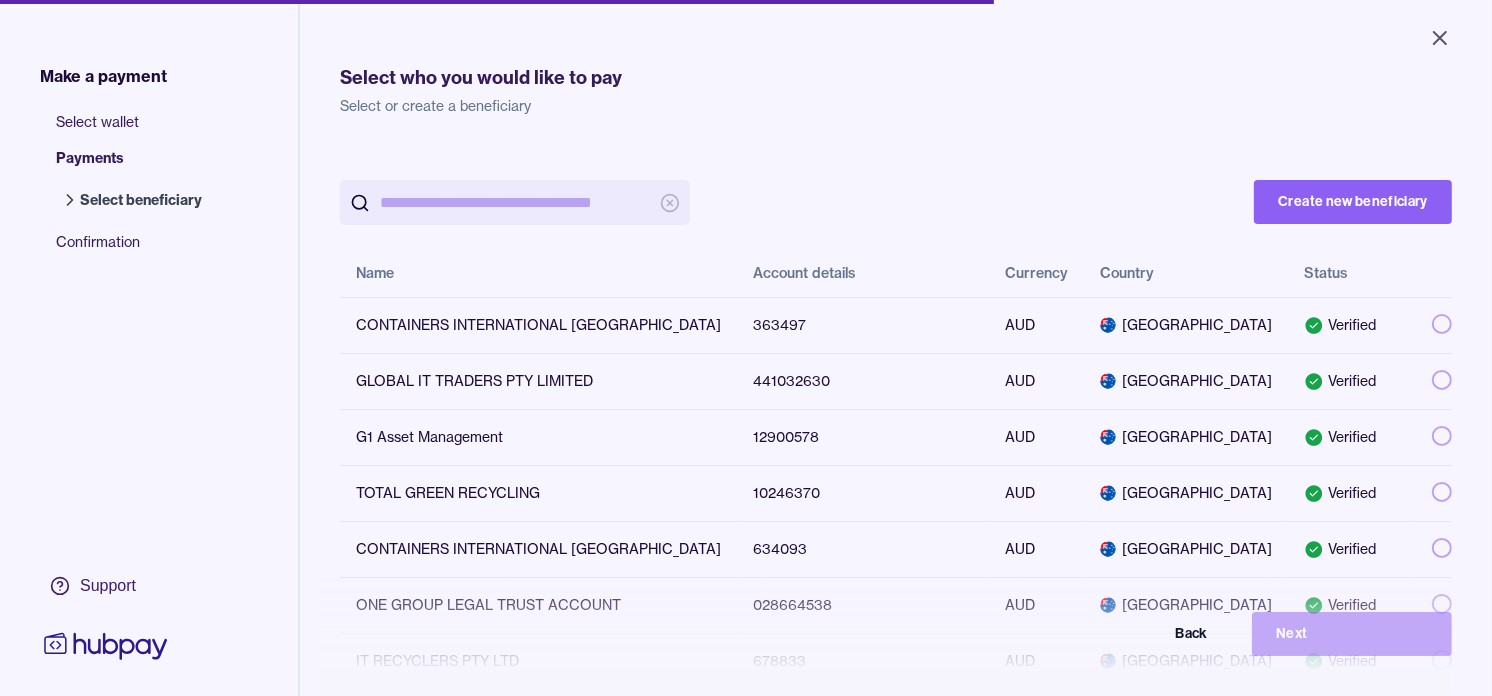 click at bounding box center (515, 202) 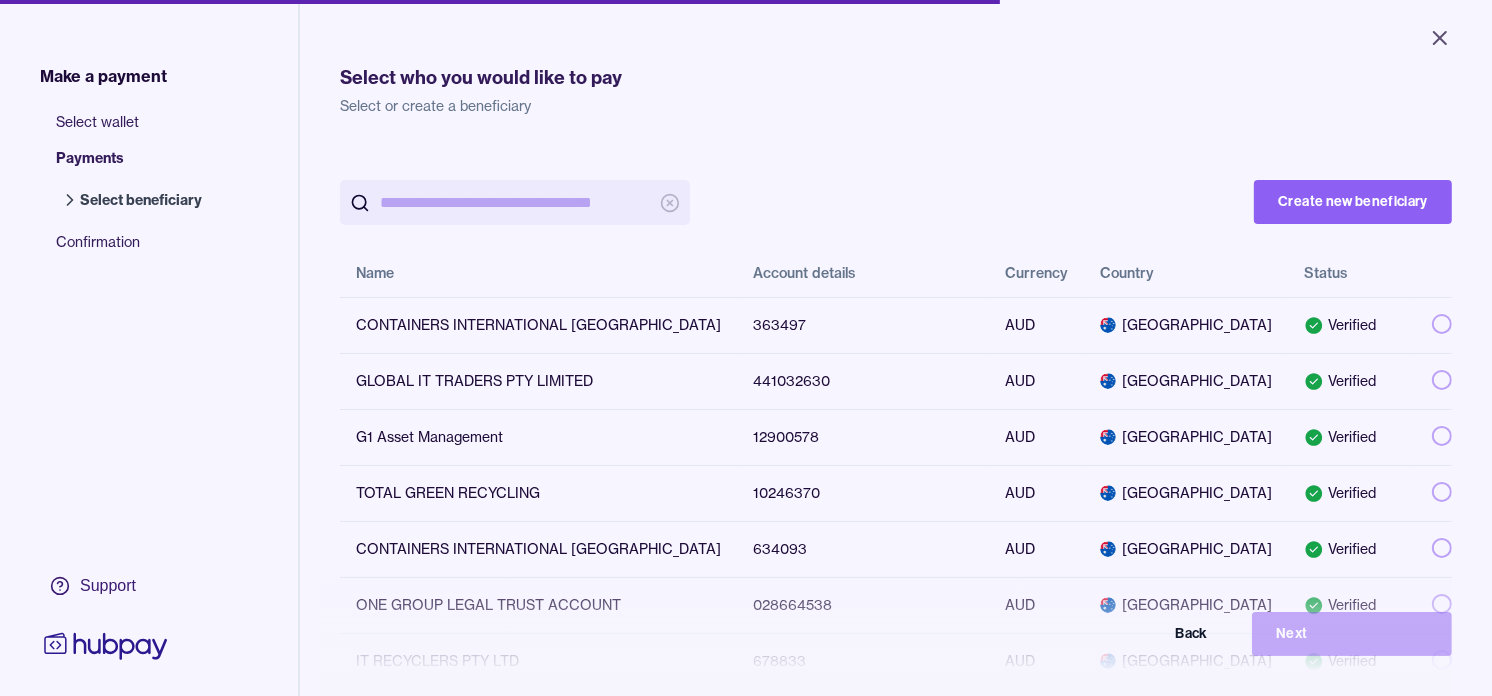 paste on "*********" 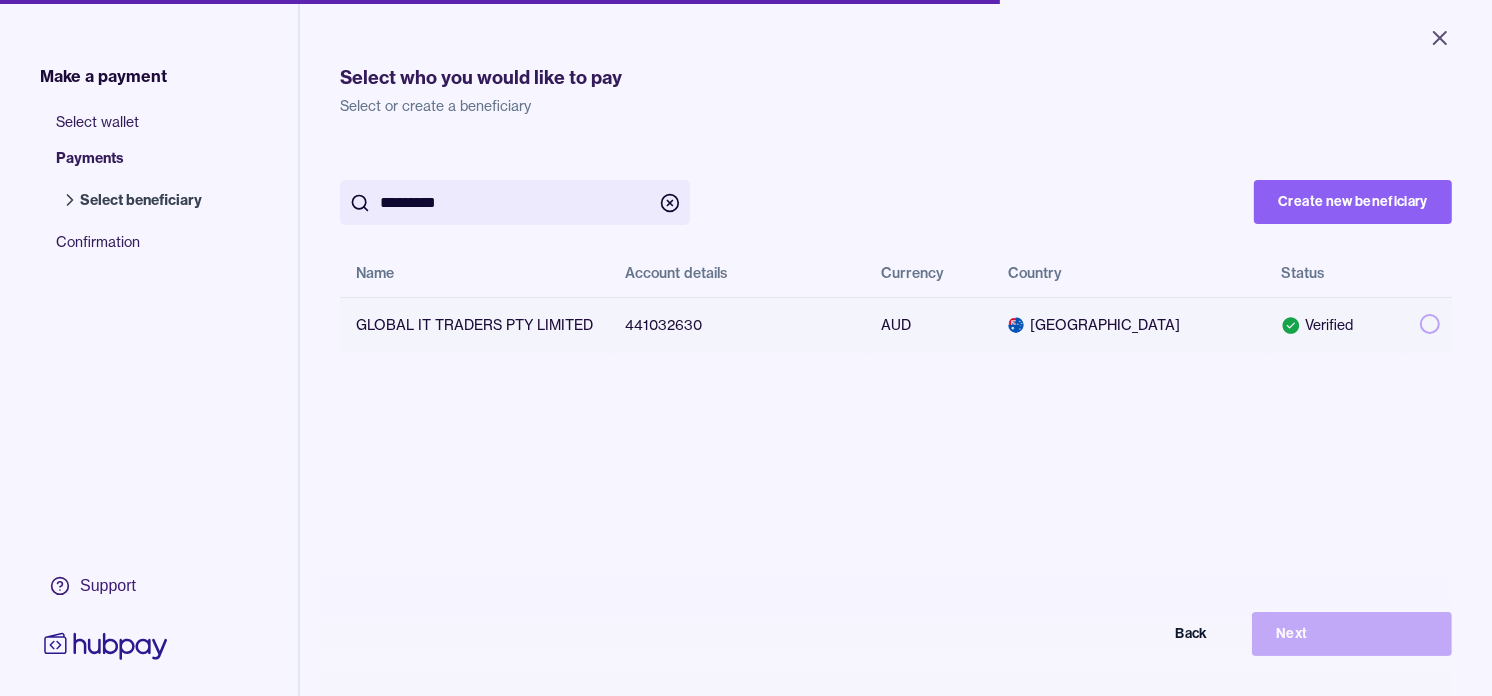 type on "*********" 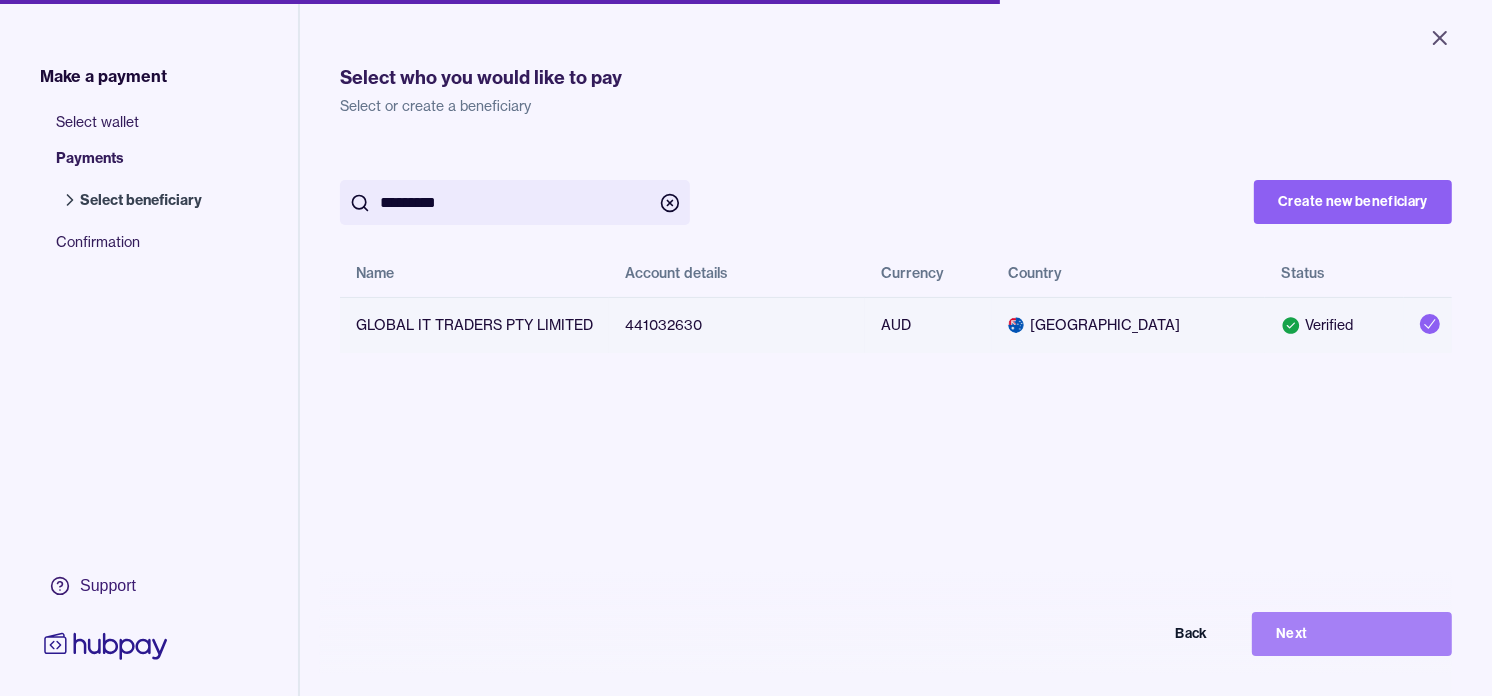 click on "Next" at bounding box center [1352, 634] 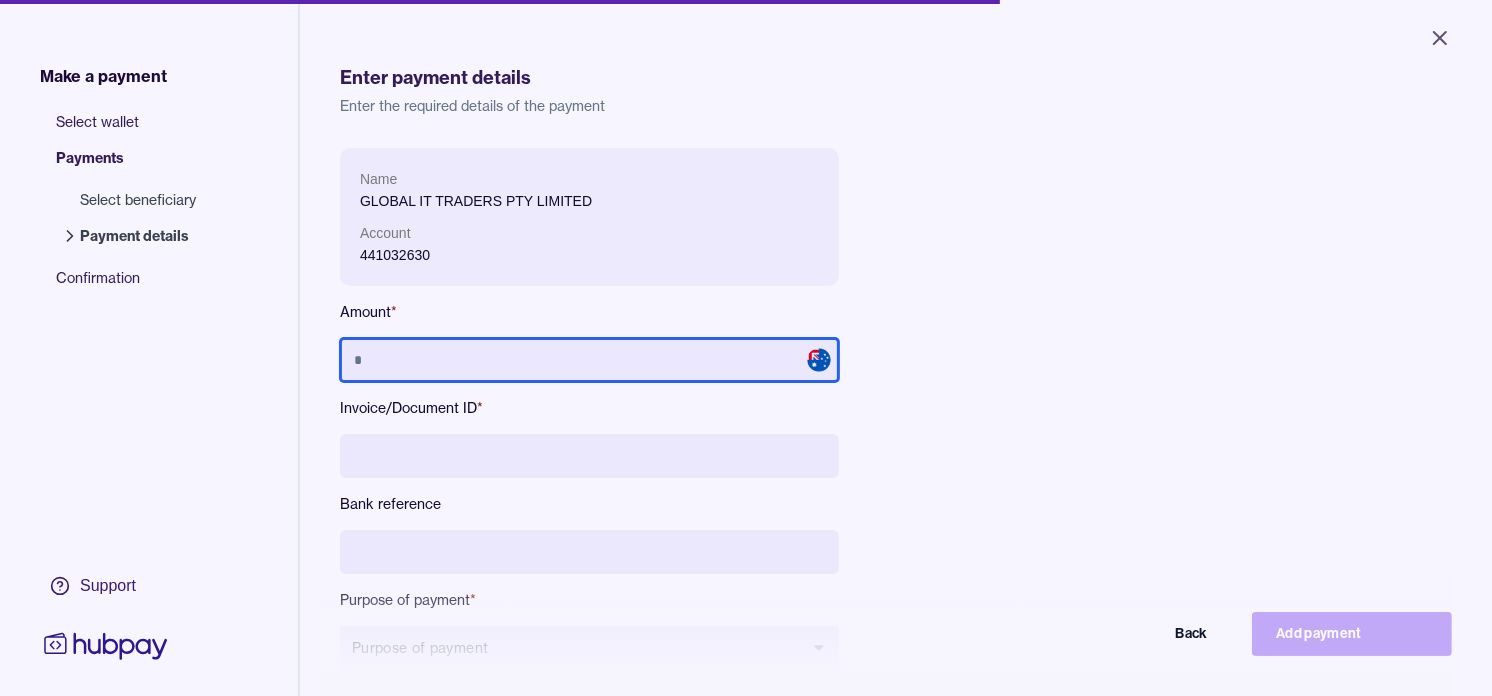 click at bounding box center (589, 360) 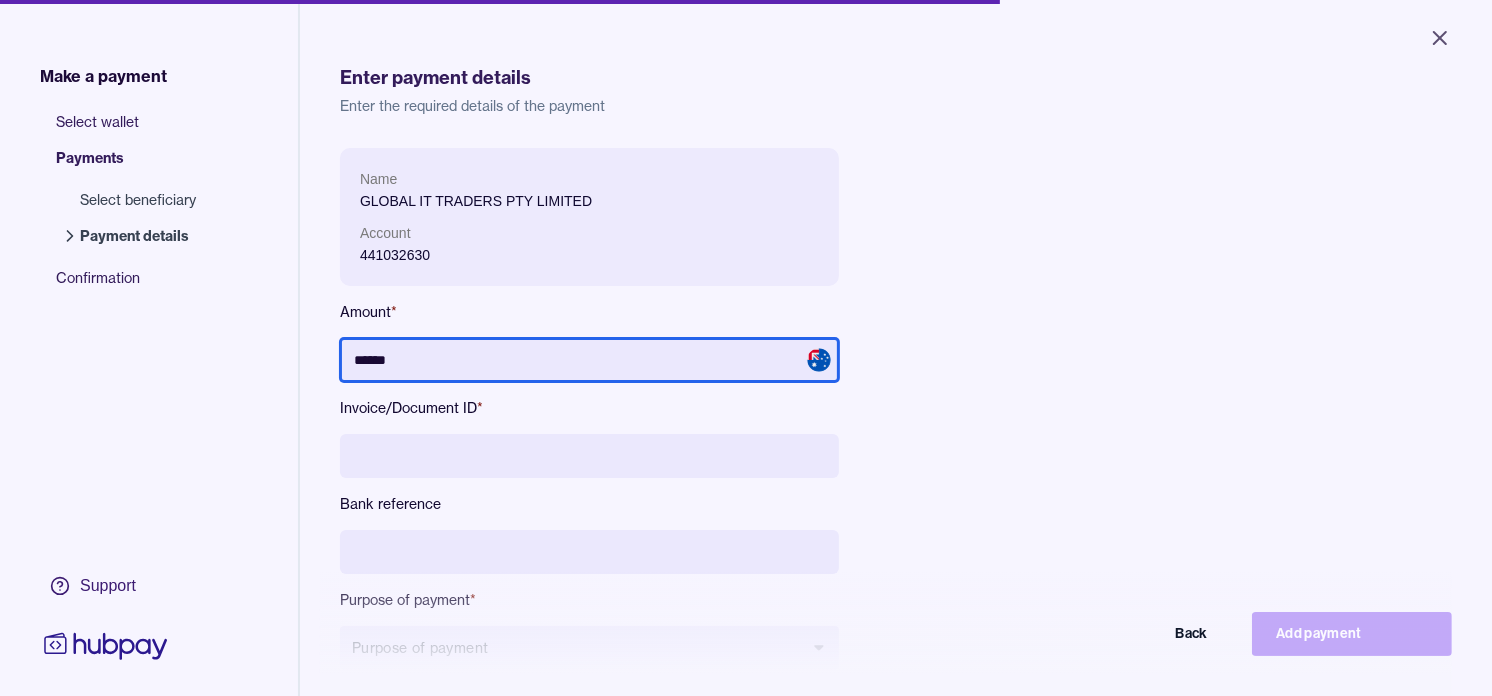 type on "******" 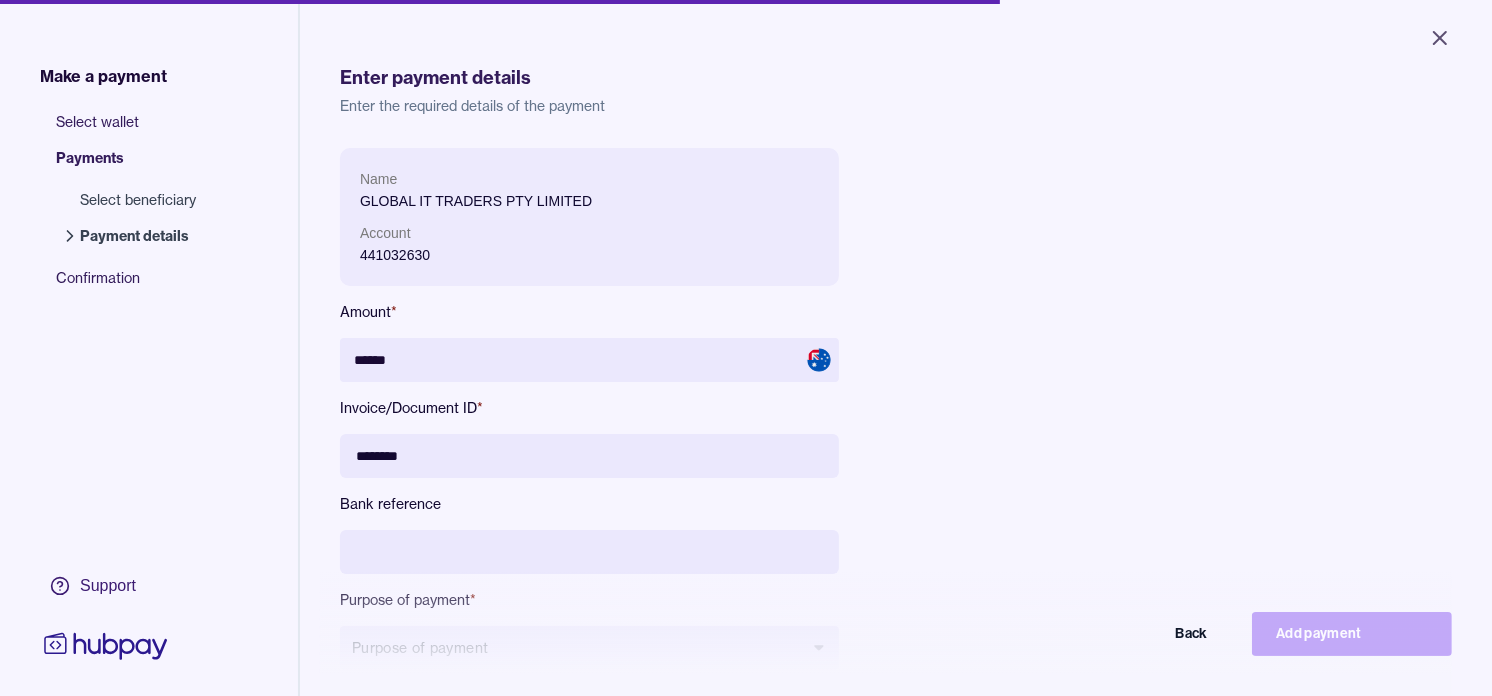 type on "********" 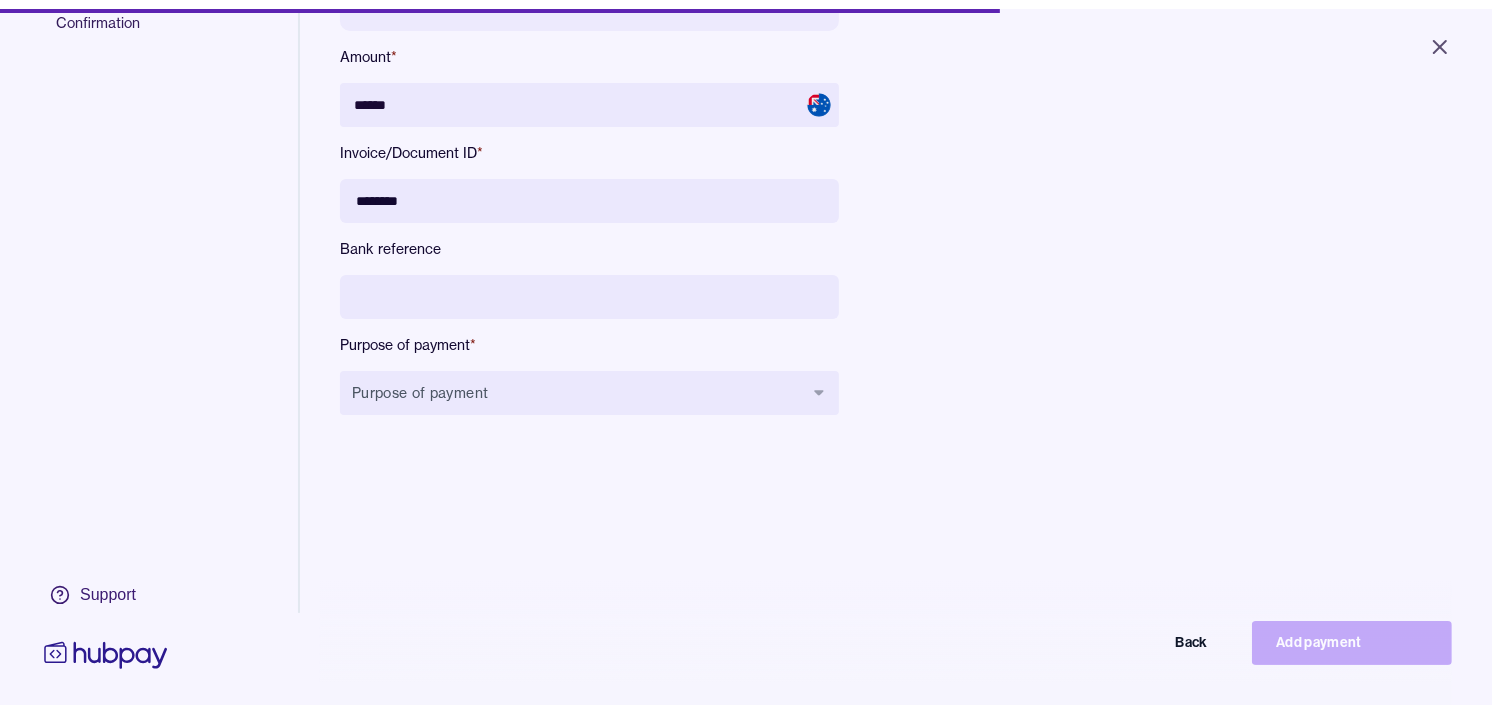 scroll, scrollTop: 267, scrollLeft: 0, axis: vertical 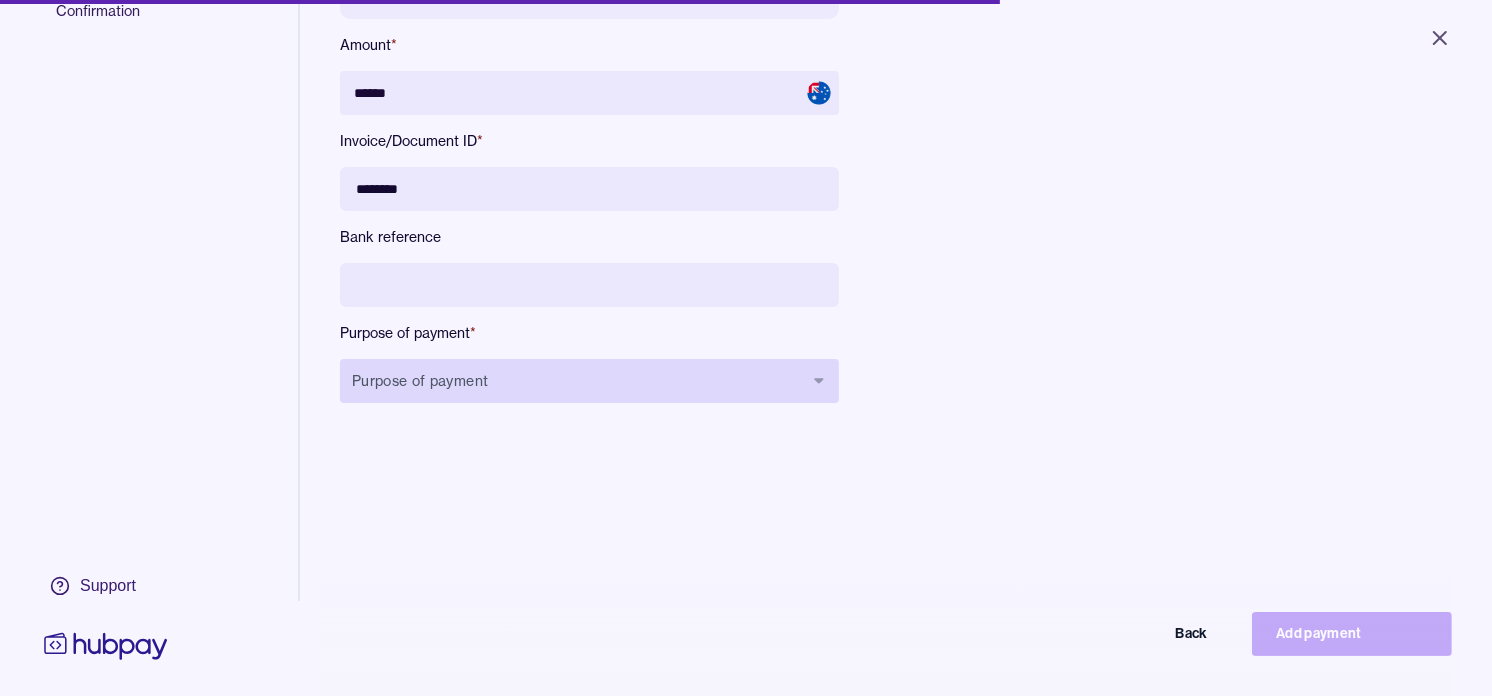 click on "Purpose of payment" at bounding box center [589, 381] 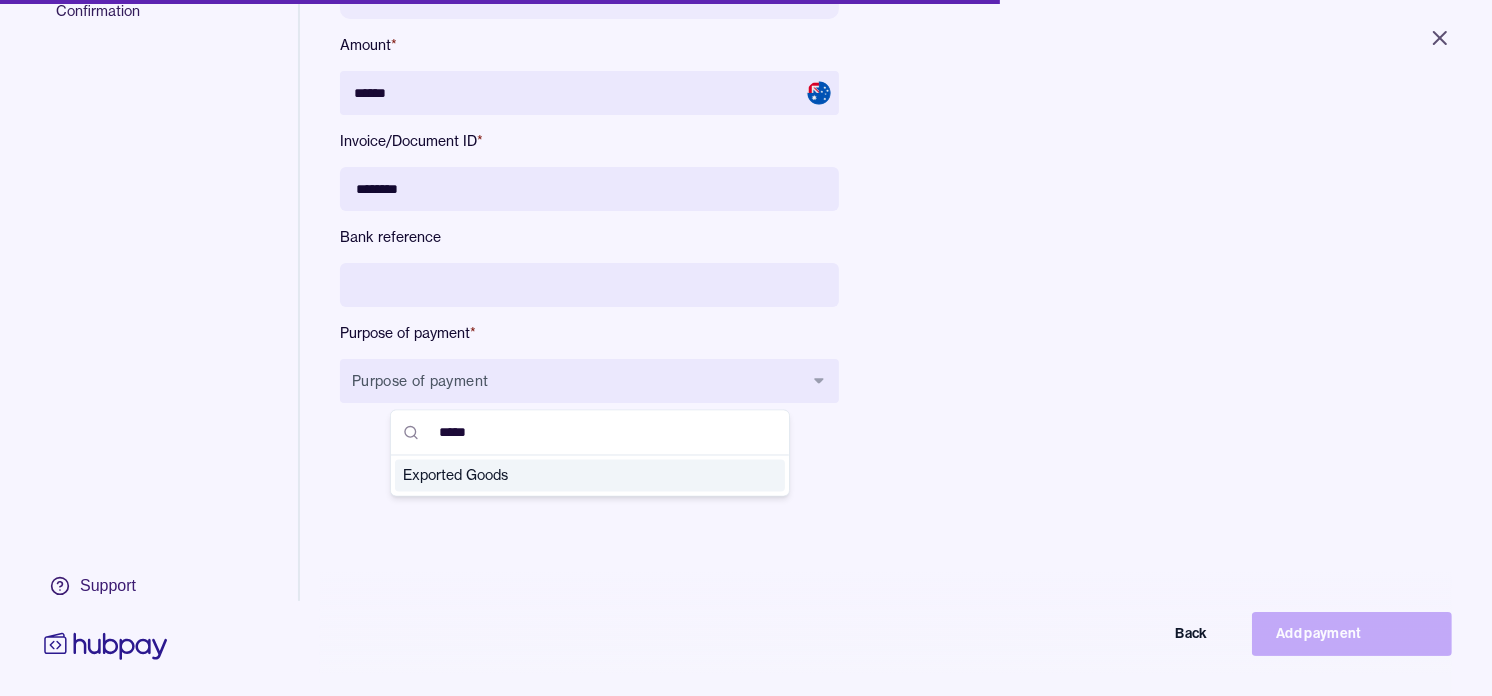 type on "*****" 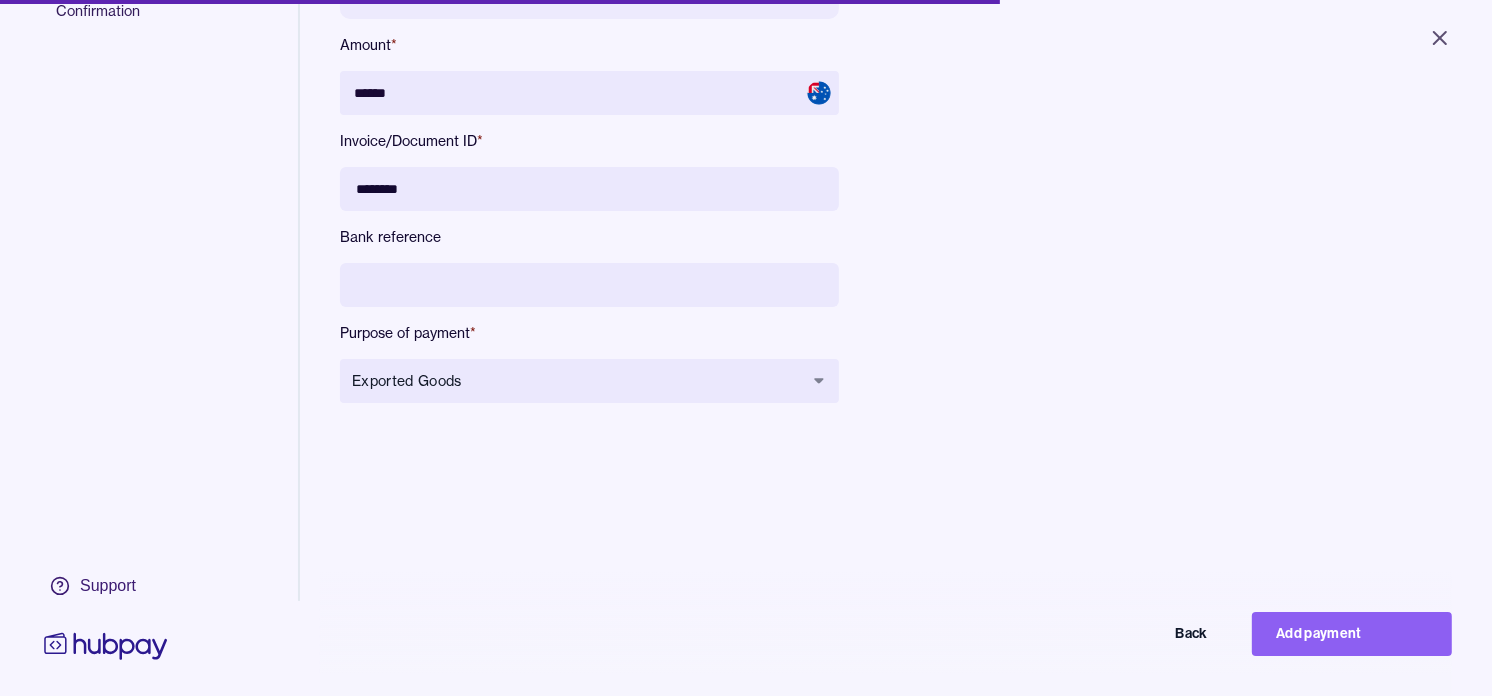 type 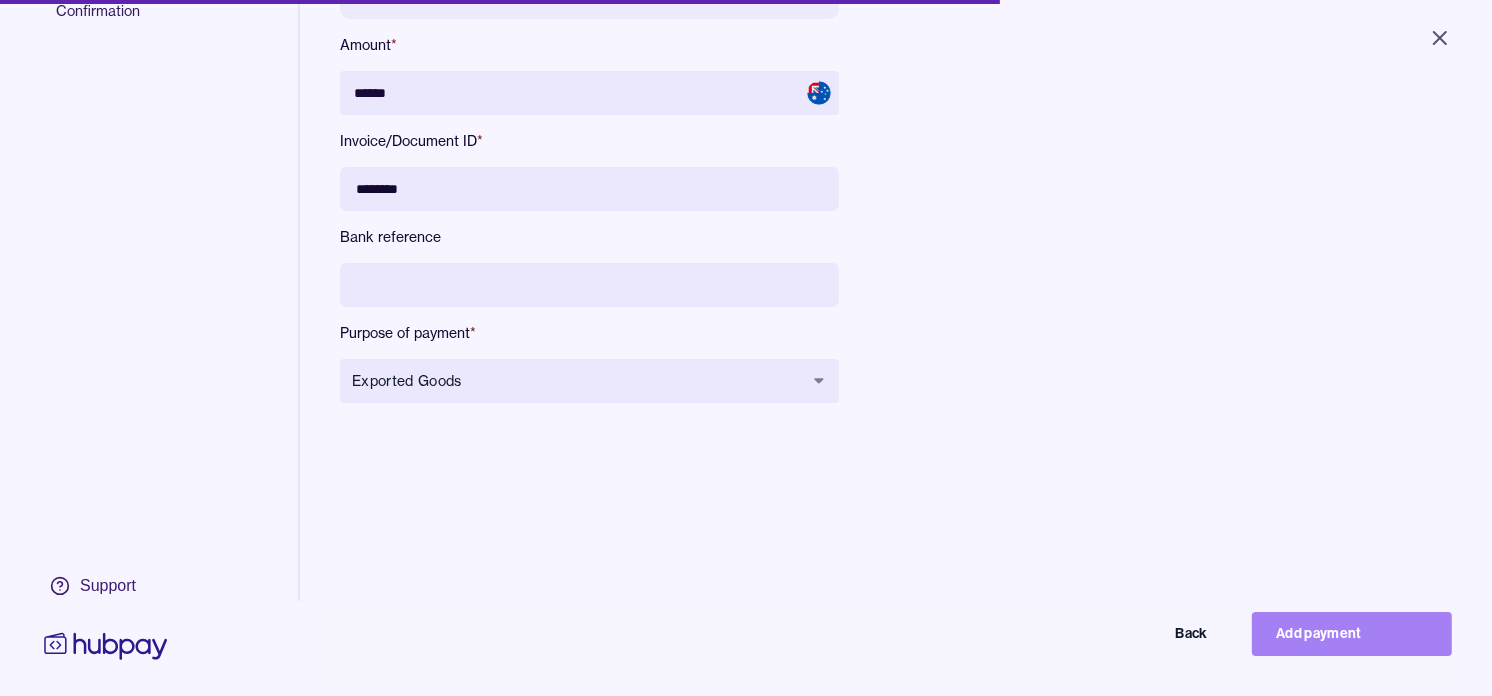 click on "Add payment" at bounding box center [1352, 634] 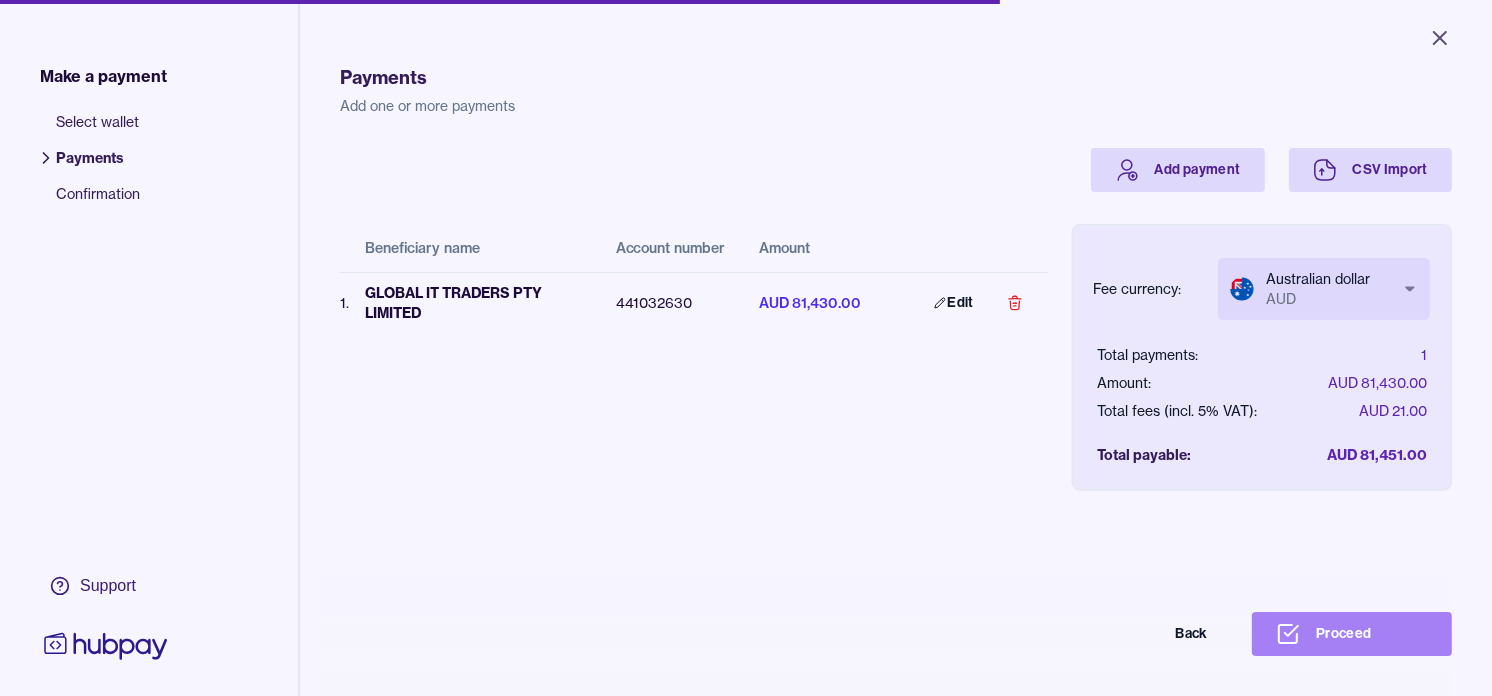 click on "Proceed" at bounding box center [1352, 634] 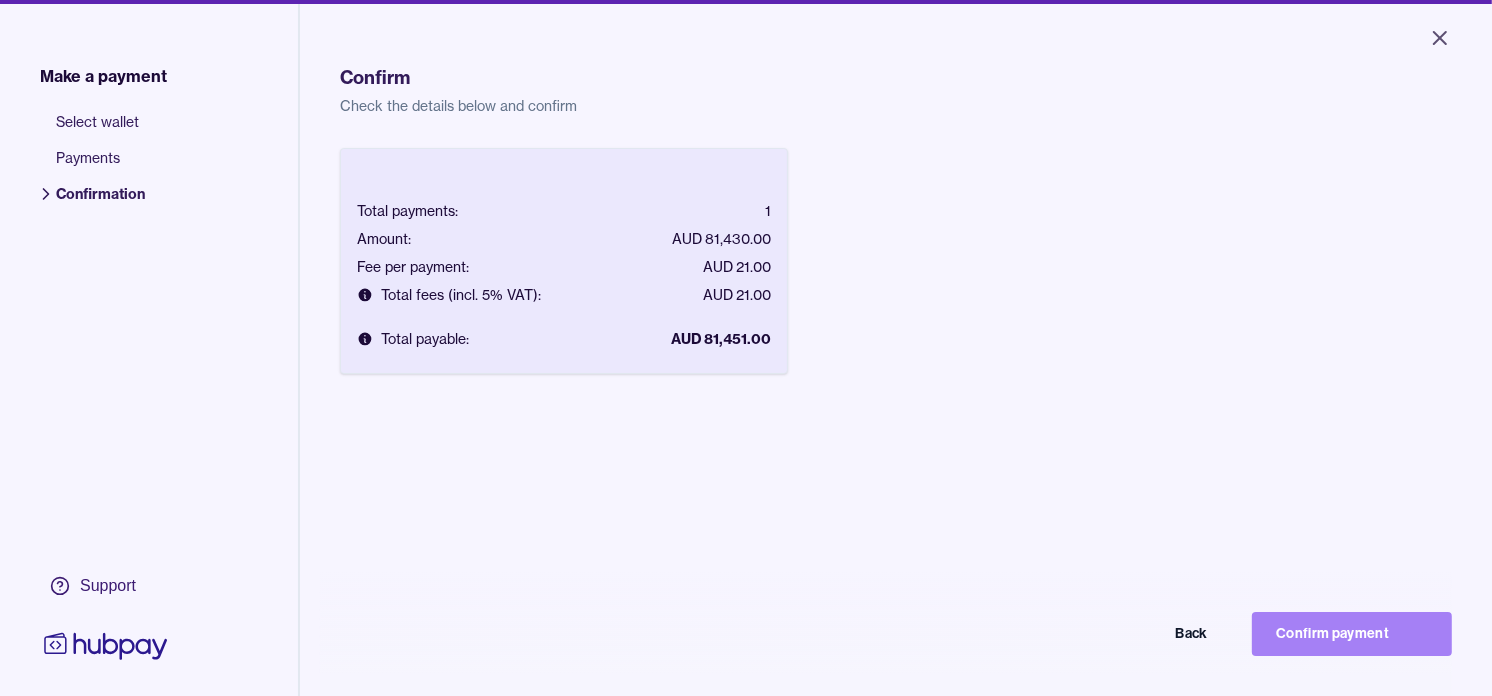 click on "Confirm payment" at bounding box center (1352, 634) 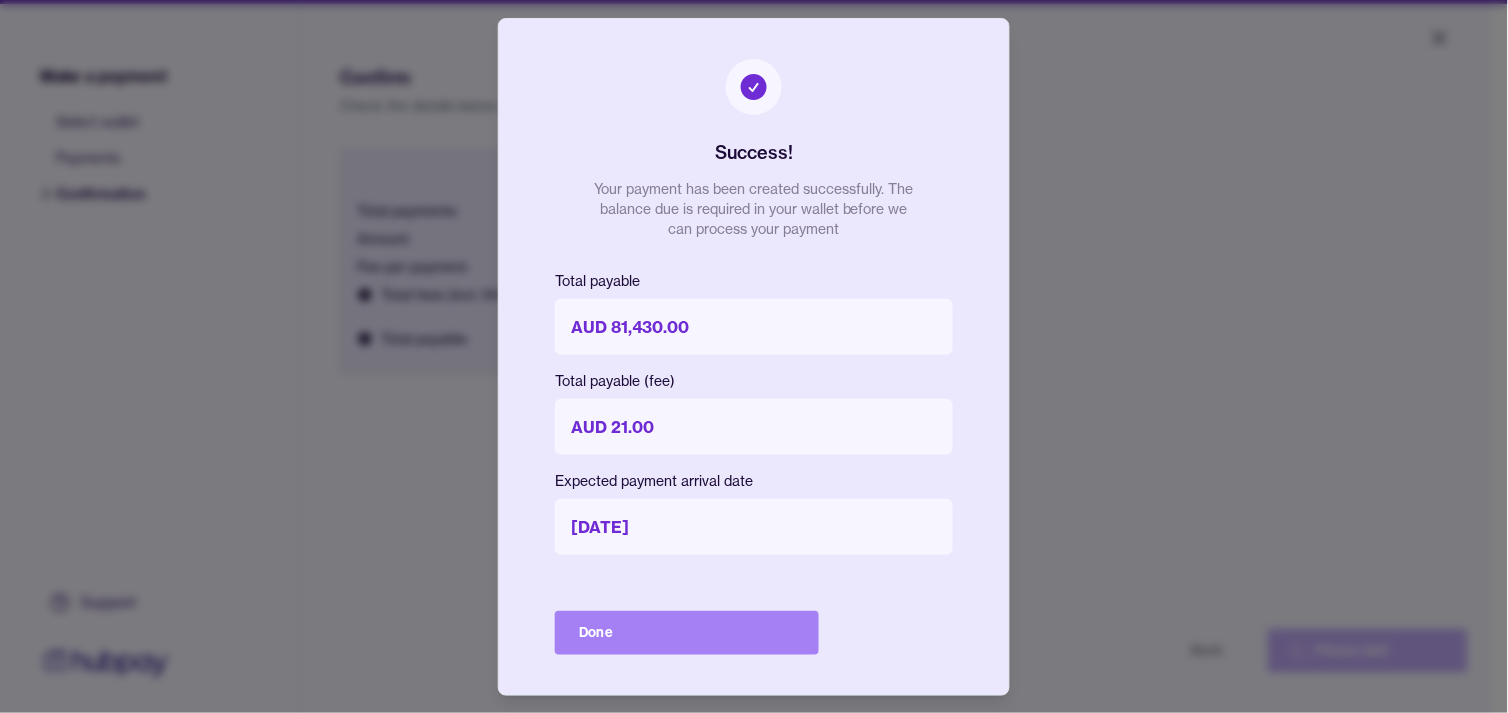click on "Done" at bounding box center [687, 633] 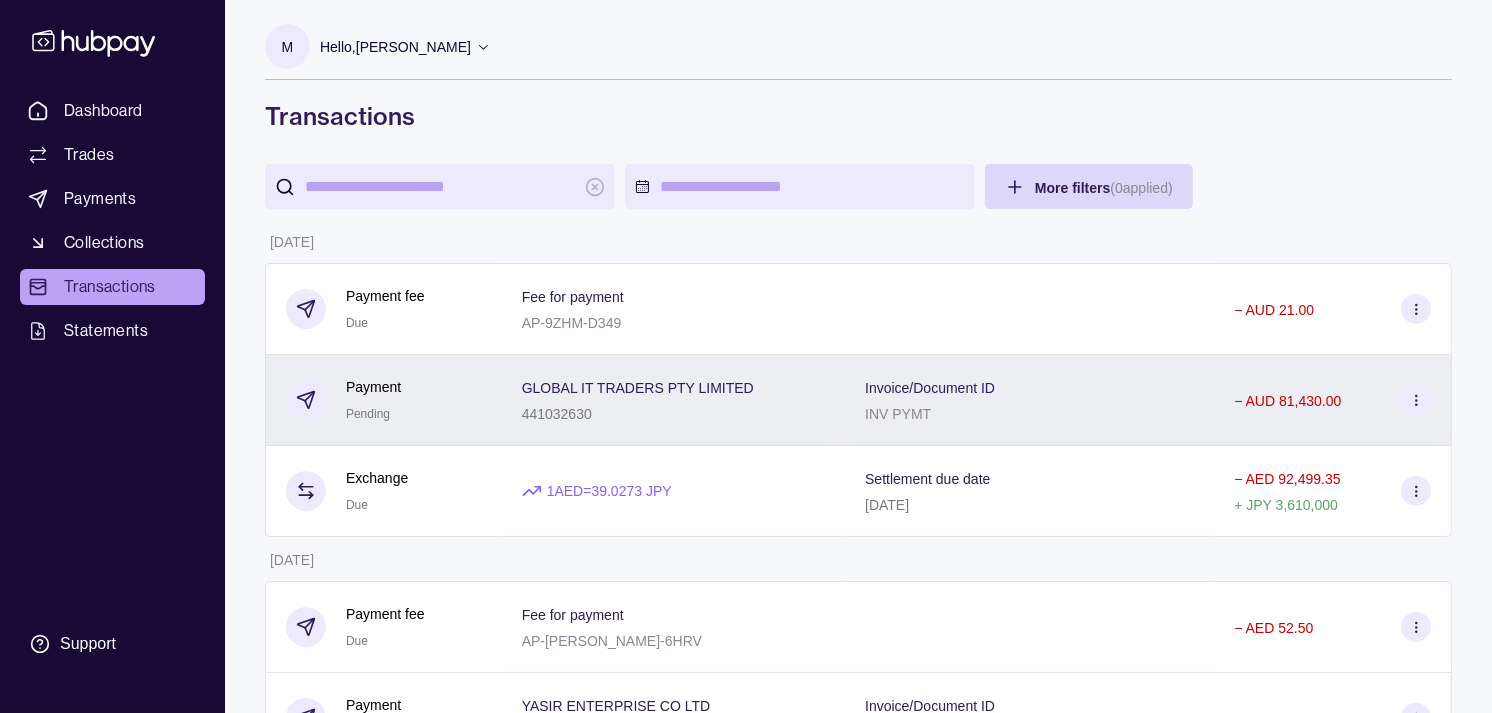 click on "Payment Pending" at bounding box center [384, 400] 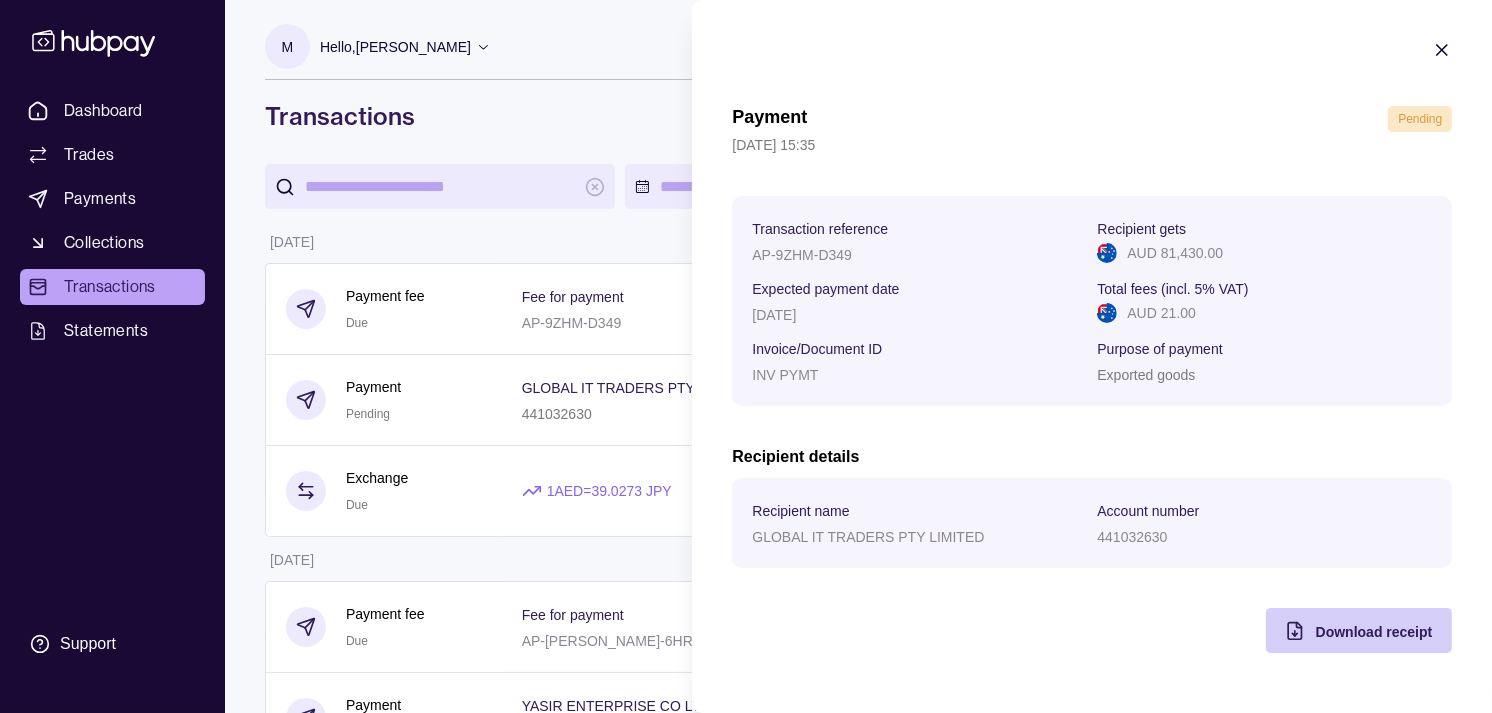 click on "Download receipt" at bounding box center [1373, 632] 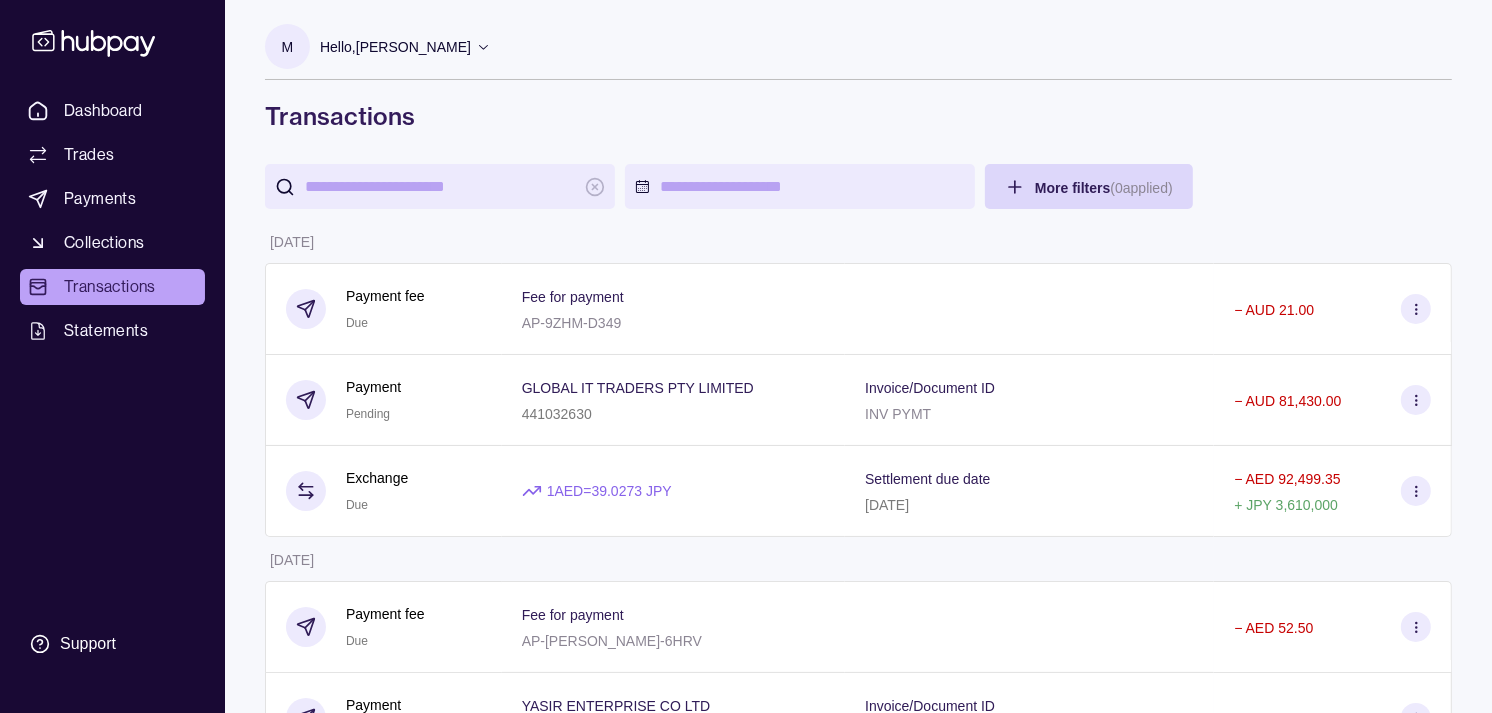 click on "Dashboard Trades Payments Collections Transactions Statements Support M Hello,  [PERSON_NAME] Strides Trading LLC Account Terms and conditions Privacy policy Sign out Transactions More filters  ( 0  applied) Details Amount [DATE] Payment fee Due Fee for payment AP-9ZHM-D349 −   AUD 21.00 Payment Pending GLOBAL IT TRADERS PTY LIMITED 441032630 Invoice/Document ID INV PYMT −   AUD 81,430.00 Exchange Due 1  AED  =  39.0273   JPY Settlement due date [DATE] −   AED 92,499.35 +   JPY 3,610,000 [DATE] Payment fee Due Fee for payment AP-[PERSON_NAME]-6HRV −   AED 52.50 Payment Pending YASIR ENTERPRISE CO LTD 0217008 Invoice/Document ID INV No DC580 −   JPY 9,790,000 Payment fee Due Fee for payment AP-WABF-WDYP −   AED 52.50 Payment Pending [PERSON_NAME] LTD 4088326 Invoice/Document ID INV No DC4295 −   JPY 4,715,900 Reversal credit Success Reason Reversal for reference AP-OZ3K-H77C +   GBP 3,600.00 Payment fee Paid Fee for payment AP-2J74-JFHY −   AED 52.50 Payment Success NICO TRADING CO −" at bounding box center [746, 1084] 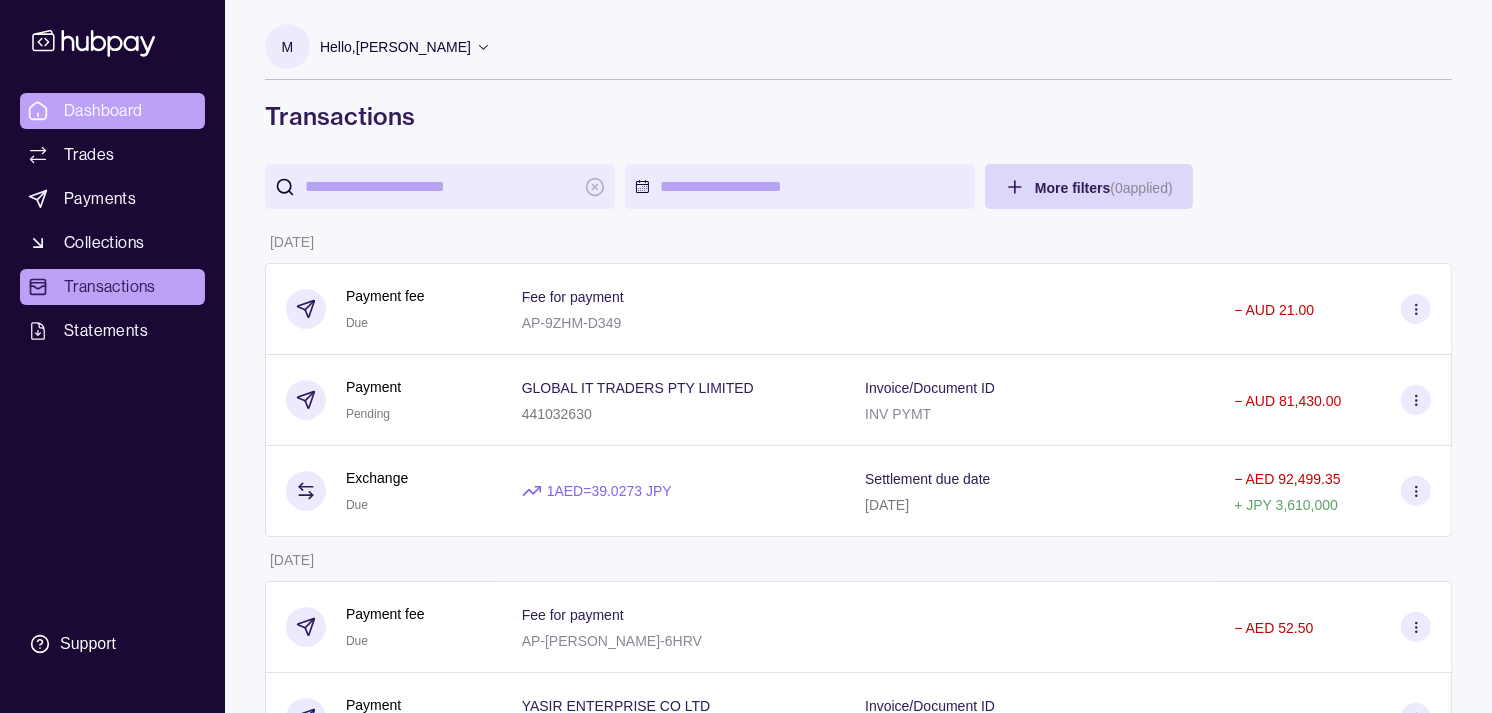 click on "Dashboard" at bounding box center (103, 111) 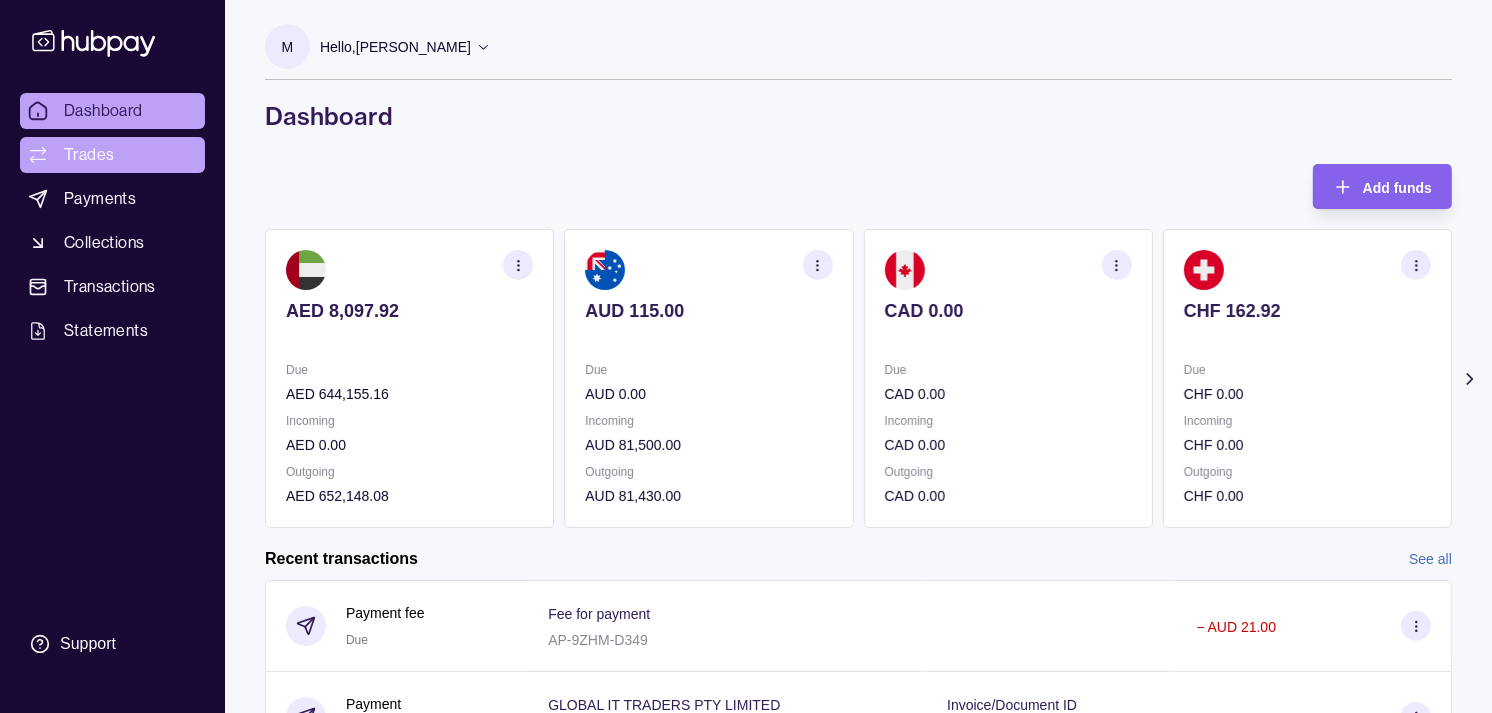 click on "Trades" at bounding box center [112, 155] 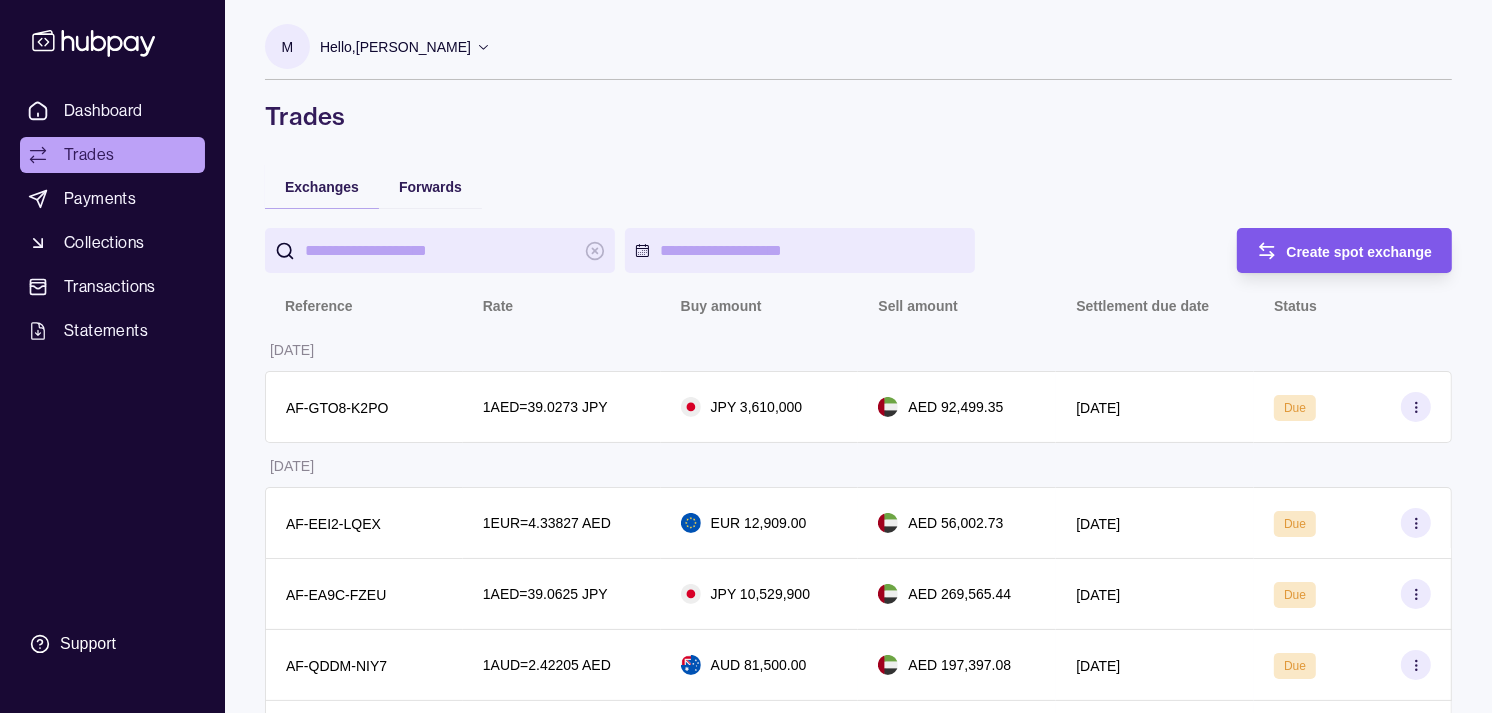 click on "Create spot exchange" at bounding box center (1360, 252) 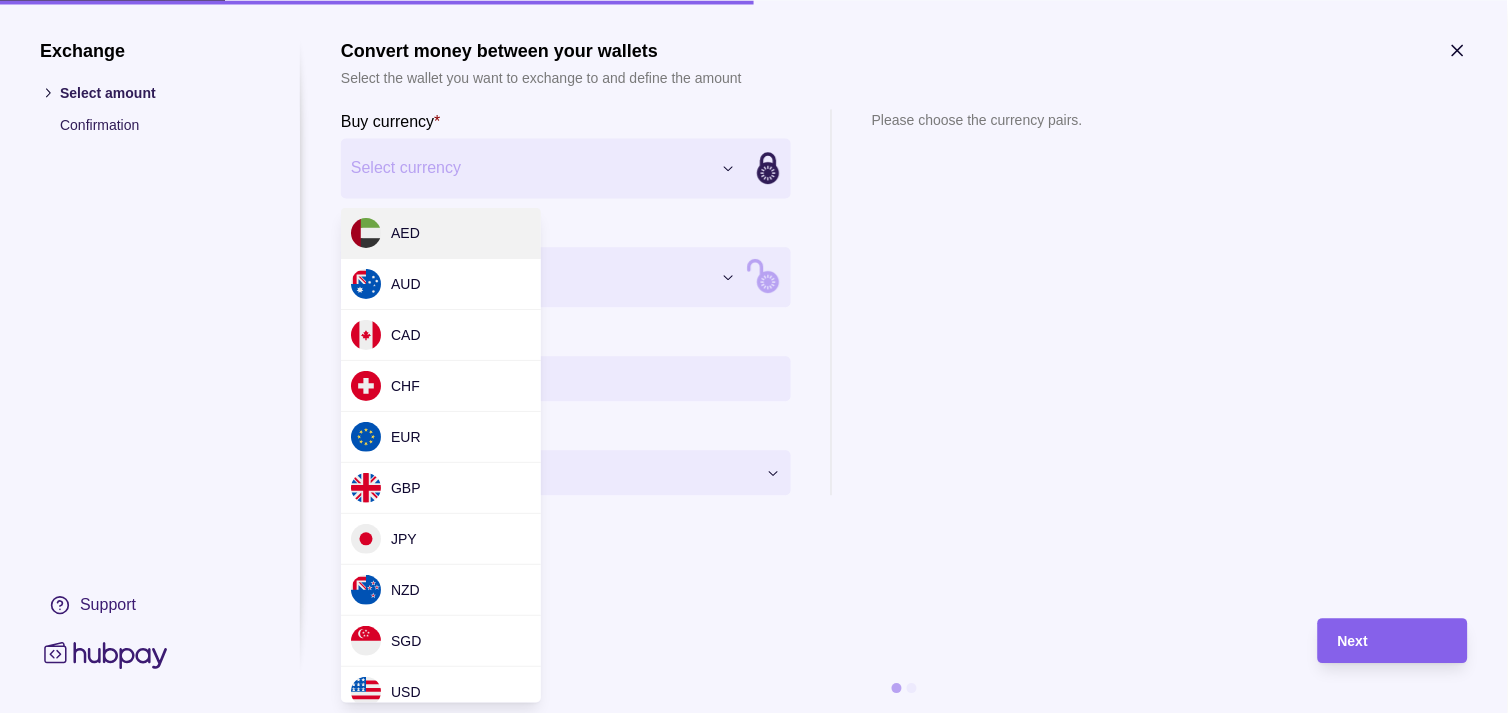 click on "Dashboard Trades Payments Collections Transactions Statements Support M Hello,  [PERSON_NAME] Strides Trading LLC Account Terms and conditions Privacy policy Sign out Trades Exchanges Forwards Create spot exchange Reference Rate Buy amount Sell amount Settlement due date Status [DATE] AF-GTO8-K2PO 1  AED  =  39.0273   JPY JPY 3,610,000 AED 92,499.35 [DATE] Due [DATE] AF-EEI2-LQEX 1  EUR  =  4.33827   AED EUR 12,909.00 AED 56,002.73 [DATE] Due AF-EA9C-FZEU 1  AED  =  39.0625   JPY JPY 10,529,900 AED 269,565.44 [DATE] Due AF-QDDM-NIY7 1  AUD  =  2.42205   AED AUD 81,500.00 AED 197,397.08 [DATE] Due AF-8E18-22OF 1  GBP  =  5.05979   AED GBP 7,250.00 AED 36,683.48 [DATE] Due [DATE] AF-29YS-ZO3O 1  AED  =  38.7906   JPY JPY 3,300,000 AED 85,072.16 [DATE] Success AF-JR3R-48BN 1  GBP  =  5.08255   AED GBP 9,716.00 AED 49,382.06 [DATE] Success [DATE] AF-VRB6-FNT2 1  GBP  =  5.06011   AED GBP 31,896.00 AED 161,397.27 [DATE] Success AF-6LGC-YWB5 1  AED" at bounding box center (754, 1018) 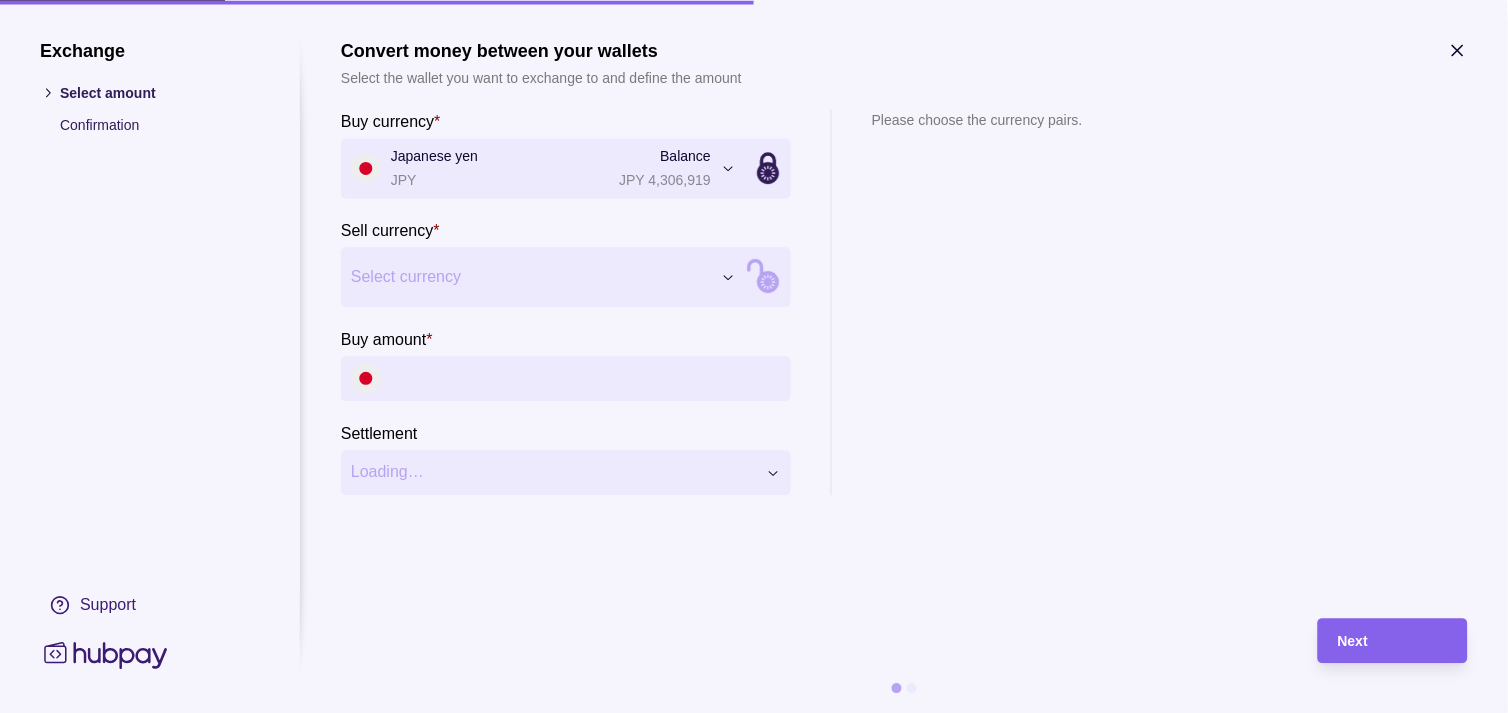 click on "Dashboard Trades Payments Collections Transactions Statements Support M Hello,  [PERSON_NAME] Strides Trading LLC Account Terms and conditions Privacy policy Sign out Trades Exchanges Forwards Create spot exchange Reference Rate Buy amount Sell amount Settlement due date Status [DATE] AF-GTO8-K2PO 1  AED  =  39.0273   JPY JPY 3,610,000 AED 92,499.35 [DATE] Due [DATE] AF-EEI2-LQEX 1  EUR  =  4.33827   AED EUR 12,909.00 AED 56,002.73 [DATE] Due AF-EA9C-FZEU 1  AED  =  39.0625   JPY JPY 10,529,900 AED 269,565.44 [DATE] Due AF-QDDM-NIY7 1  AUD  =  2.42205   AED AUD 81,500.00 AED 197,397.08 [DATE] Due AF-8E18-22OF 1  GBP  =  5.05979   AED GBP 7,250.00 AED 36,683.48 [DATE] Due [DATE] AF-29YS-ZO3O 1  AED  =  38.7906   JPY JPY 3,300,000 AED 85,072.16 [DATE] Success AF-JR3R-48BN 1  GBP  =  5.08255   AED GBP 9,716.00 AED 49,382.06 [DATE] Success [DATE] AF-VRB6-FNT2 1  GBP  =  5.06011   AED GBP 31,896.00 AED 161,397.27 [DATE] Success AF-6LGC-YWB5 1  AED" at bounding box center [754, 1018] 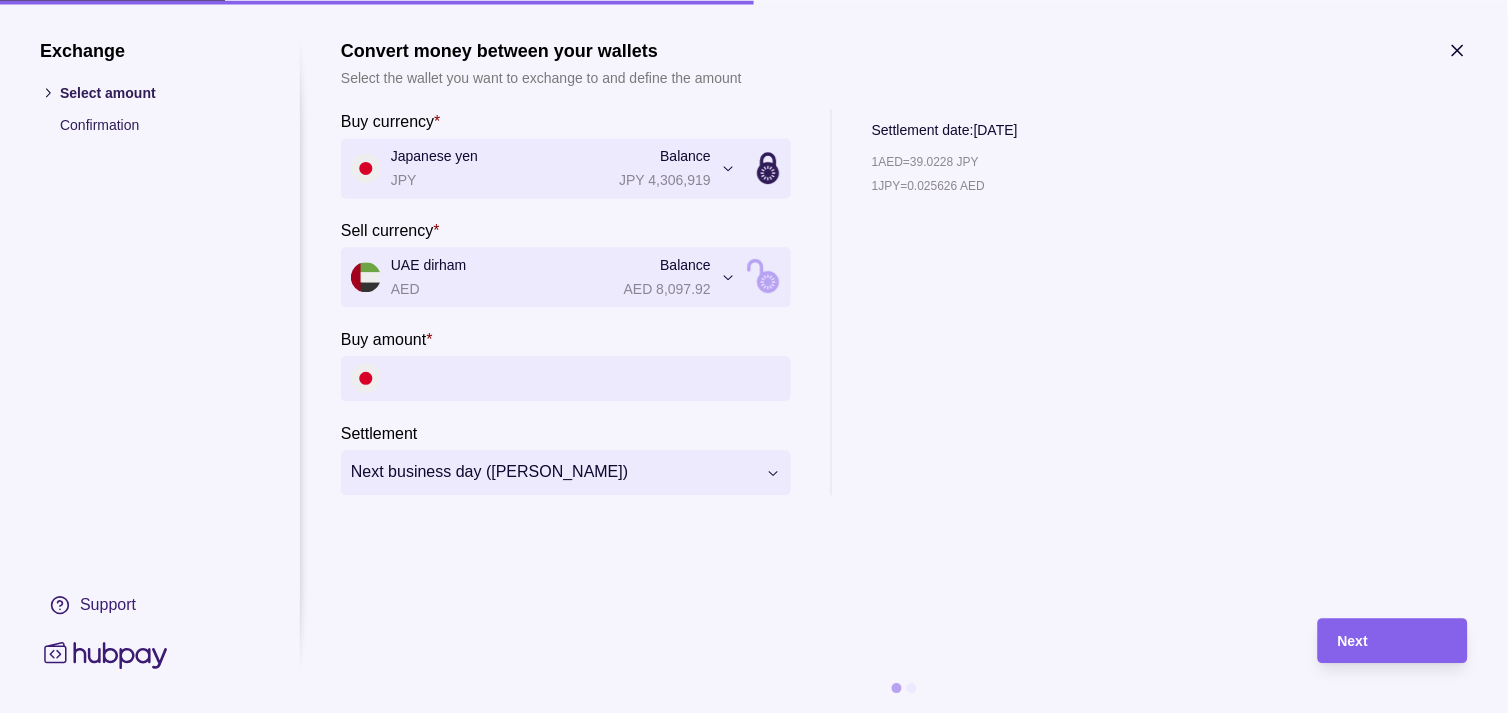 click on "Buy amount  *" at bounding box center (586, 378) 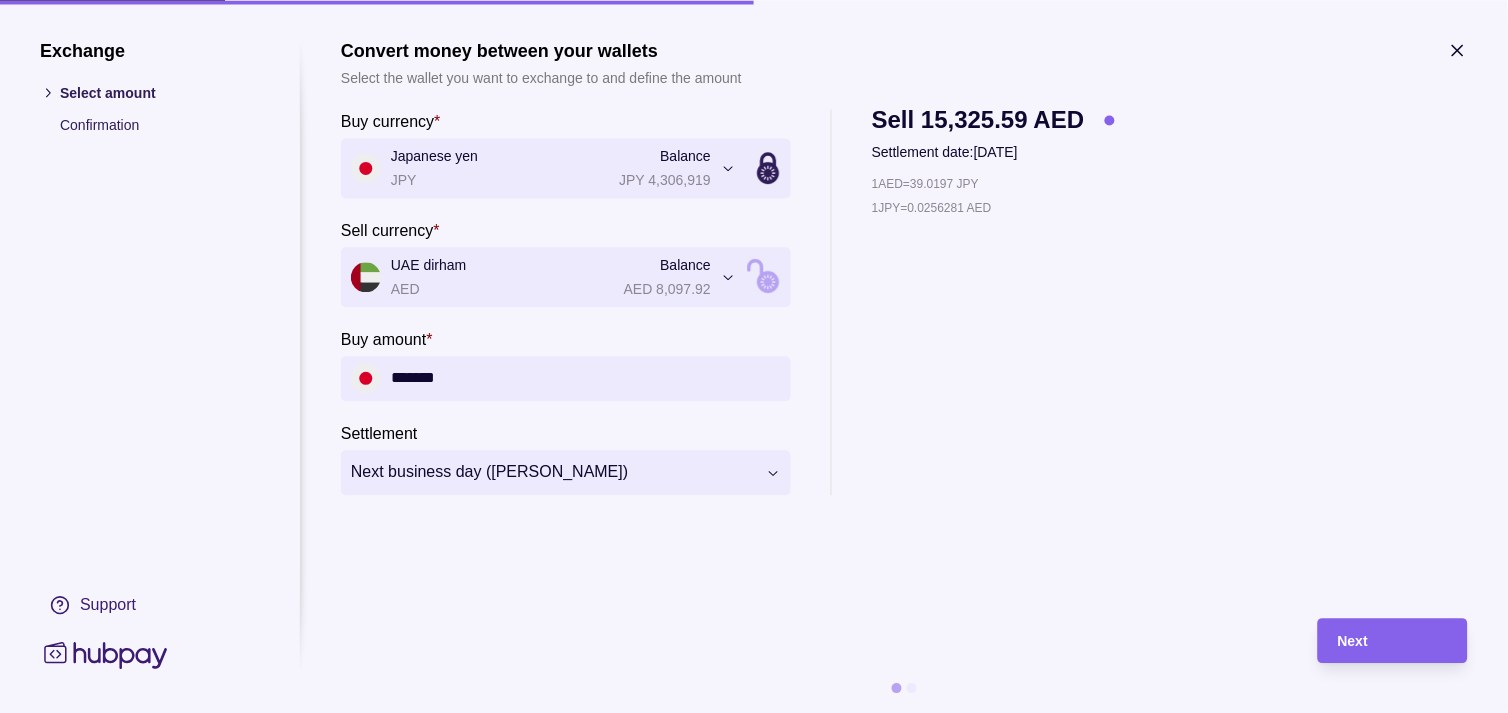type on "*******" 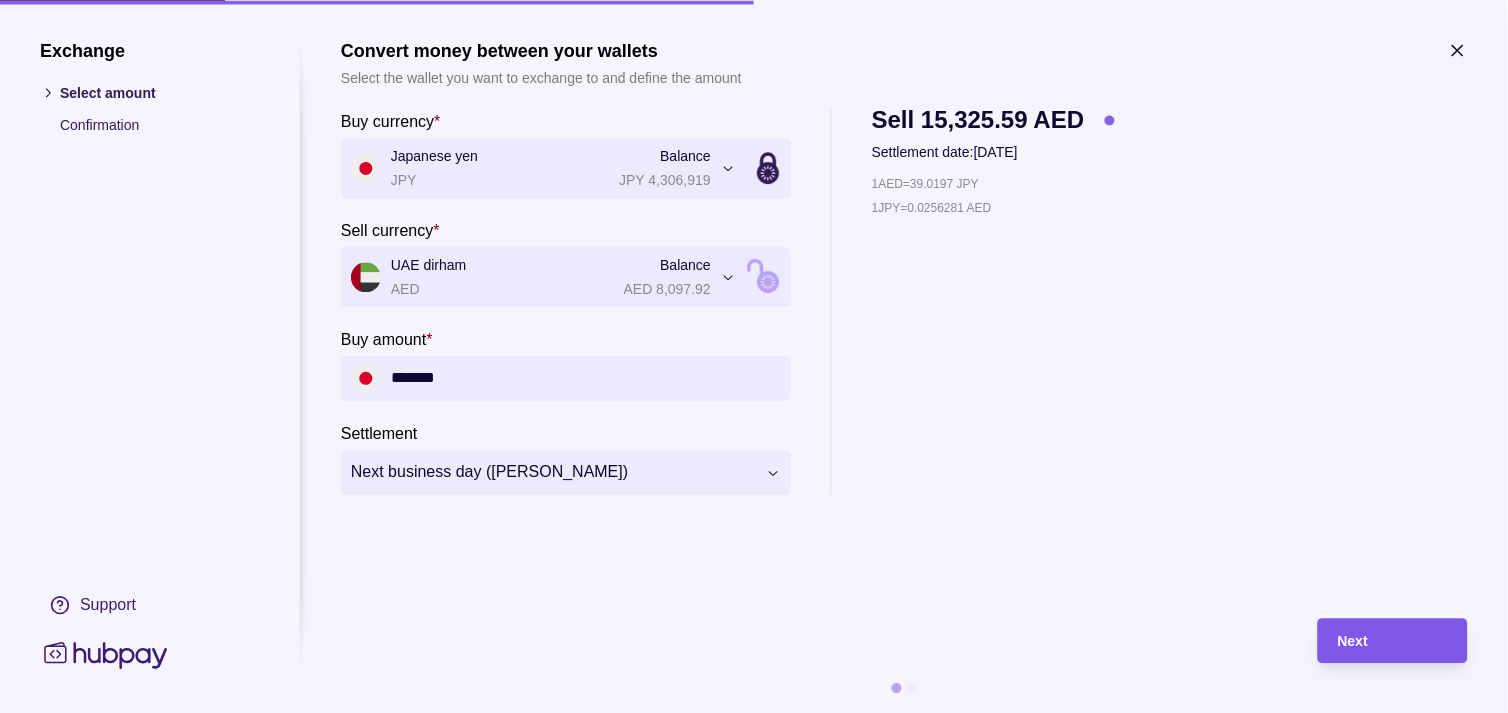 click on "Next" at bounding box center (1393, 641) 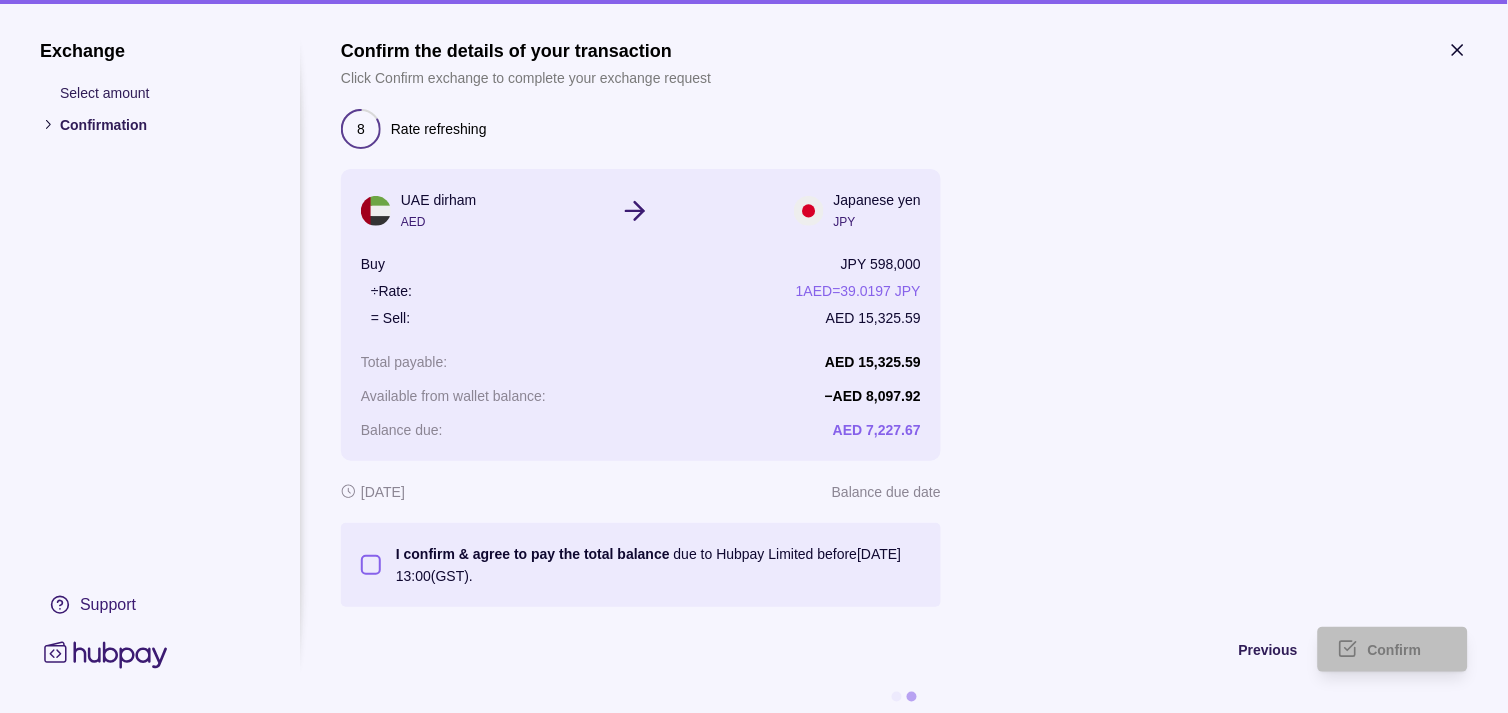 click on "I confirm & agree to pay the total balance   due to Hubpay Limited before  [DATE]   13:00  (GST)." at bounding box center (371, 565) 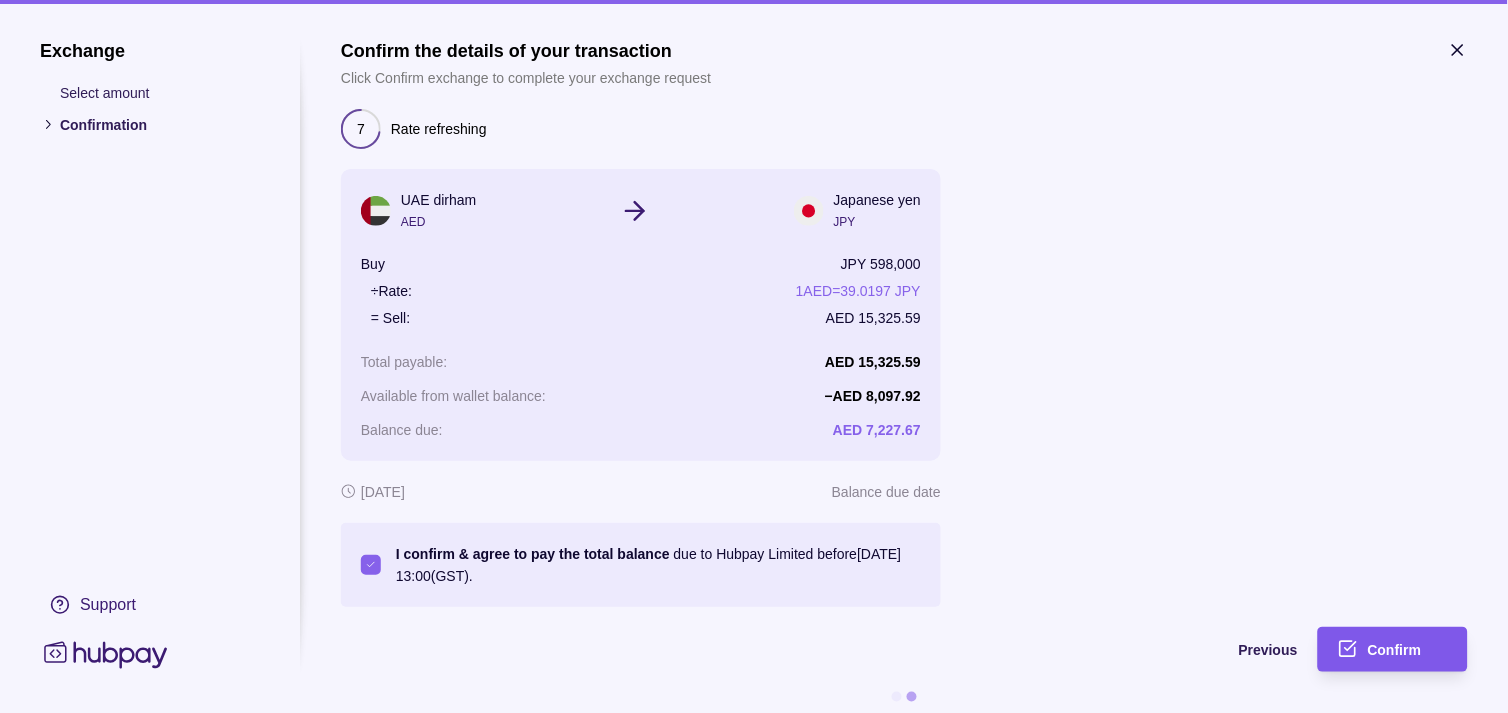 click on "Confirm" at bounding box center (1395, 651) 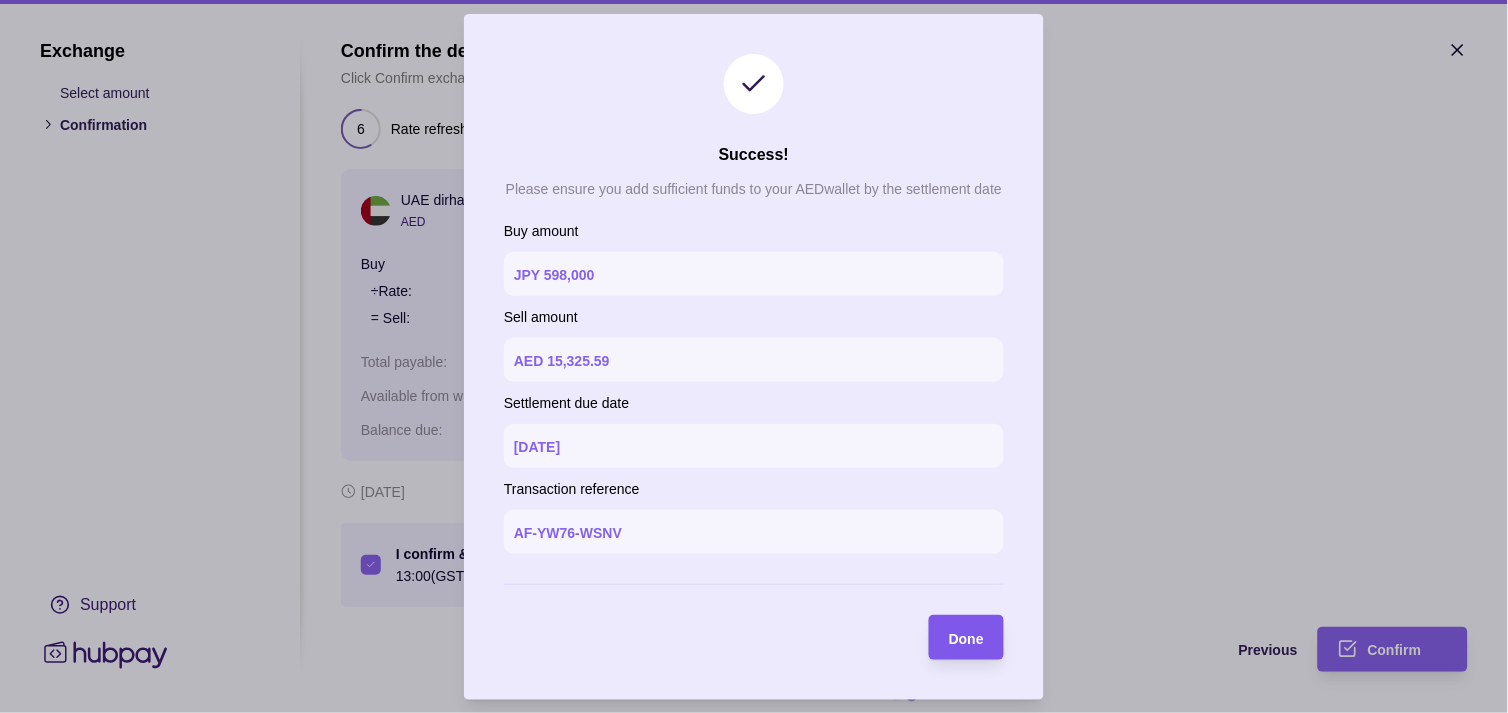 click on "Done" at bounding box center [951, 637] 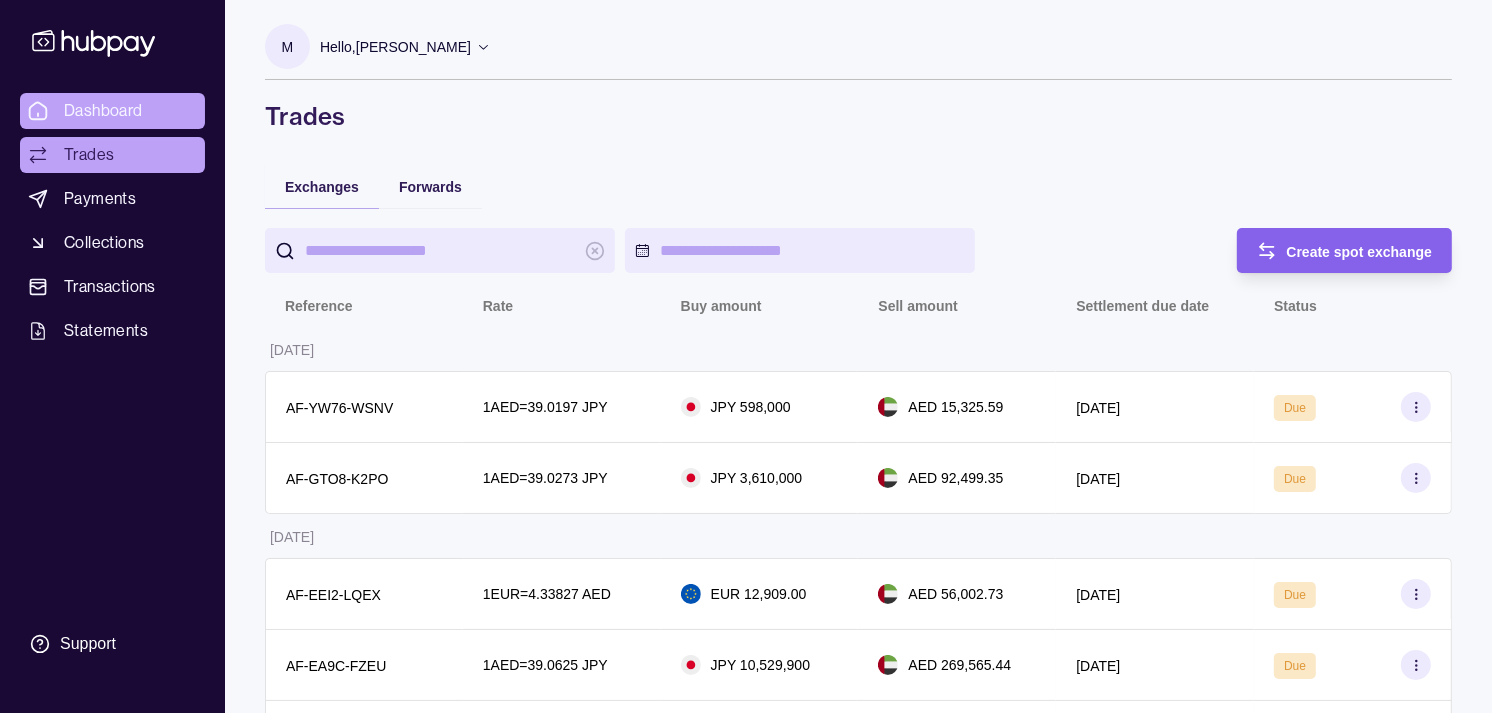 click on "Dashboard" at bounding box center (103, 111) 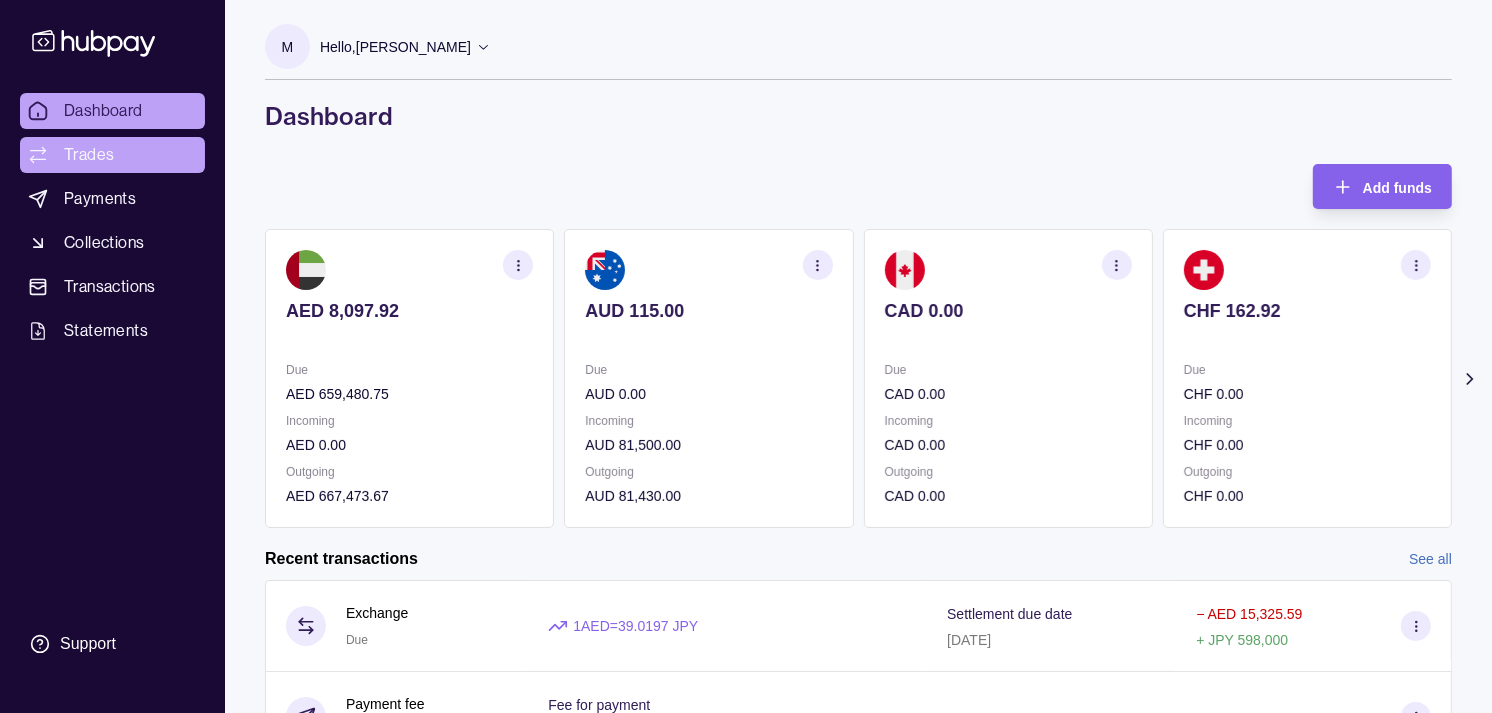 click on "Trades" at bounding box center [89, 155] 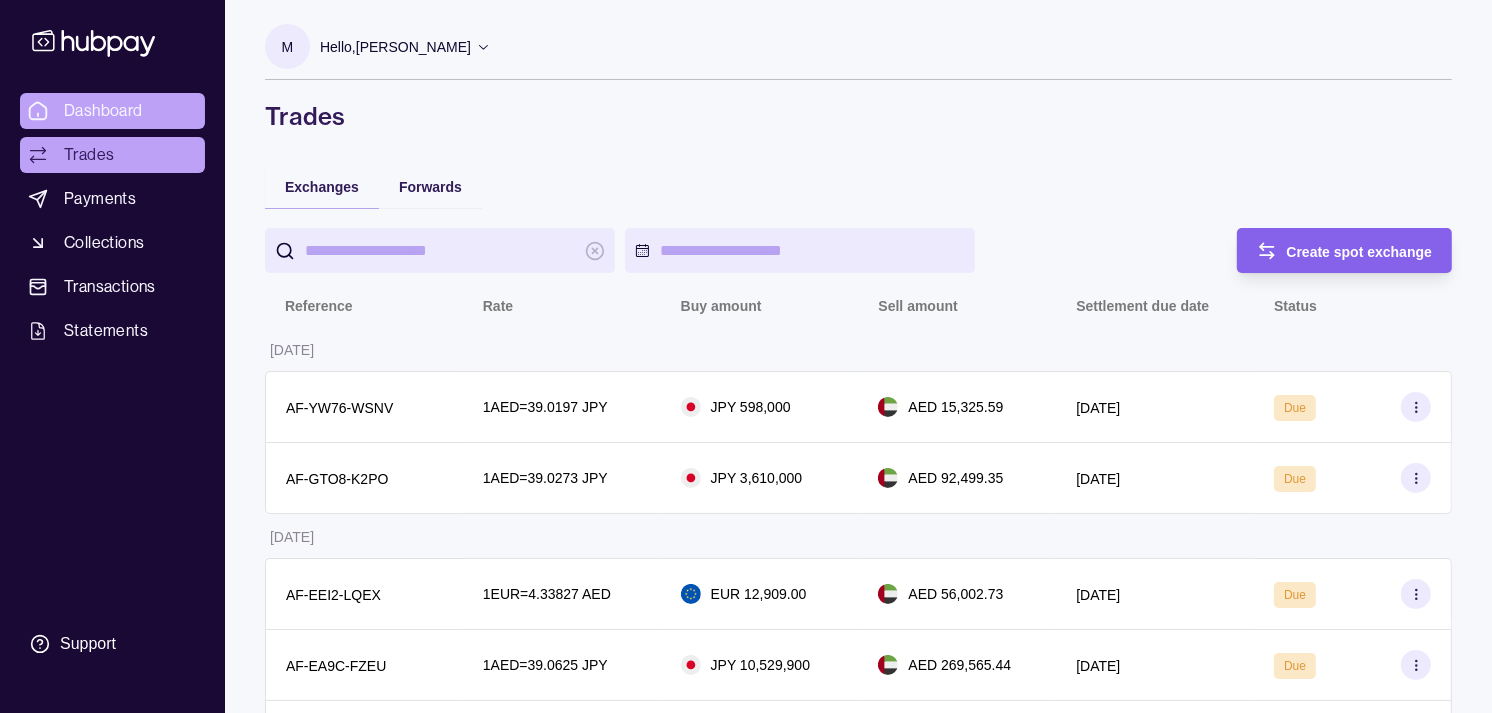 click on "Dashboard" at bounding box center [103, 111] 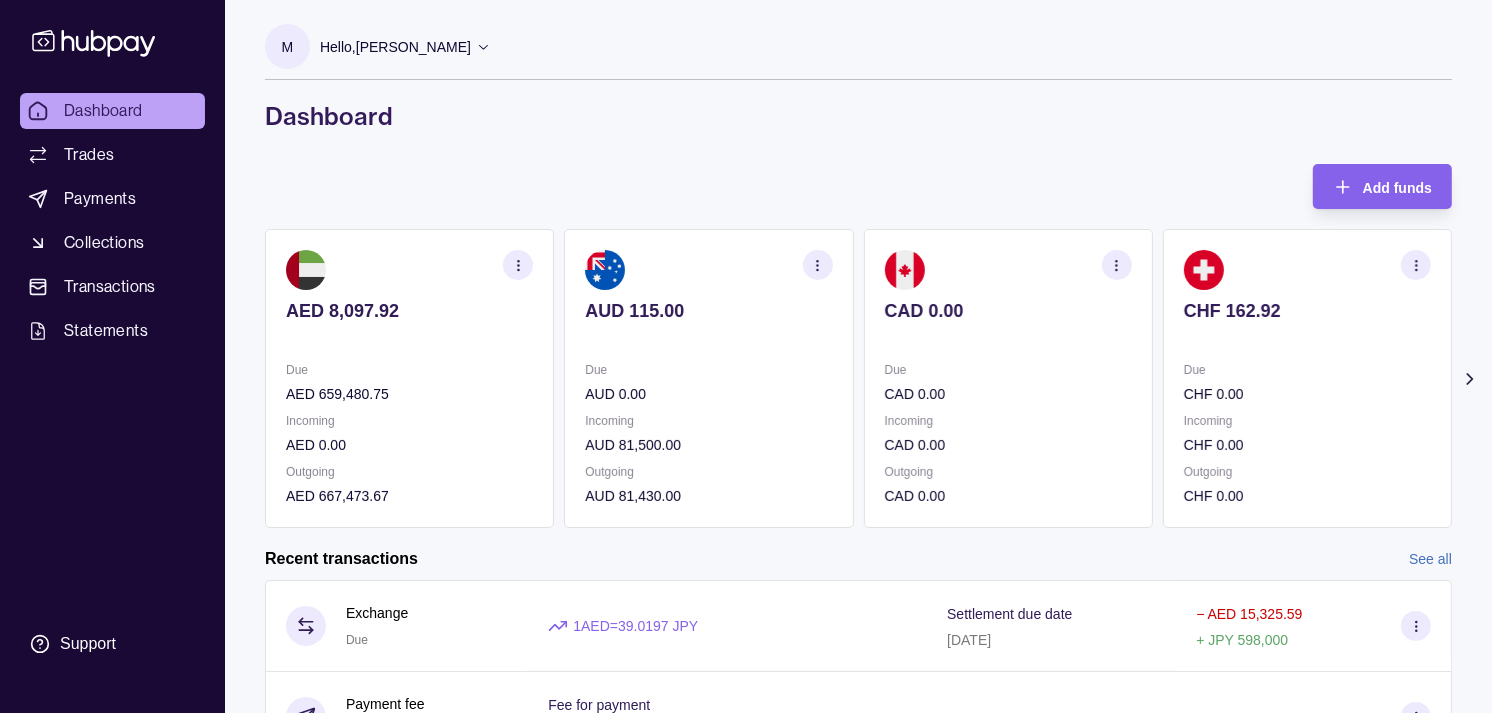 click on "AUD 0.00" at bounding box center [708, 394] 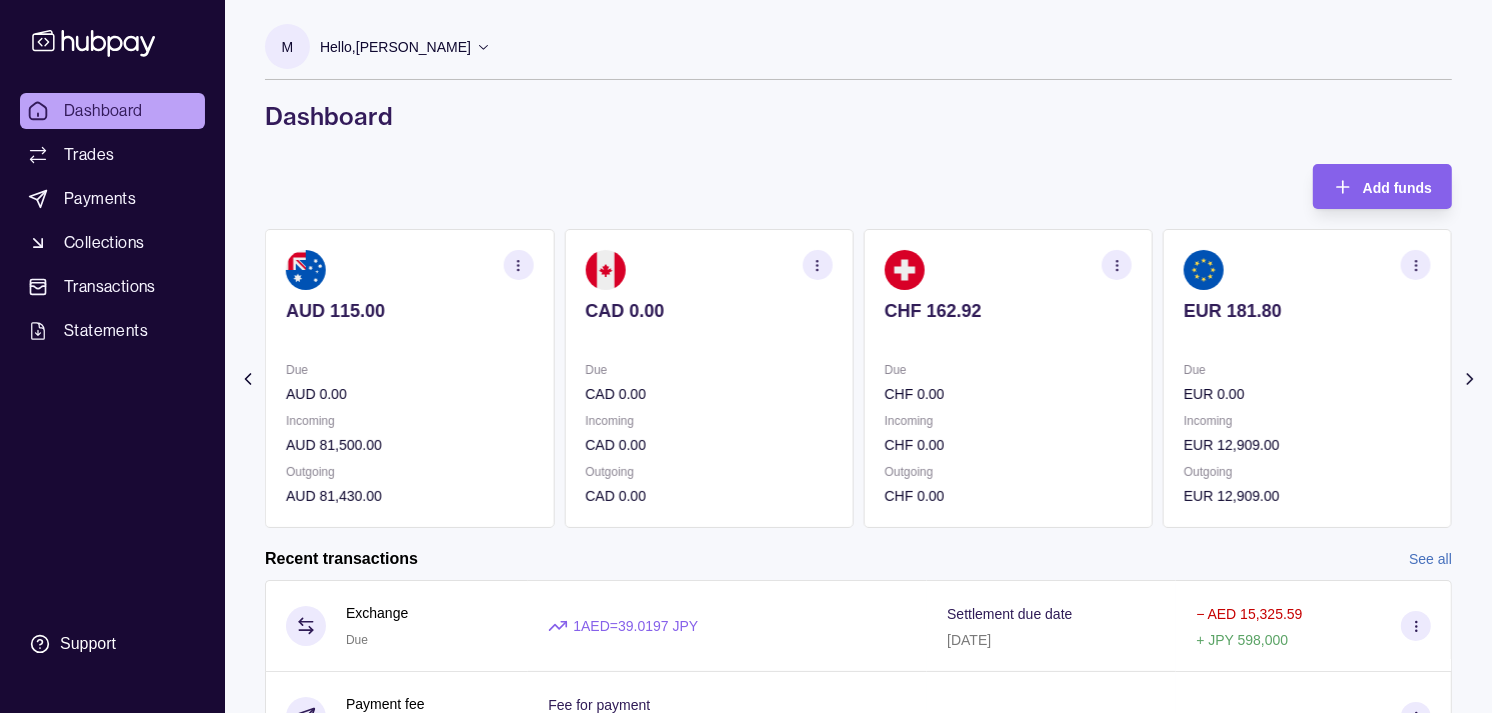 click on "CHF 162.92                                                                                                               Due CHF 0.00 Incoming CHF 0.00 Outgoing CHF 0.00" at bounding box center (1008, 378) 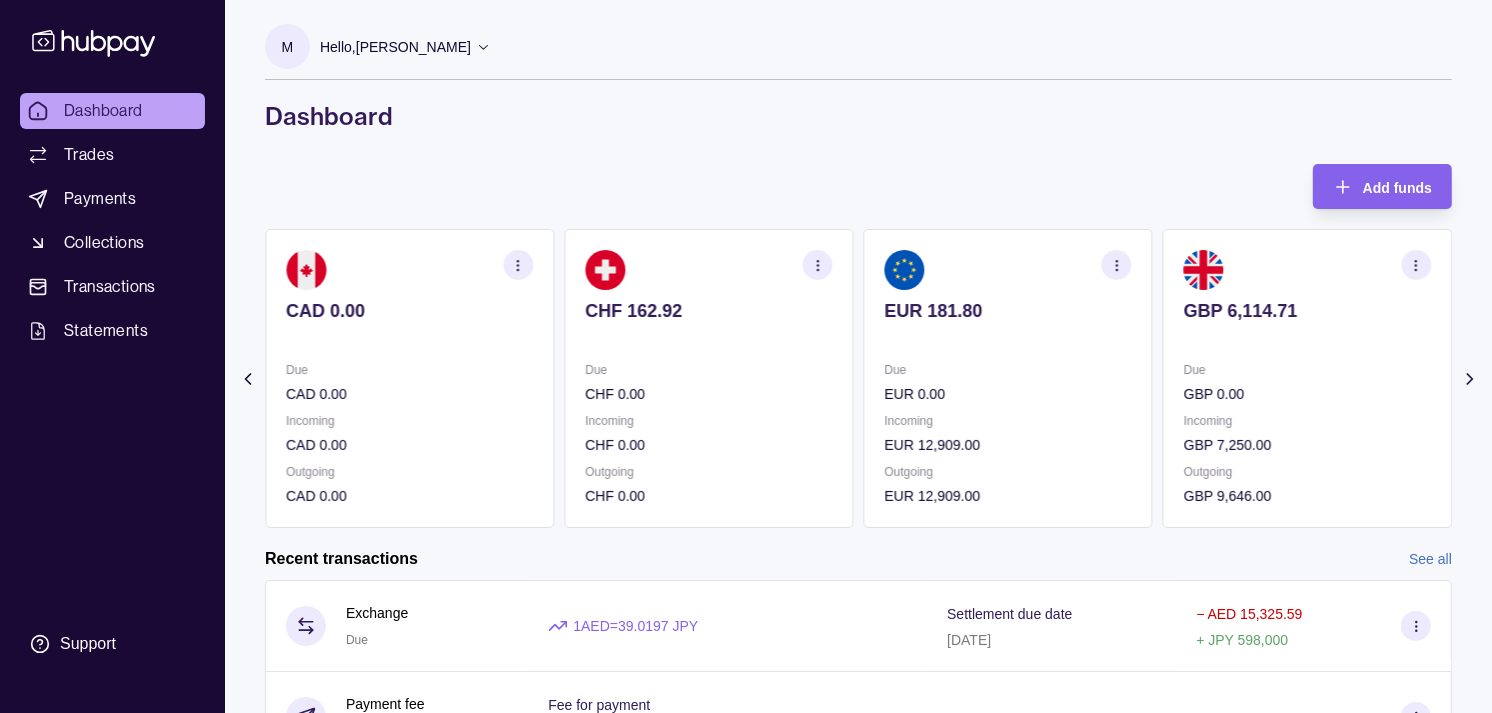 click on "AED 8,097.92                                                                                                               Due AED 659,480.75 Incoming AED 0.00 Outgoing AED 667,473.67 AUD 115.00                                                                                                               Due AUD 0.00 Incoming AUD 81,500.00 Outgoing AUD 81,430.00 CAD 0.00                                                                                                               Due CAD 0.00 Incoming CAD 0.00 Outgoing CAD 0.00 CHF 162.92                                                                                                               Due CHF 0.00 Incoming CHF 0.00 Outgoing CHF 0.00 EUR 181.80" at bounding box center (858, 378) 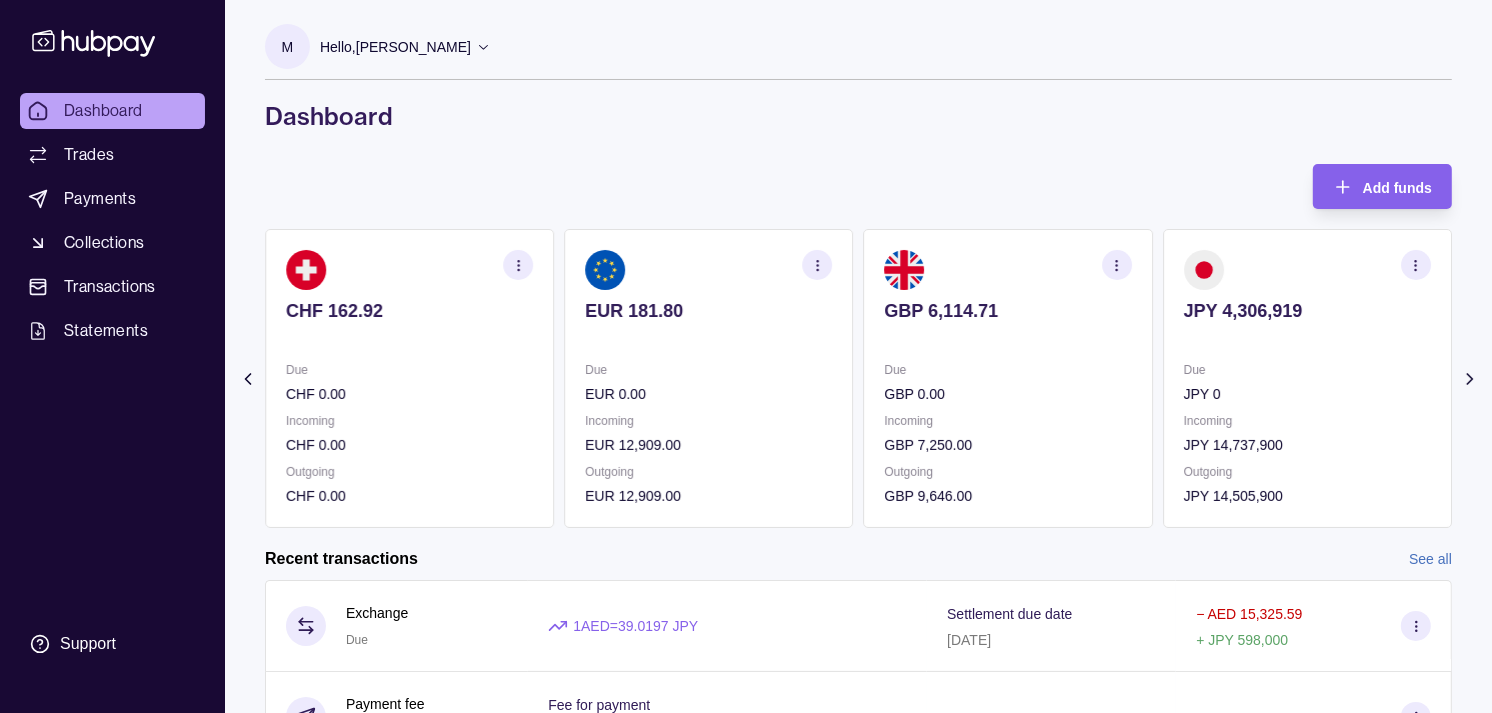 click on "GBP 6,114.71                                                                                                               Due GBP 0.00 Incoming GBP 7,250.00 Outgoing GBP 9,646.00" at bounding box center (1008, 378) 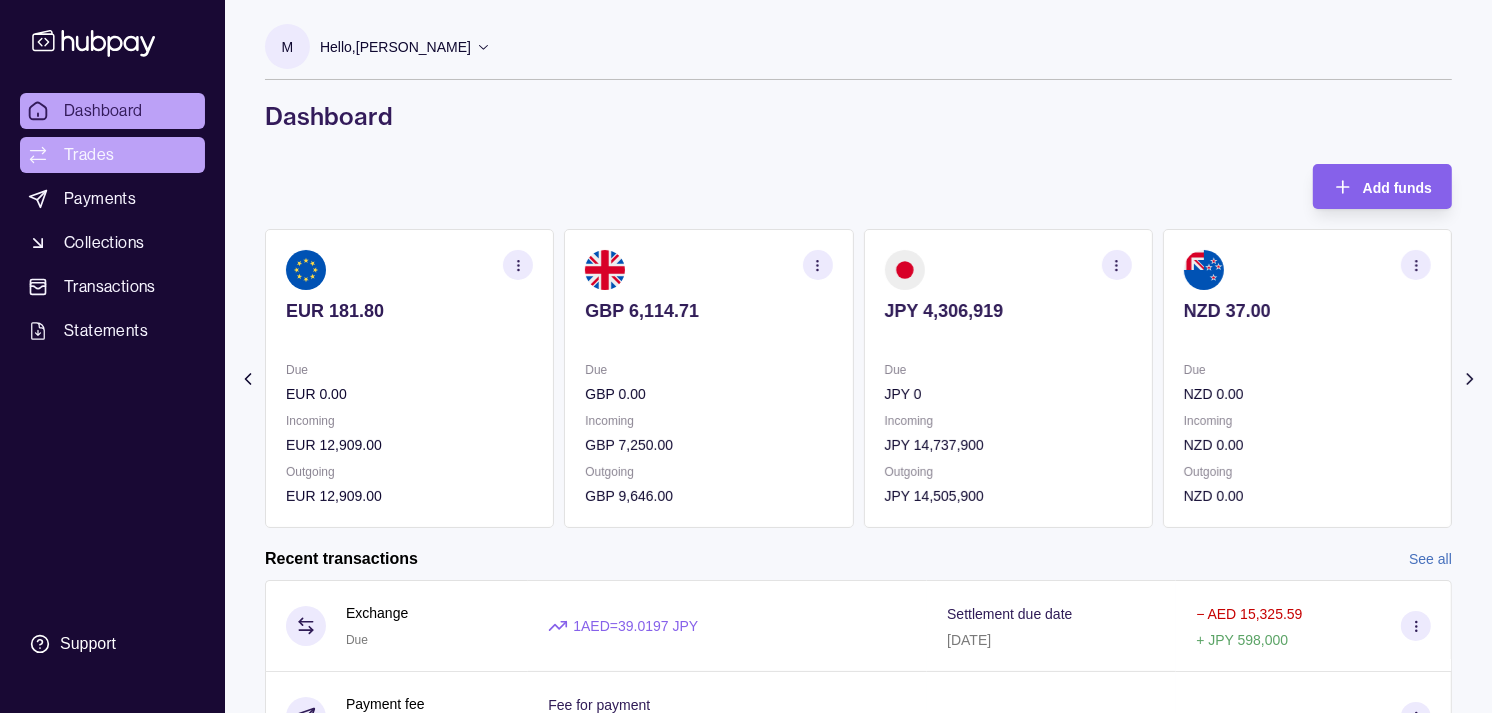 click on "Trades" at bounding box center (89, 155) 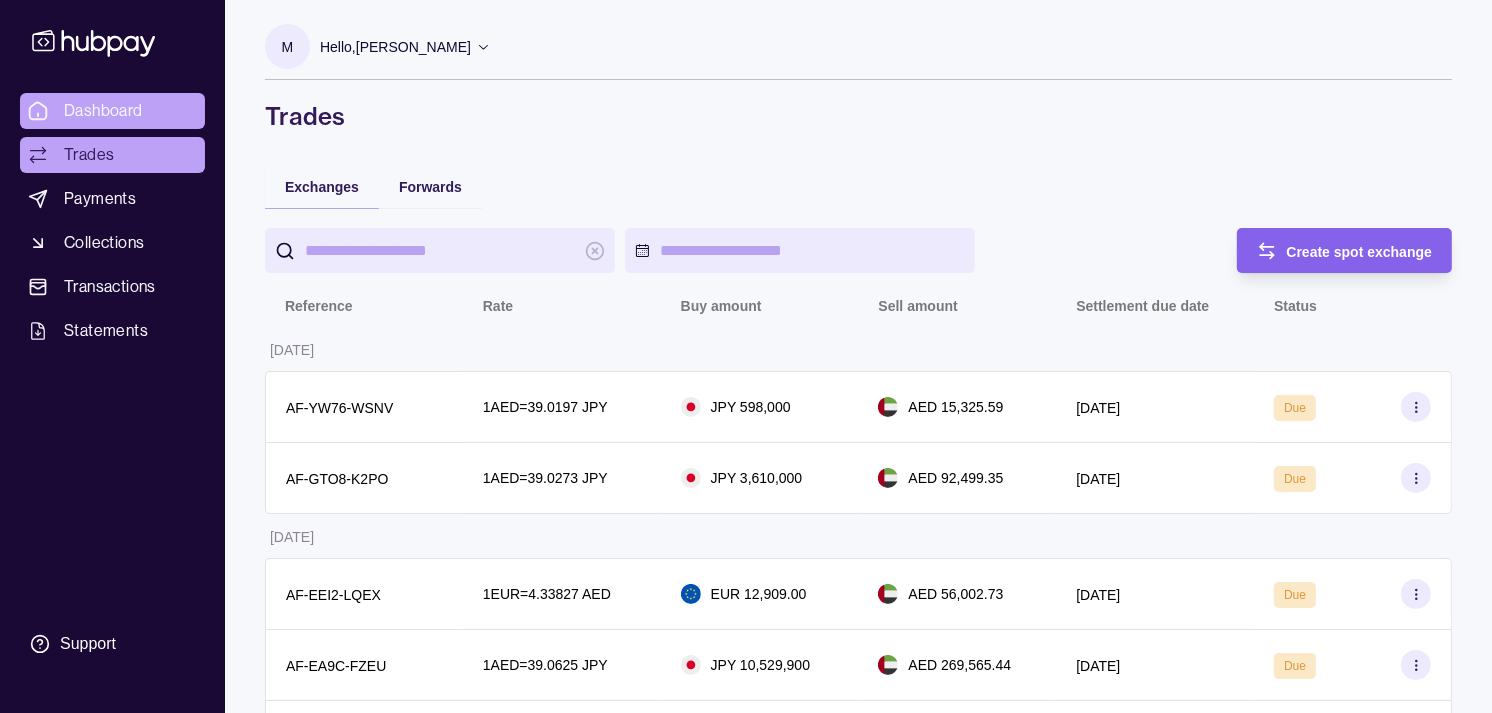 click on "Dashboard" at bounding box center [103, 111] 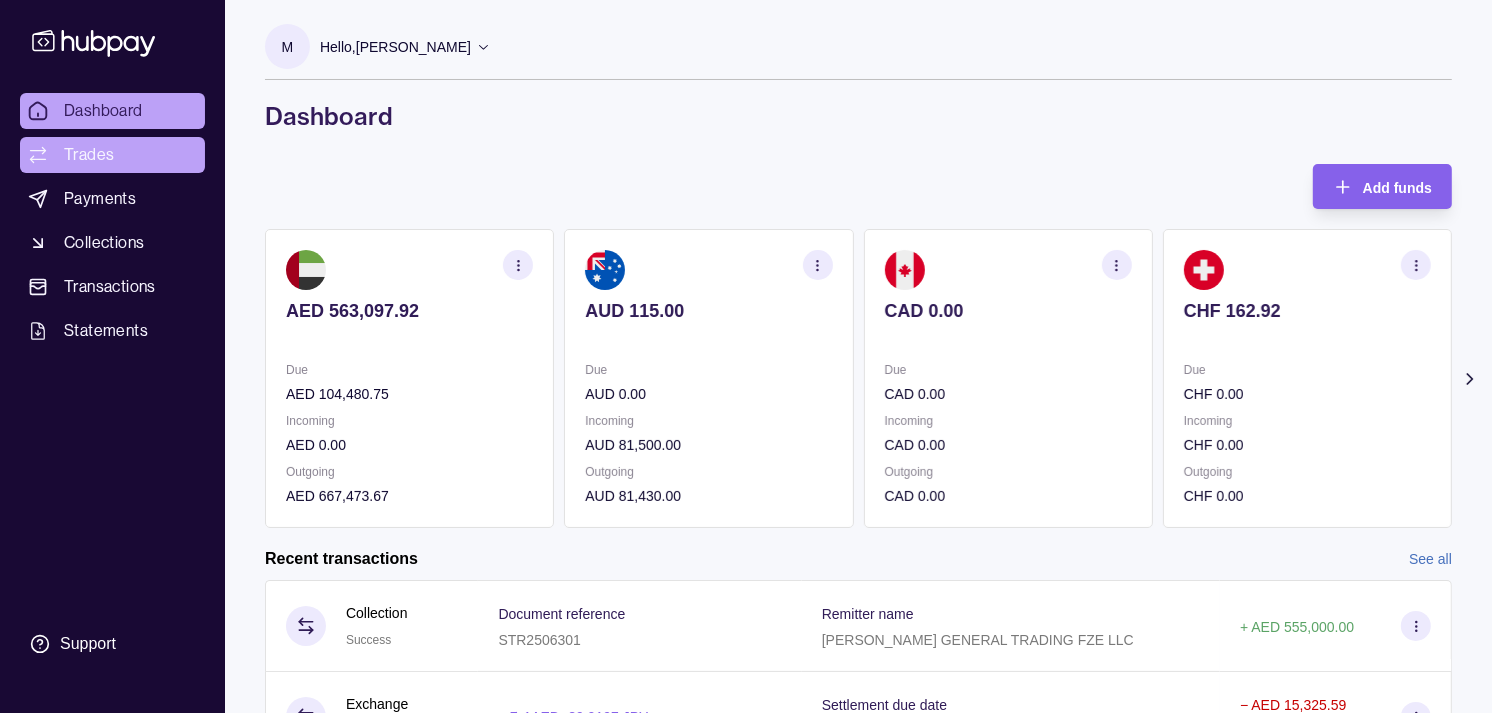 click on "Trades" at bounding box center (112, 155) 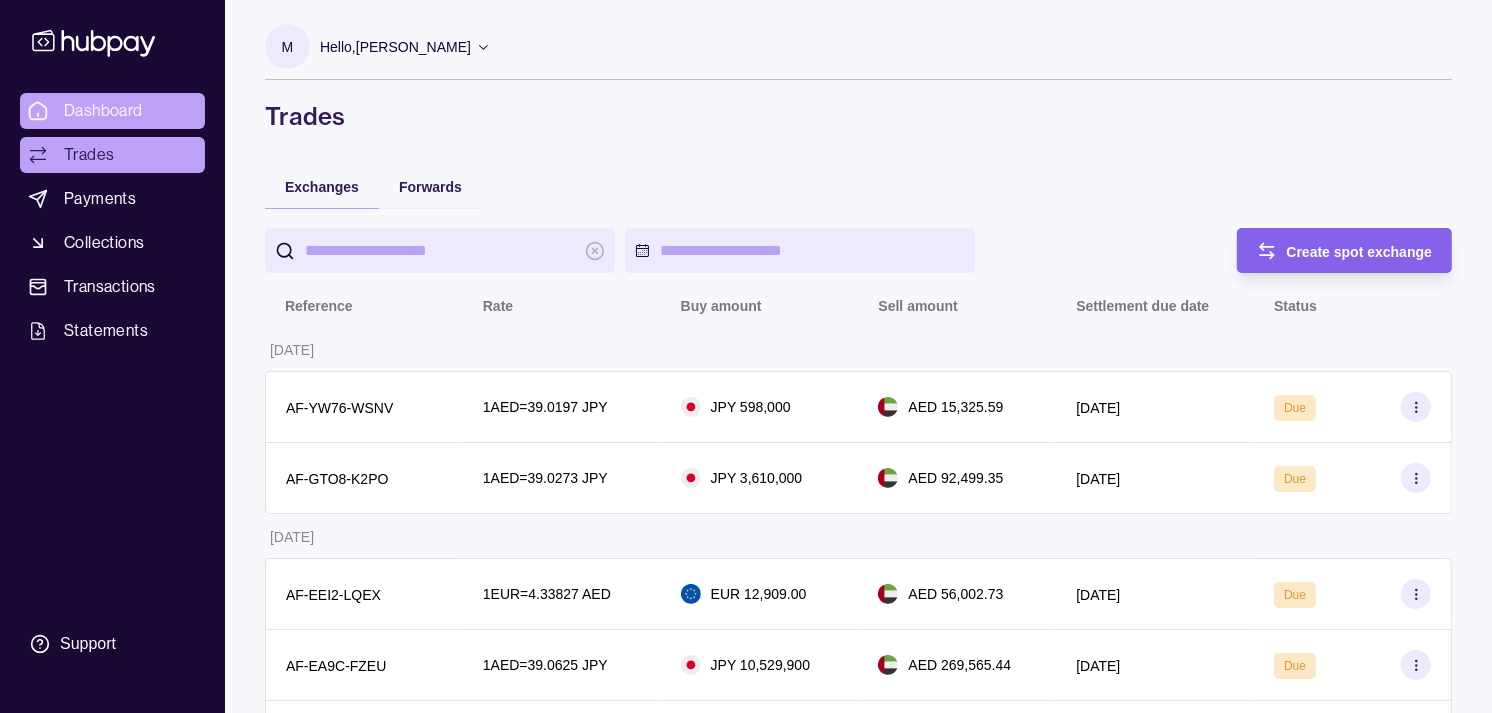 click on "Dashboard" at bounding box center [103, 111] 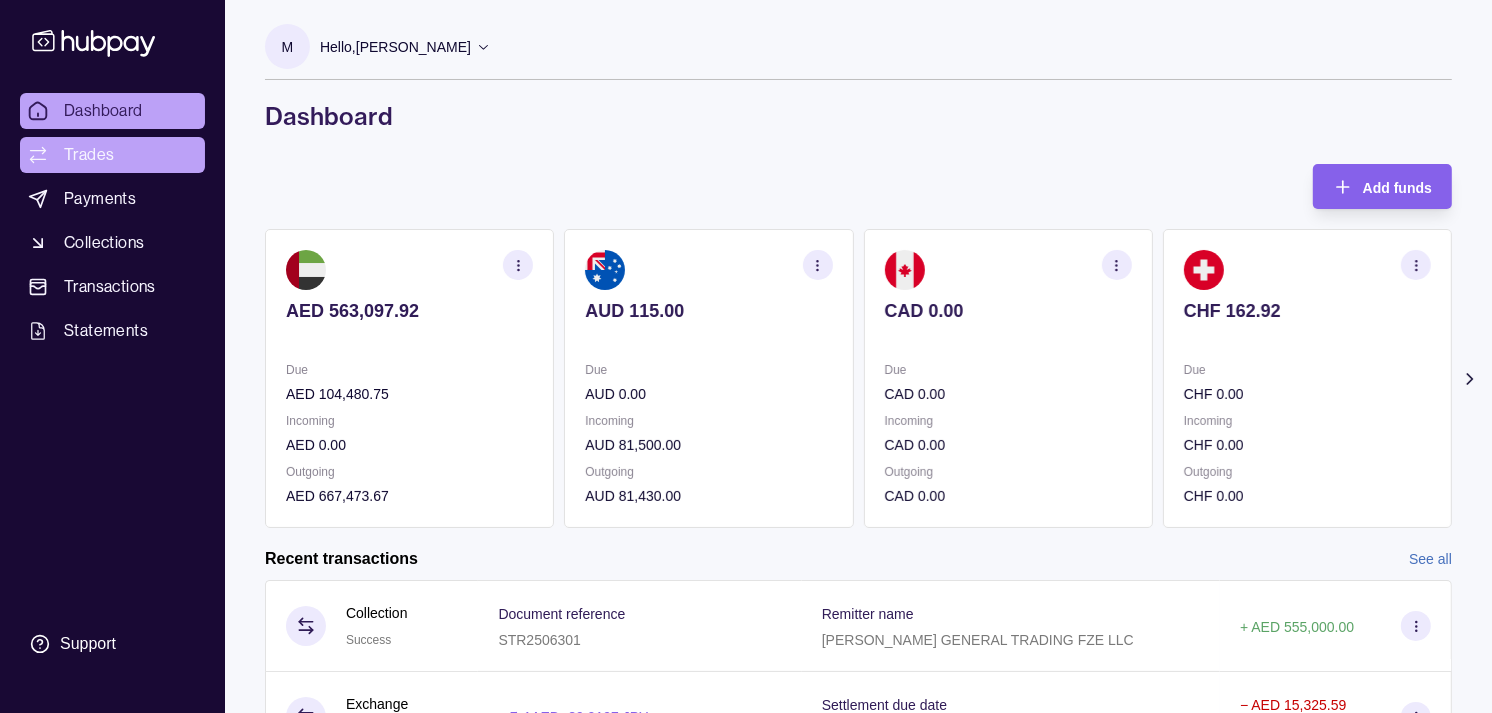 click on "Trades" at bounding box center [89, 155] 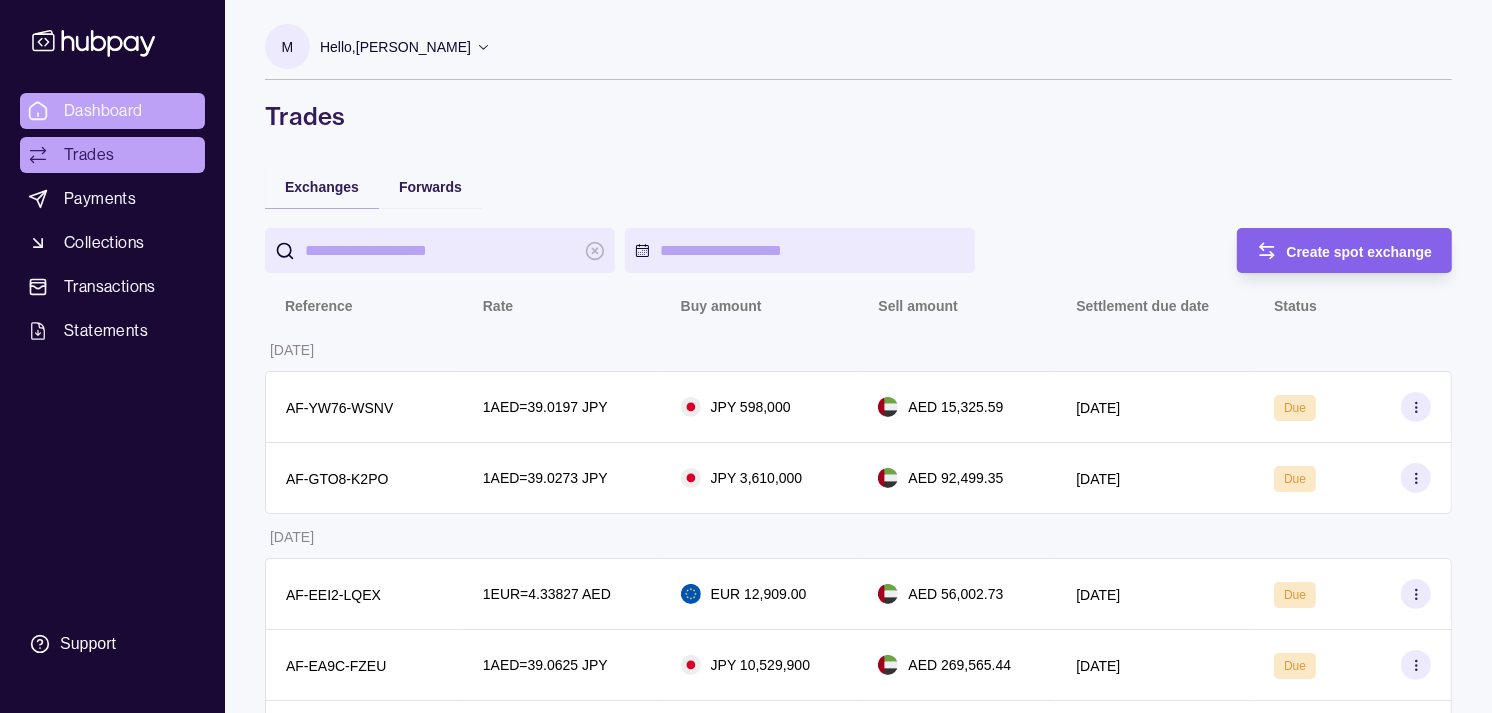 click on "Dashboard" at bounding box center [103, 111] 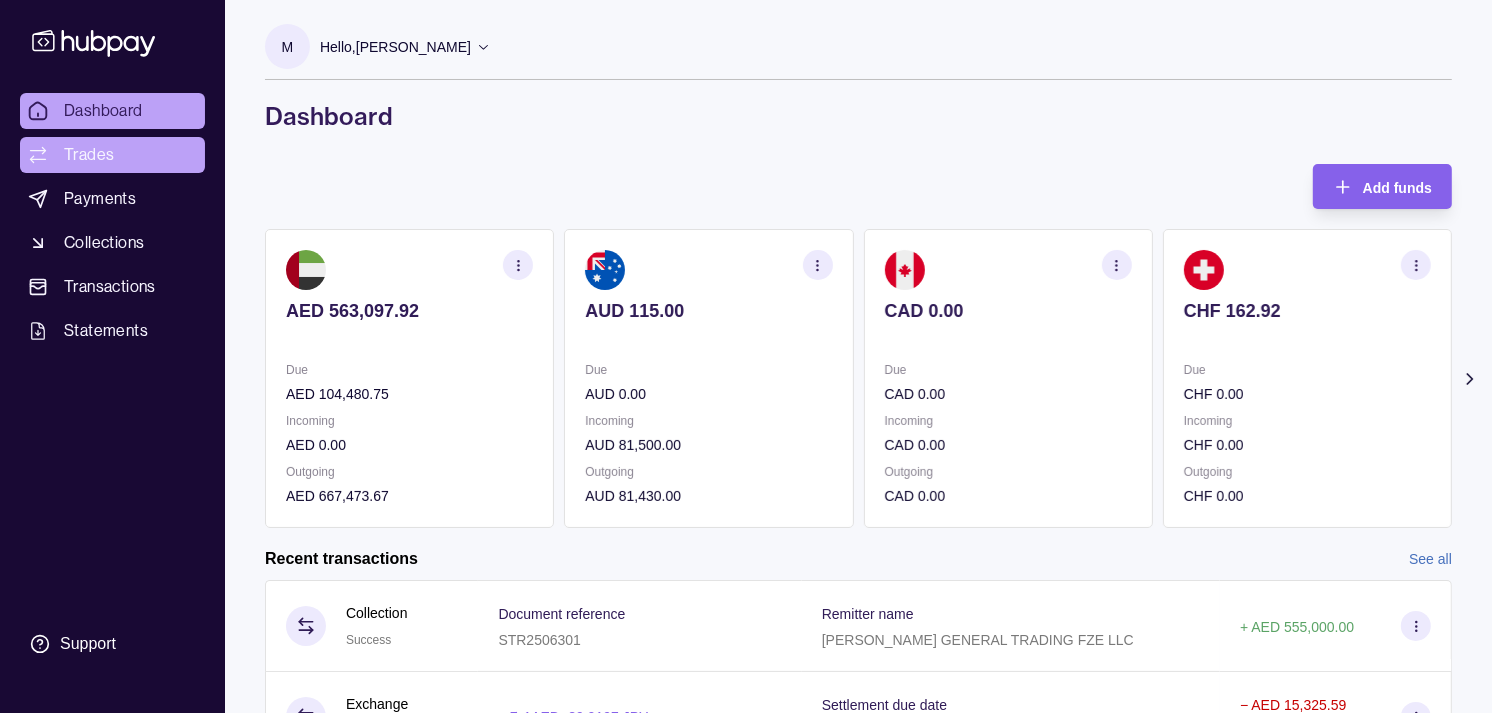 click on "Trades" at bounding box center [112, 155] 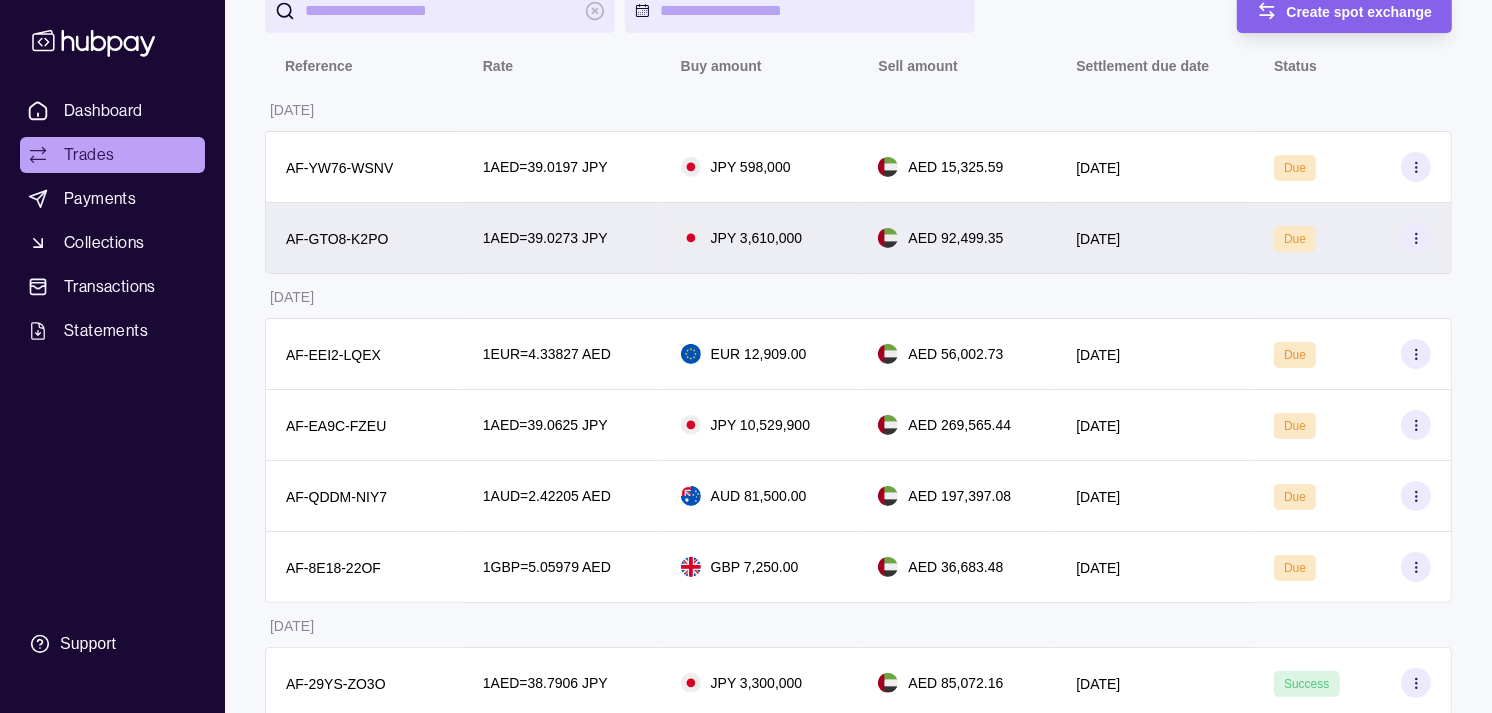 scroll, scrollTop: 333, scrollLeft: 0, axis: vertical 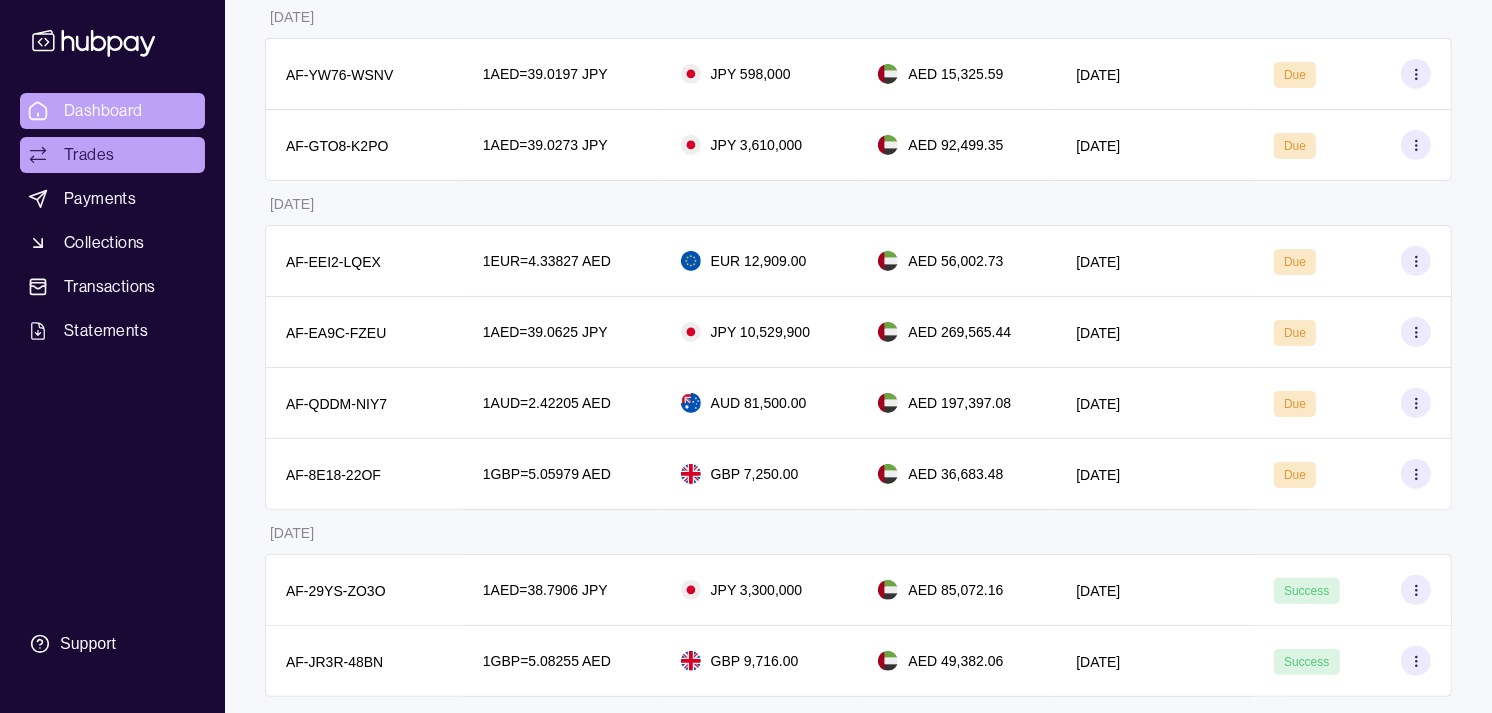 click on "Dashboard" at bounding box center (103, 111) 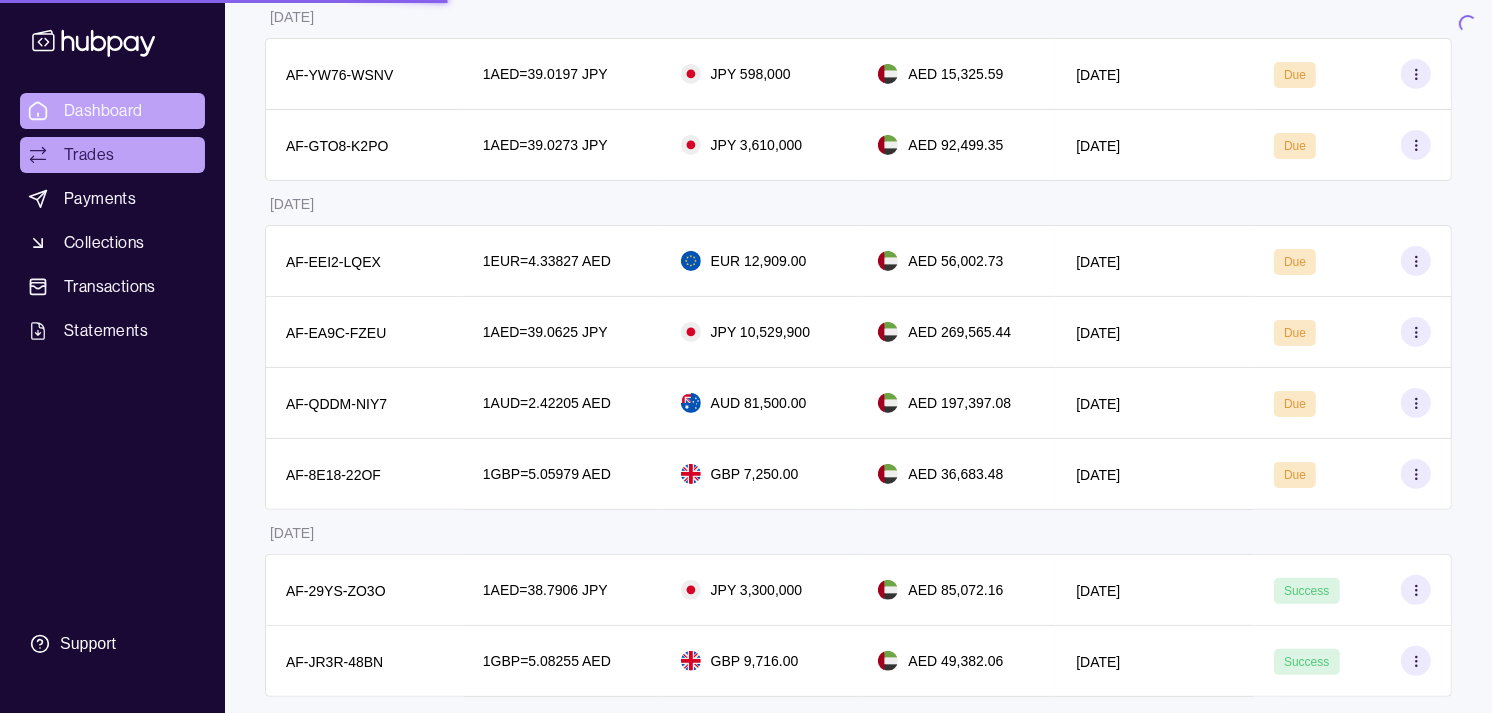 scroll, scrollTop: 0, scrollLeft: 0, axis: both 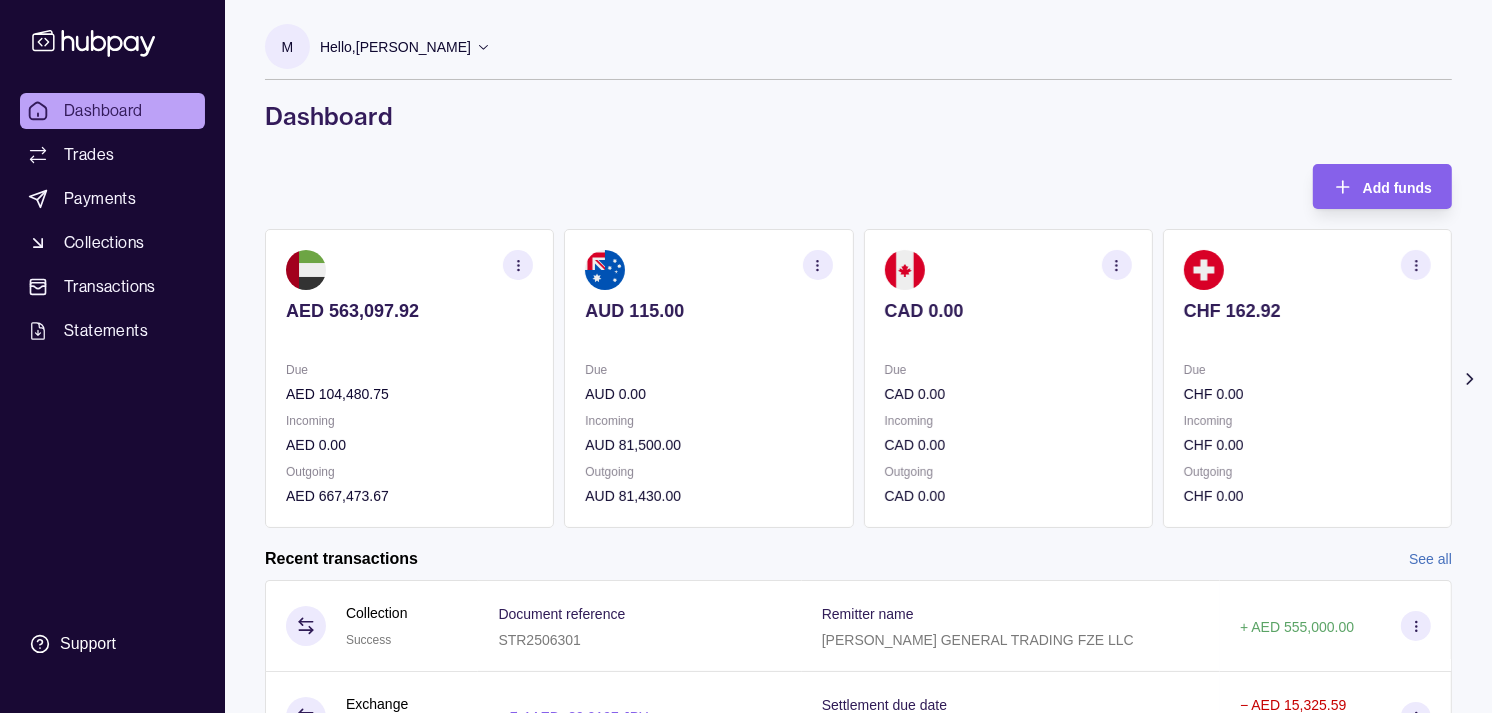 click on "AED 563,097.92                                                                                                               Due AED 104,480.75 Incoming AED 0.00 Outgoing AED 667,473.67 AUD 115.00                                                                                                               Due AUD 0.00 Incoming AUD 81,500.00 Outgoing AUD 81,430.00 CAD 0.00                                                                                                               Due CAD 0.00 Incoming CAD 0.00 Outgoing CAD 0.00 CHF 162.92                                                                                                               Due CHF 0.00 Incoming CHF 0.00 Outgoing CHF 0.00 EUR 181.80" at bounding box center (858, 378) 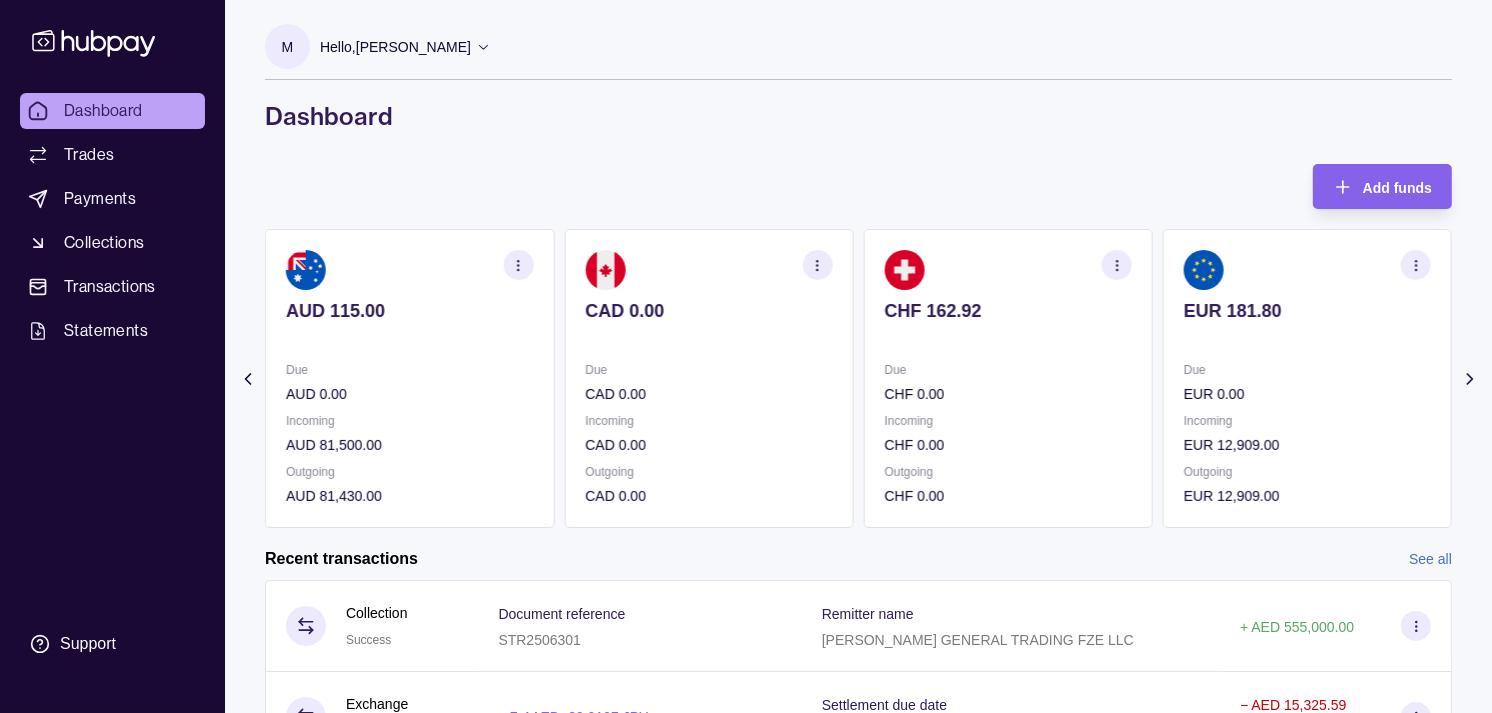 click on "AED 563,097.92                                                                                                               Due AED 104,480.75 Incoming AED 0.00 Outgoing AED 667,473.67 AUD 115.00                                                                                                               Due AUD 0.00 Incoming AUD 81,500.00 Outgoing AUD 81,430.00 CAD 0.00                                                                                                               Due CAD 0.00 Incoming CAD 0.00 Outgoing CAD 0.00 CHF 162.92                                                                                                               Due CHF 0.00 Incoming CHF 0.00 Outgoing CHF 0.00 EUR 181.80" at bounding box center (559, 378) 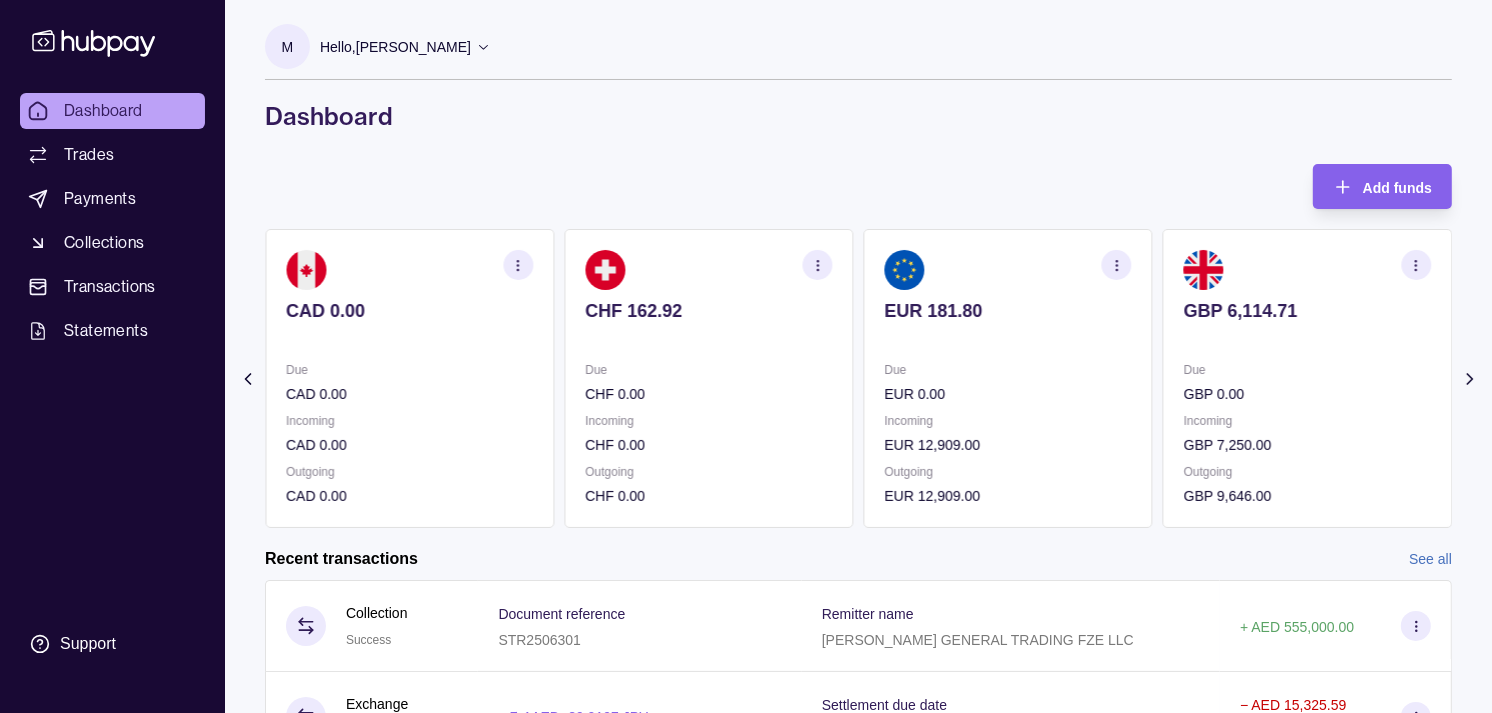 click on "EUR 0.00" at bounding box center [1008, 394] 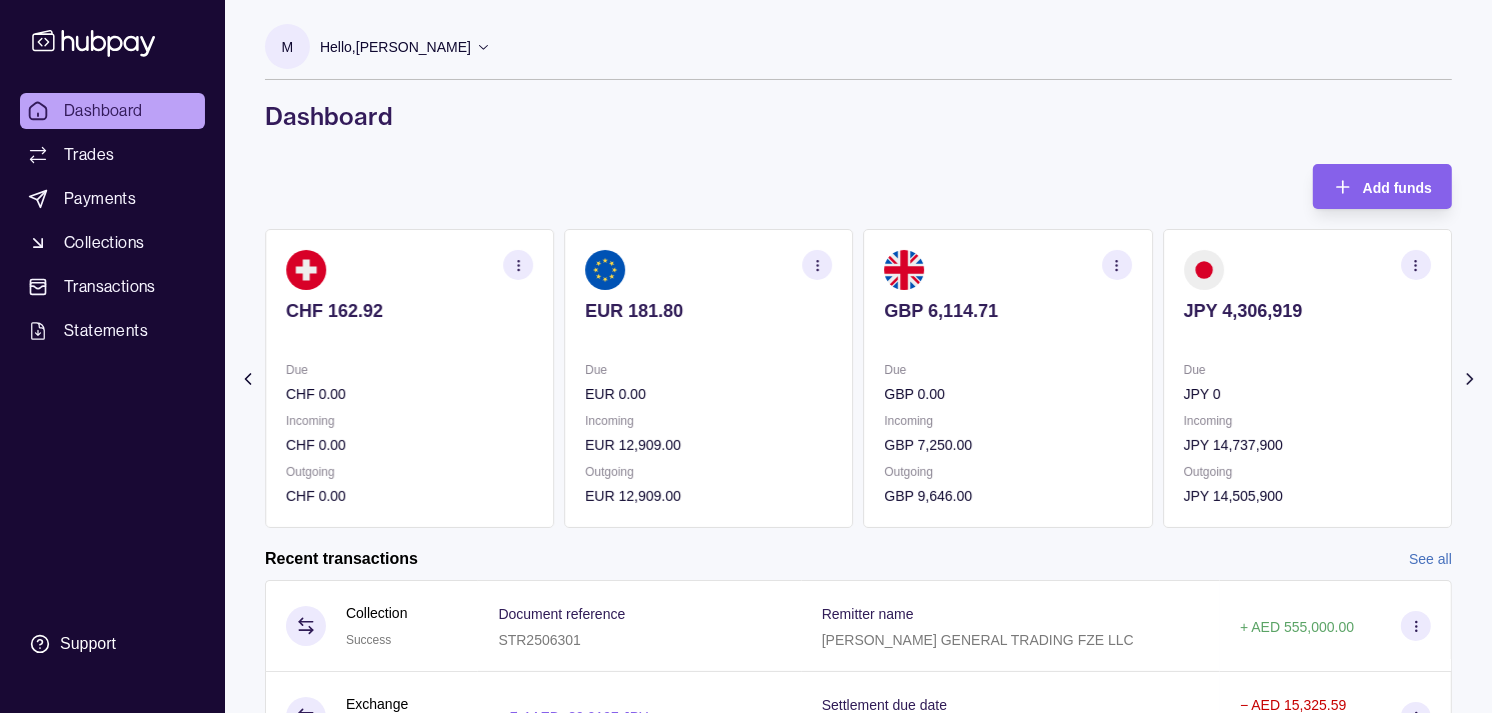 click on "Due" at bounding box center [1008, 370] 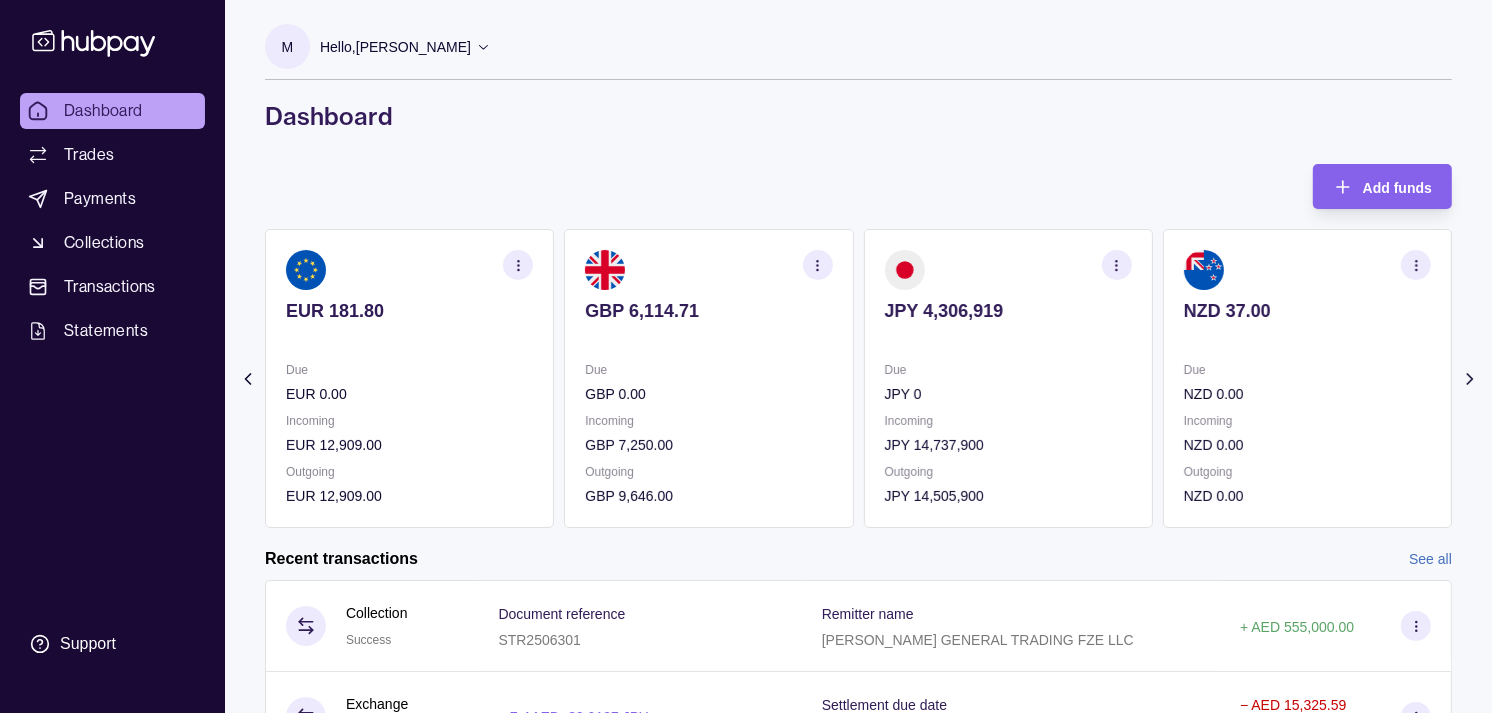 click on "GBP 6,114.71                                                                                                               Due GBP 0.00 Incoming GBP 7,250.00 Outgoing GBP 9,646.00" at bounding box center [708, 378] 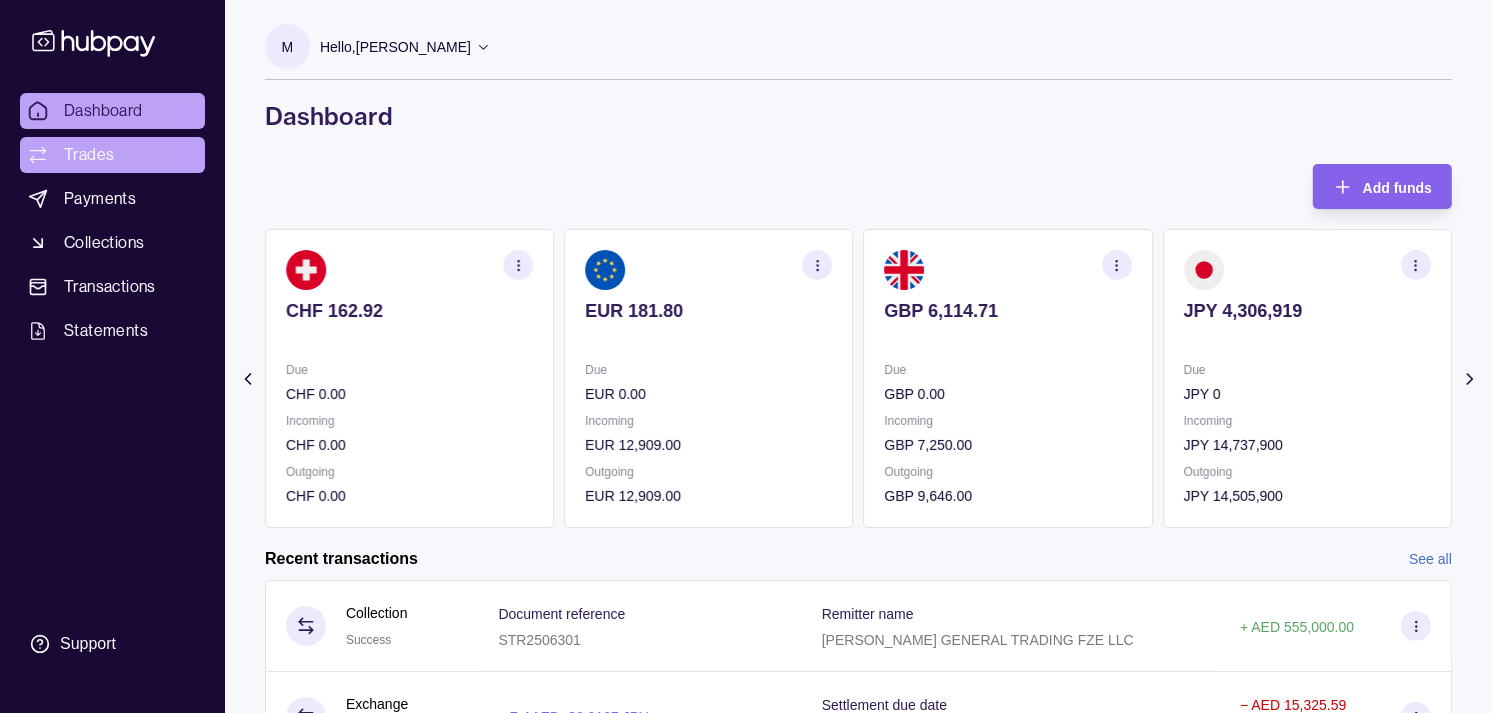 click on "Trades" at bounding box center (112, 155) 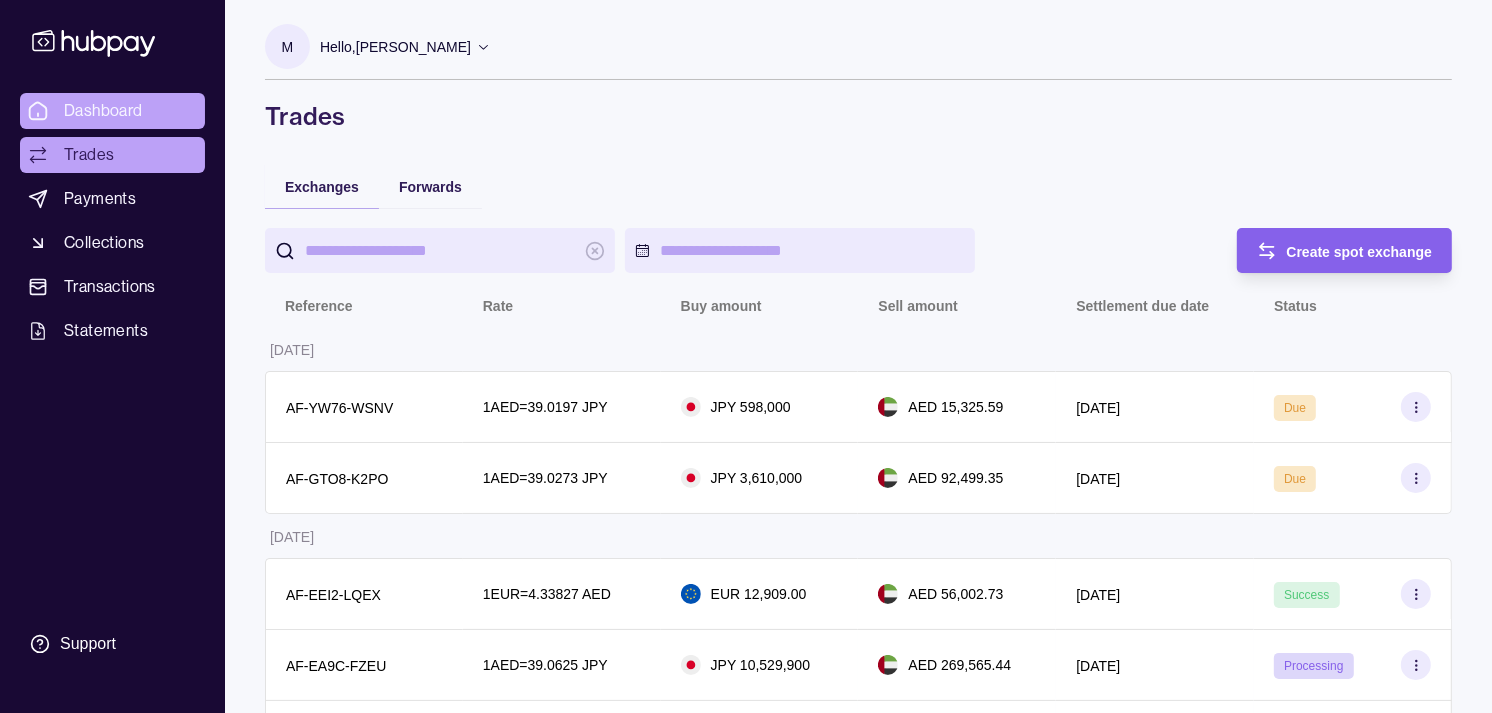 click on "Dashboard" at bounding box center [103, 111] 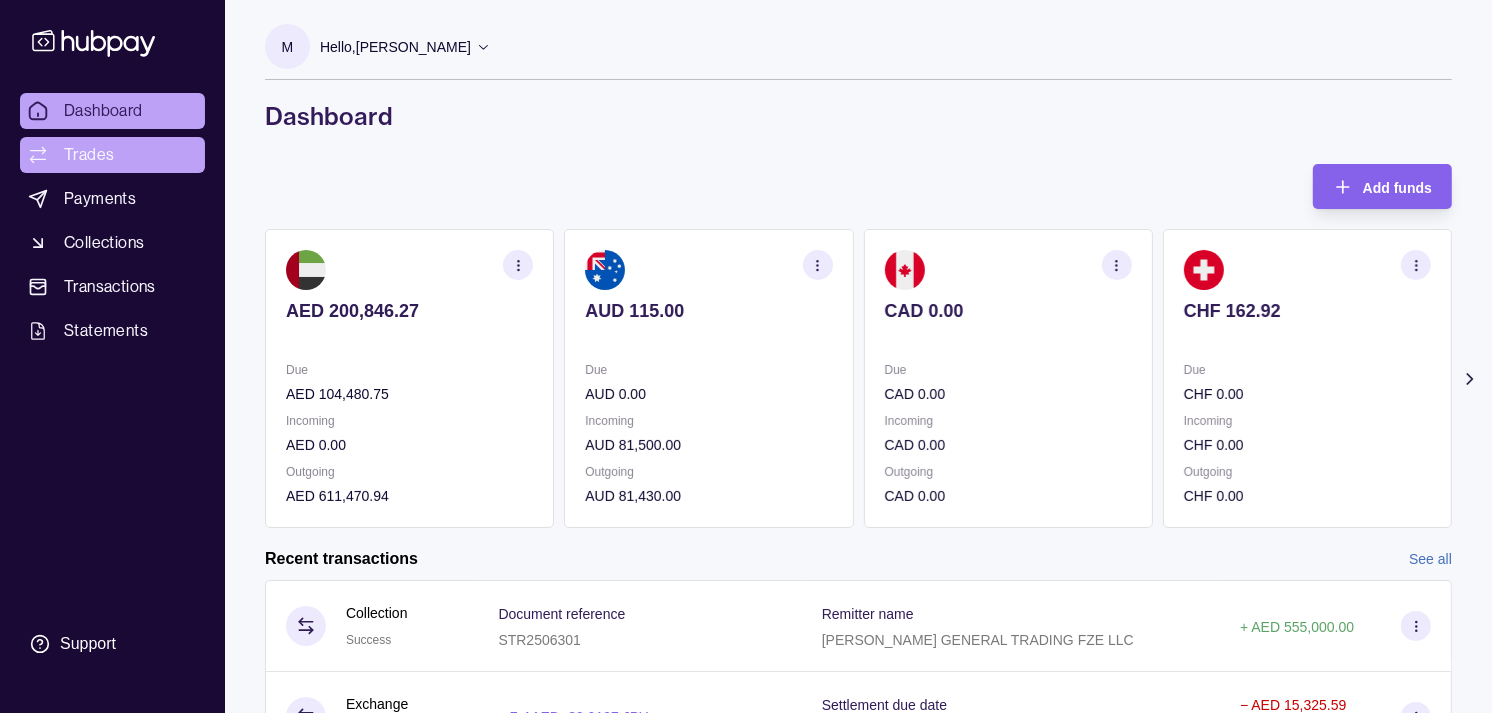 click on "Trades" at bounding box center [89, 155] 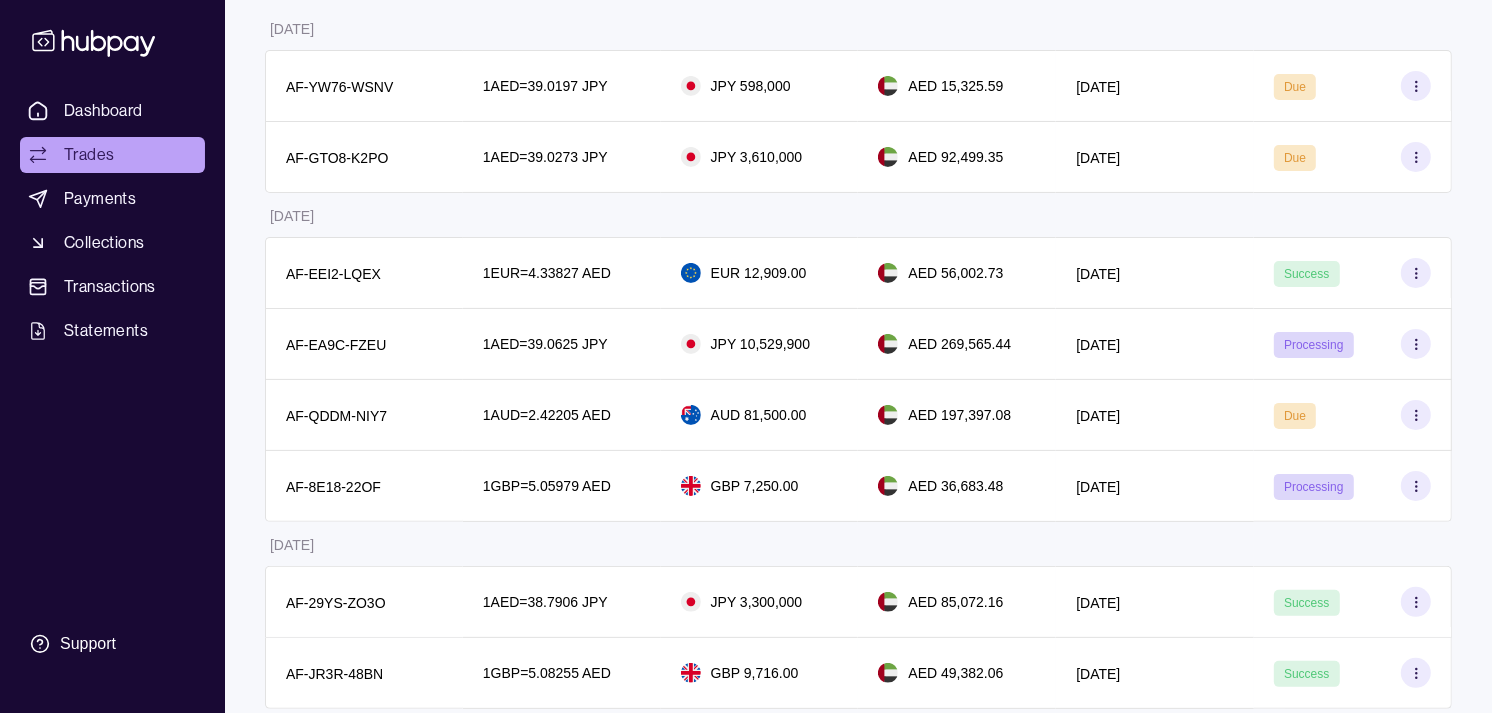 scroll, scrollTop: 333, scrollLeft: 0, axis: vertical 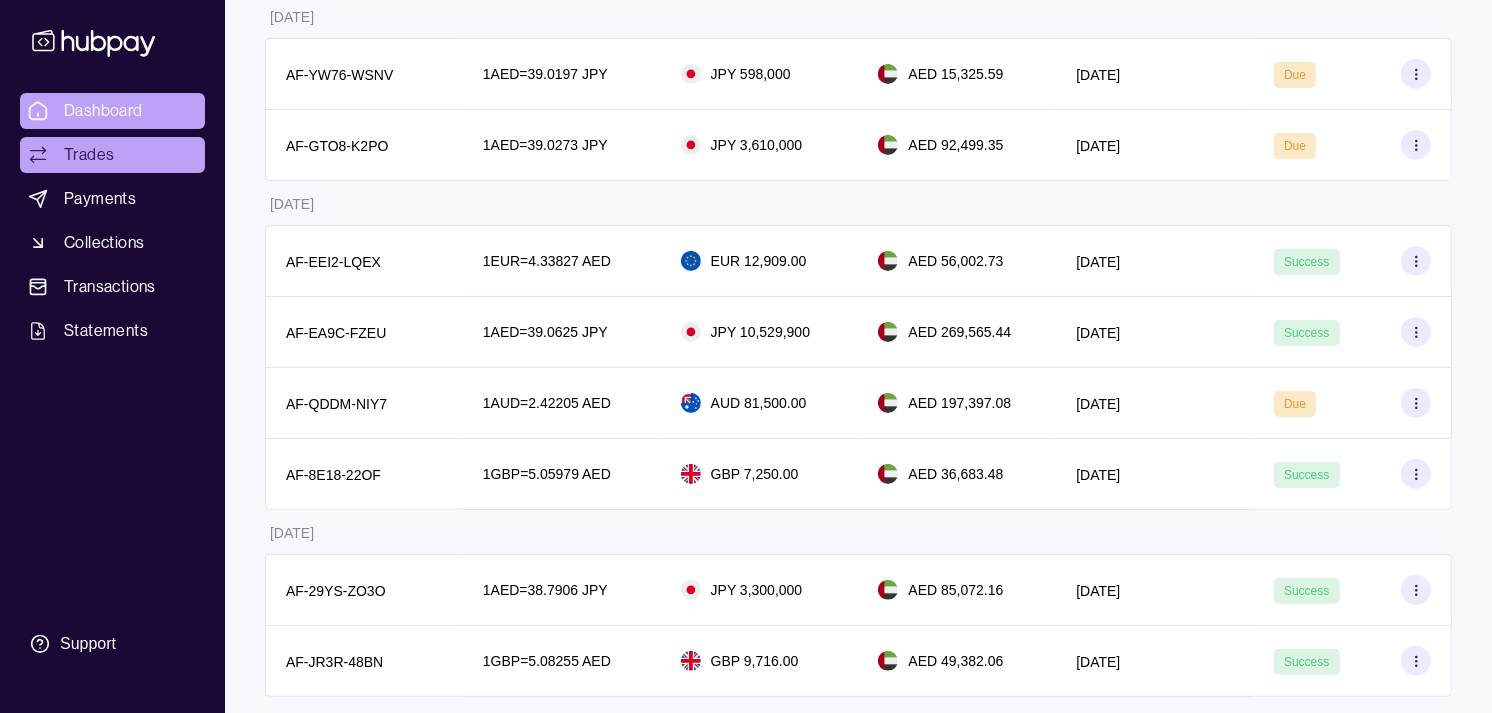 click on "Dashboard" at bounding box center [103, 111] 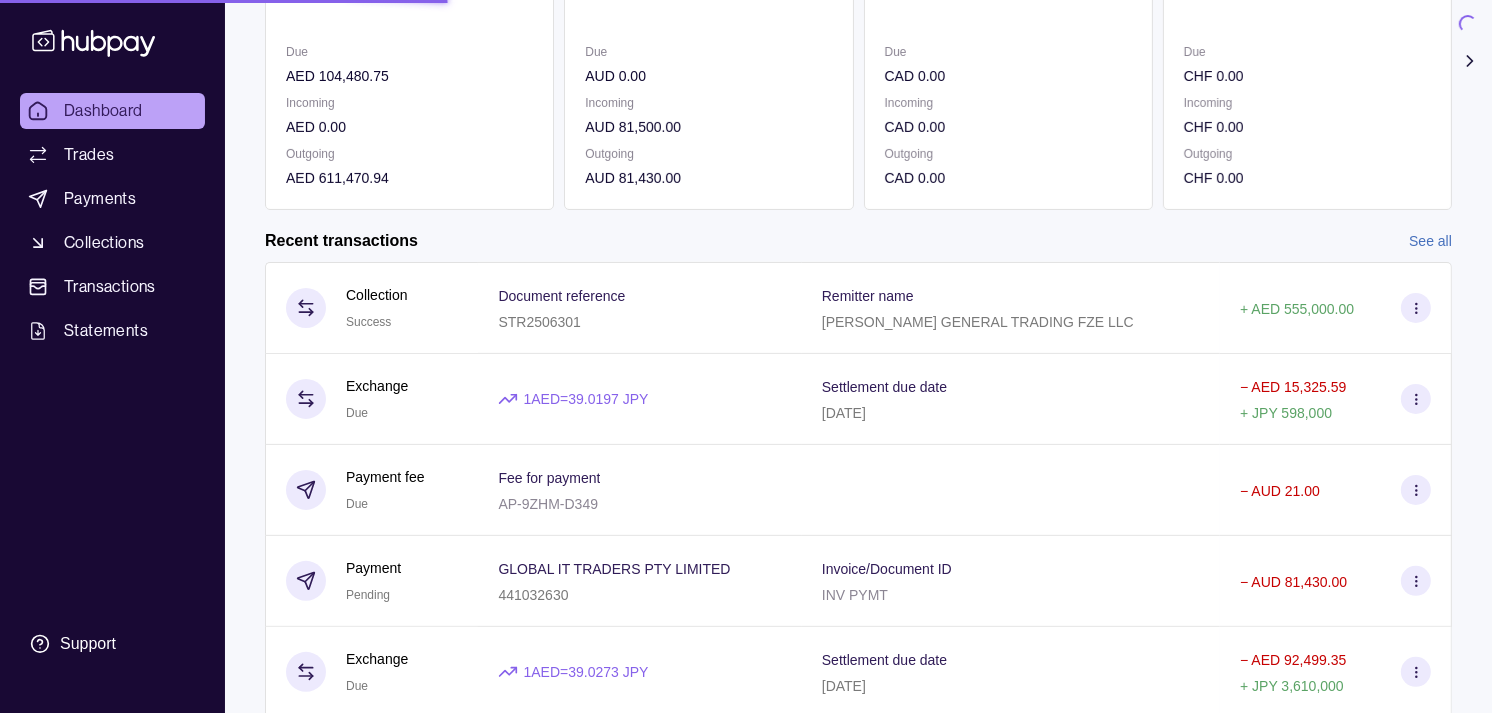 scroll, scrollTop: 0, scrollLeft: 0, axis: both 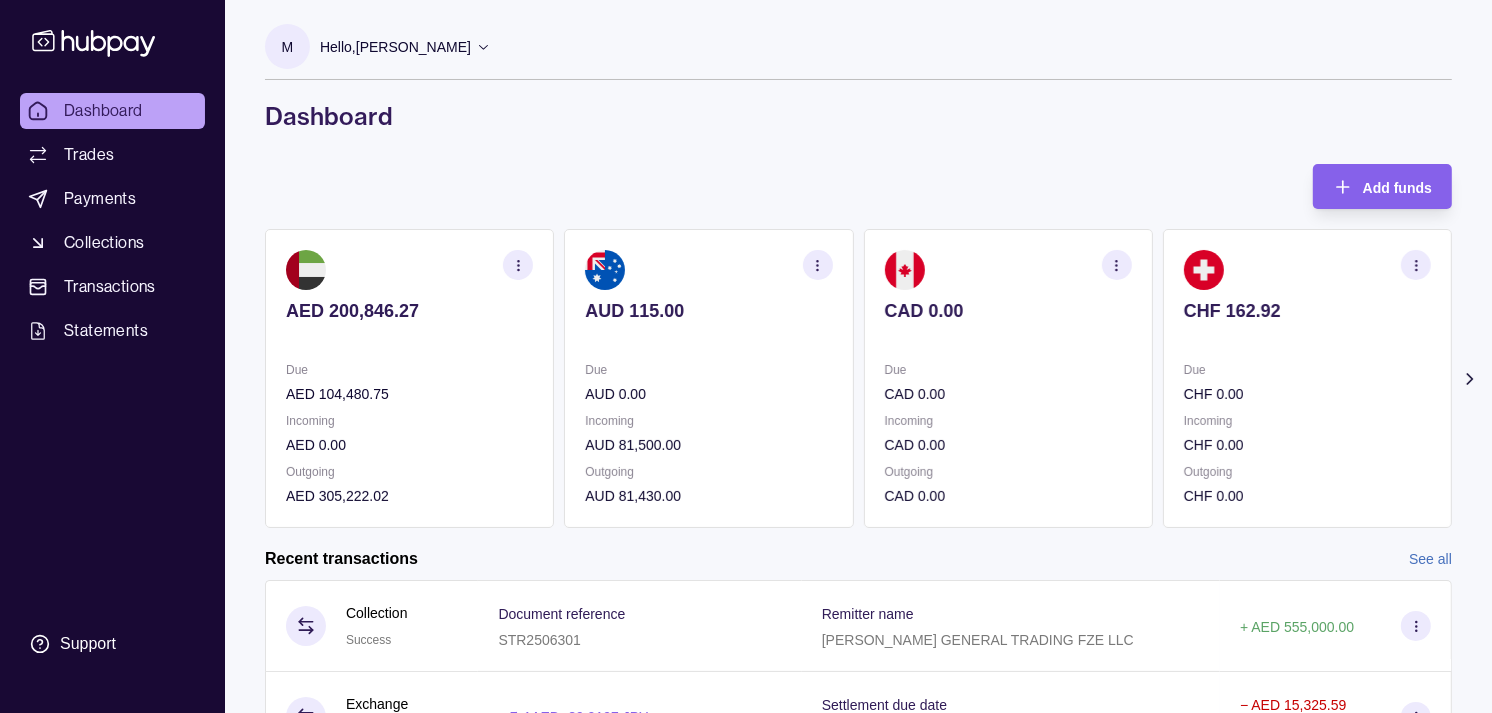 click on "CAD 0.00                                                                                                               Due CAD 0.00 Incoming CAD 0.00 Outgoing CAD 0.00" at bounding box center [1008, 378] 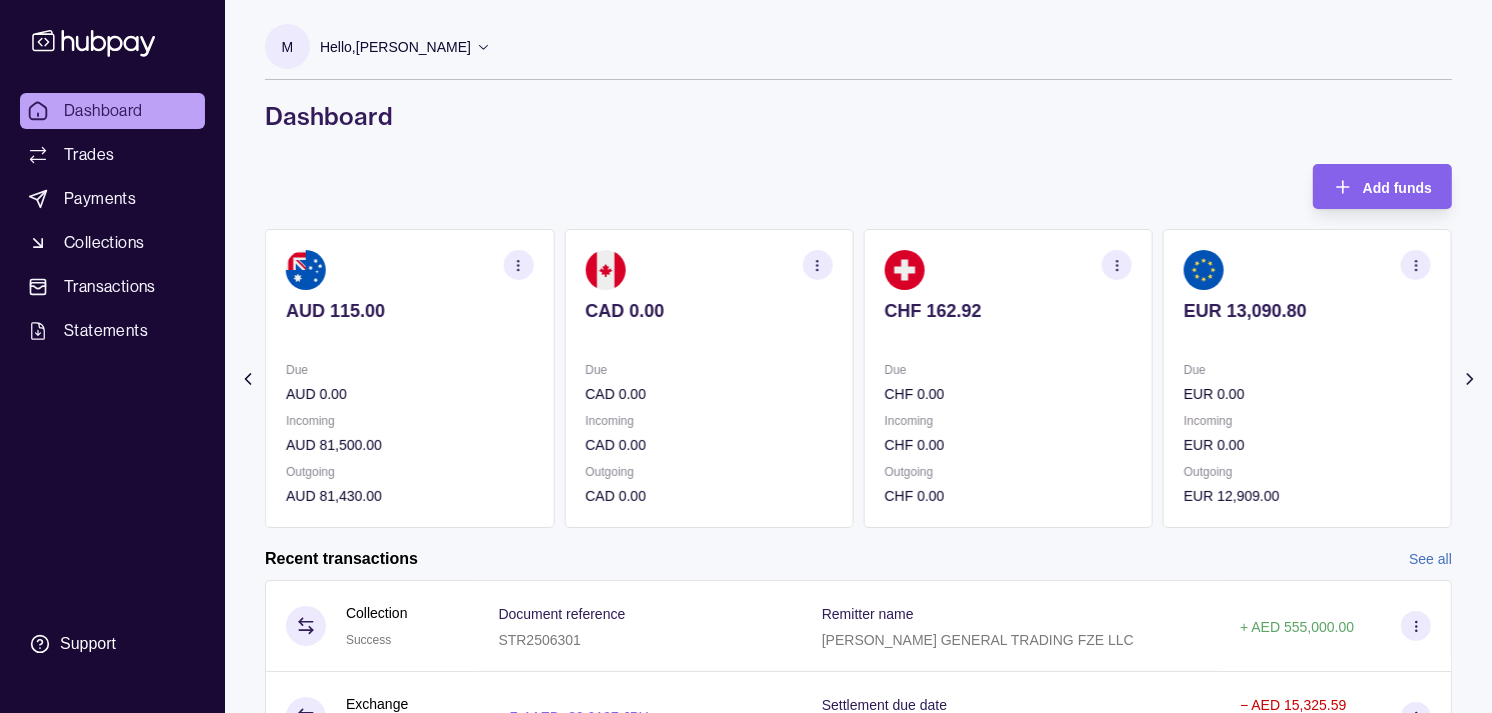 click on "CHF 0.00" at bounding box center (1008, 394) 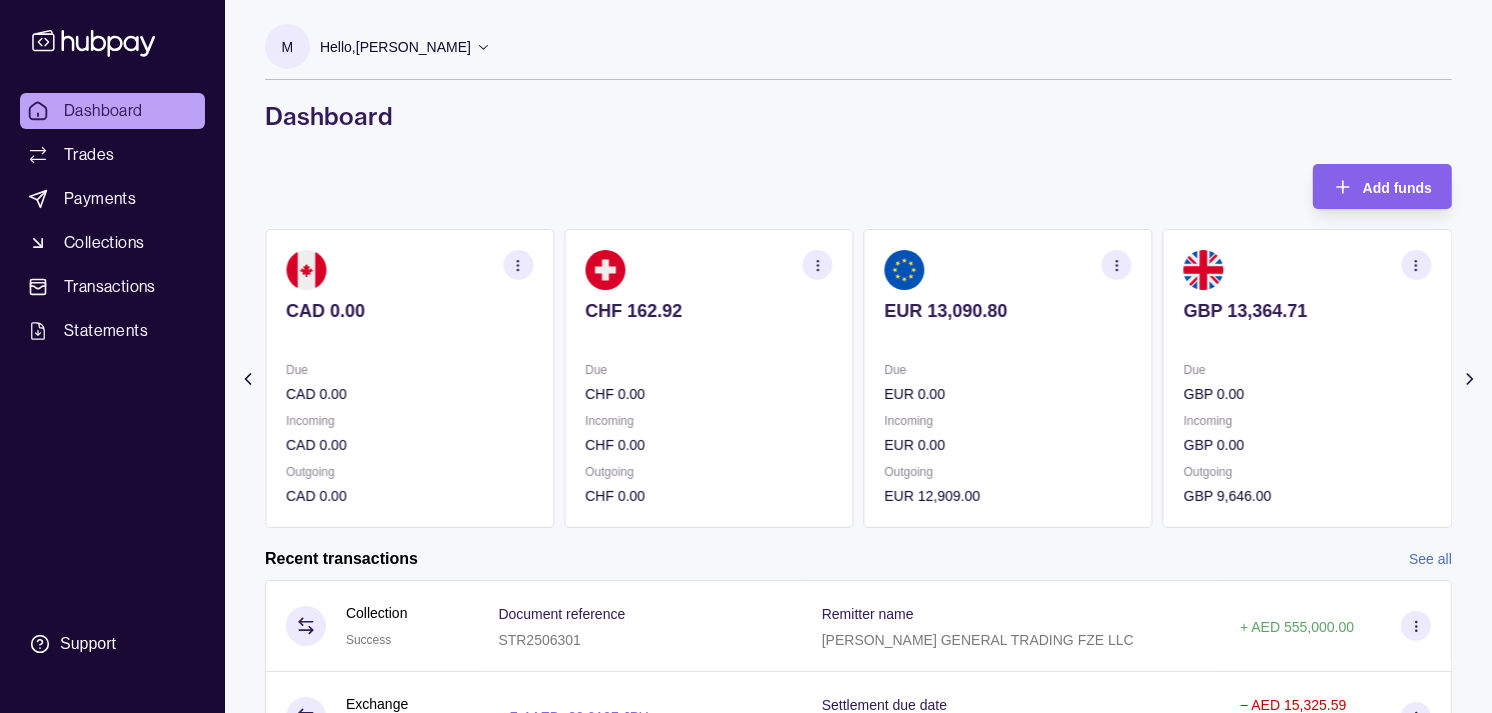 click on "GBP 0.00" at bounding box center [1307, 394] 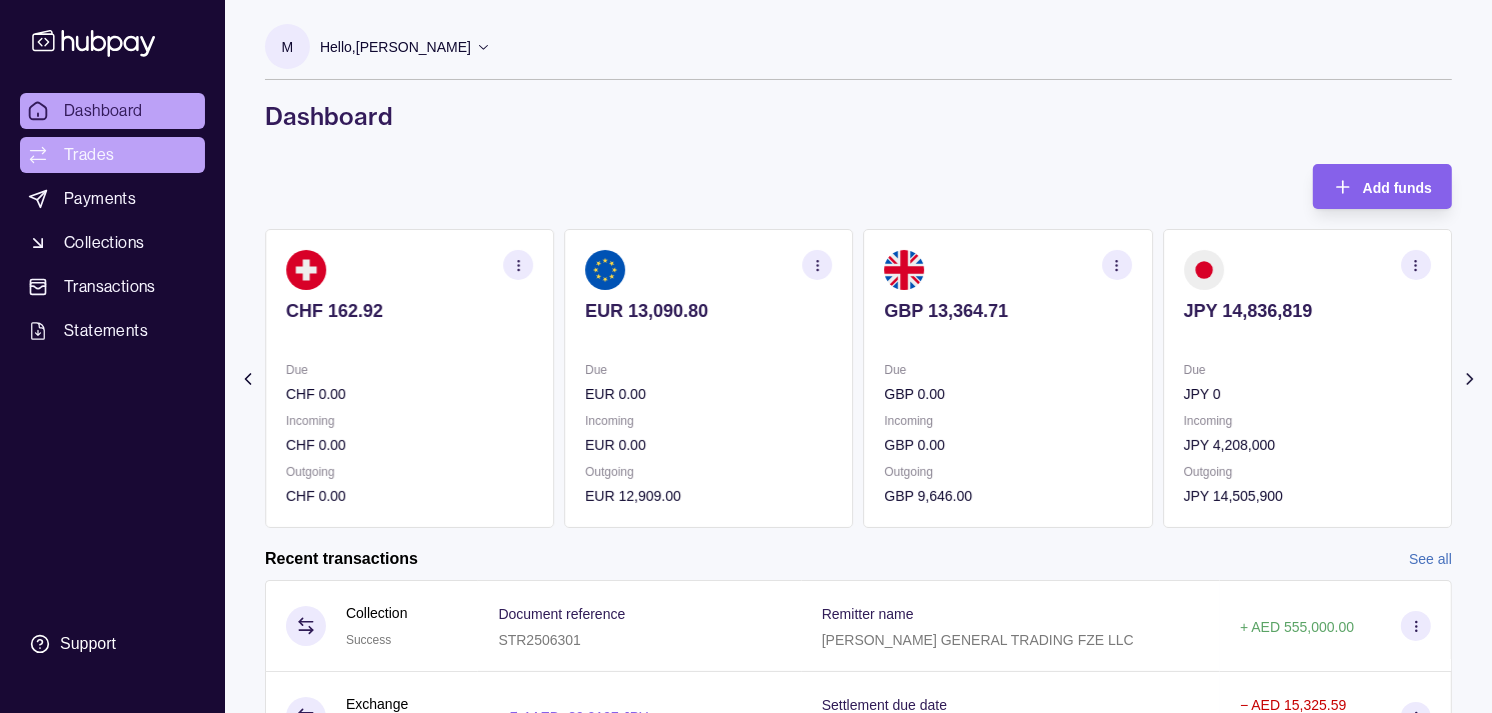 click on "Trades" at bounding box center [89, 155] 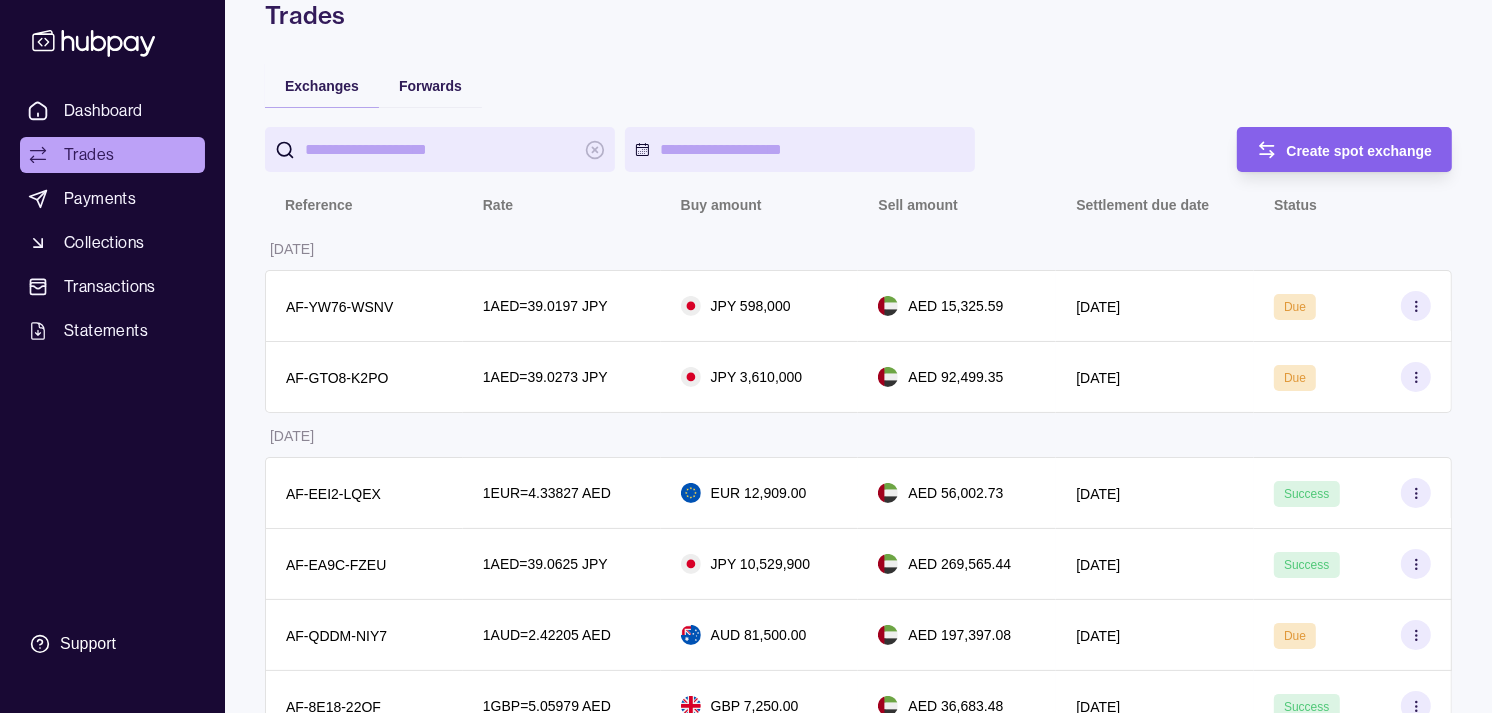 scroll, scrollTop: 222, scrollLeft: 0, axis: vertical 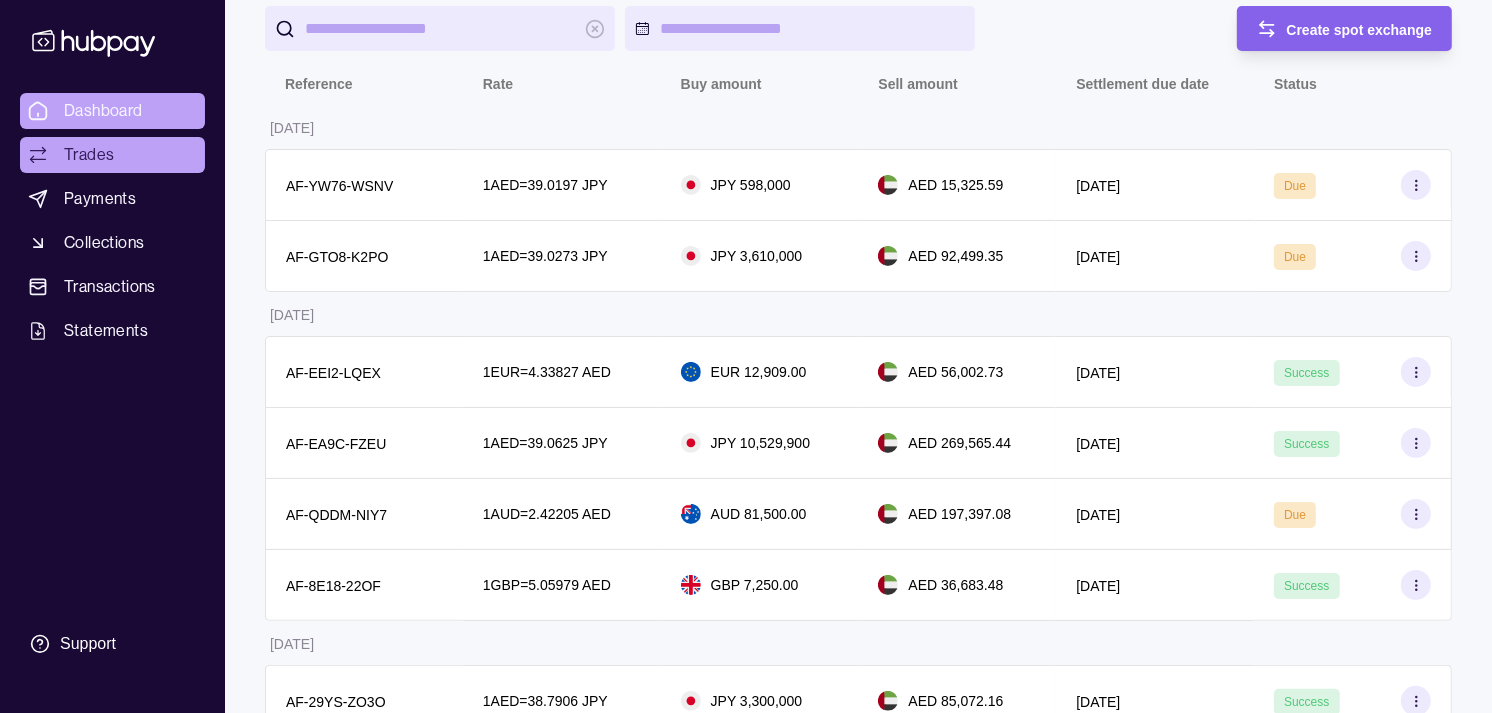 click on "Dashboard" at bounding box center (103, 111) 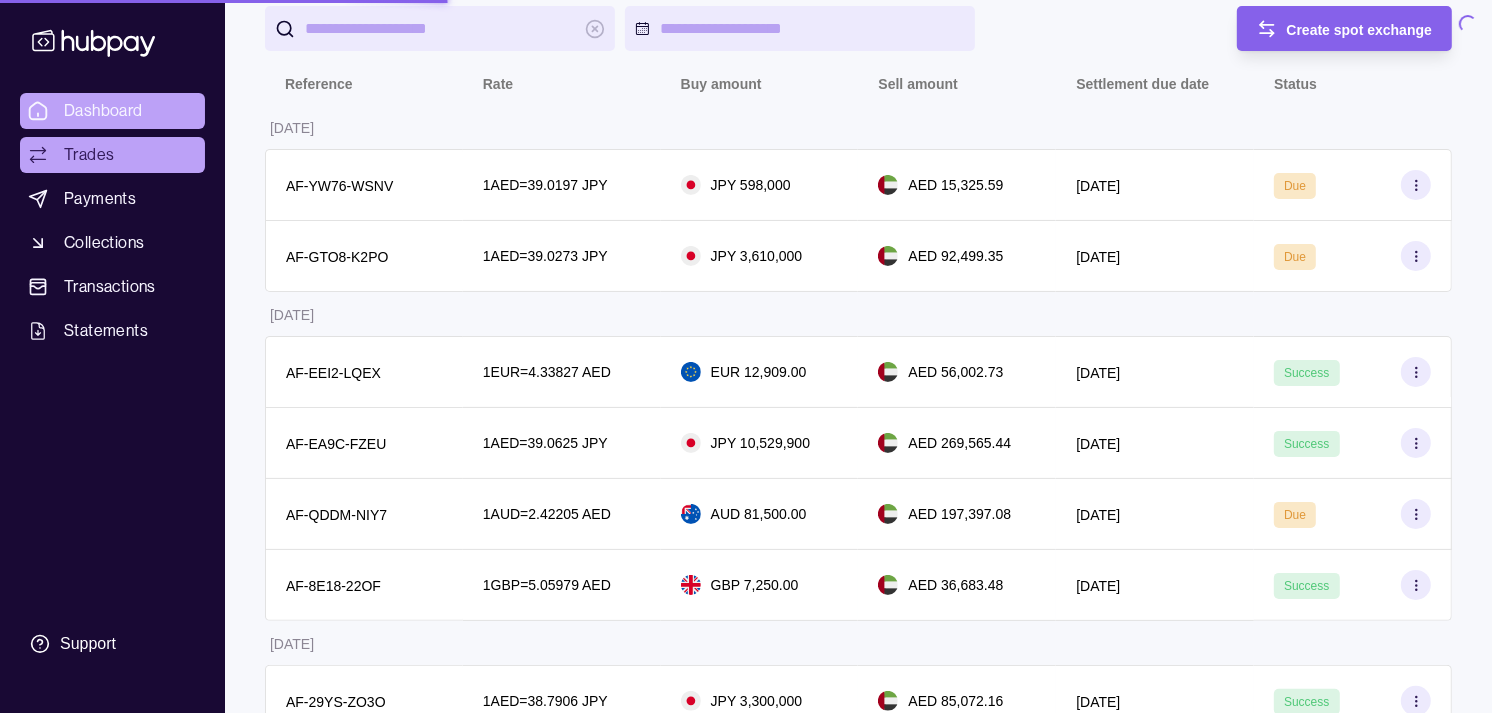scroll, scrollTop: 0, scrollLeft: 0, axis: both 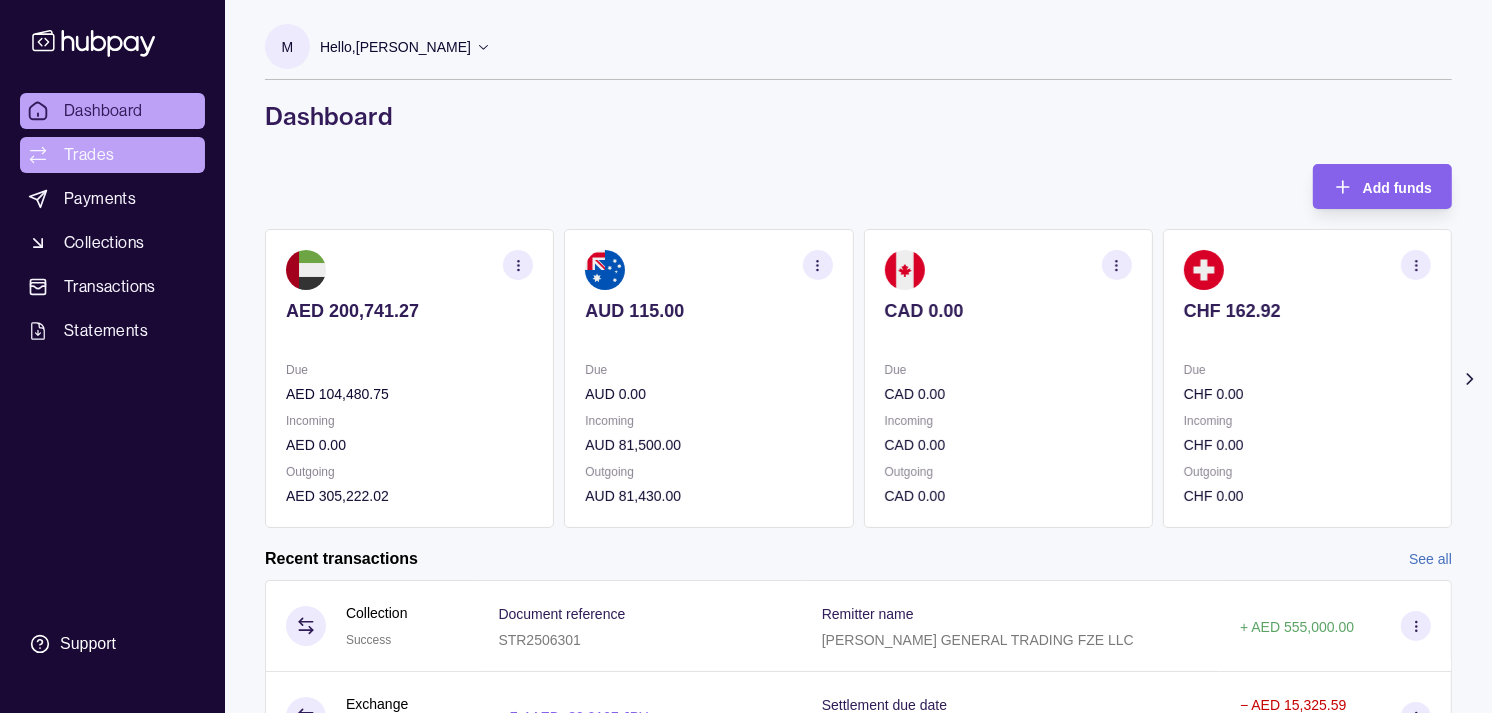 click on "Trades" at bounding box center (89, 155) 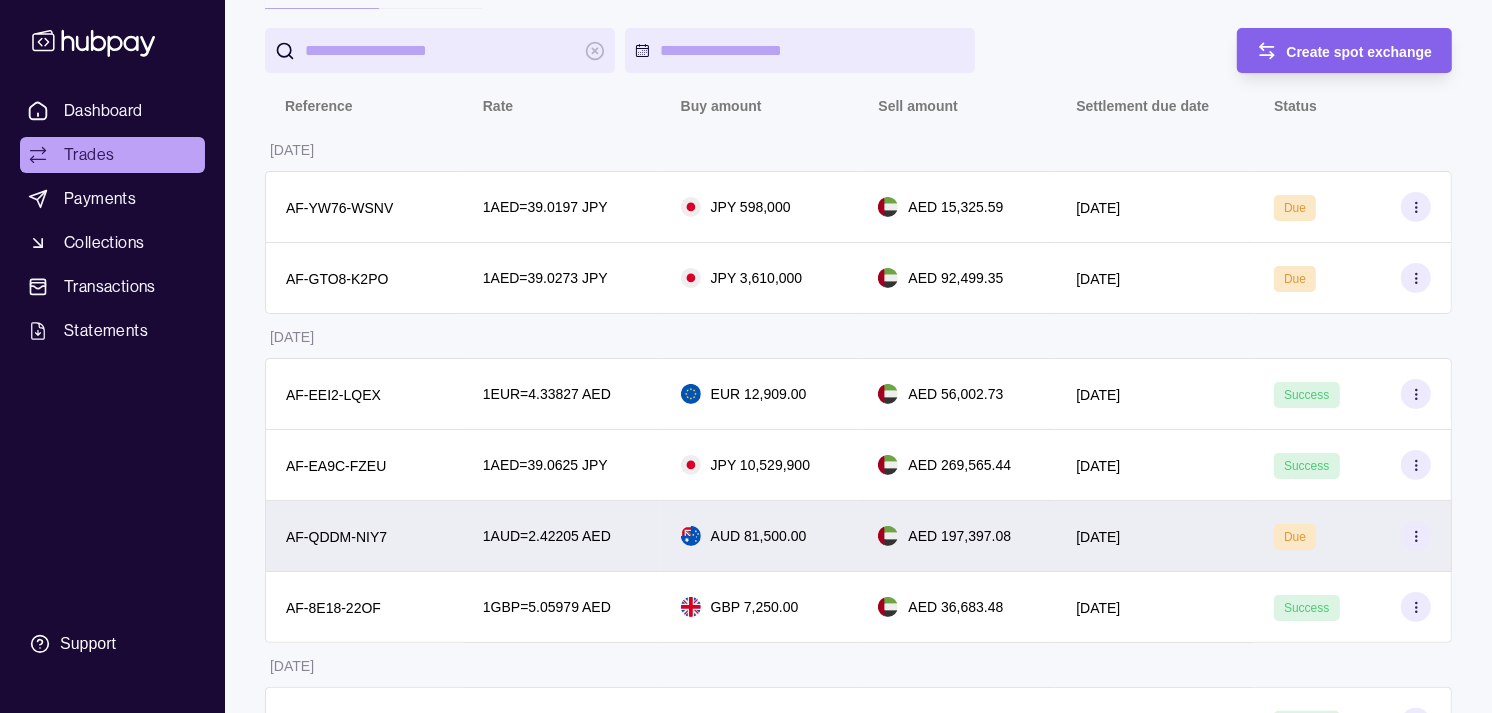 scroll, scrollTop: 222, scrollLeft: 0, axis: vertical 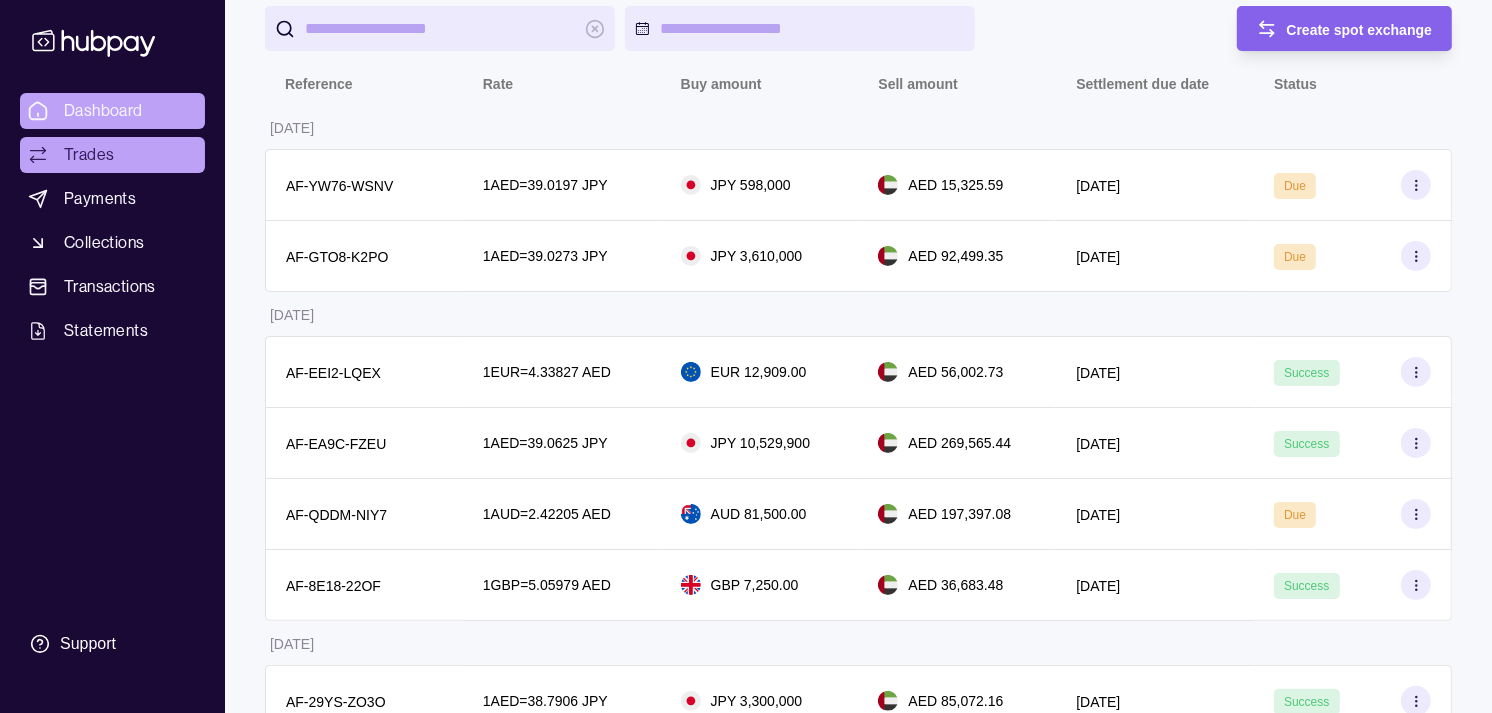 click on "Dashboard" at bounding box center (103, 111) 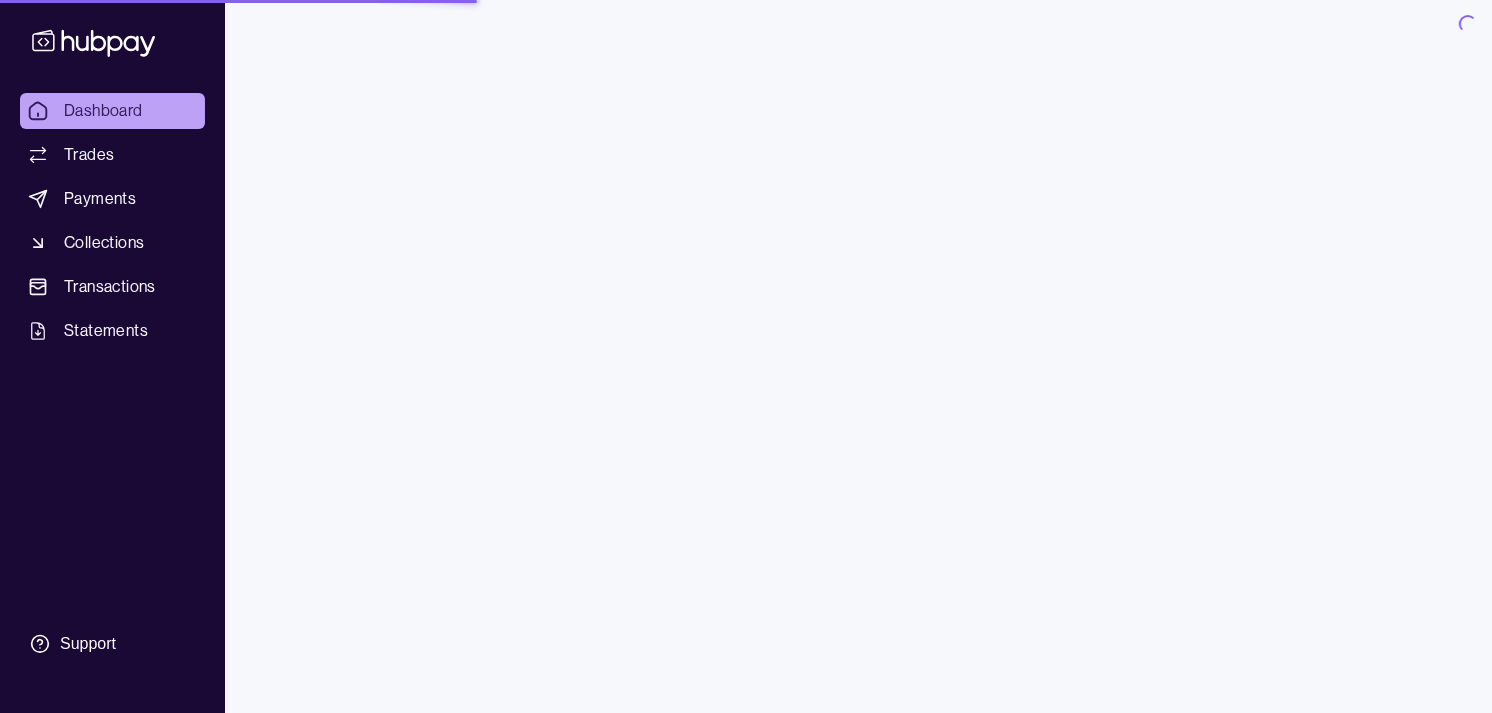 scroll, scrollTop: 0, scrollLeft: 0, axis: both 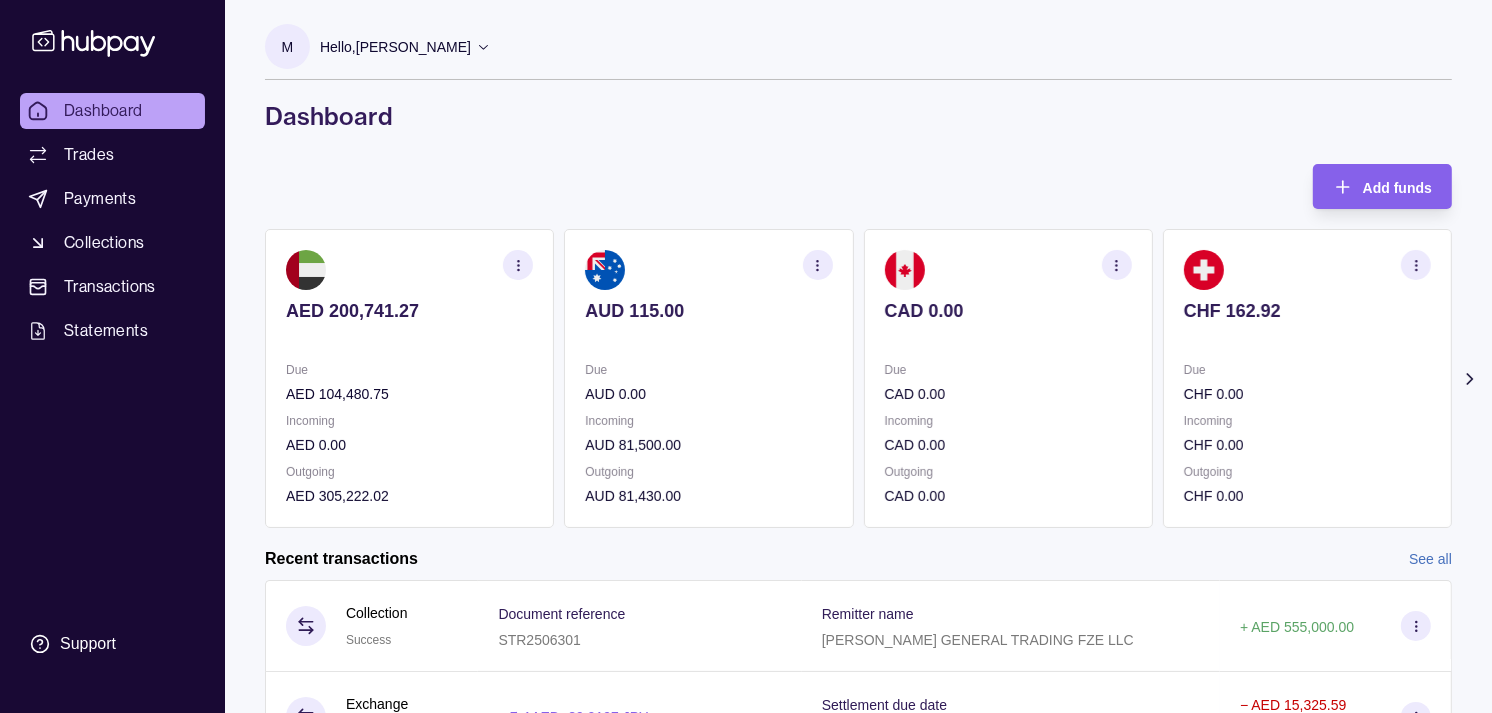 click on "Incoming" at bounding box center [1008, 421] 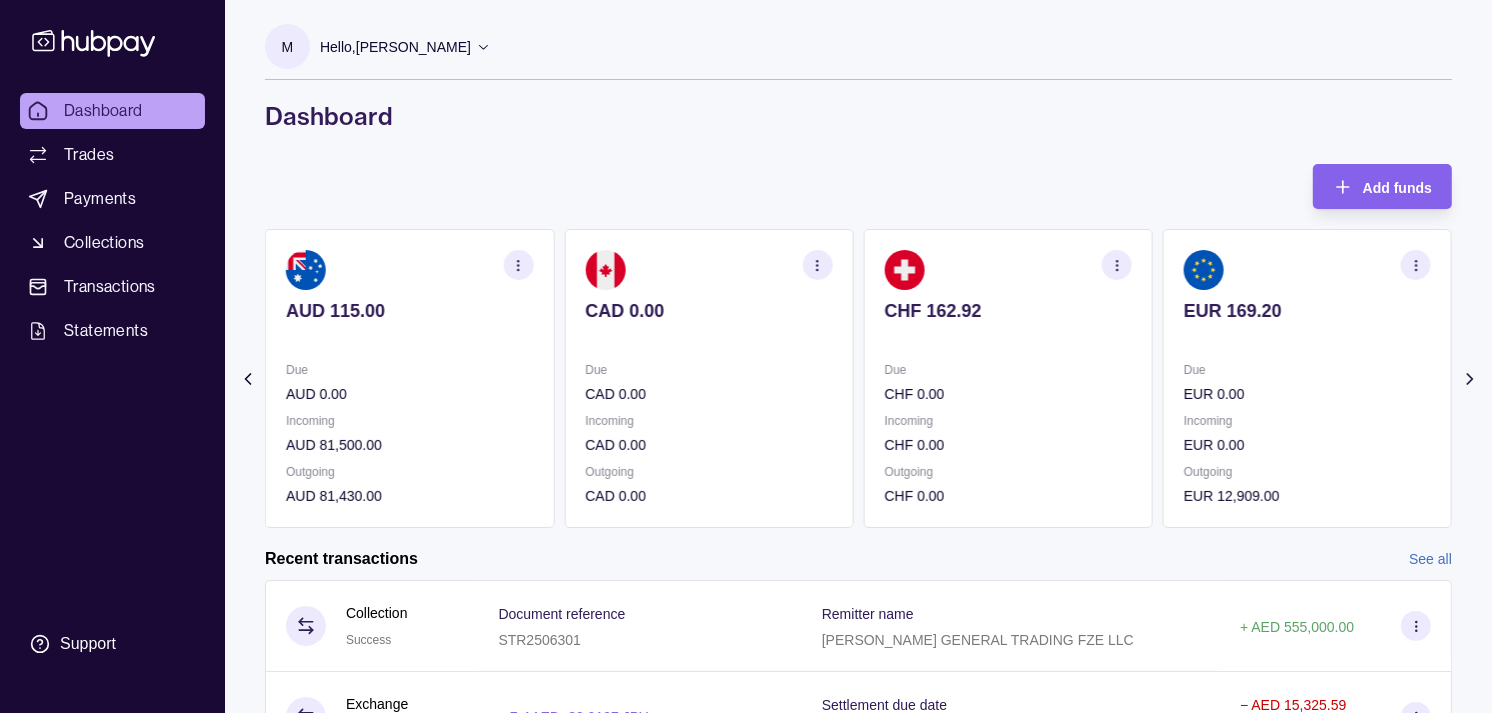 click on "Incoming" at bounding box center [1008, 421] 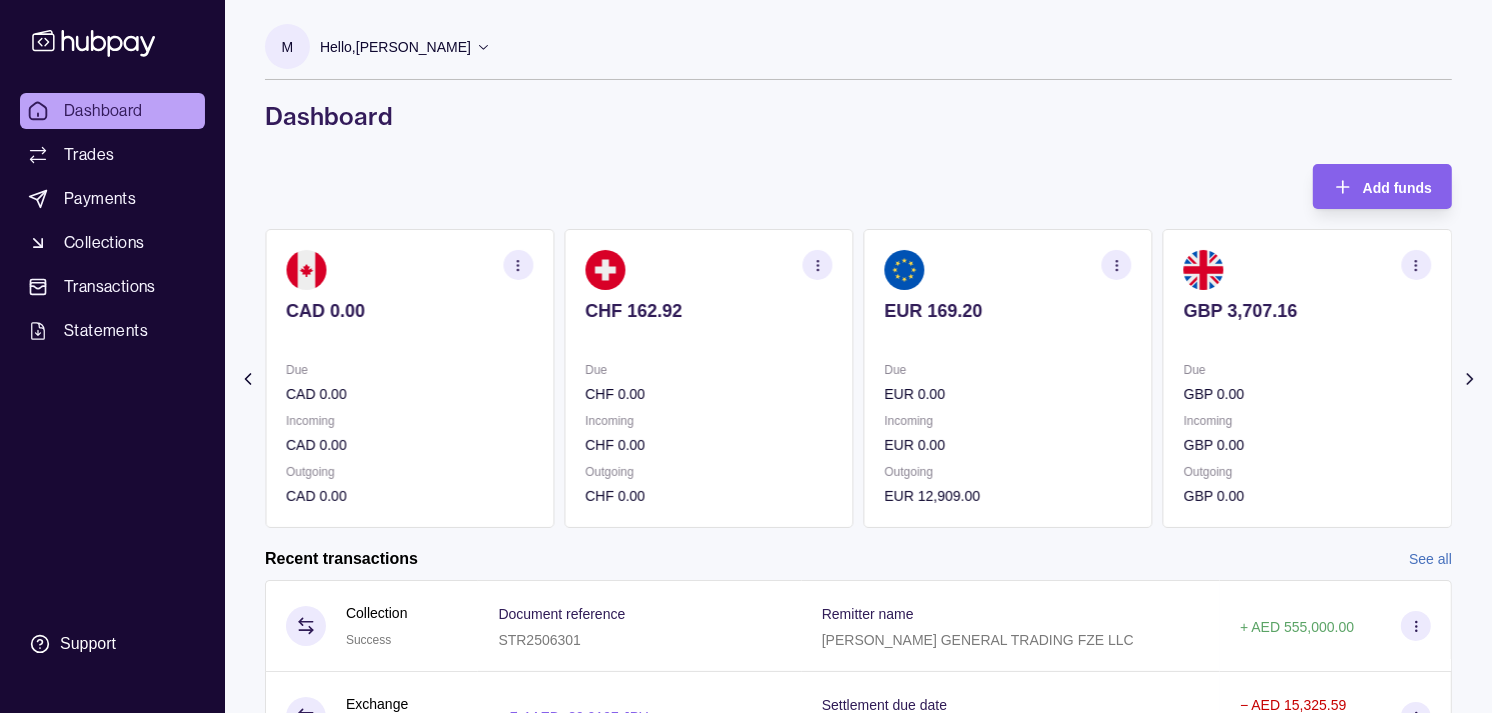 click on "Incoming" at bounding box center [1008, 421] 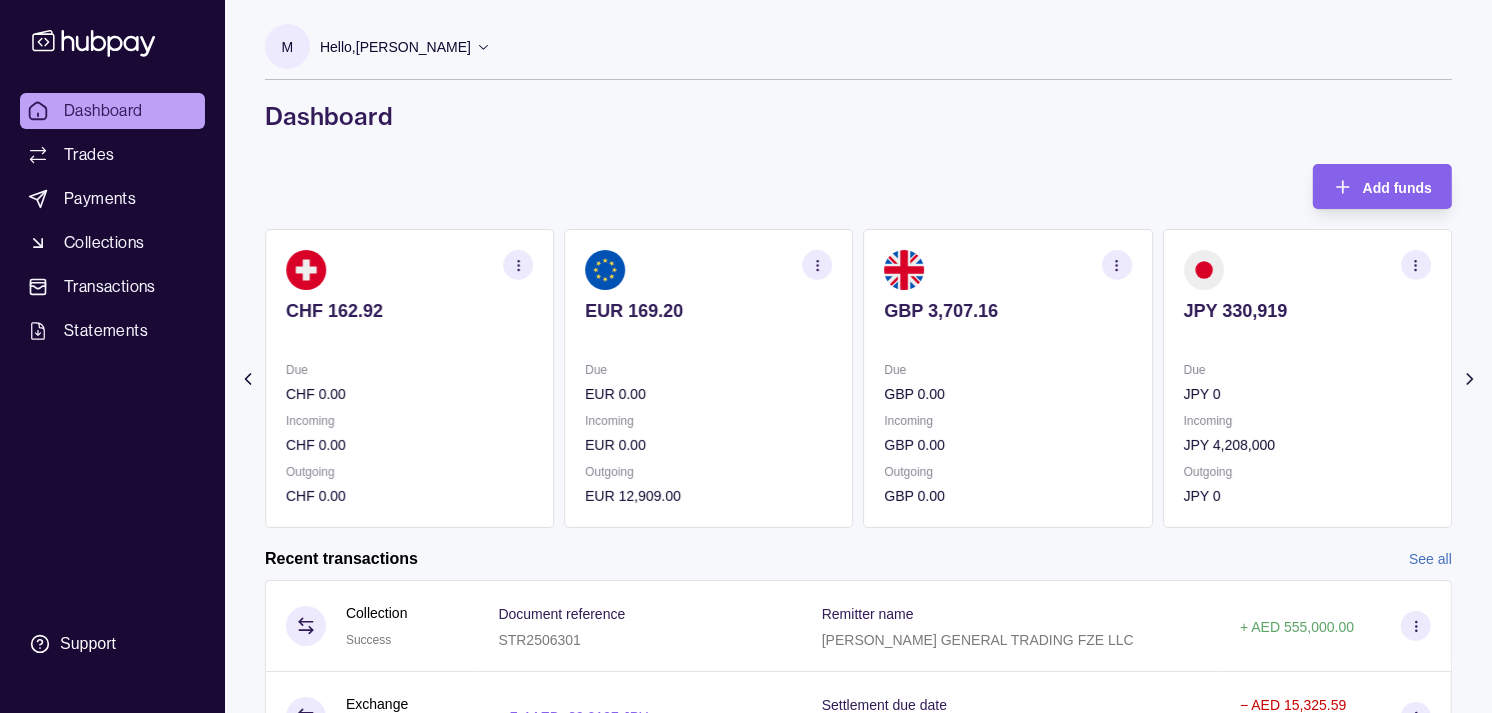 click on "Due JPY 0 Incoming JPY 4,208,000 Outgoing JPY 0" at bounding box center [1307, 433] 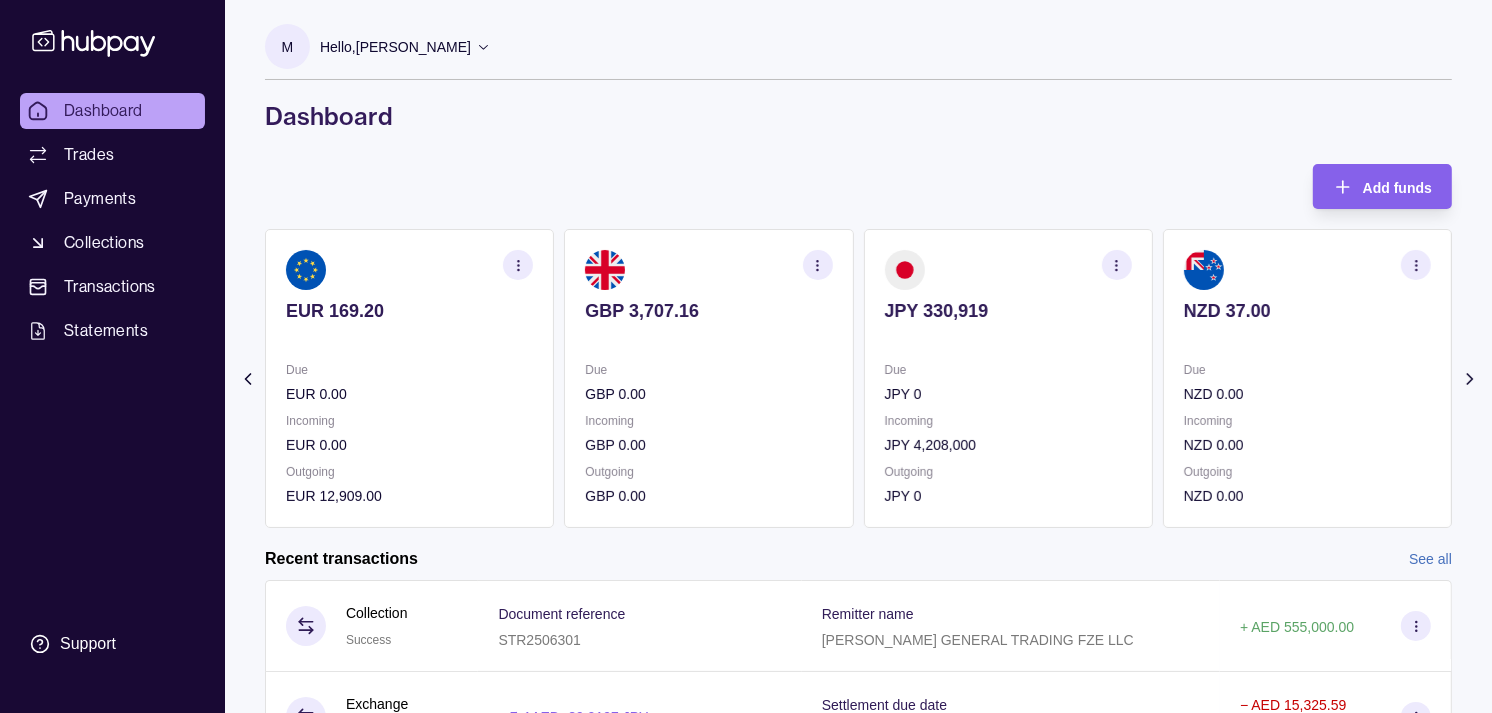 click on "Incoming" at bounding box center [1307, 421] 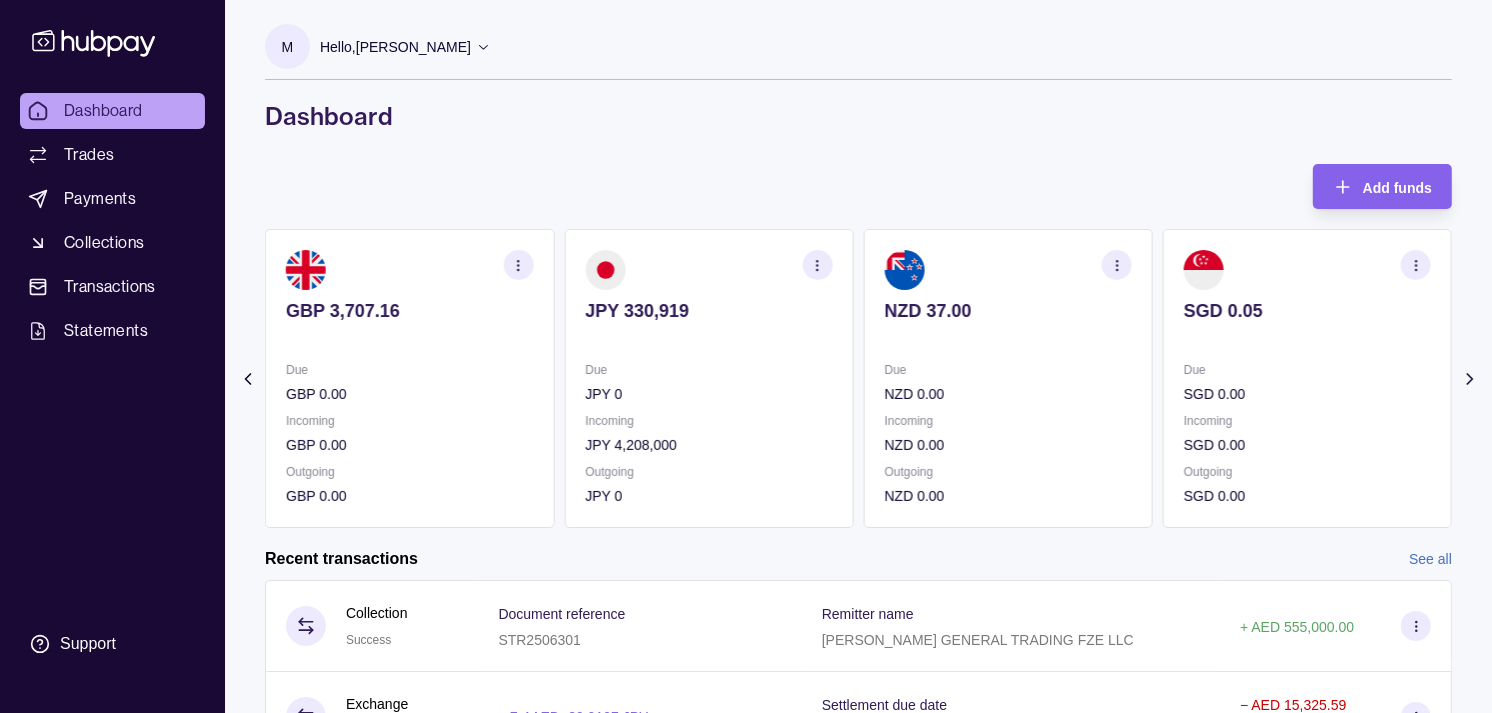 click on "Due" at bounding box center [708, 370] 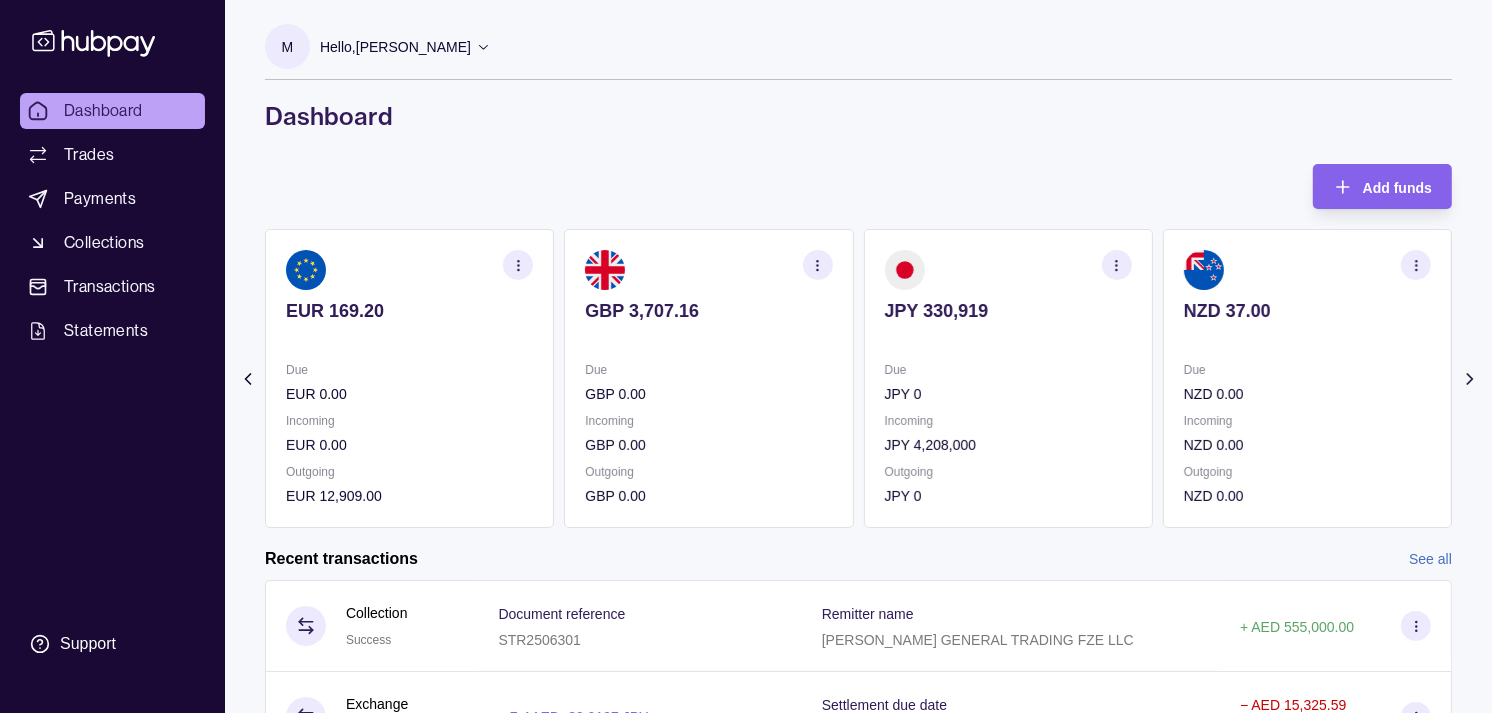 click 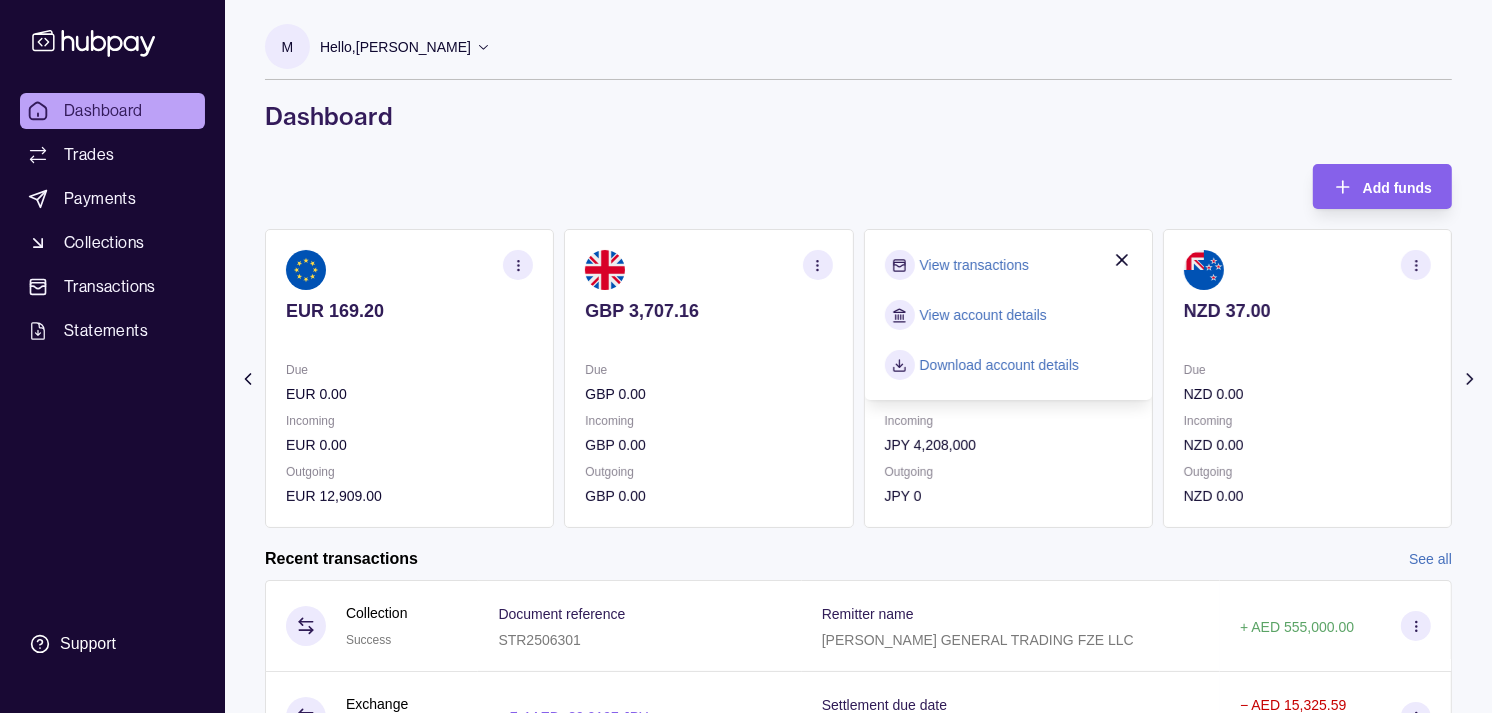 click on "View transactions" at bounding box center (974, 265) 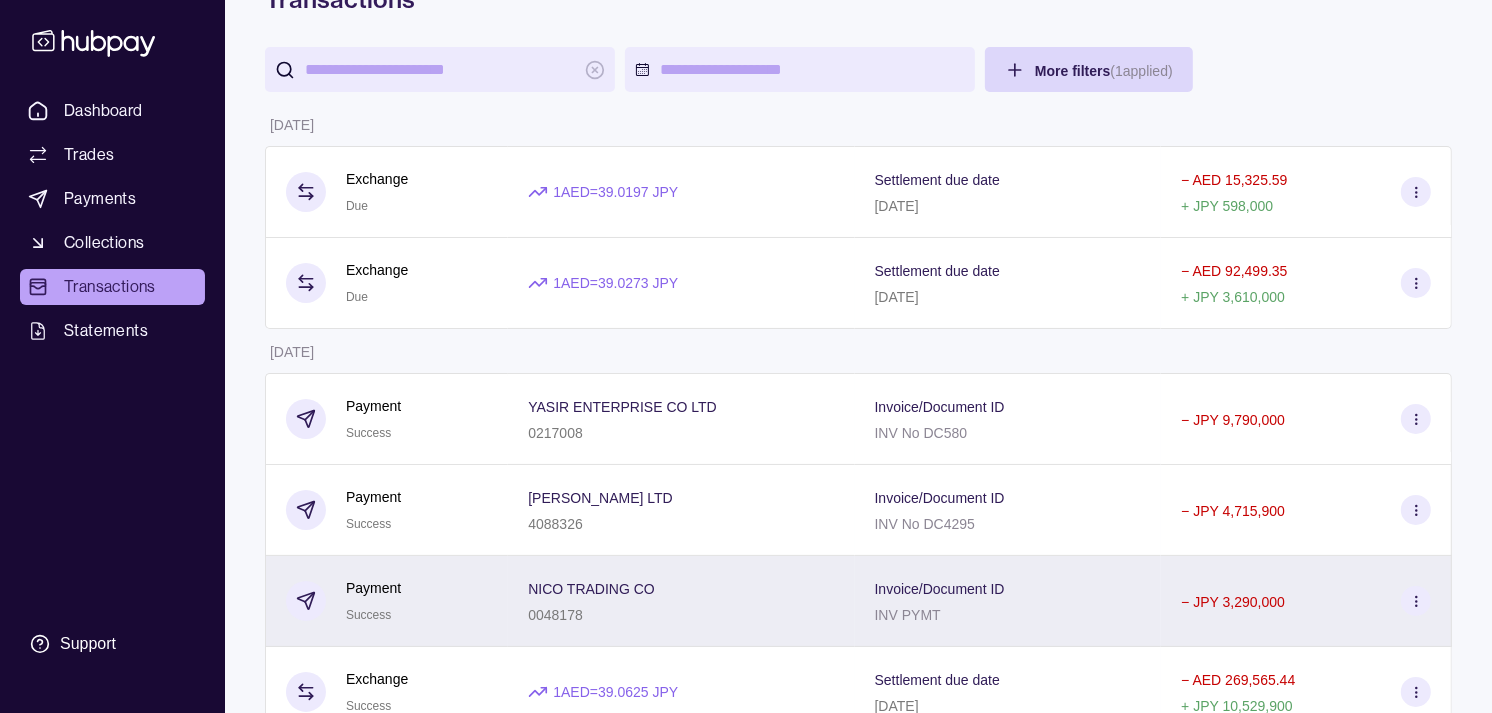 scroll, scrollTop: 111, scrollLeft: 0, axis: vertical 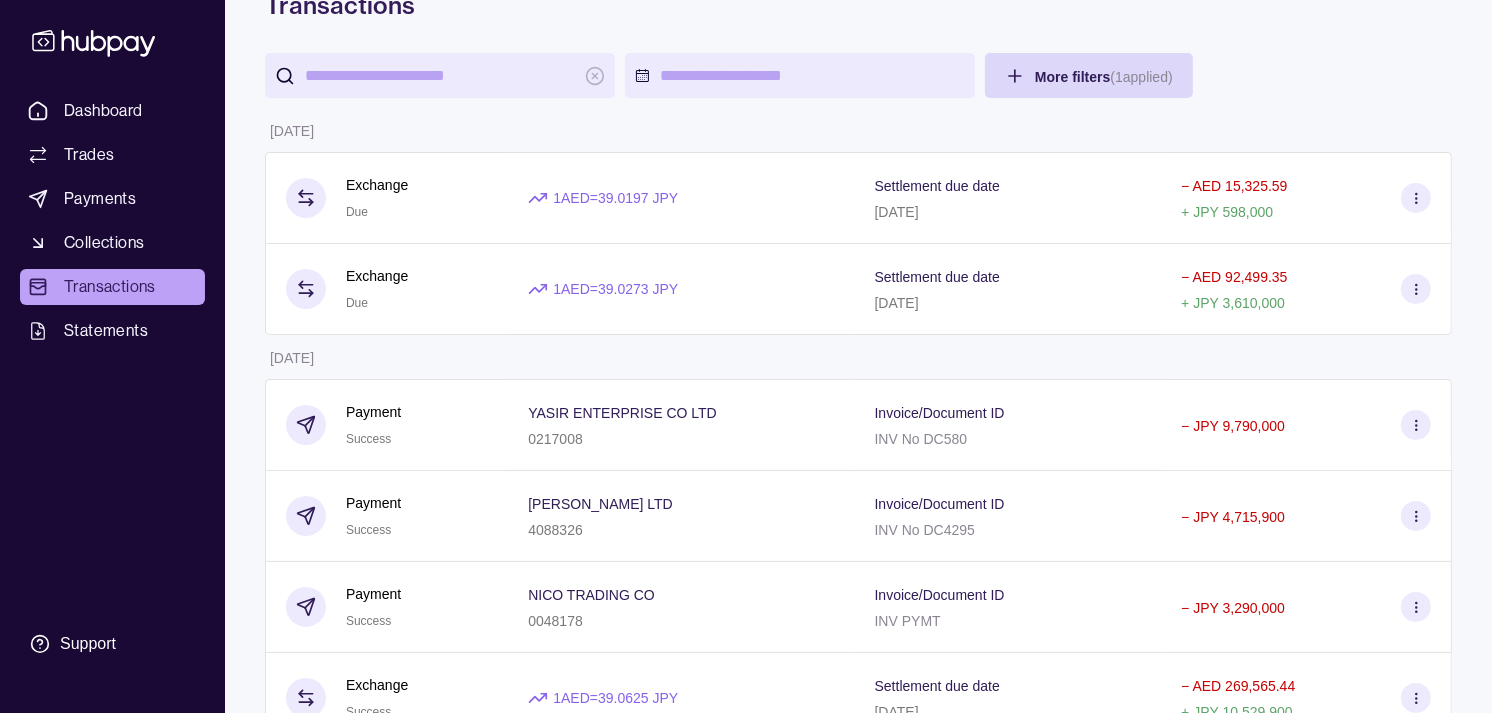 click on "Payment Success" at bounding box center (387, 516) 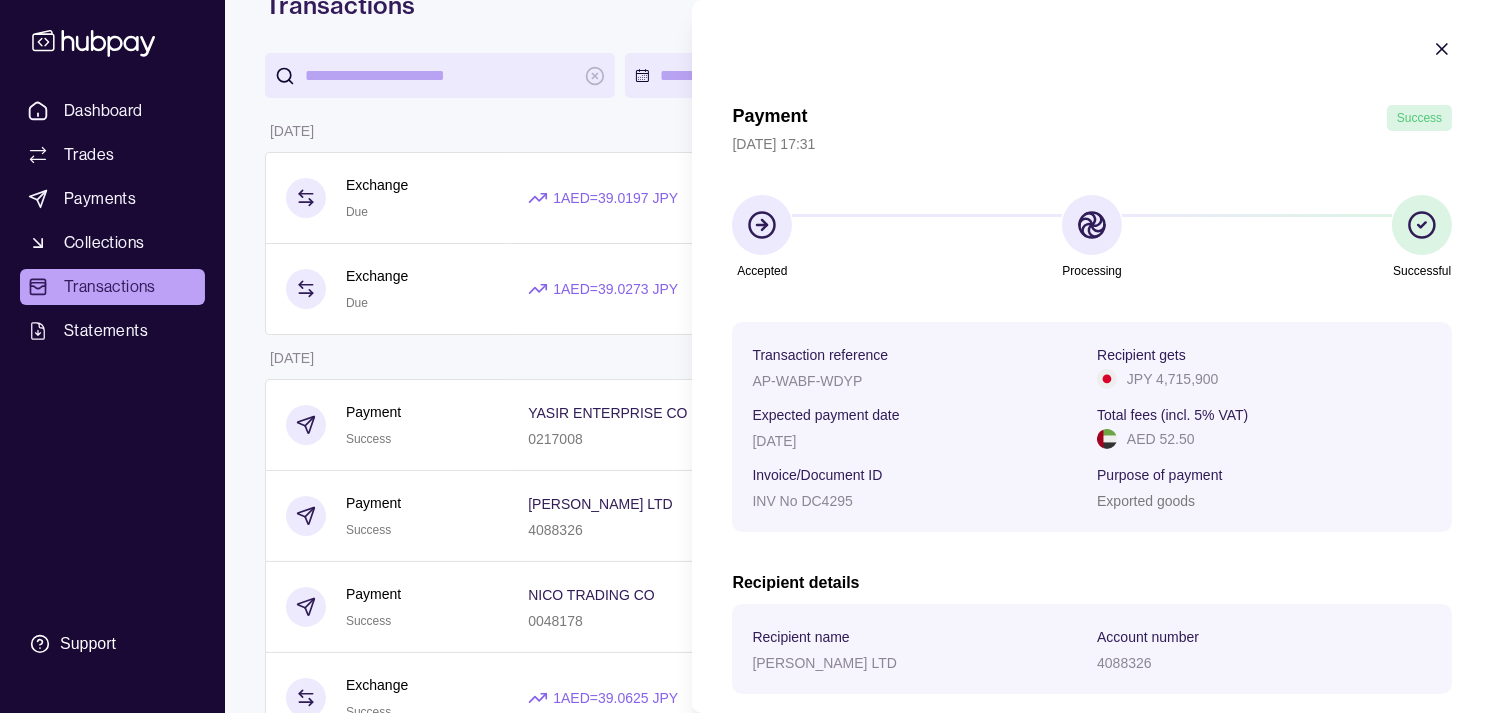 scroll, scrollTop: 0, scrollLeft: 0, axis: both 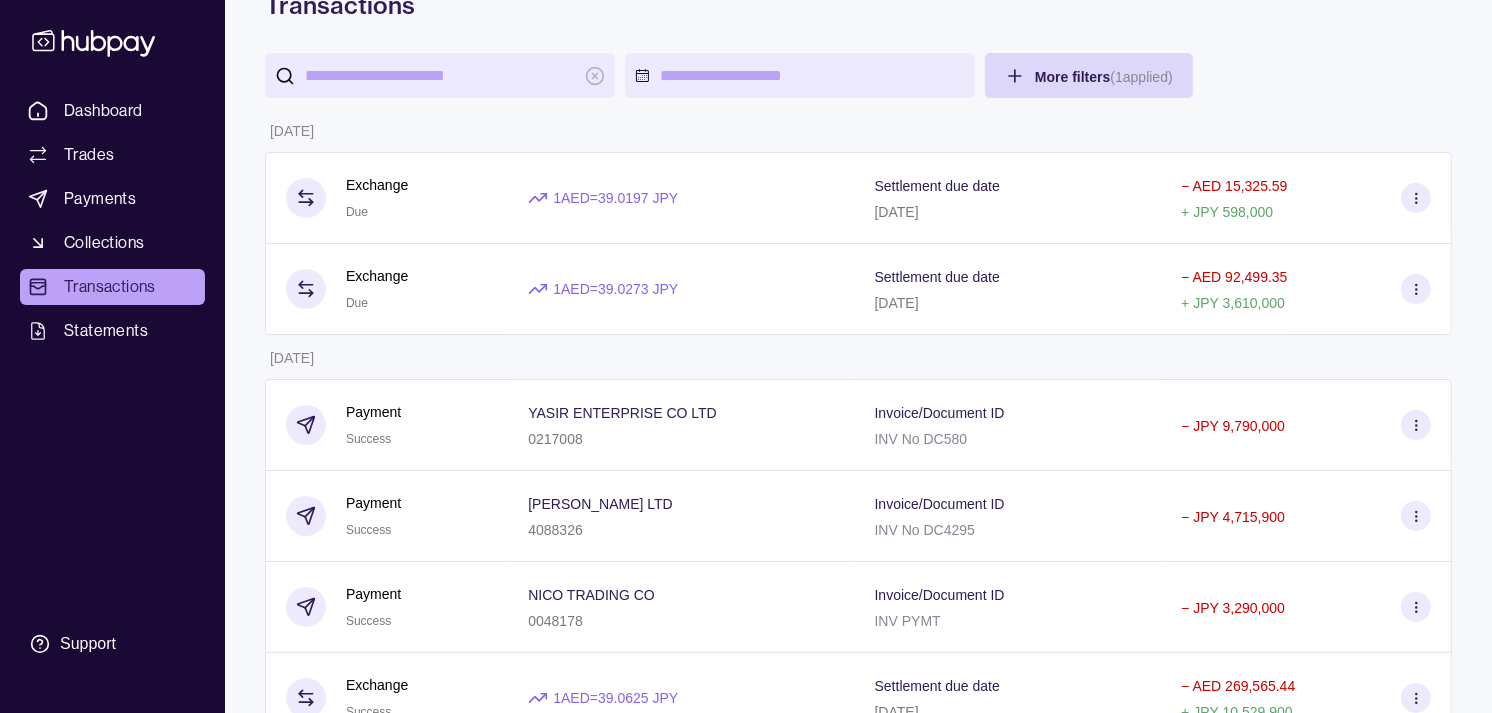 click on "Dashboard Trades Payments Collections Transactions Statements Support M Hello,  [PERSON_NAME] Strides Trading LLC Account Terms and conditions Privacy policy Sign out Transactions More filters  ( 1  applied) Details Amount [DATE] Exchange Due 1  AED  =  39.0197   JPY Settlement due date [DATE] −   AED 15,325.59 +   JPY 598,000 Exchange Due 1  AED  =  39.0273   JPY Settlement due date [DATE] −   AED 92,499.35 +   JPY 3,610,000 [DATE] Payment Success YASIR ENTERPRISE CO LTD 0217008 Invoice/Document ID INV No DC580 −   JPY 9,790,000 Payment Success [PERSON_NAME] LTD 4088326 Invoice/Document ID INV No DC4295 −   JPY 4,715,900 Payment Success NICO TRADING CO 0048178 Invoice/Document ID INV PYMT −   JPY 3,290,000 Exchange Success 1  AED  =  39.0625   JPY Settlement due date [DATE] −   AED 269,565.44 +   JPY 10,529,900 [DATE] Exchange Success 1  AED  =  38.7906   JPY Settlement due date [DATE] −   AED 85,072.16 +   JPY 3,300,000 Payment Success TOYO TRADING CO LTD −" at bounding box center (746, 1041) 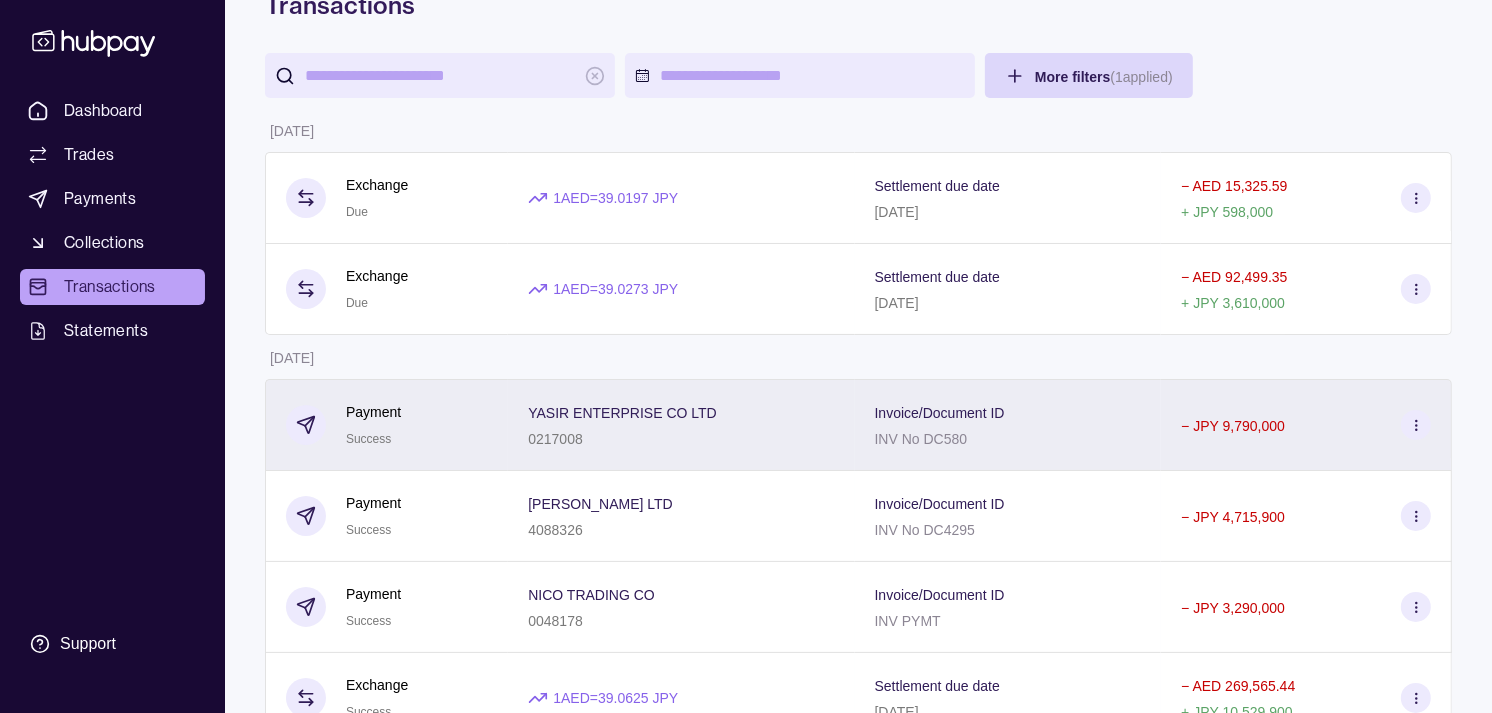 click on "Payment Success" at bounding box center [387, 425] 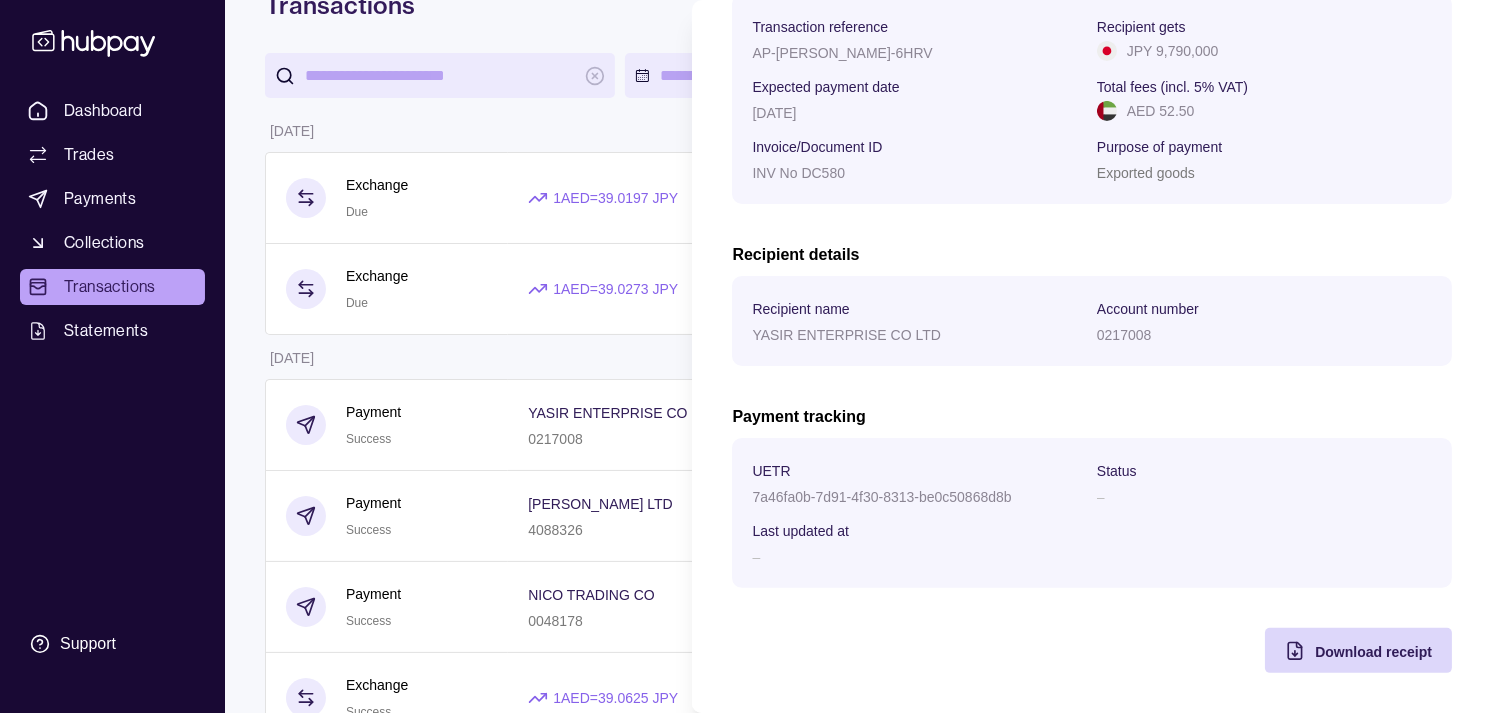 scroll, scrollTop: 0, scrollLeft: 0, axis: both 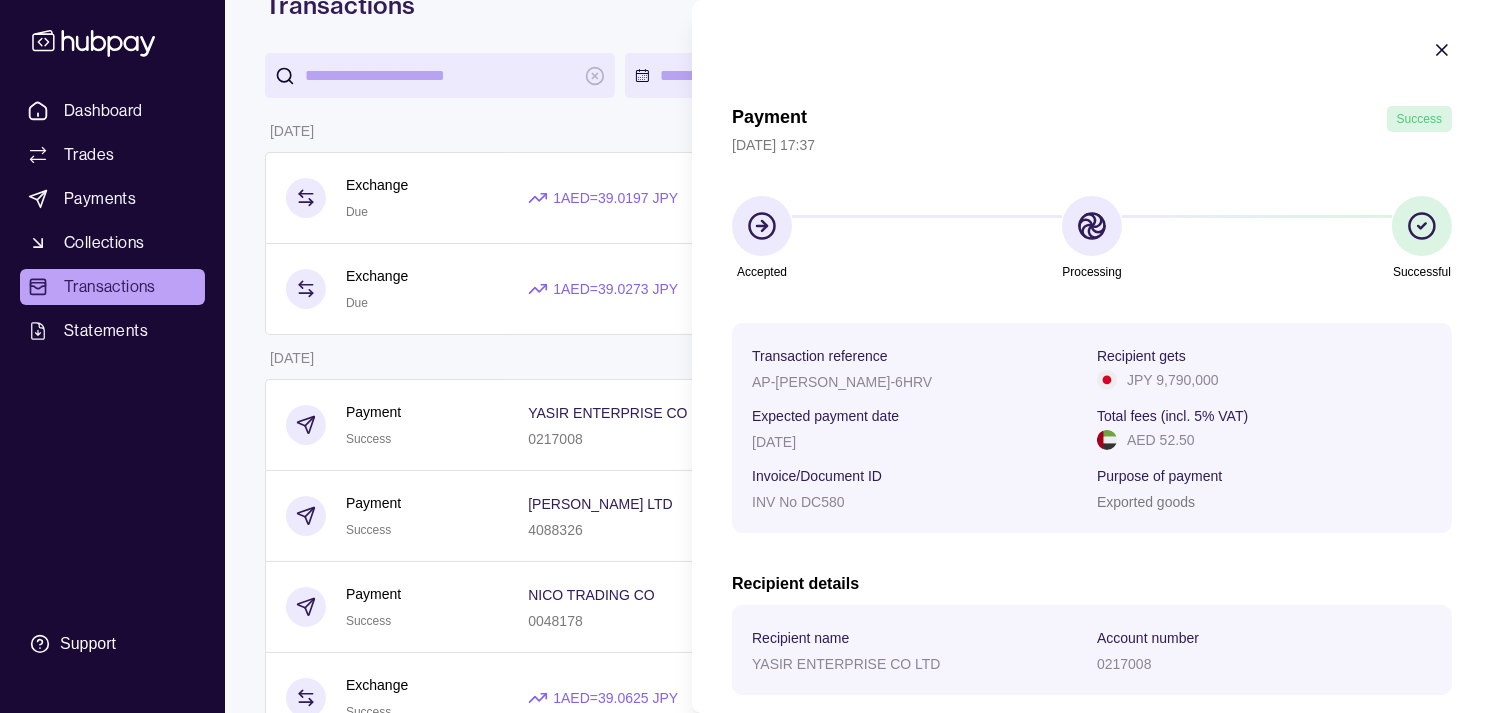 click on "Dashboard Trades Payments Collections Transactions Statements Support M Hello,  [PERSON_NAME] Strides Trading LLC Account Terms and conditions Privacy policy Sign out Transactions More filters  ( 1  applied) Details Amount [DATE] Exchange Due 1  AED  =  39.0197   JPY Settlement due date [DATE] −   AED 15,325.59 +   JPY 598,000 Exchange Due 1  AED  =  39.0273   JPY Settlement due date [DATE] −   AED 92,499.35 +   JPY 3,610,000 [DATE] Payment Success YASIR ENTERPRISE CO LTD 0217008 Invoice/Document ID INV No DC580 −   JPY 9,790,000 Payment Success [PERSON_NAME] LTD 4088326 Invoice/Document ID INV No DC4295 −   JPY 4,715,900 Payment Success NICO TRADING CO 0048178 Invoice/Document ID INV PYMT −   JPY 3,290,000 Exchange Success 1  AED  =  39.0625   JPY Settlement due date [DATE] −   AED 269,565.44 +   JPY 10,529,900 [DATE] Exchange Success 1  AED  =  38.7906   JPY Settlement due date [DATE] −   AED 85,072.16 +   JPY 3,300,000 Payment Success TOYO TRADING CO LTD −" at bounding box center (746, 1041) 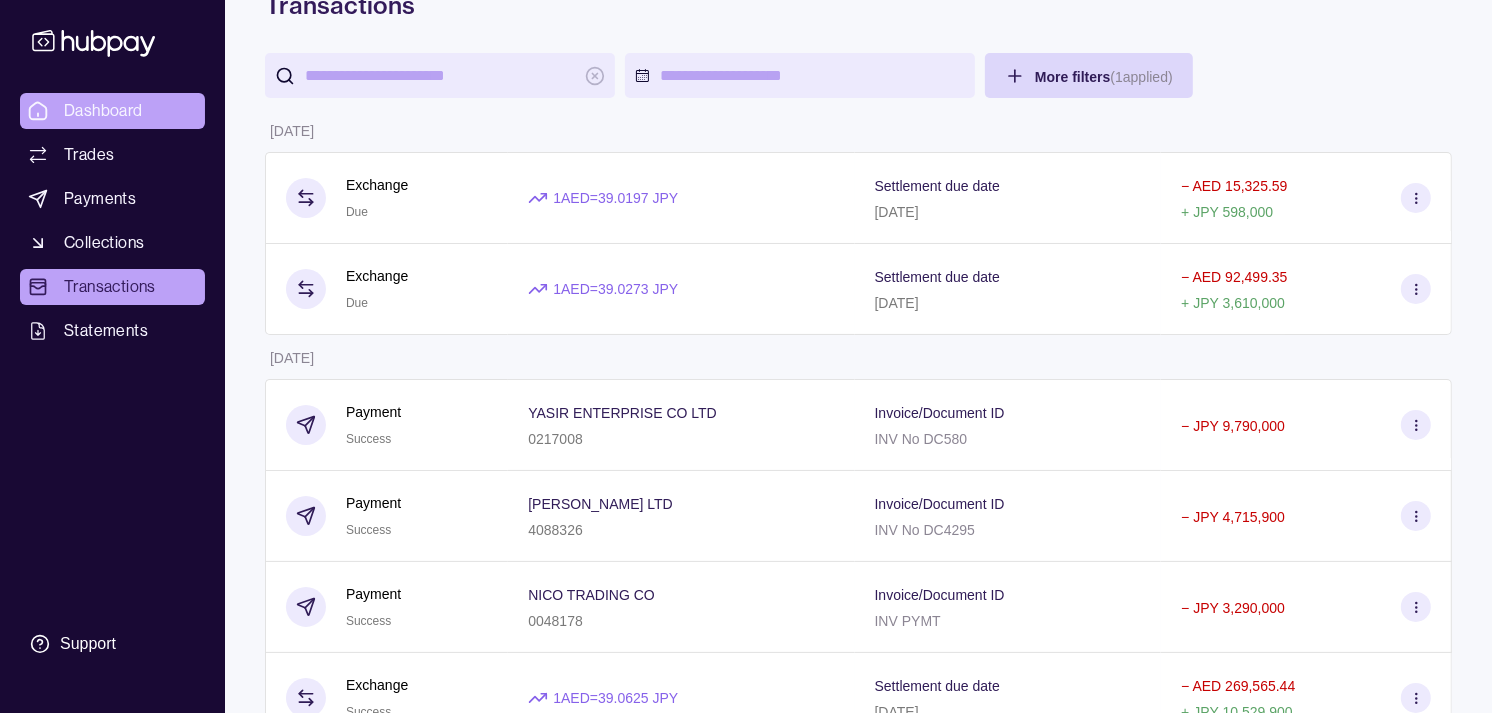 click on "Dashboard" at bounding box center (103, 111) 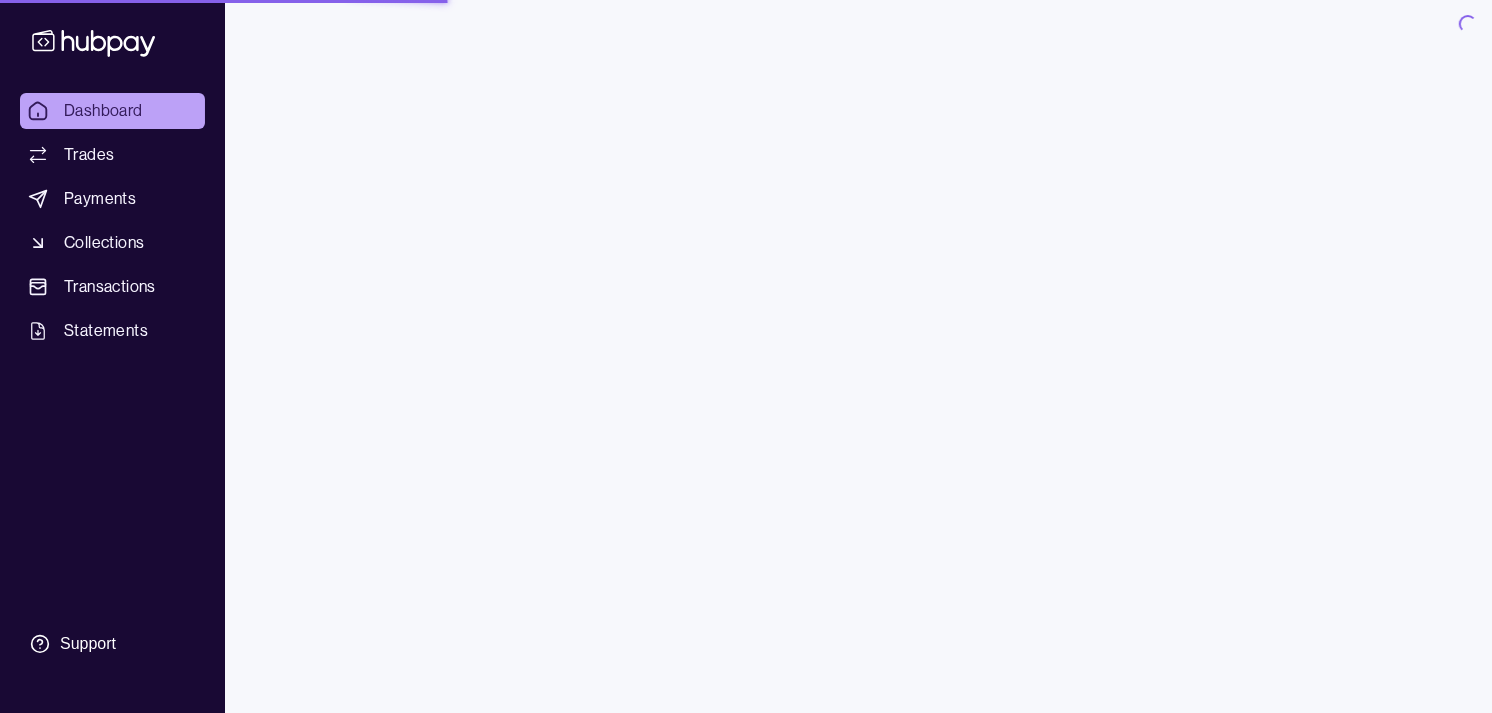 scroll, scrollTop: 0, scrollLeft: 0, axis: both 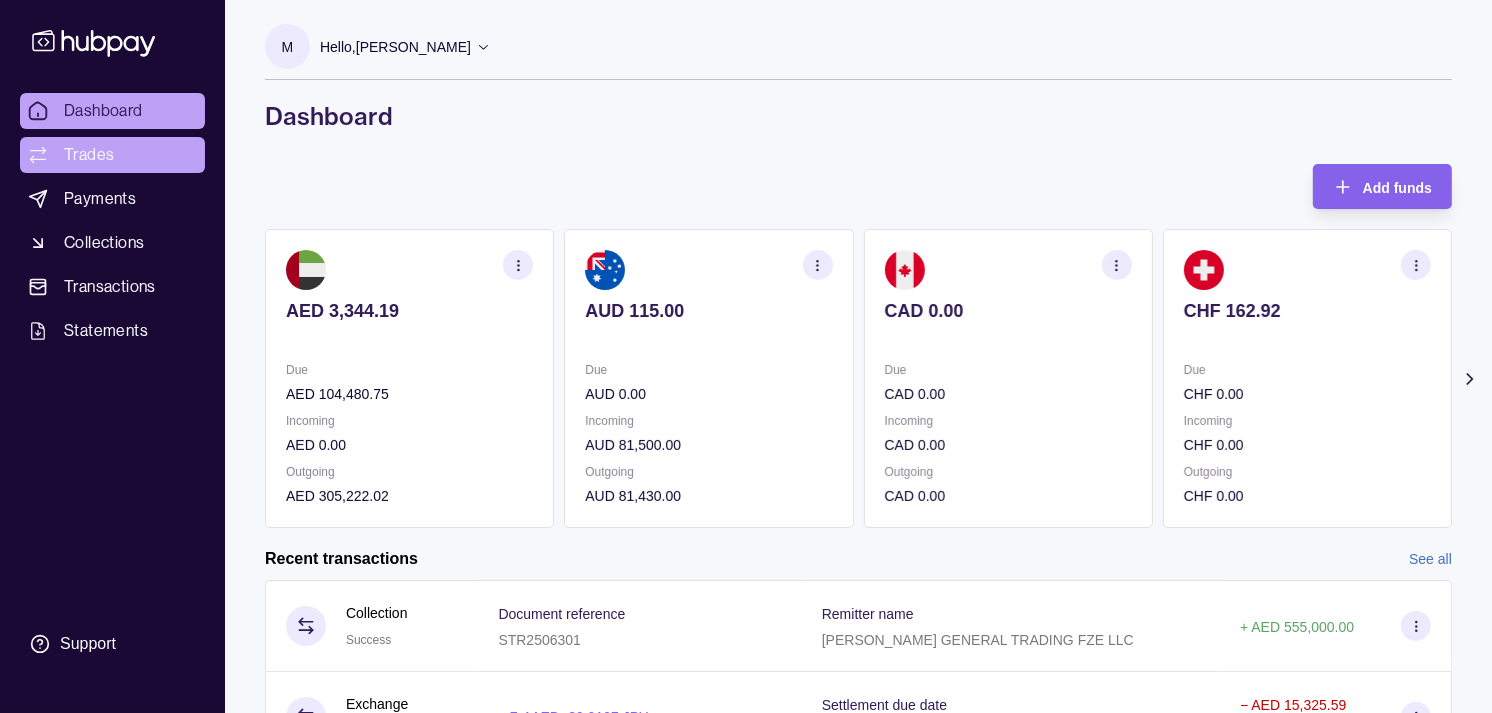 click on "Trades" at bounding box center [89, 155] 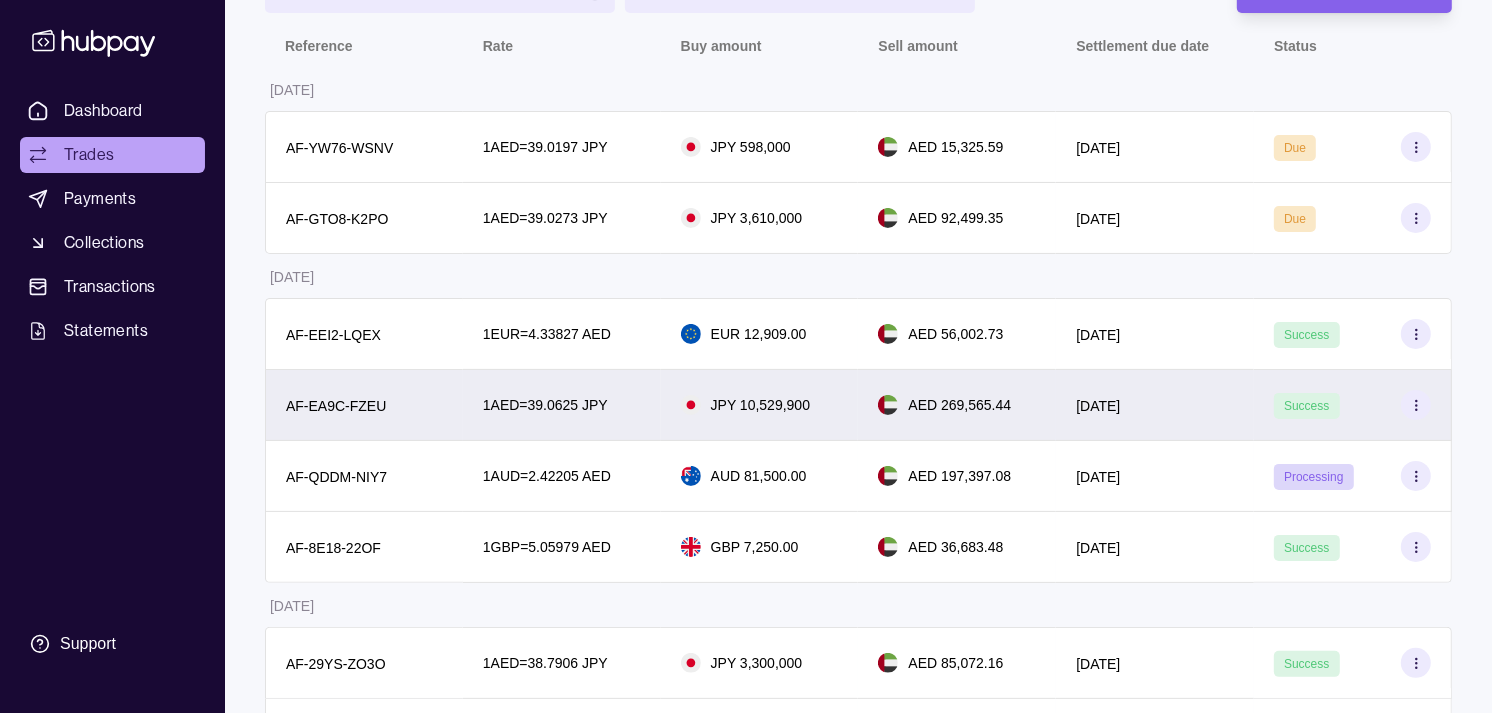 scroll, scrollTop: 222, scrollLeft: 0, axis: vertical 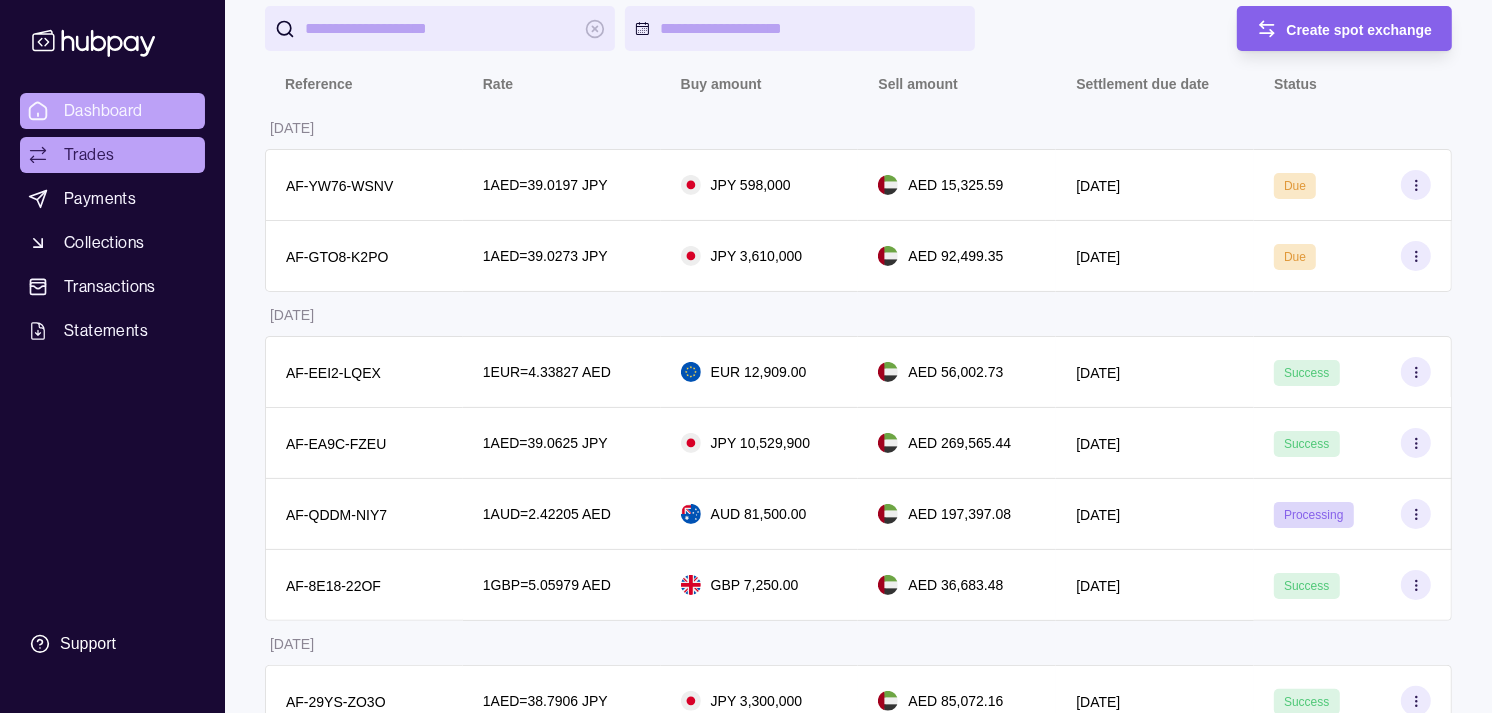 click on "Dashboard" at bounding box center [103, 111] 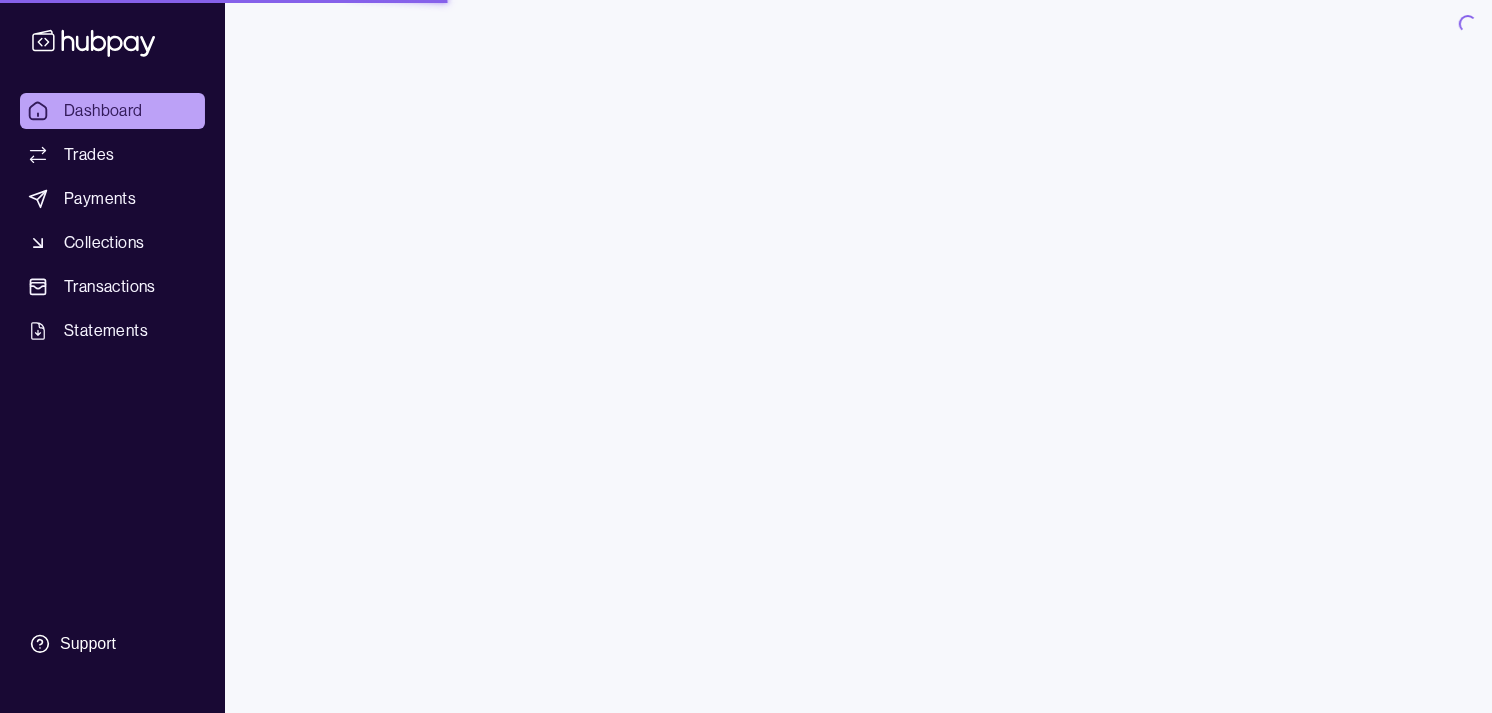 scroll, scrollTop: 0, scrollLeft: 0, axis: both 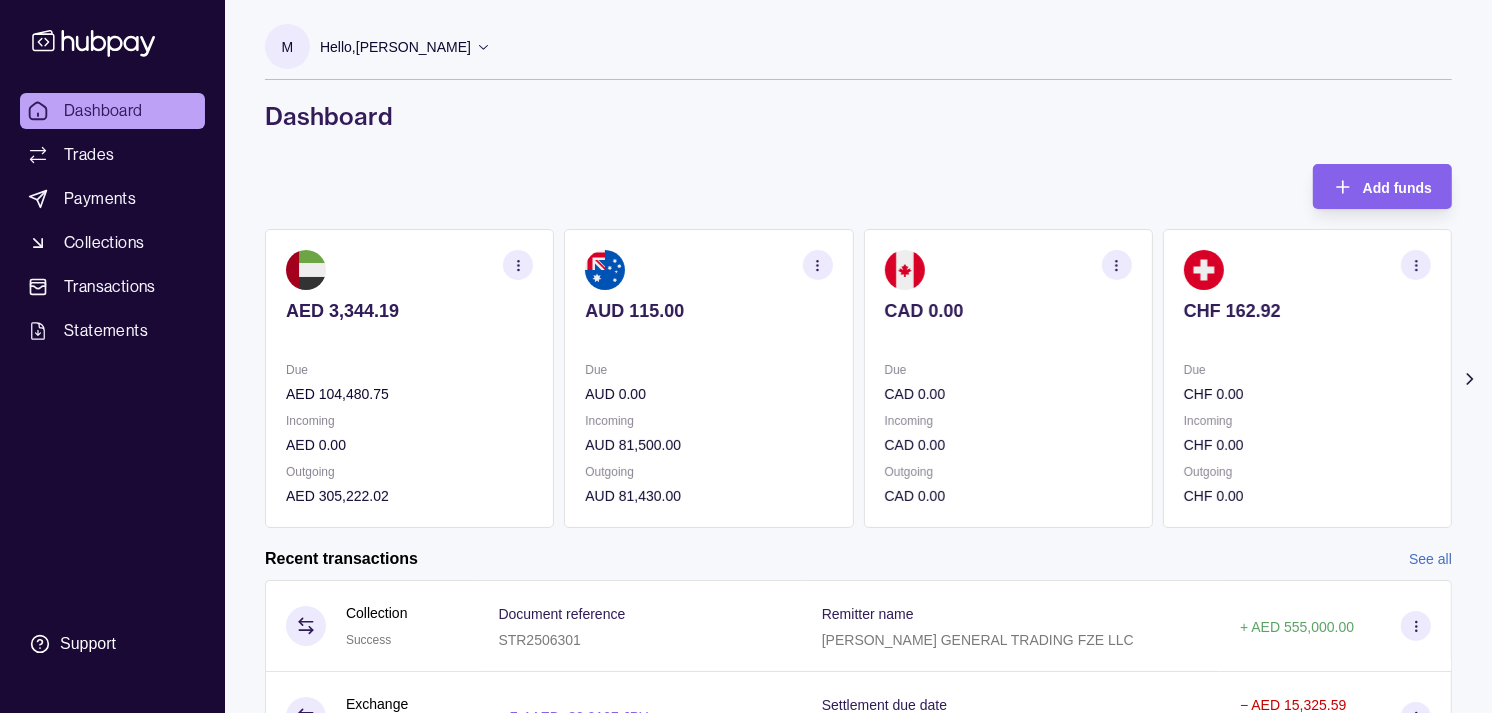 click on "Dashboard" at bounding box center [112, 111] 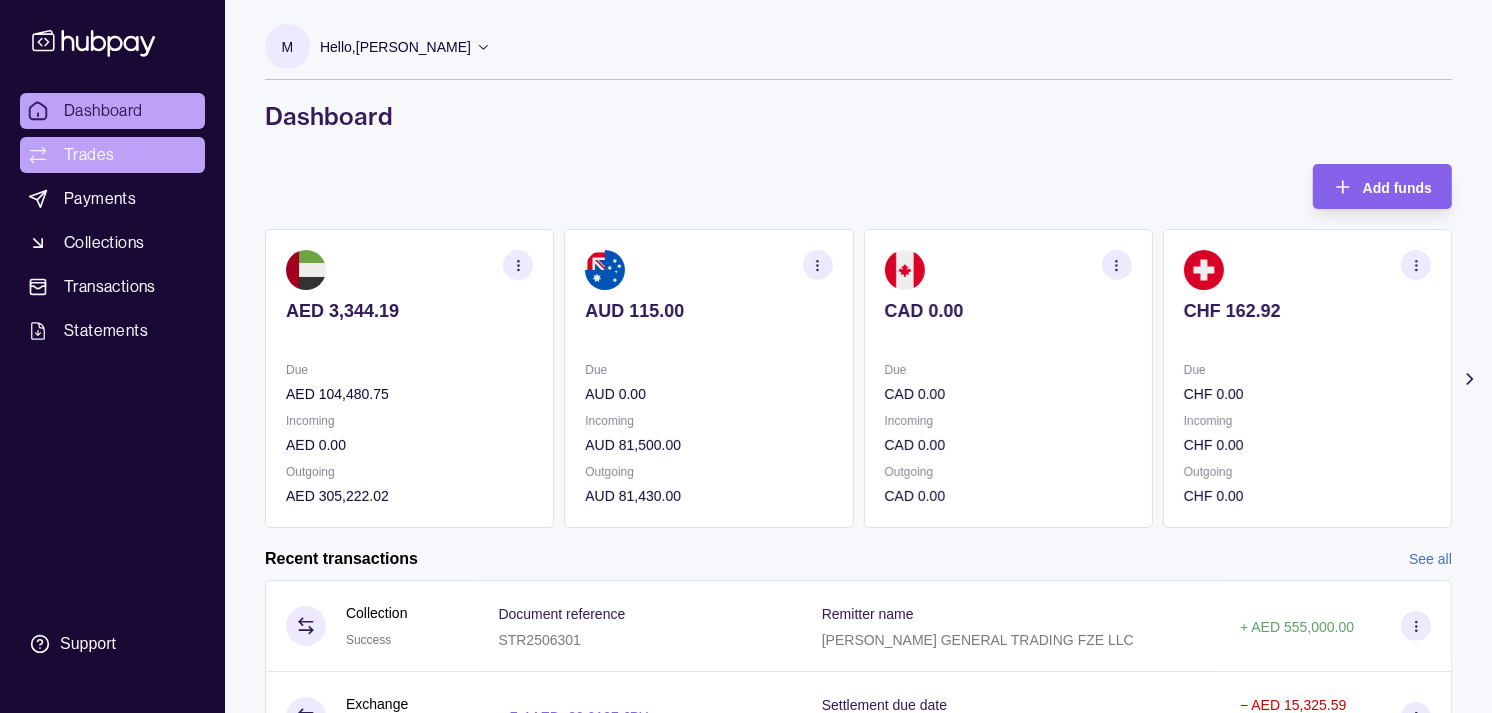 click on "Trades" at bounding box center [112, 155] 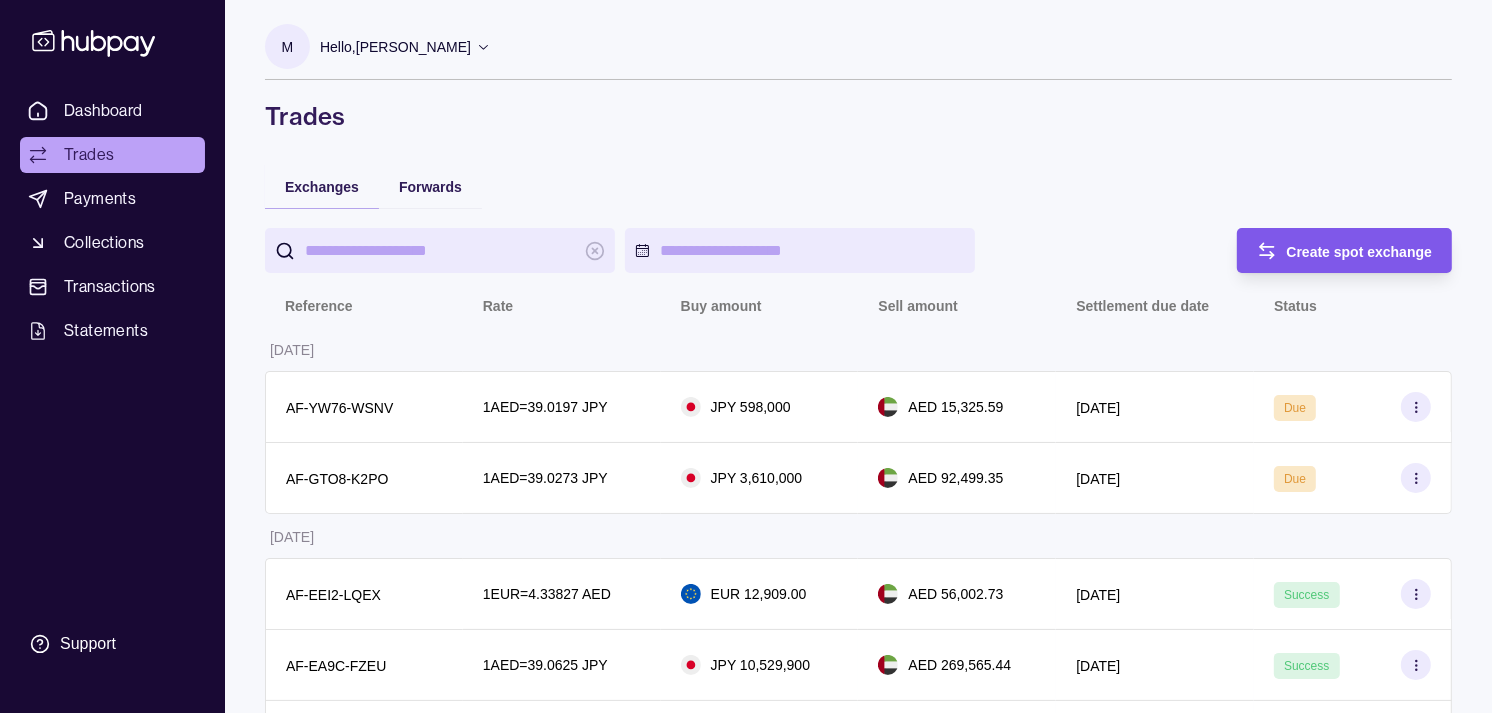click on "Create spot exchange" at bounding box center (1330, 250) 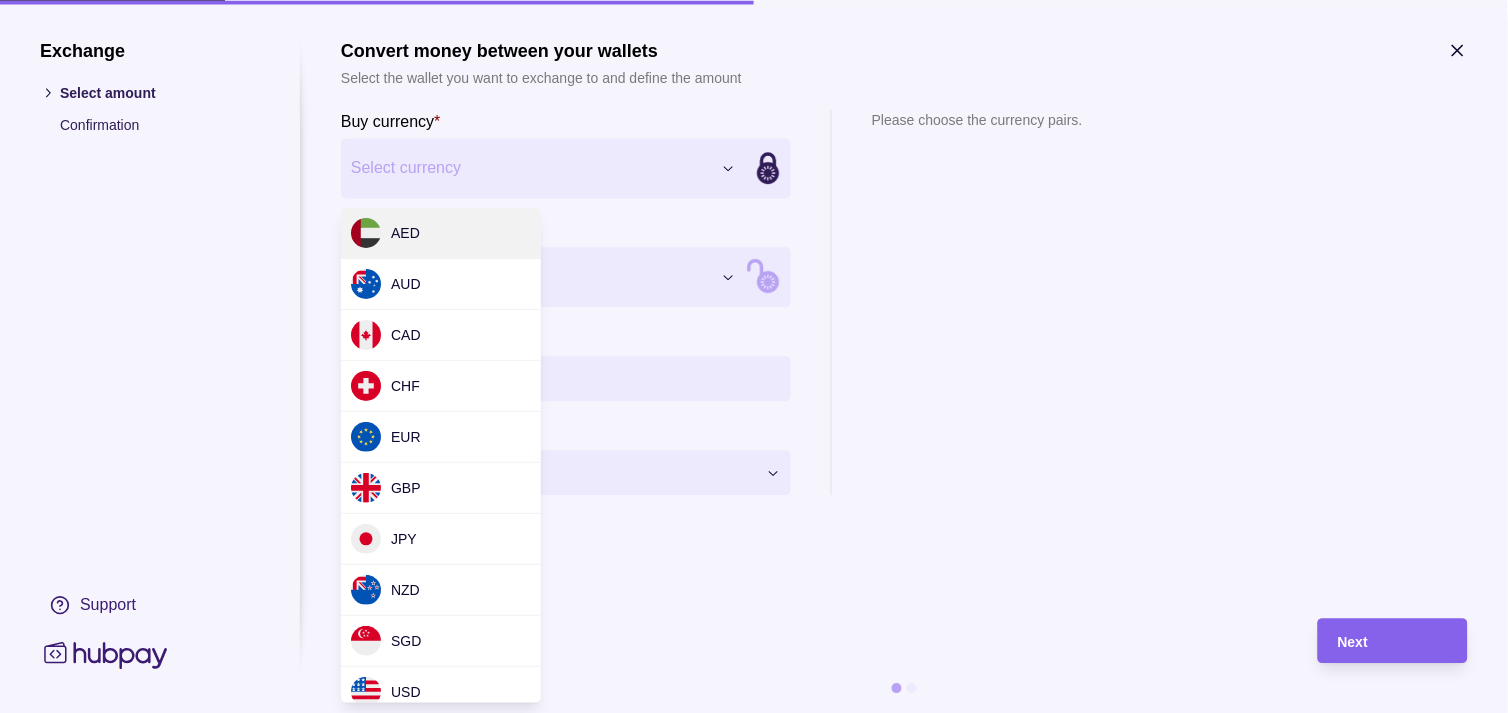 click on "Dashboard Trades Payments Collections Transactions Statements Support M Hello,  [PERSON_NAME] Strides Trading LLC Account Terms and conditions Privacy policy Sign out Trades Exchanges Forwards Create spot exchange Reference Rate Buy amount Sell amount Settlement due date Status [DATE] AF-YW76-WSNV 1  AED  =  39.0197   JPY JPY 598,000 AED 15,325.59 [DATE] Due AF-GTO8-K2PO 1  AED  =  39.0273   JPY JPY 3,610,000 AED 92,499.35 [DATE] Due [DATE] AF-EEI2-LQEX 1  EUR  =  4.33827   AED EUR 12,909.00 AED 56,002.73 [DATE] Success AF-EA9C-FZEU 1  AED  =  39.0625   JPY JPY 10,529,900 AED 269,565.44 [DATE] Success AF-QDDM-NIY7 1  AUD  =  2.42205   AED AUD 81,500.00 AED 197,397.08 [DATE] Processing AF-8E18-22OF 1  GBP  =  5.05979   AED GBP 7,250.00 AED 36,683.48 [DATE] Success [DATE] AF-29YS-ZO3O 1  AED  =  38.7906   JPY JPY 3,300,000 AED 85,072.16 [DATE] Success AF-JR3R-48BN 1  GBP  =  5.08255   AED GBP 9,716.00 AED 49,382.06 [DATE] Success [DATE] 1  GBP" at bounding box center [754, 1018] 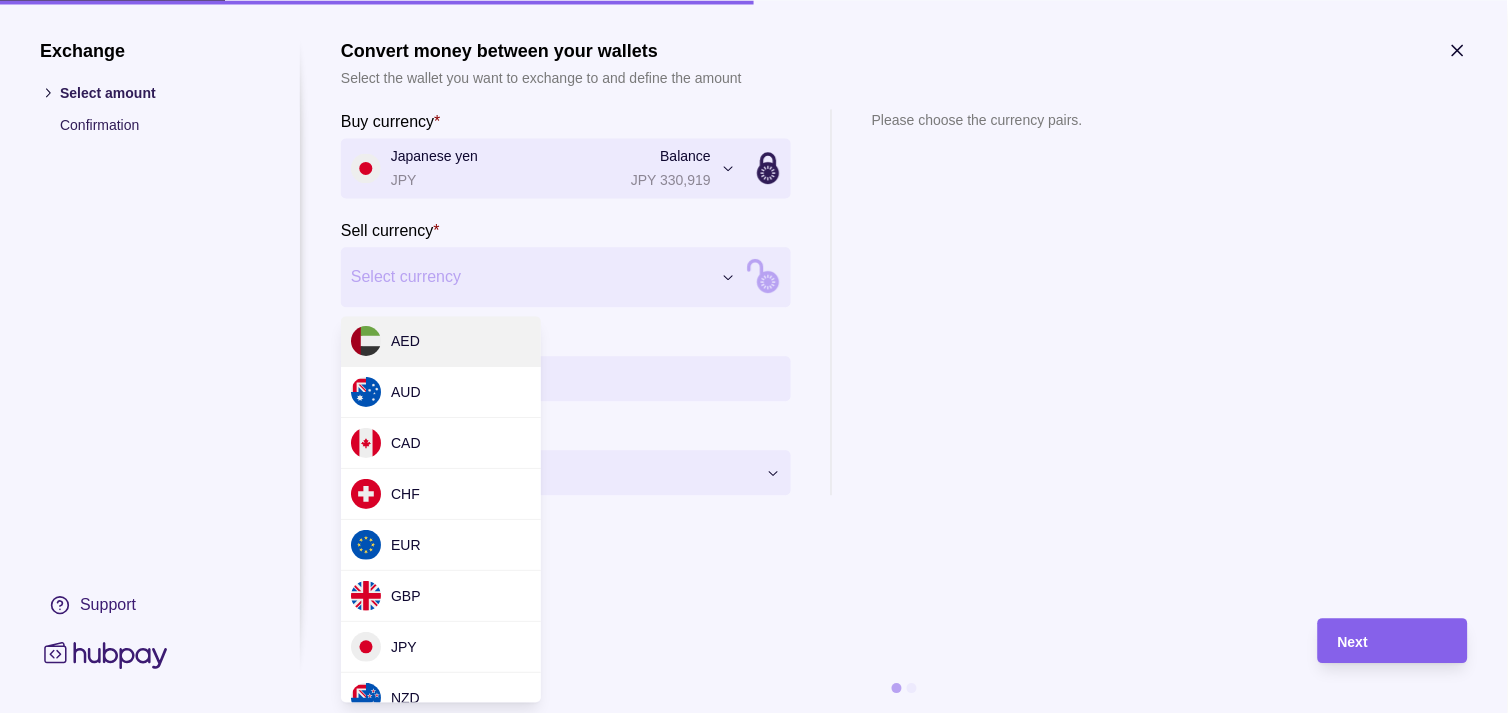 click on "Dashboard Trades Payments Collections Transactions Statements Support M Hello,  [PERSON_NAME] Strides Trading LLC Account Terms and conditions Privacy policy Sign out Trades Exchanges Forwards Create spot exchange Reference Rate Buy amount Sell amount Settlement due date Status [DATE] AF-YW76-WSNV 1  AED  =  39.0197   JPY JPY 598,000 AED 15,325.59 [DATE] Due AF-GTO8-K2PO 1  AED  =  39.0273   JPY JPY 3,610,000 AED 92,499.35 [DATE] Due [DATE] AF-EEI2-LQEX 1  EUR  =  4.33827   AED EUR 12,909.00 AED 56,002.73 [DATE] Success AF-EA9C-FZEU 1  AED  =  39.0625   JPY JPY 10,529,900 AED 269,565.44 [DATE] Success AF-QDDM-NIY7 1  AUD  =  2.42205   AED AUD 81,500.00 AED 197,397.08 [DATE] Processing AF-8E18-22OF 1  GBP  =  5.05979   AED GBP 7,250.00 AED 36,683.48 [DATE] Success [DATE] AF-29YS-ZO3O 1  AED  =  38.7906   JPY JPY 3,300,000 AED 85,072.16 [DATE] Success AF-JR3R-48BN 1  GBP  =  5.08255   AED GBP 9,716.00 AED 49,382.06 [DATE] Success [DATE] 1  GBP" at bounding box center (754, 1018) 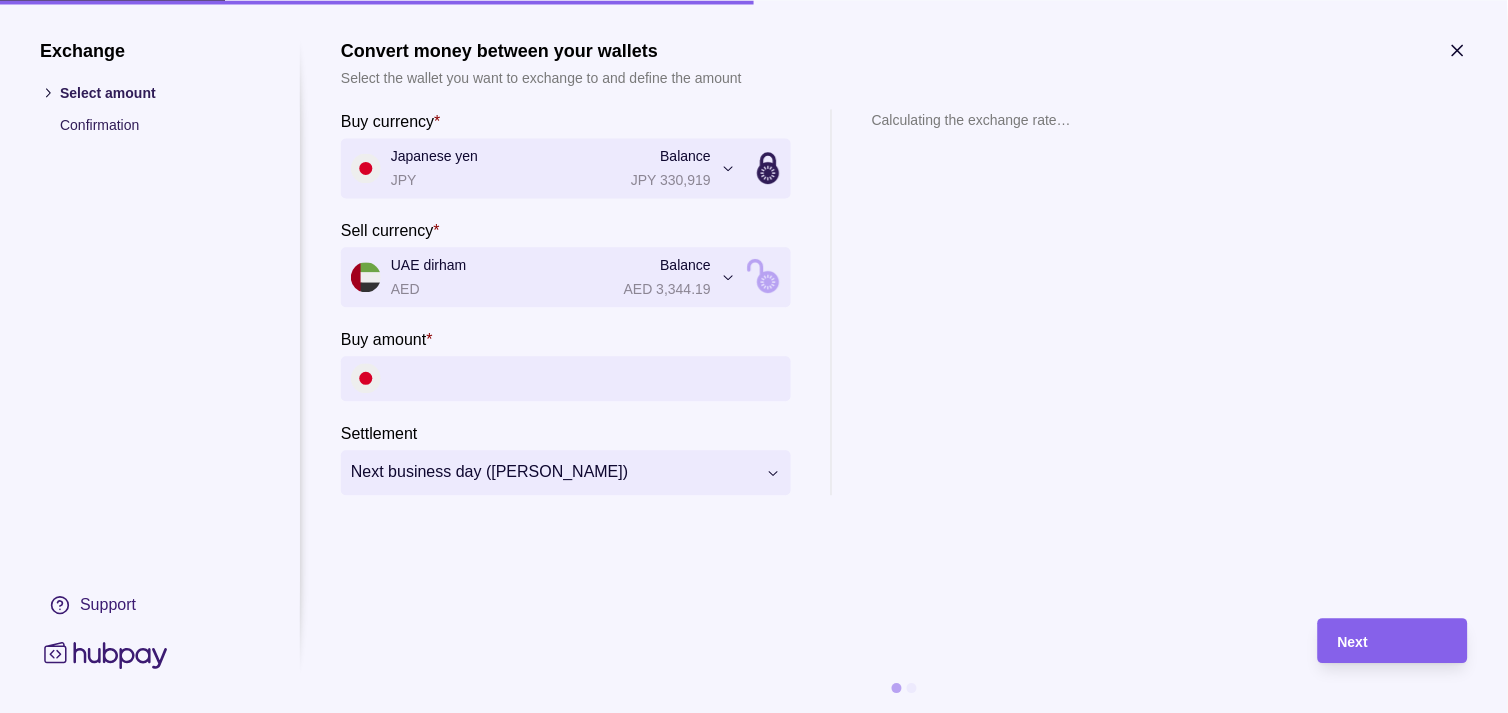 click on "Buy amount  *" at bounding box center [586, 378] 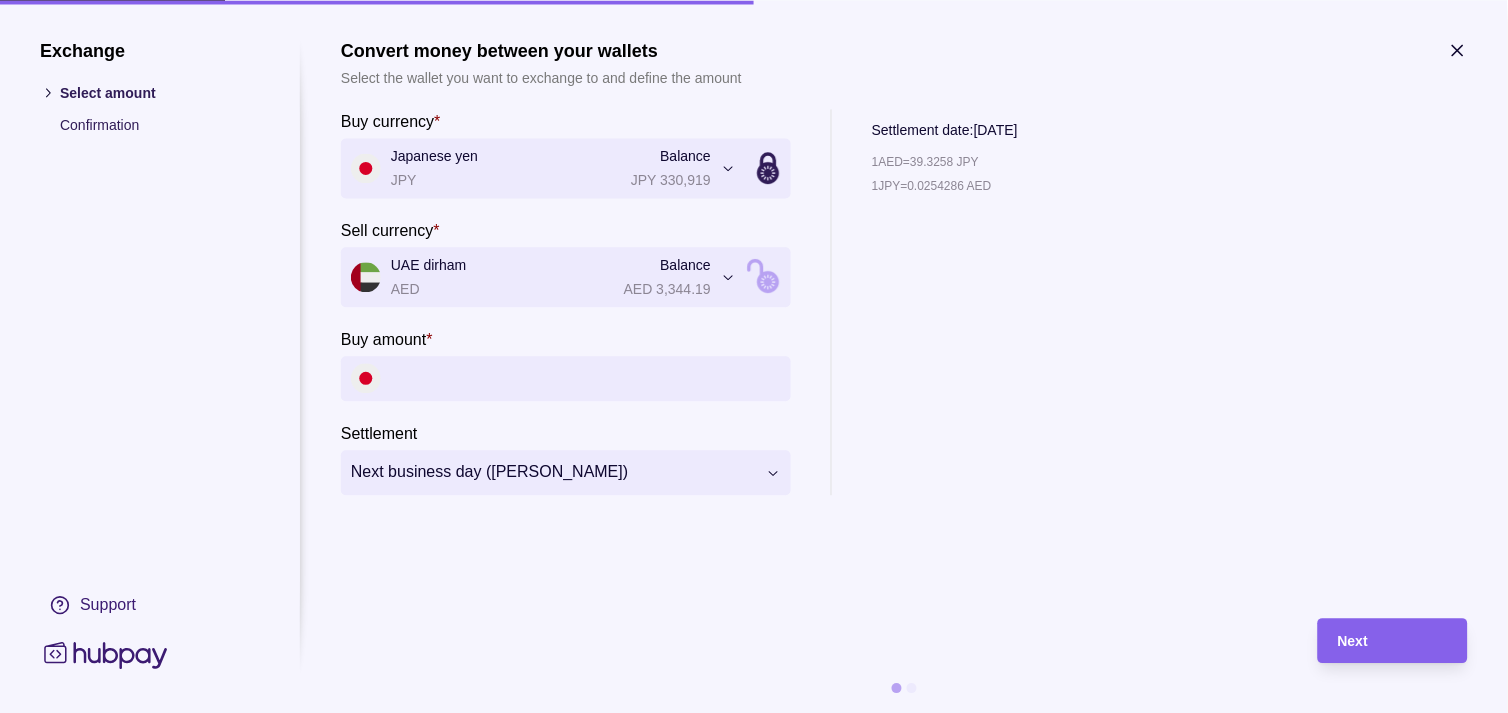 paste on "*********" 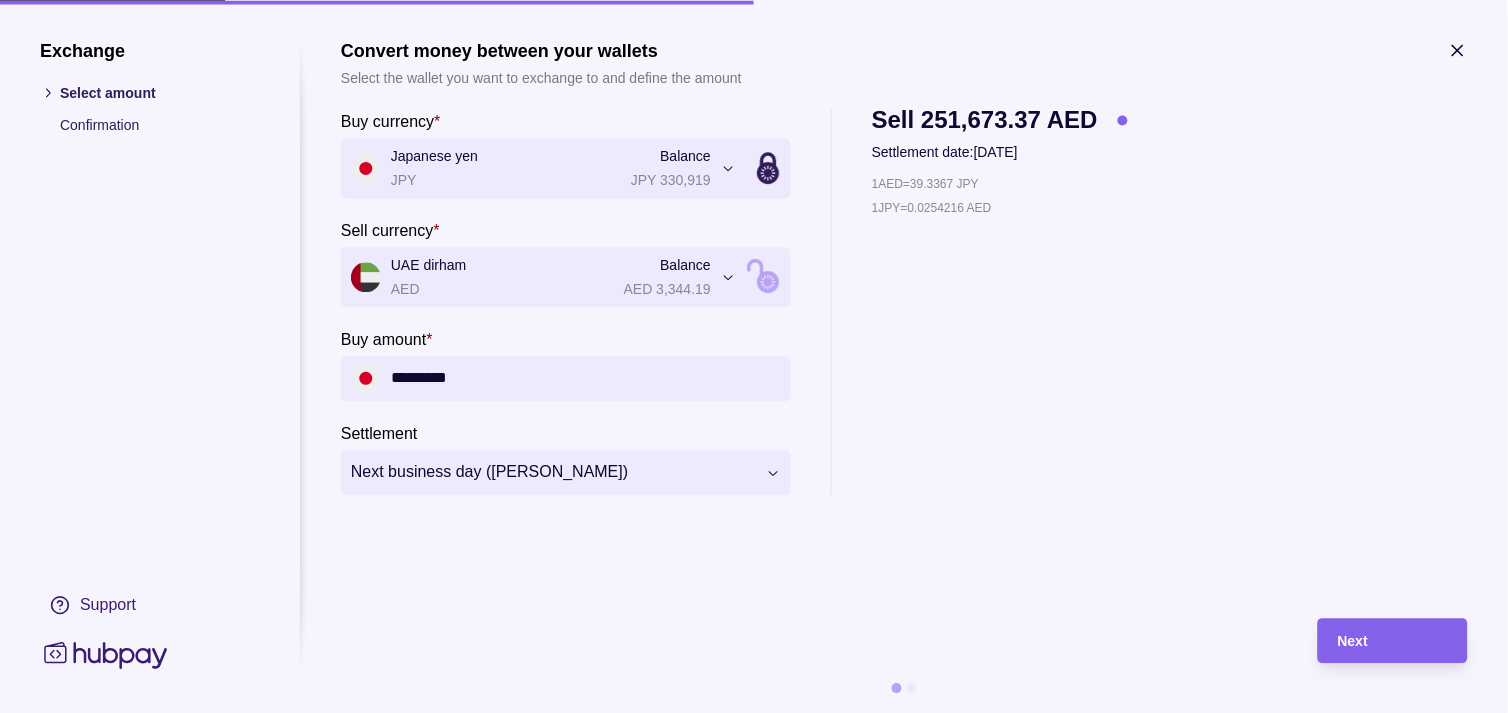 type on "*********" 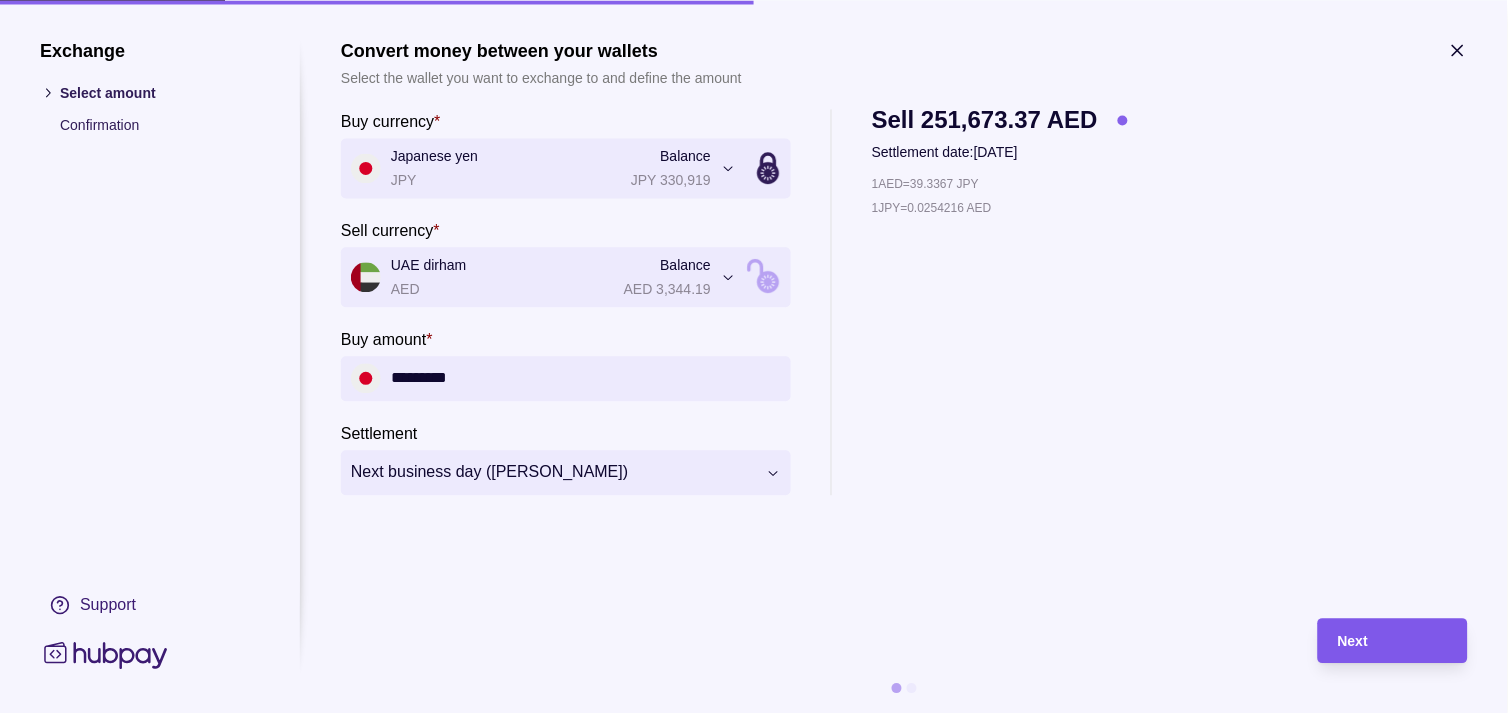 click on "Next" at bounding box center (1353, 642) 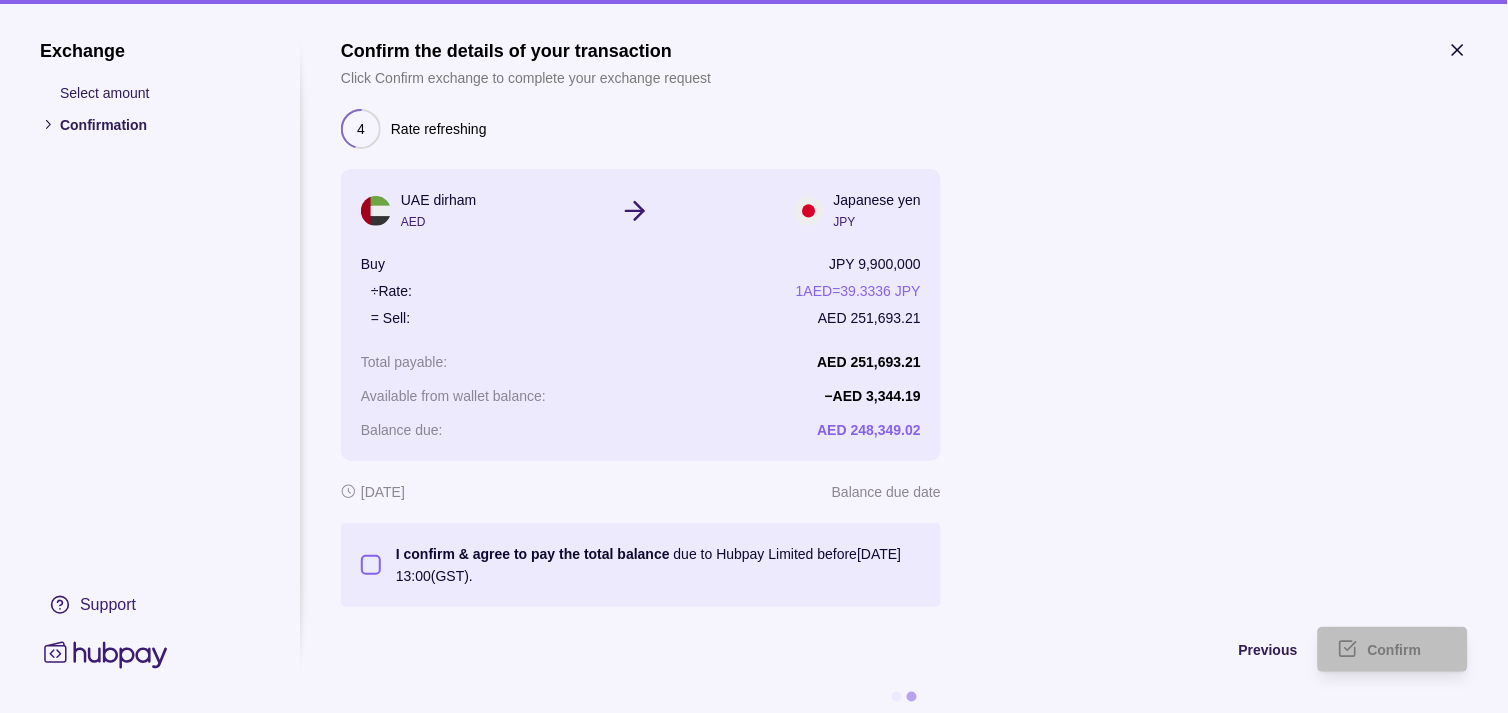 click on "I confirm & agree to pay the total balance   due to Hubpay Limited before  [DATE]   13:00  (GST)." at bounding box center (371, 565) 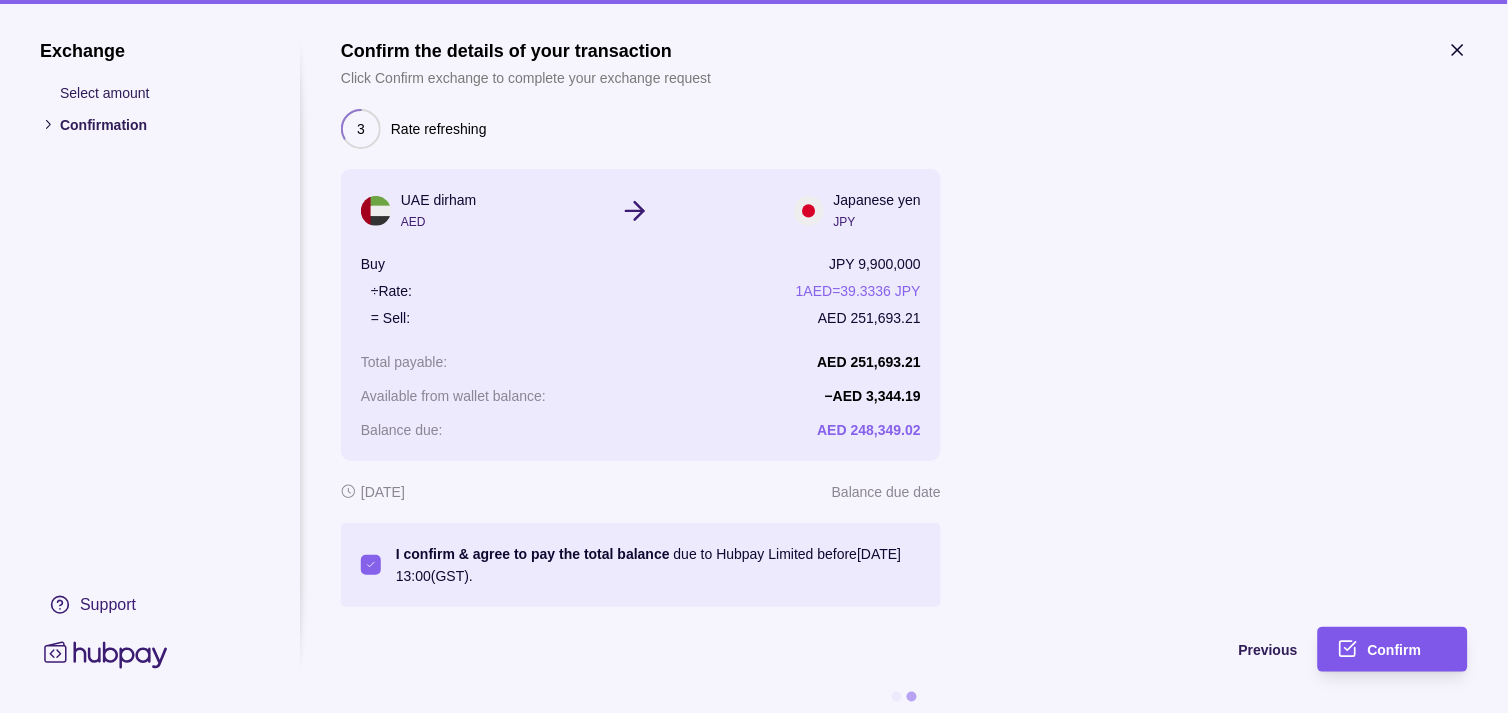 click on "Confirm" at bounding box center [1408, 650] 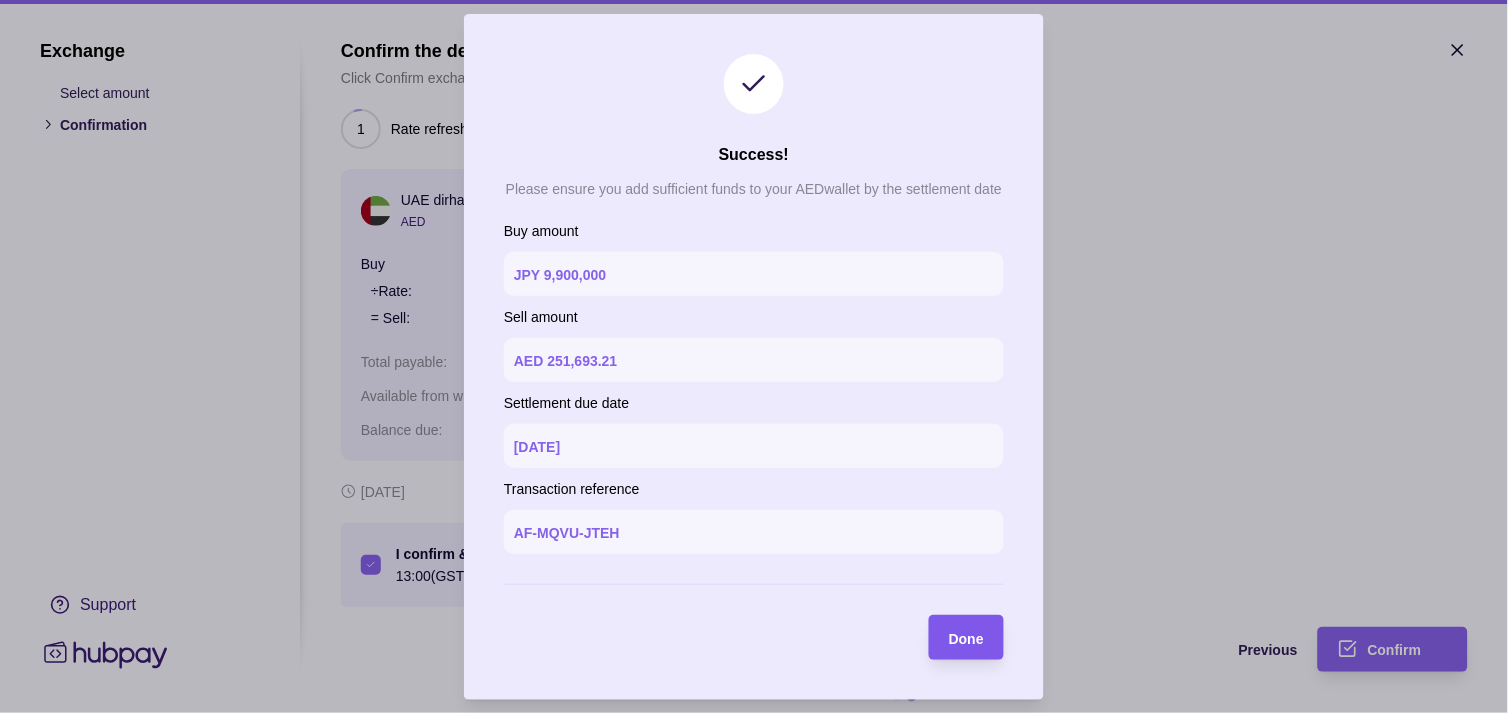 click on "Done" at bounding box center [966, 638] 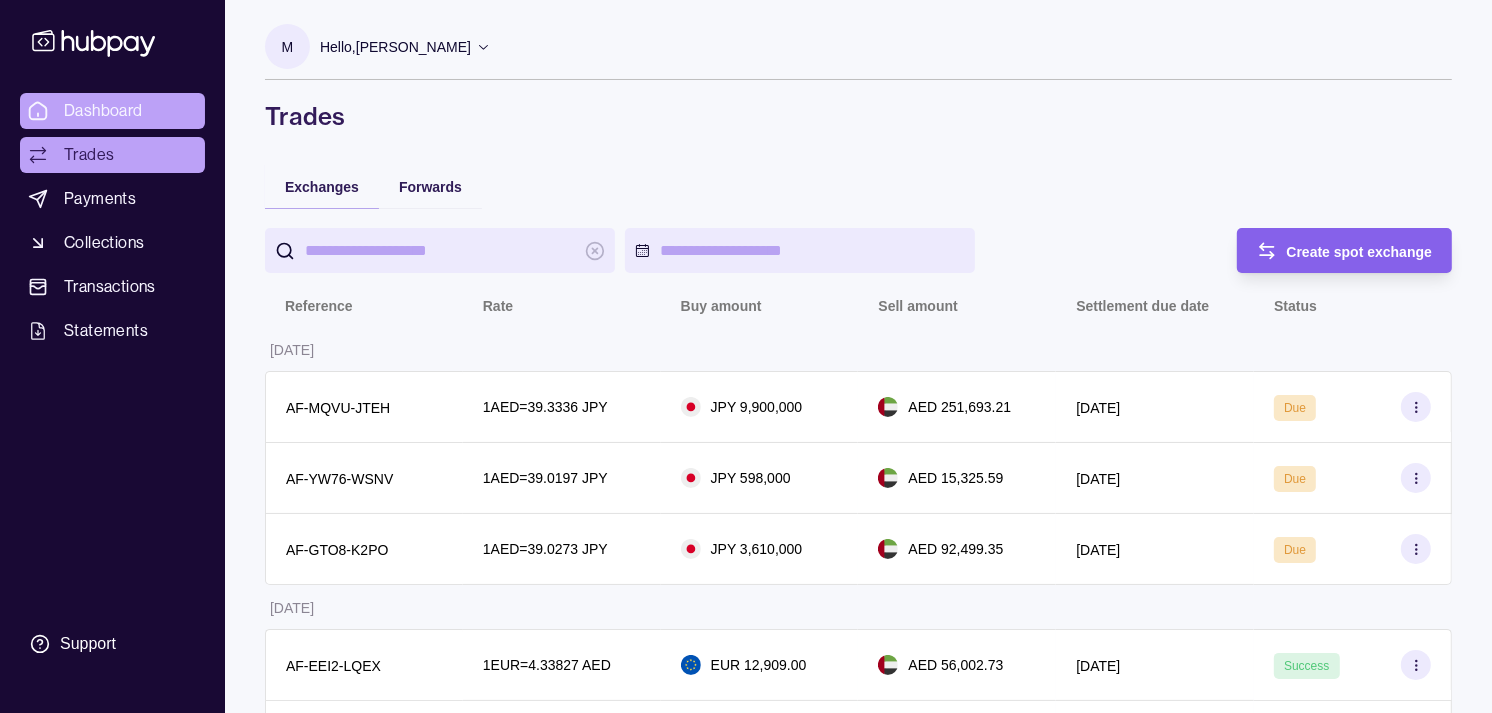 click on "Dashboard" at bounding box center [103, 111] 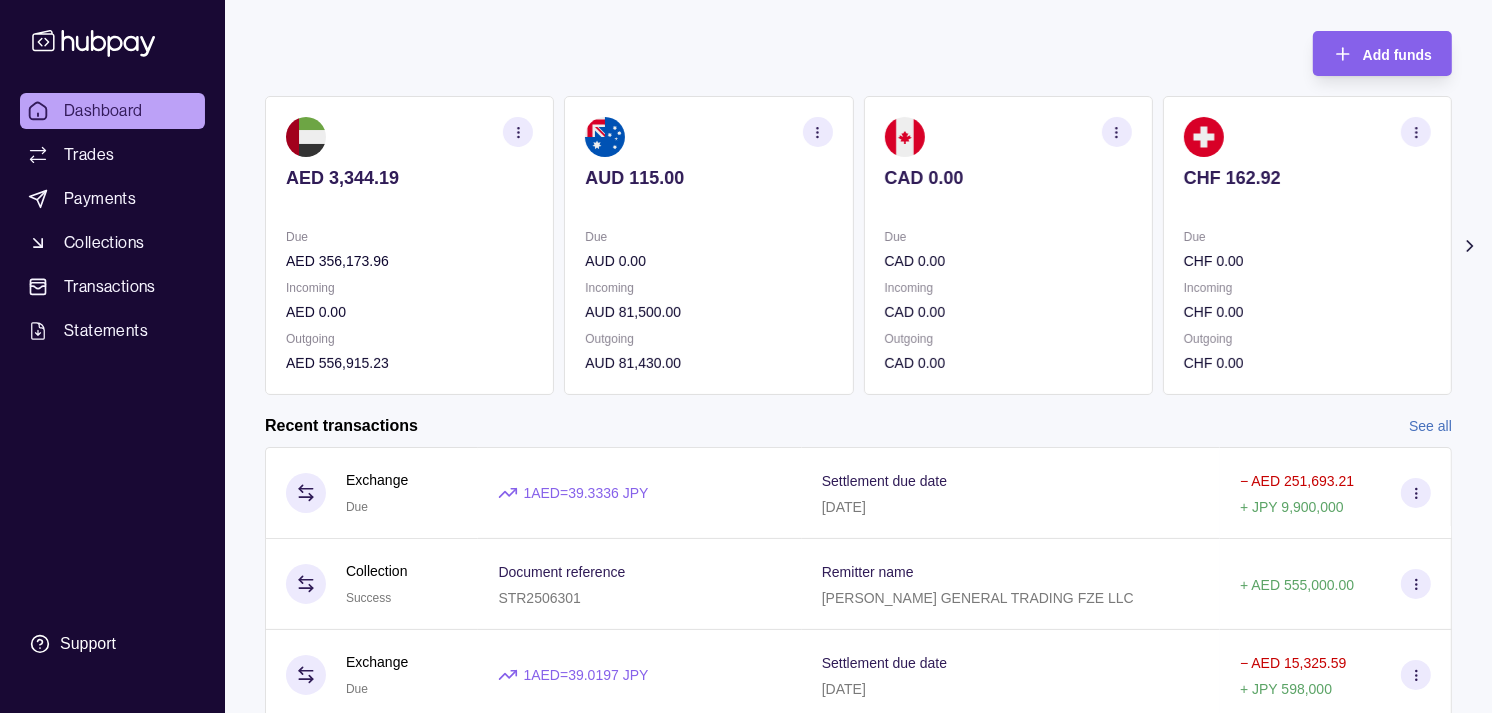 scroll, scrollTop: 0, scrollLeft: 0, axis: both 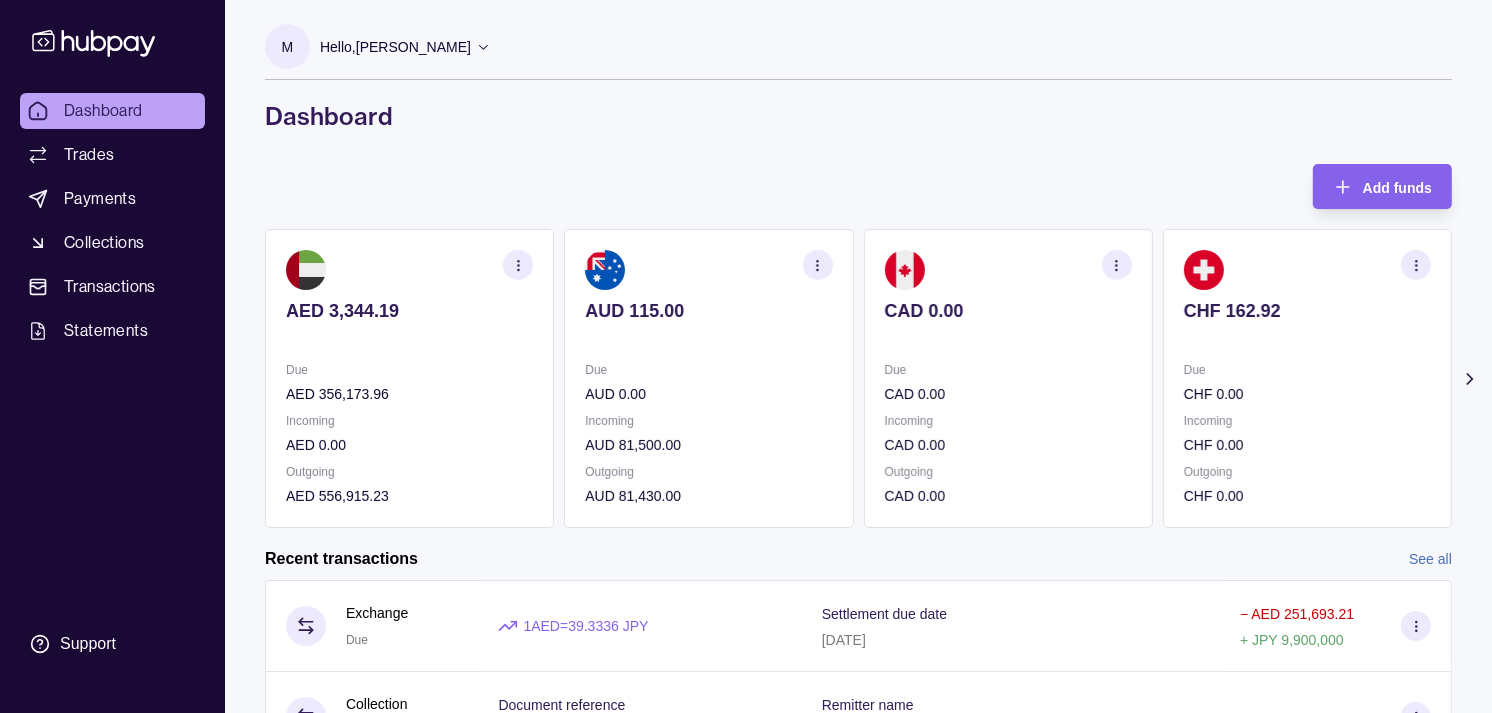 click on "CAD 0.00" at bounding box center [1008, 394] 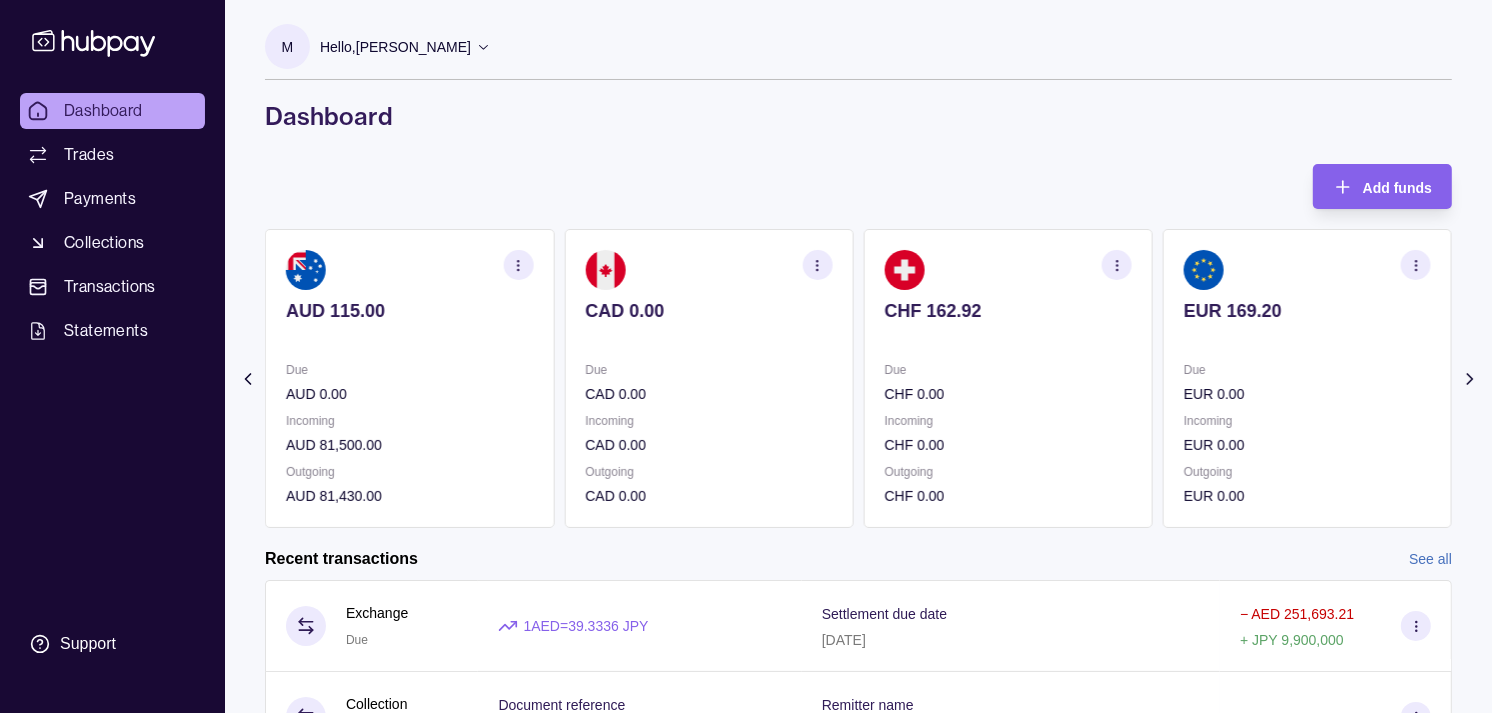 click on "CHF 0.00" at bounding box center (1008, 394) 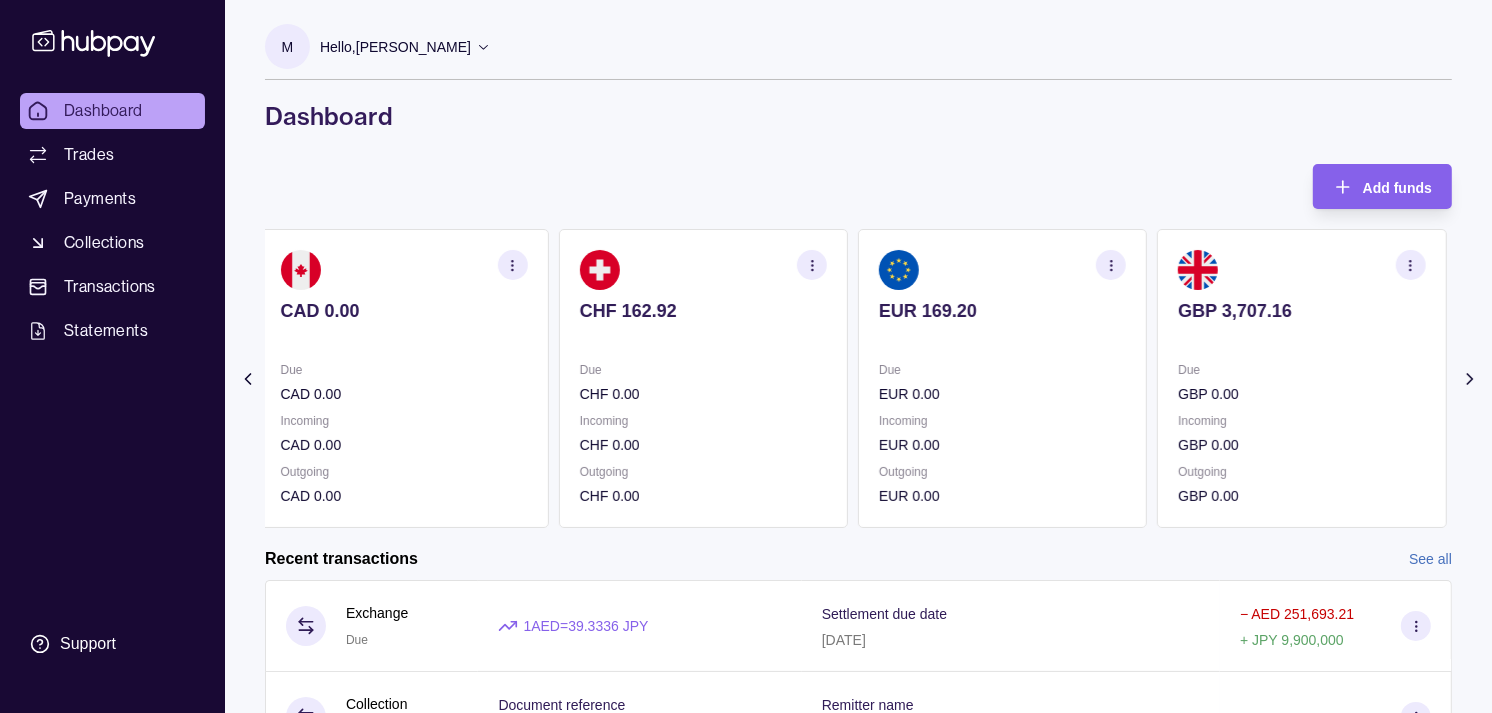 click on "GBP 3,707.16                                                                                                               Due GBP 0.00 Incoming GBP 0.00 Outgoing GBP 0.00" at bounding box center (1301, 378) 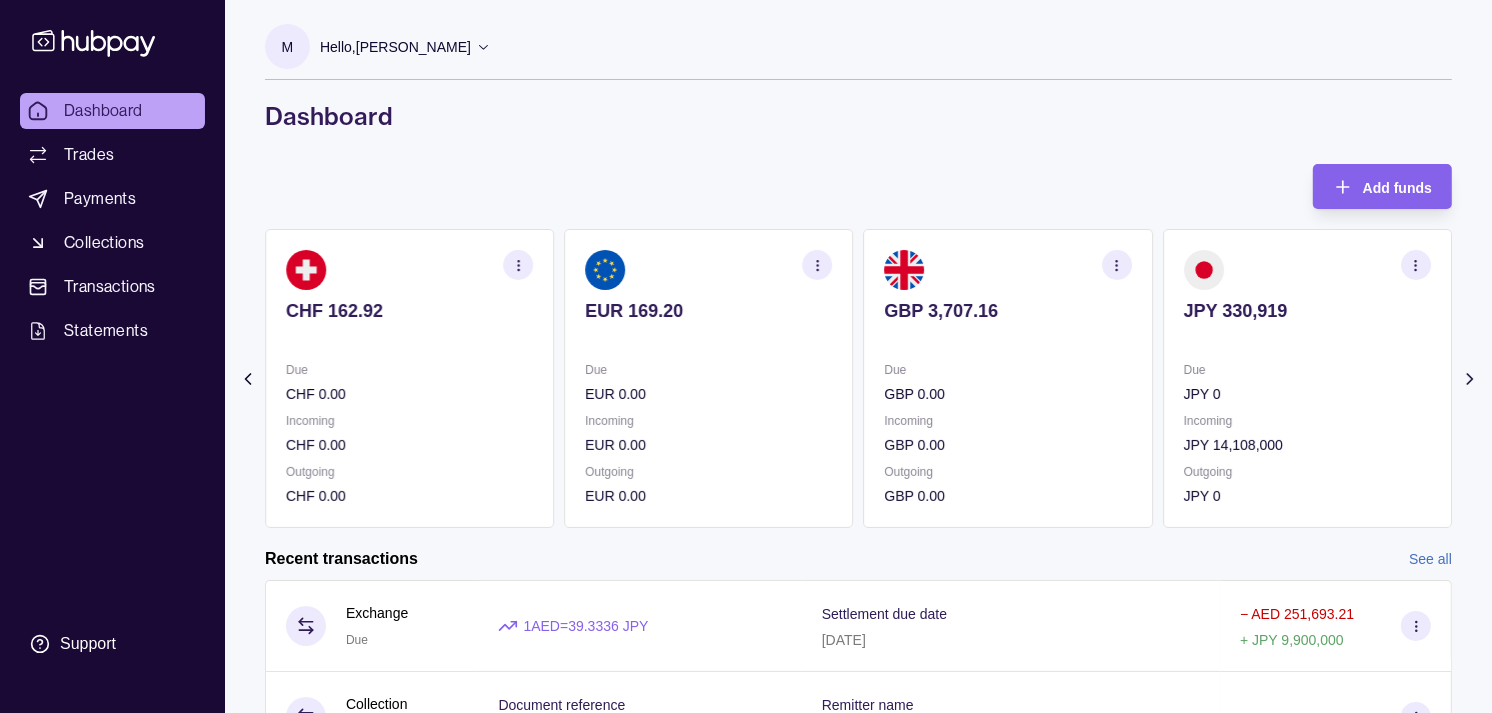 click on "GBP 3,707.16                                                                                                               Due GBP 0.00 Incoming GBP 0.00 Outgoing GBP 0.00" at bounding box center [1008, 378] 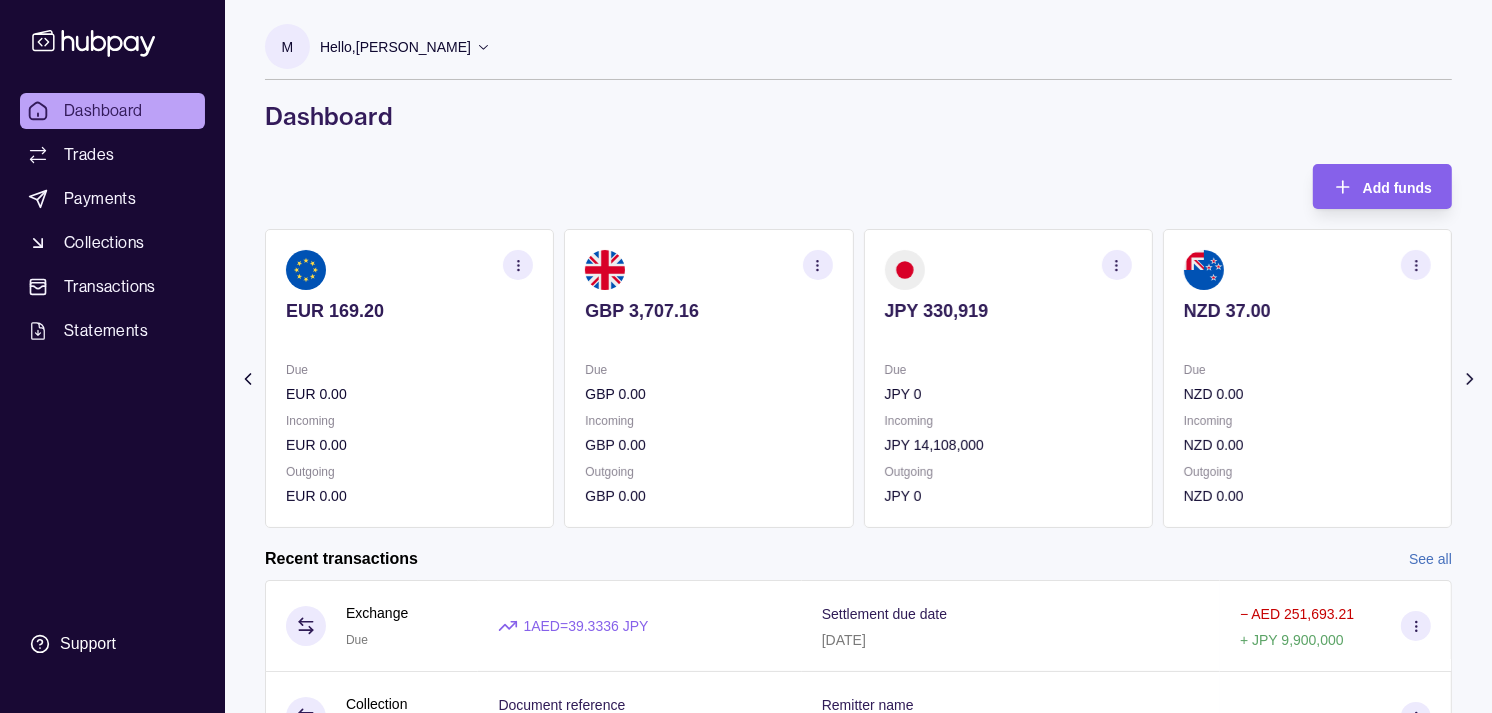 click on "Due" at bounding box center [1008, 370] 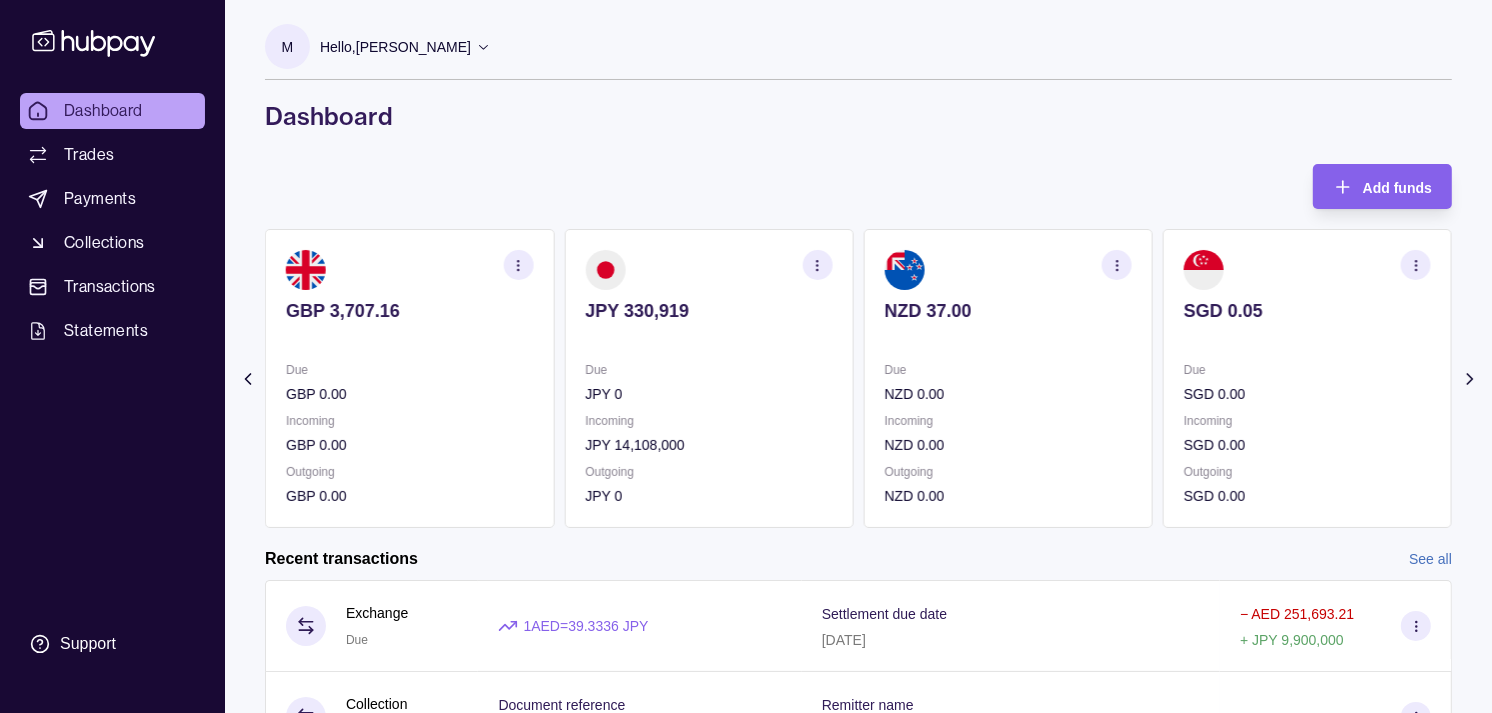 click at bounding box center [818, 265] 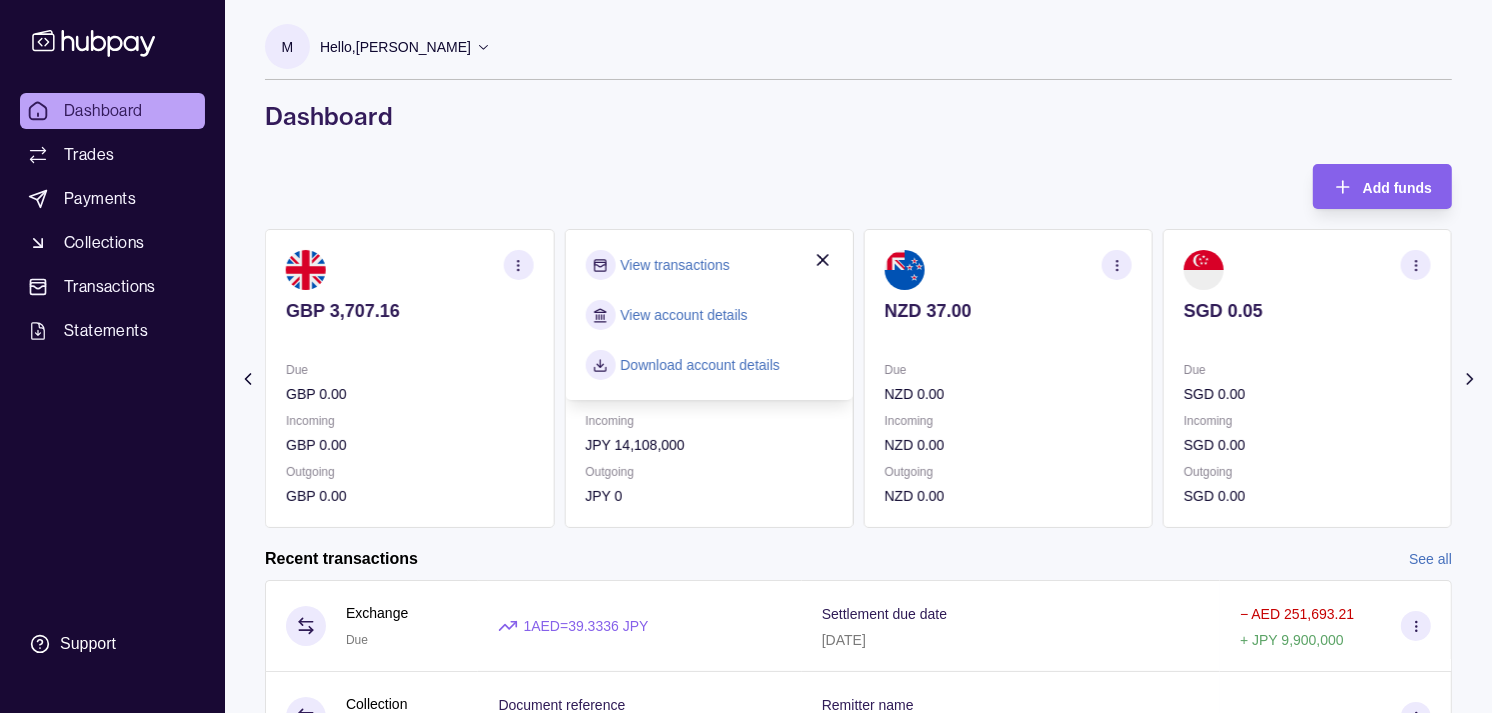 click on "View transactions" at bounding box center (674, 265) 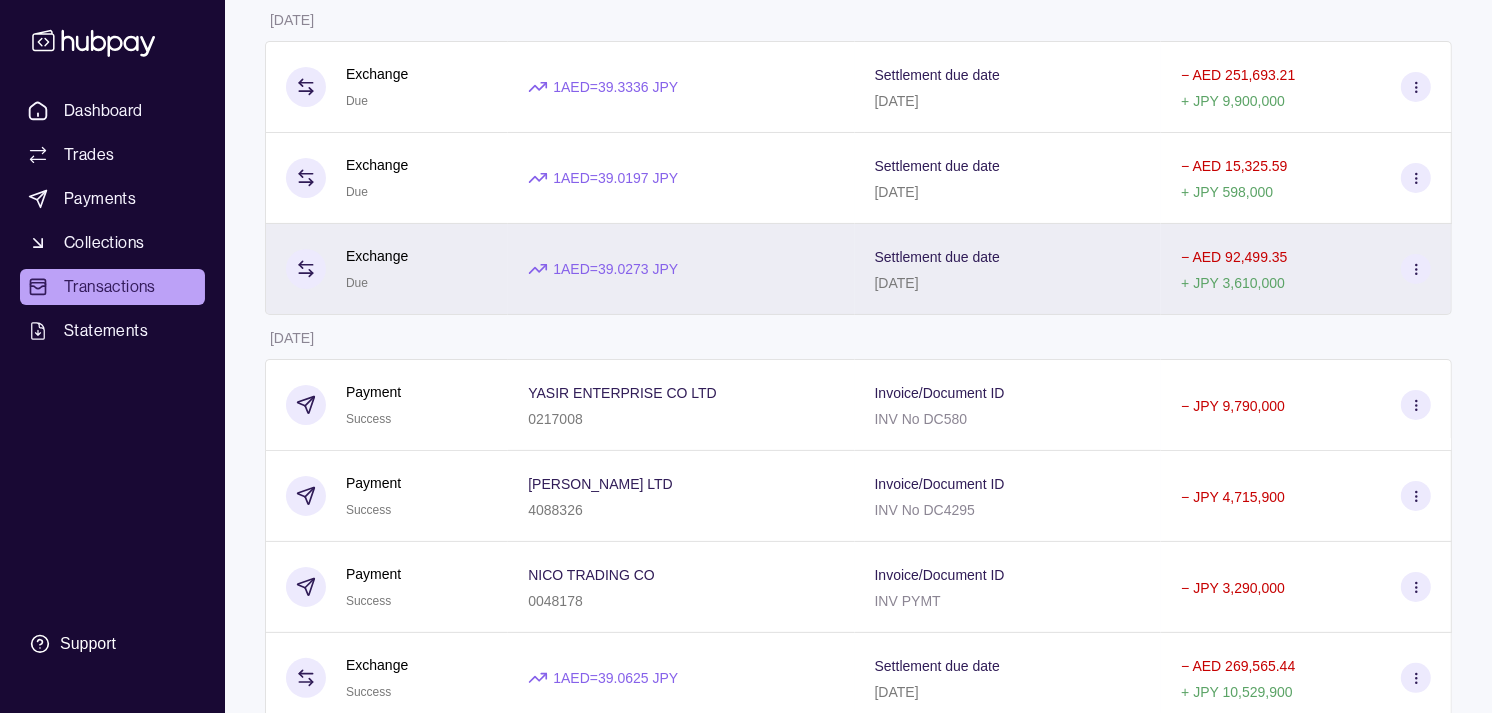 scroll, scrollTop: 333, scrollLeft: 0, axis: vertical 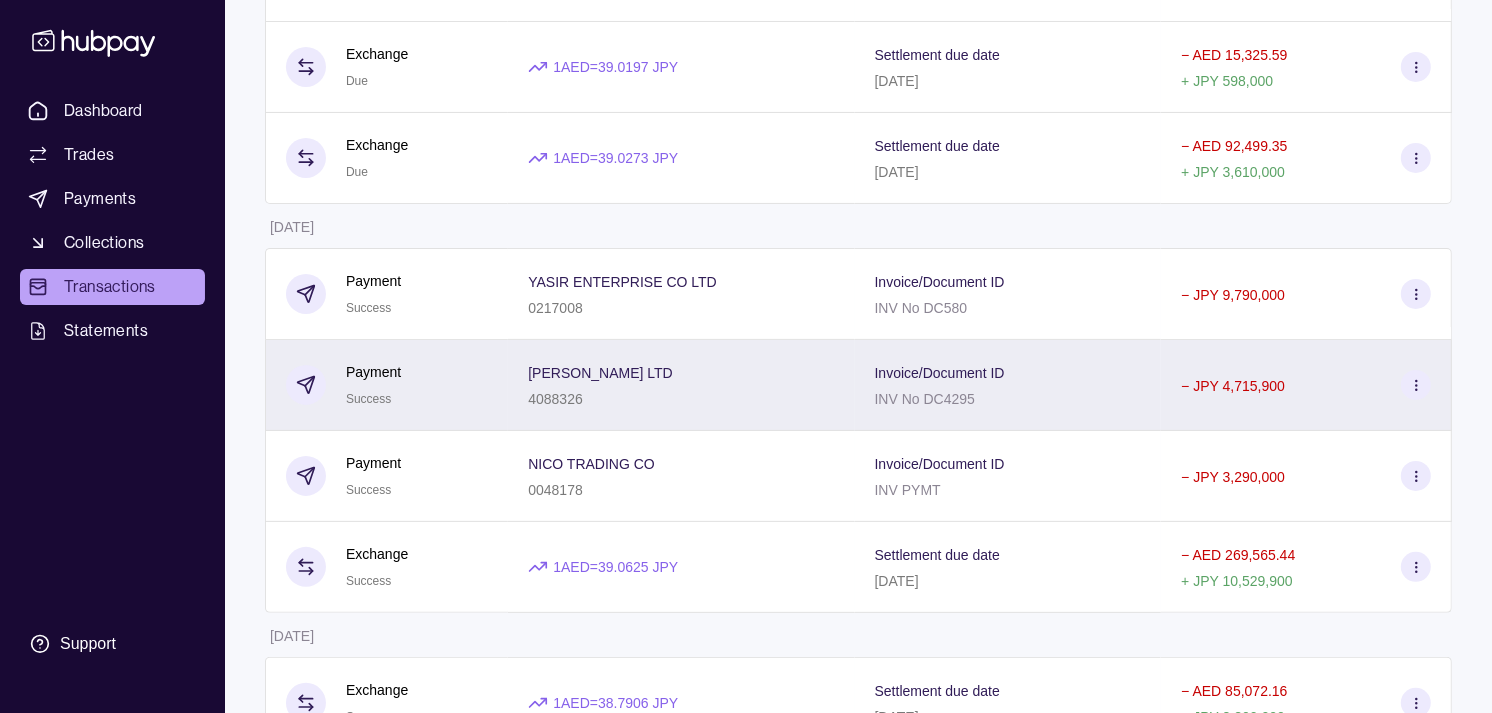 click on "Payment Success" at bounding box center (386, 385) 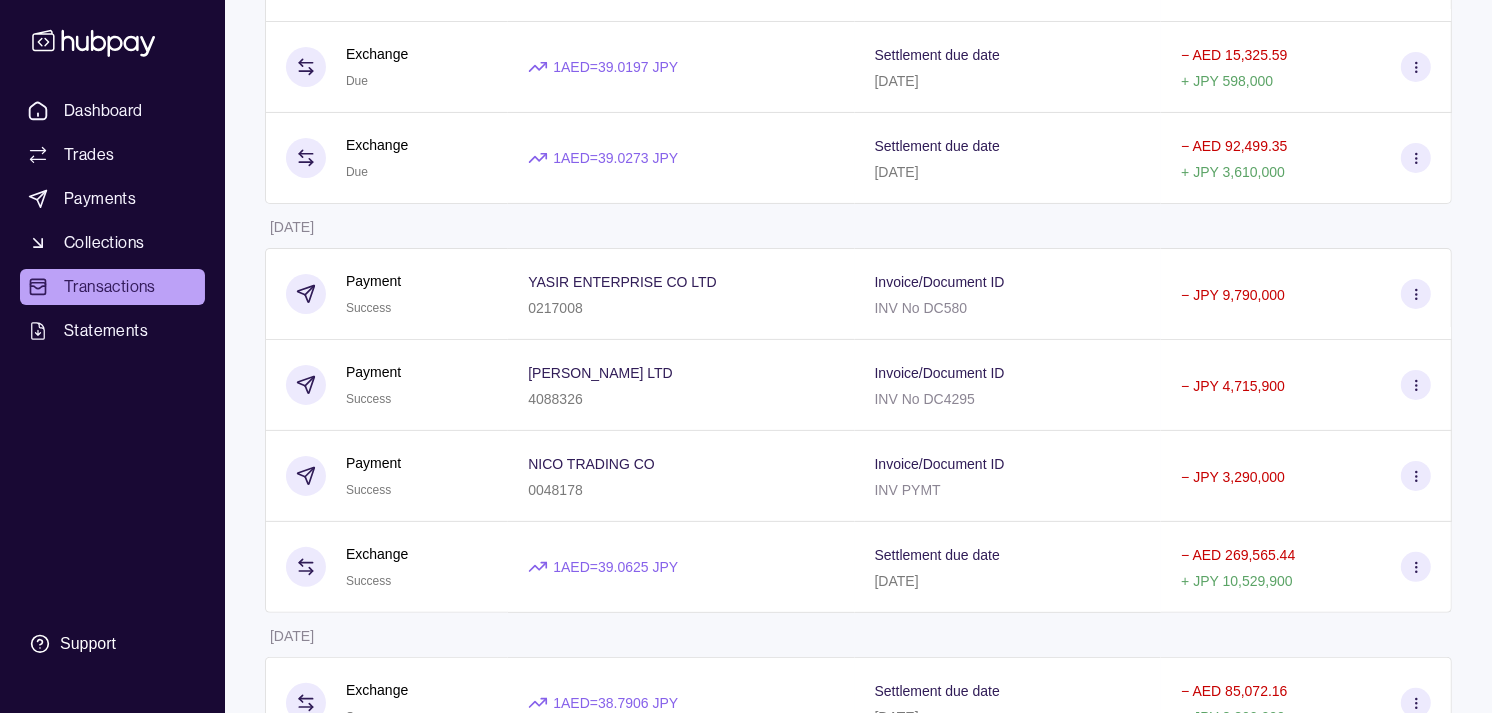 scroll, scrollTop: 383, scrollLeft: 0, axis: vertical 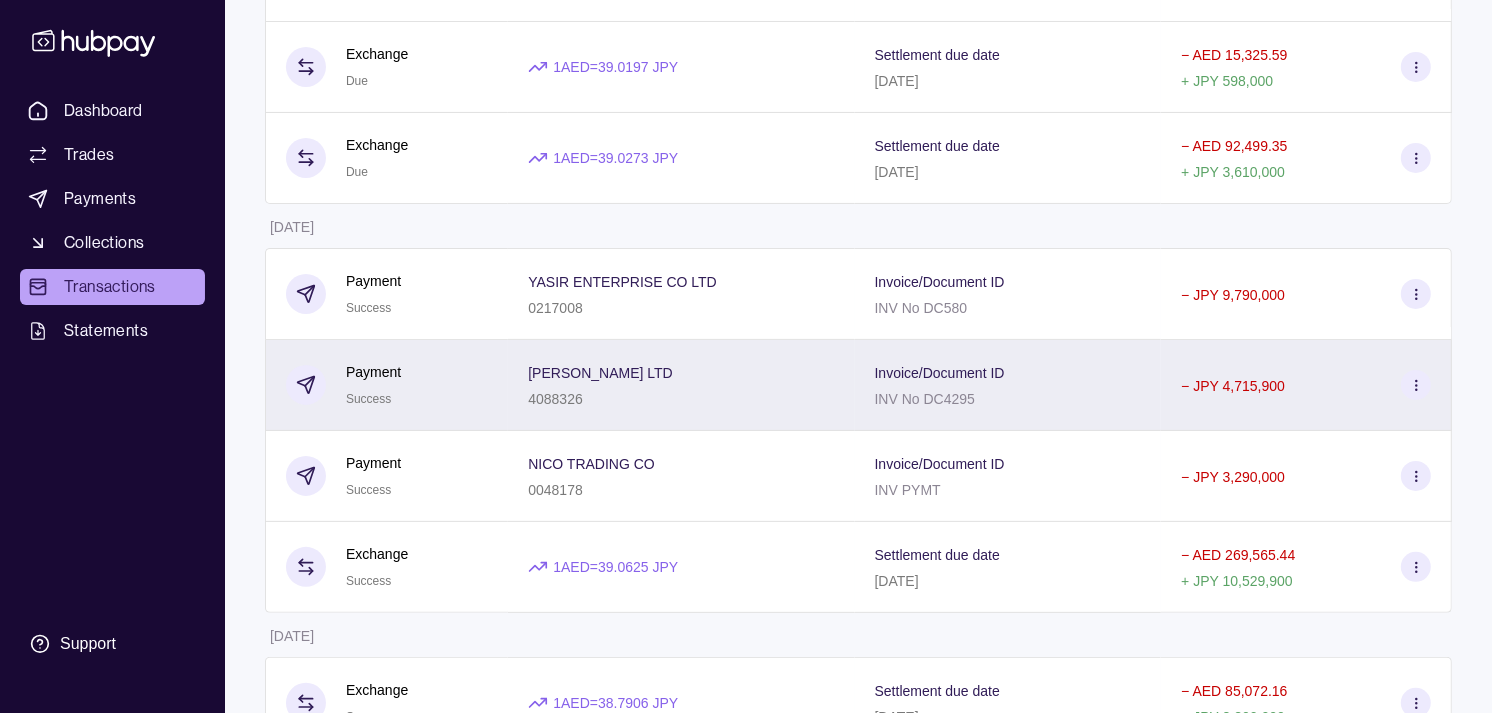 click on "Payment Success" at bounding box center [387, 385] 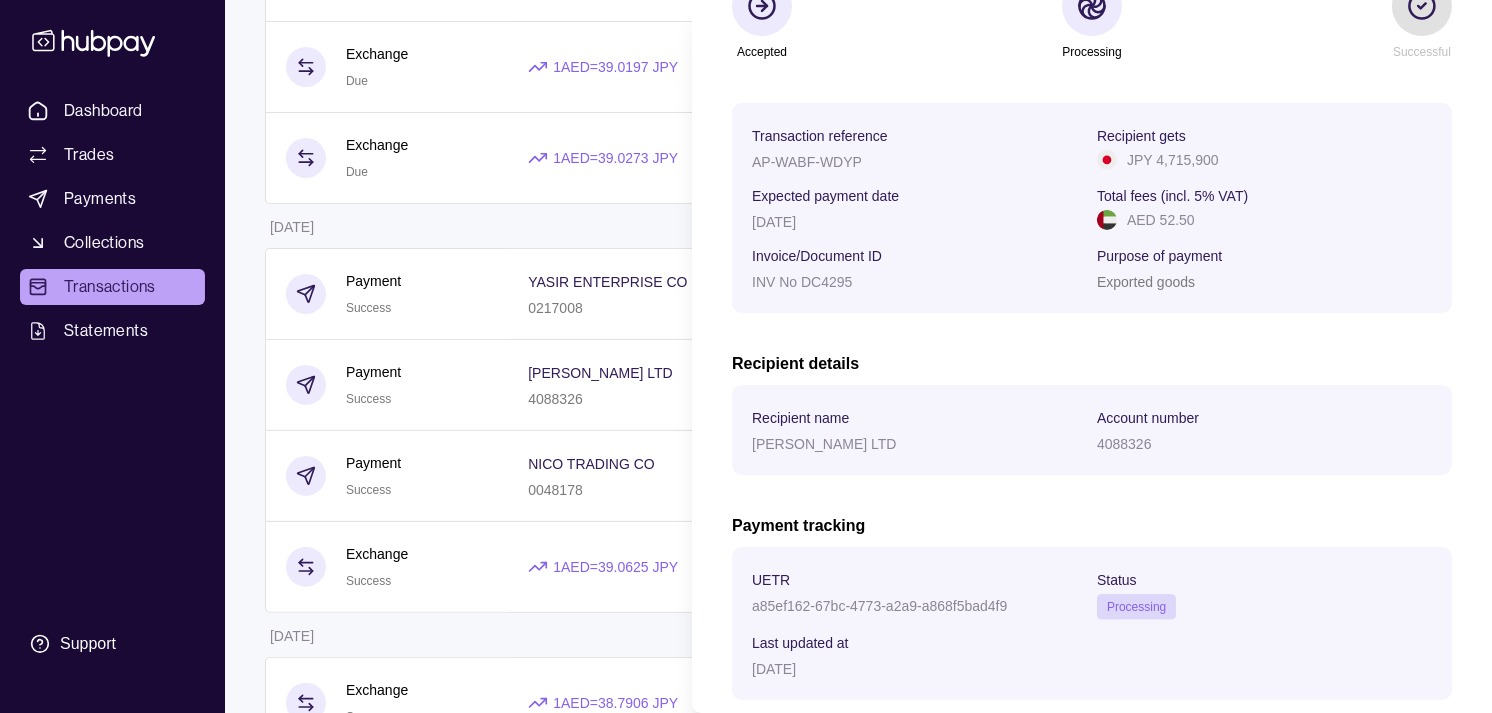 scroll, scrollTop: 237, scrollLeft: 0, axis: vertical 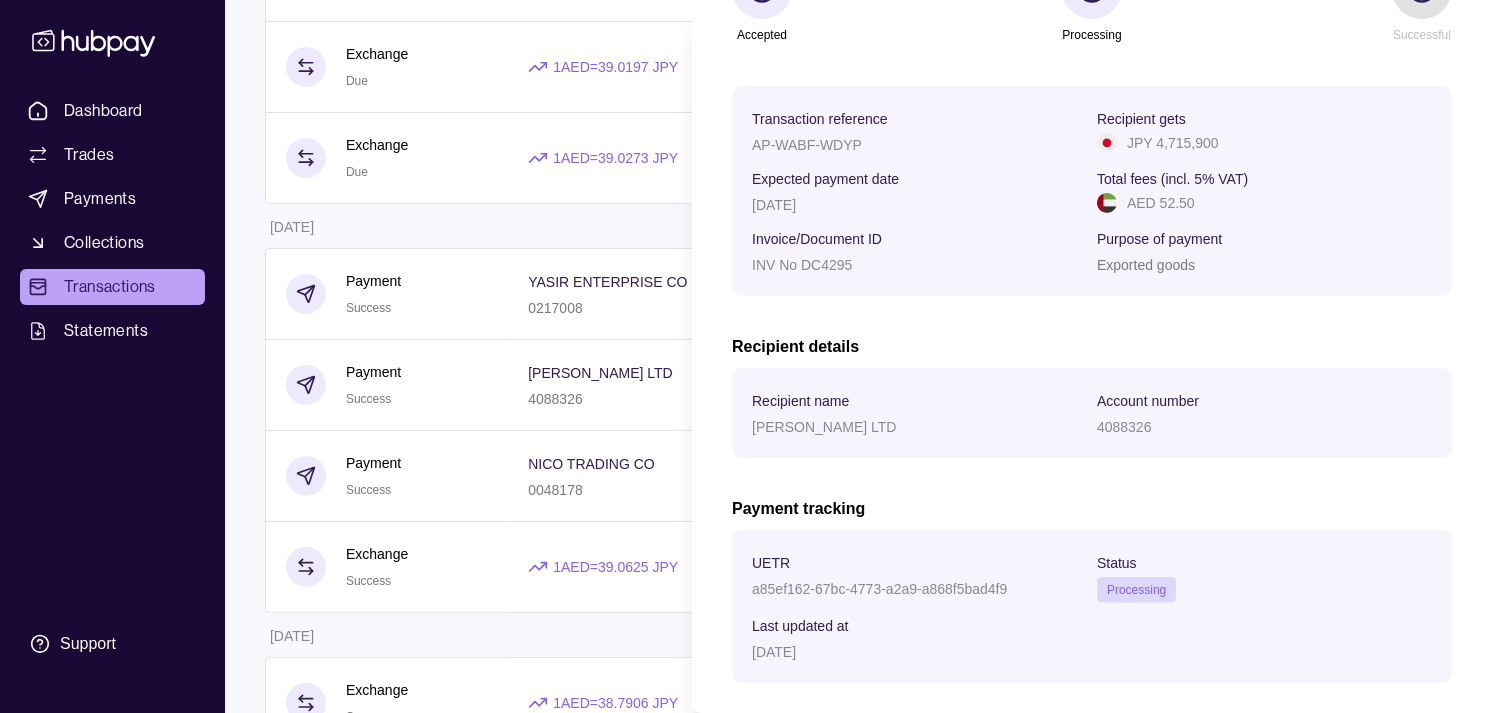click on "Dashboard Trades Payments Collections Transactions Statements Support M Hello,  [PERSON_NAME] Strides Trading LLC Account Terms and conditions Privacy policy Sign out Transactions More filters  ( 1  applied) Details Amount [DATE] Exchange Due 1  AED  =  39.3336   JPY Settlement due date [DATE] −   AED 251,693.21 +   JPY 9,900,000 Exchange Due 1  AED  =  39.0197   JPY Settlement due date [DATE] −   AED 15,325.59 +   JPY 598,000 Exchange Due 1  AED  =  39.0273   JPY Settlement due date [DATE] −   AED 92,499.35 +   JPY 3,610,000 [DATE] Payment Success YASIR ENTERPRISE CO LTD 0217008 Invoice/Document ID INV No DC580 −   JPY 9,790,000 Payment Success [PERSON_NAME] LTD 4088326 Invoice/Document ID INV No DC4295 −   JPY 4,715,900 Payment Success NICO TRADING CO 0048178 Invoice/Document ID INV PYMT −   JPY 3,290,000 Exchange Success 1  AED  =  39.0625   JPY Settlement due date [DATE] −   AED 269,565.44 +   JPY 10,529,900 [DATE] Exchange Success 1  AED  =  38.7906   JPY" at bounding box center [746, 796] 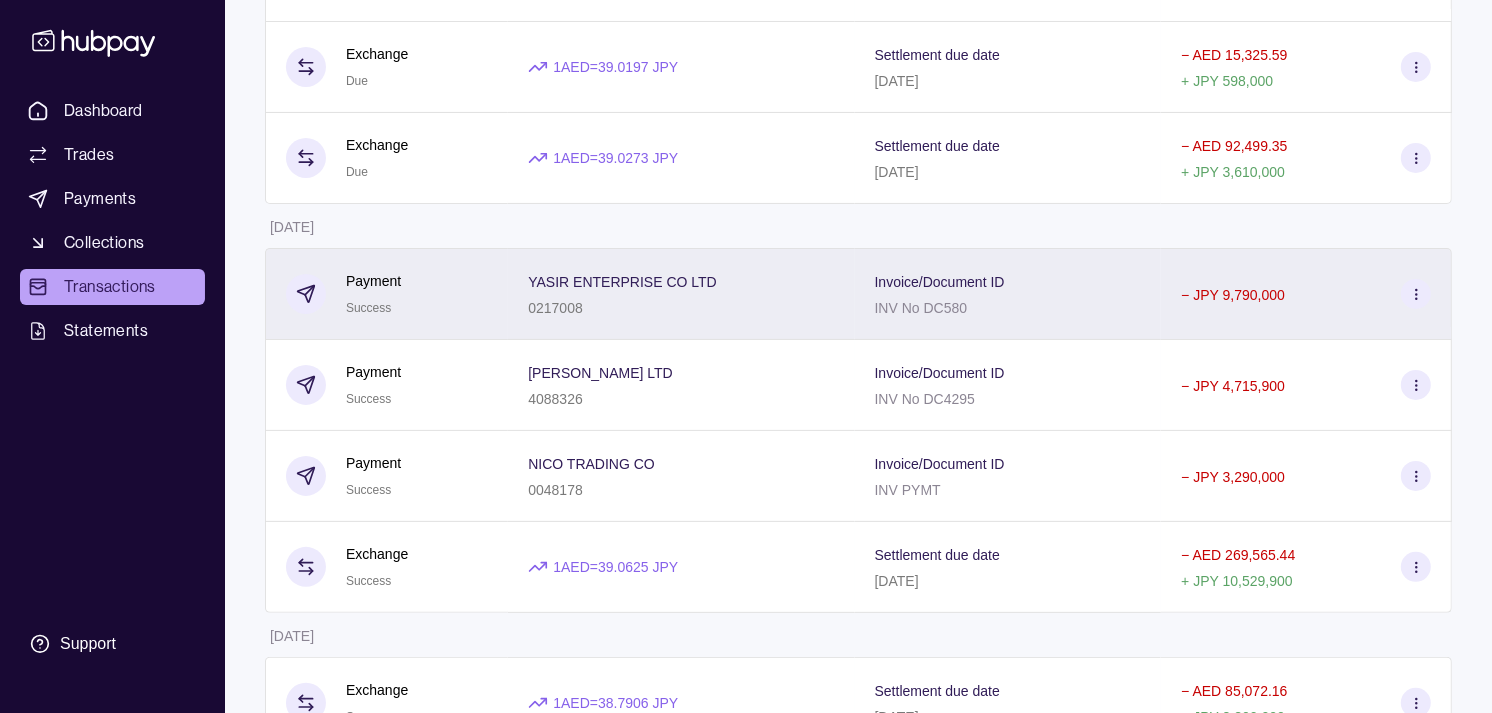 click on "Payment Success" at bounding box center [387, 294] 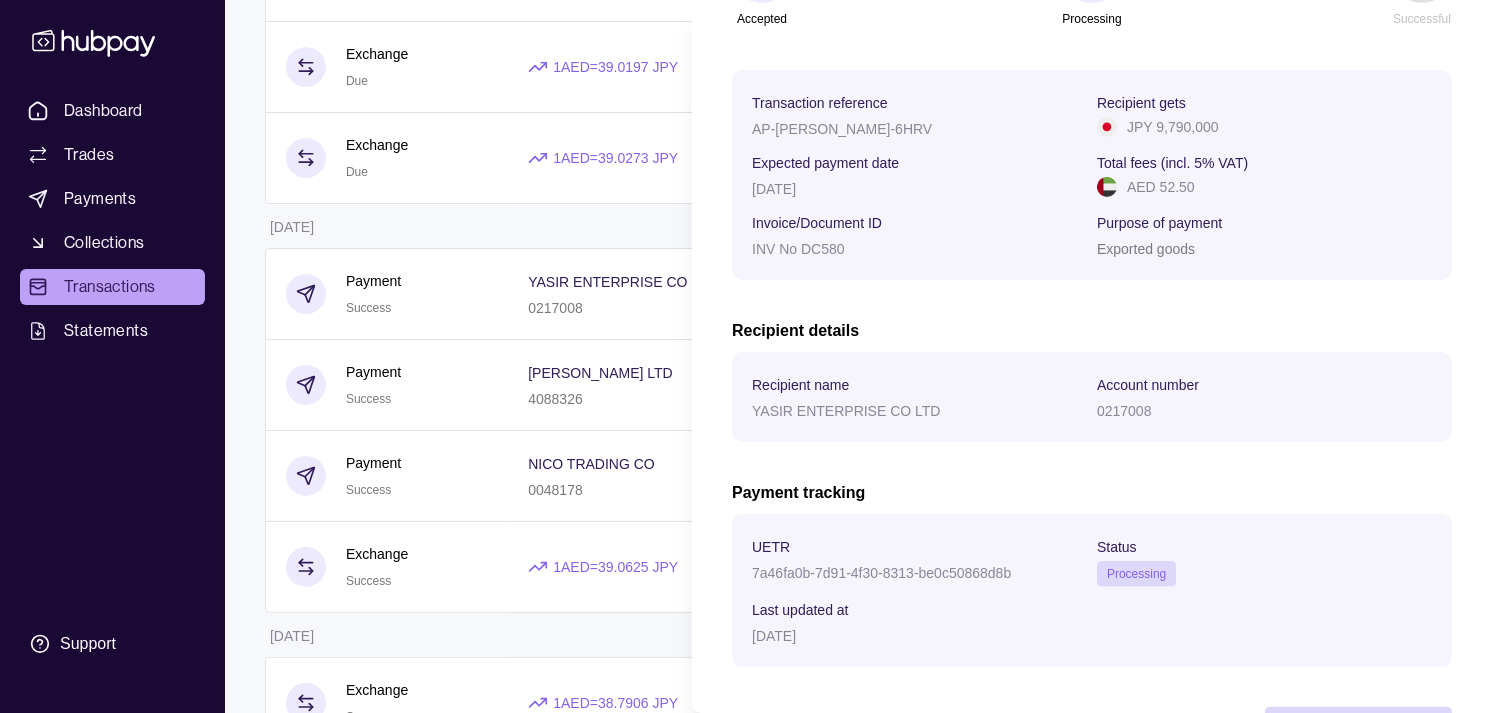 scroll, scrollTop: 267, scrollLeft: 0, axis: vertical 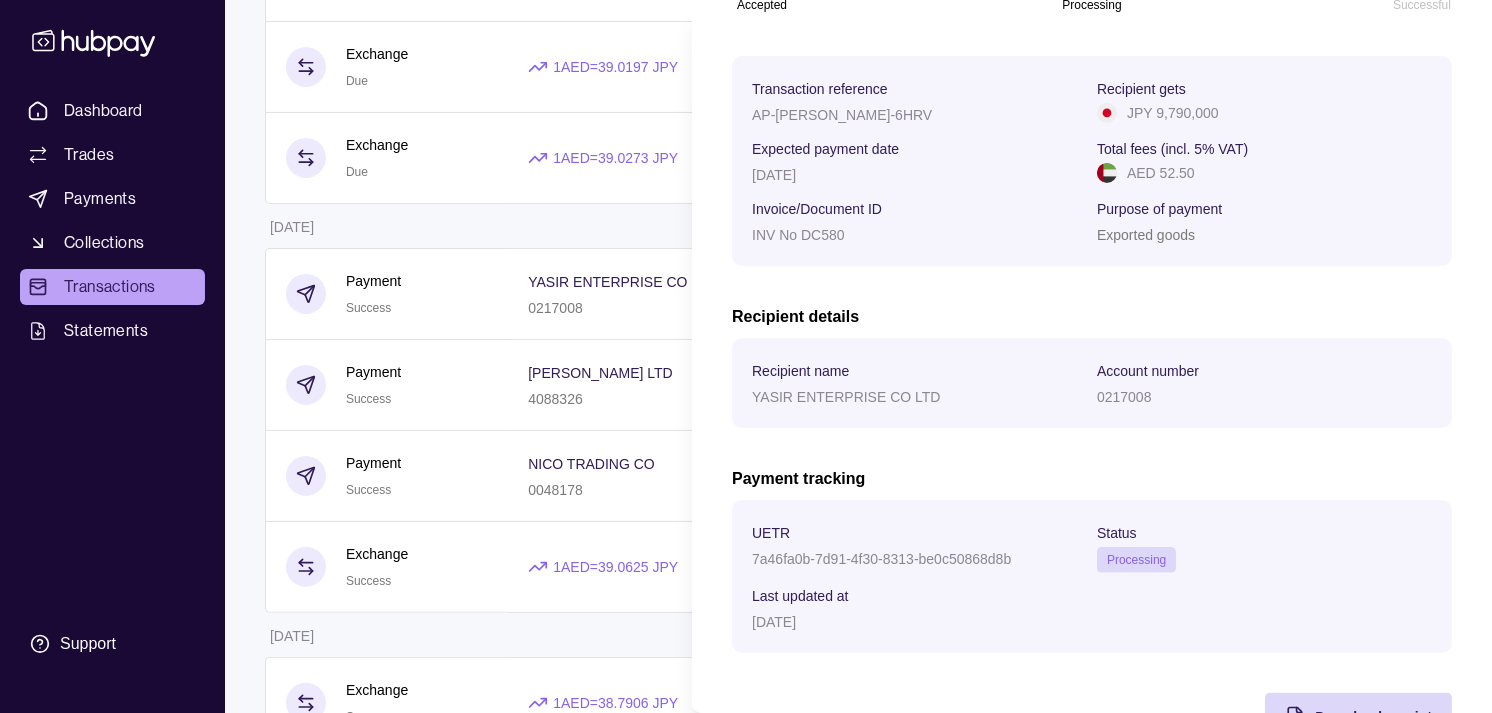 click on "Dashboard Trades Payments Collections Transactions Statements Support M Hello,  [PERSON_NAME] Strides Trading LLC Account Terms and conditions Privacy policy Sign out Transactions More filters  ( 1  applied) Details Amount [DATE] Exchange Due 1  AED  =  39.3336   JPY Settlement due date [DATE] −   AED 251,693.21 +   JPY 9,900,000 Exchange Due 1  AED  =  39.0197   JPY Settlement due date [DATE] −   AED 15,325.59 +   JPY 598,000 Exchange Due 1  AED  =  39.0273   JPY Settlement due date [DATE] −   AED 92,499.35 +   JPY 3,610,000 [DATE] Payment Success YASIR ENTERPRISE CO LTD 0217008 Invoice/Document ID INV No DC580 −   JPY 9,790,000 Payment Success [PERSON_NAME] LTD 4088326 Invoice/Document ID INV No DC4295 −   JPY 4,715,900 Payment Success NICO TRADING CO 0048178 Invoice/Document ID INV PYMT −   JPY 3,290,000 Exchange Success 1  AED  =  39.0625   JPY Settlement due date [DATE] −   AED 269,565.44 +   JPY 10,529,900 [DATE] Exchange Success 1  AED  =  38.7906   JPY" at bounding box center (746, 796) 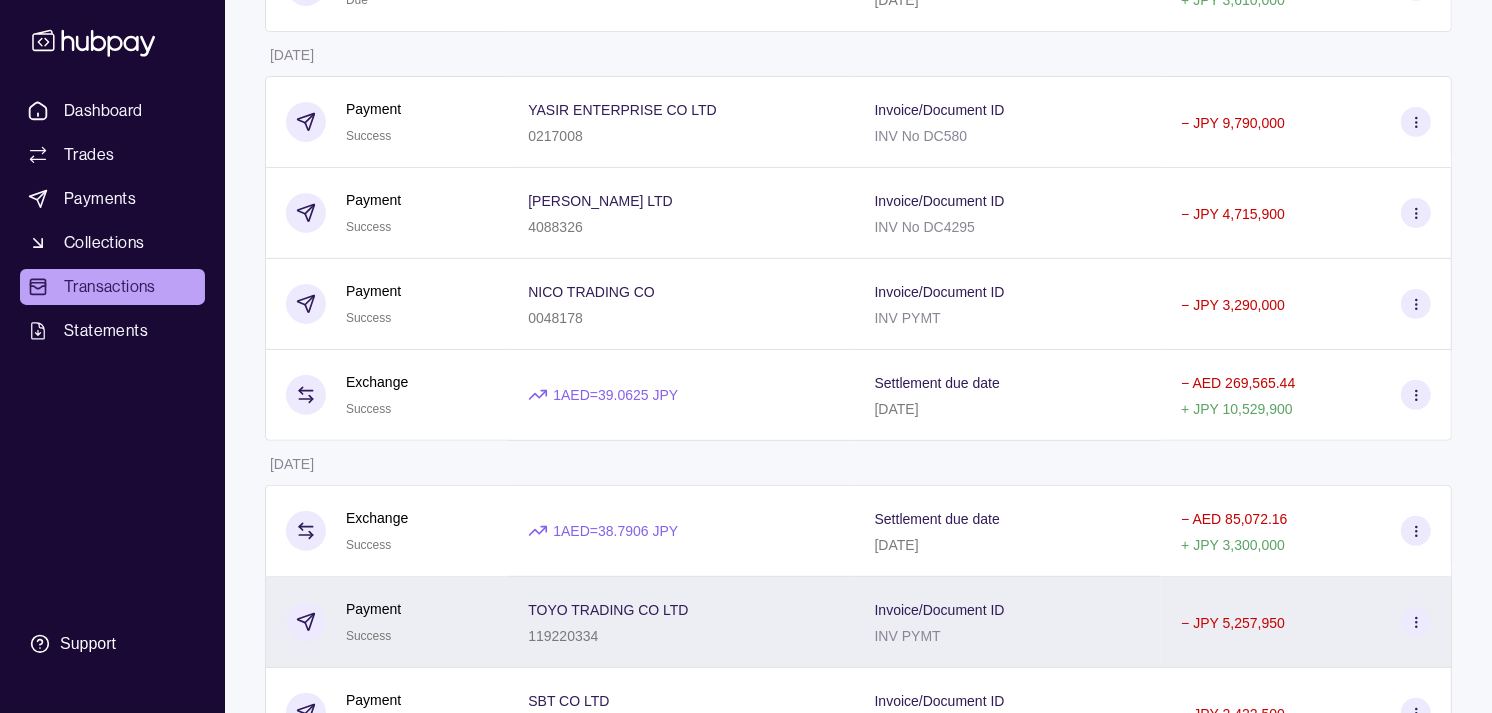 scroll, scrollTop: 444, scrollLeft: 0, axis: vertical 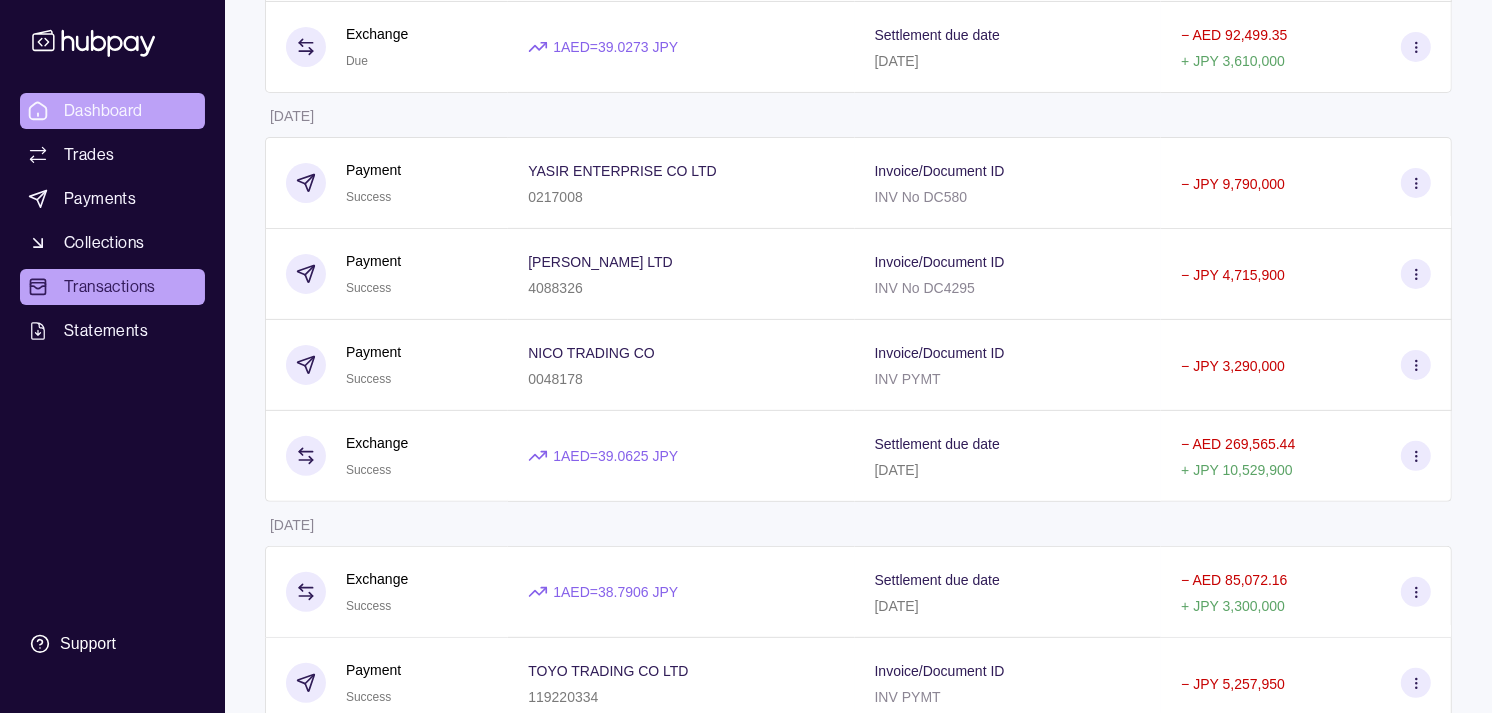 click on "Dashboard" at bounding box center [103, 111] 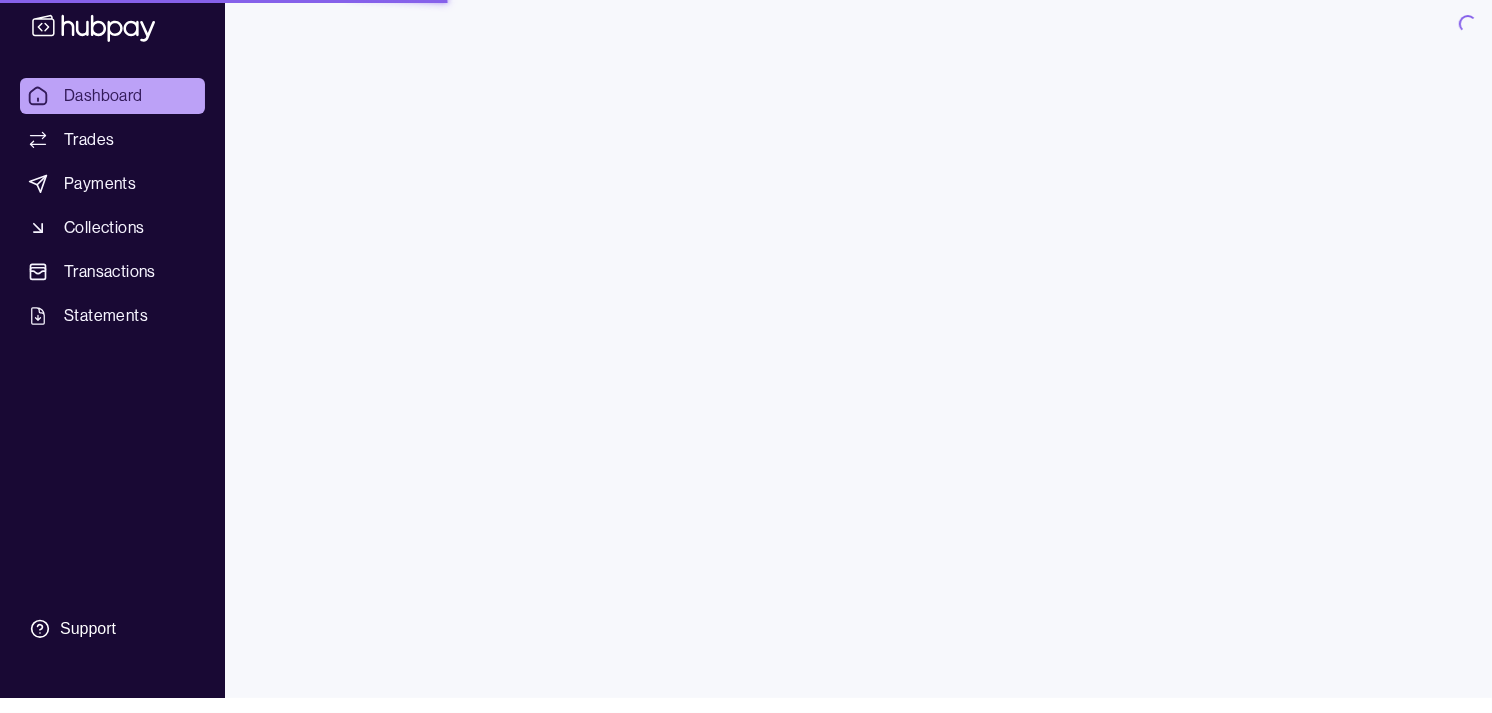 scroll, scrollTop: 0, scrollLeft: 0, axis: both 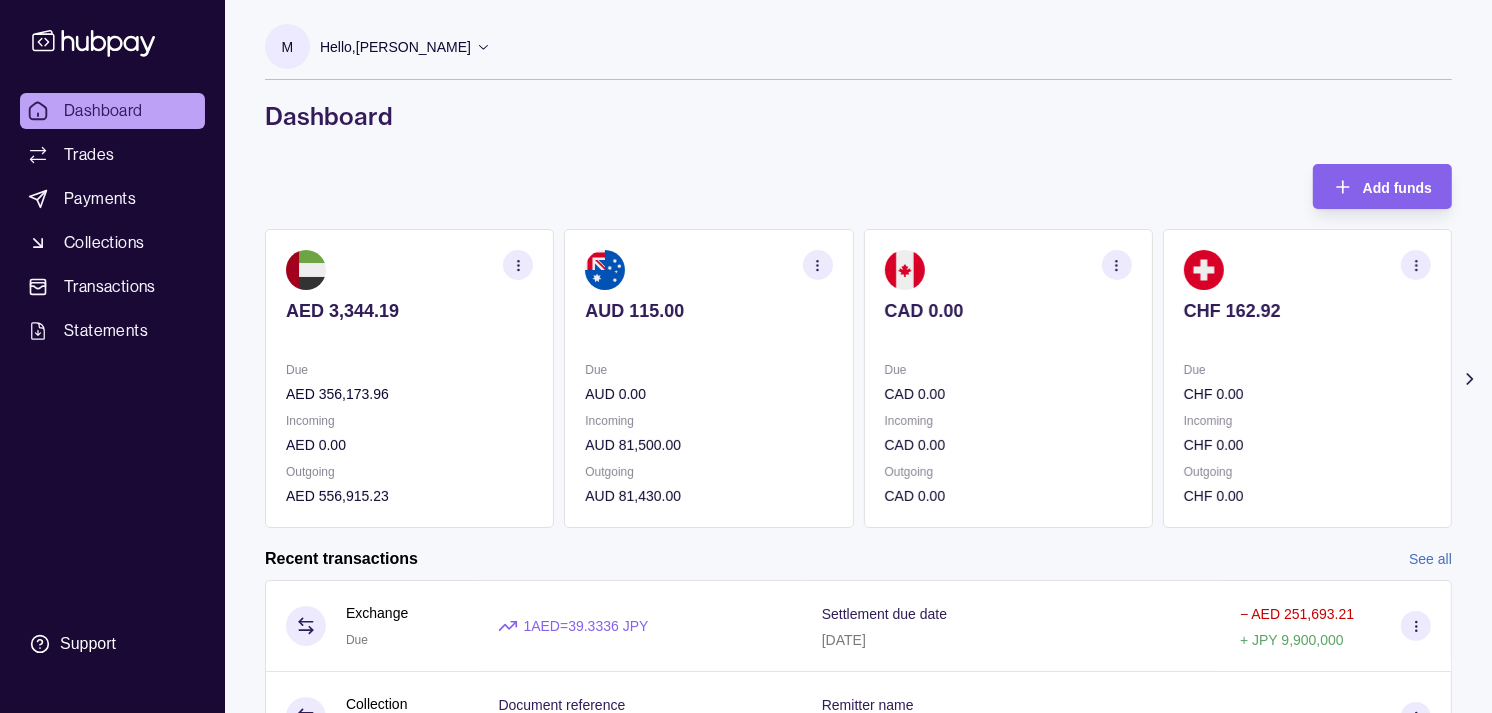 click on "Due CAD 0.00" at bounding box center (1008, 382) 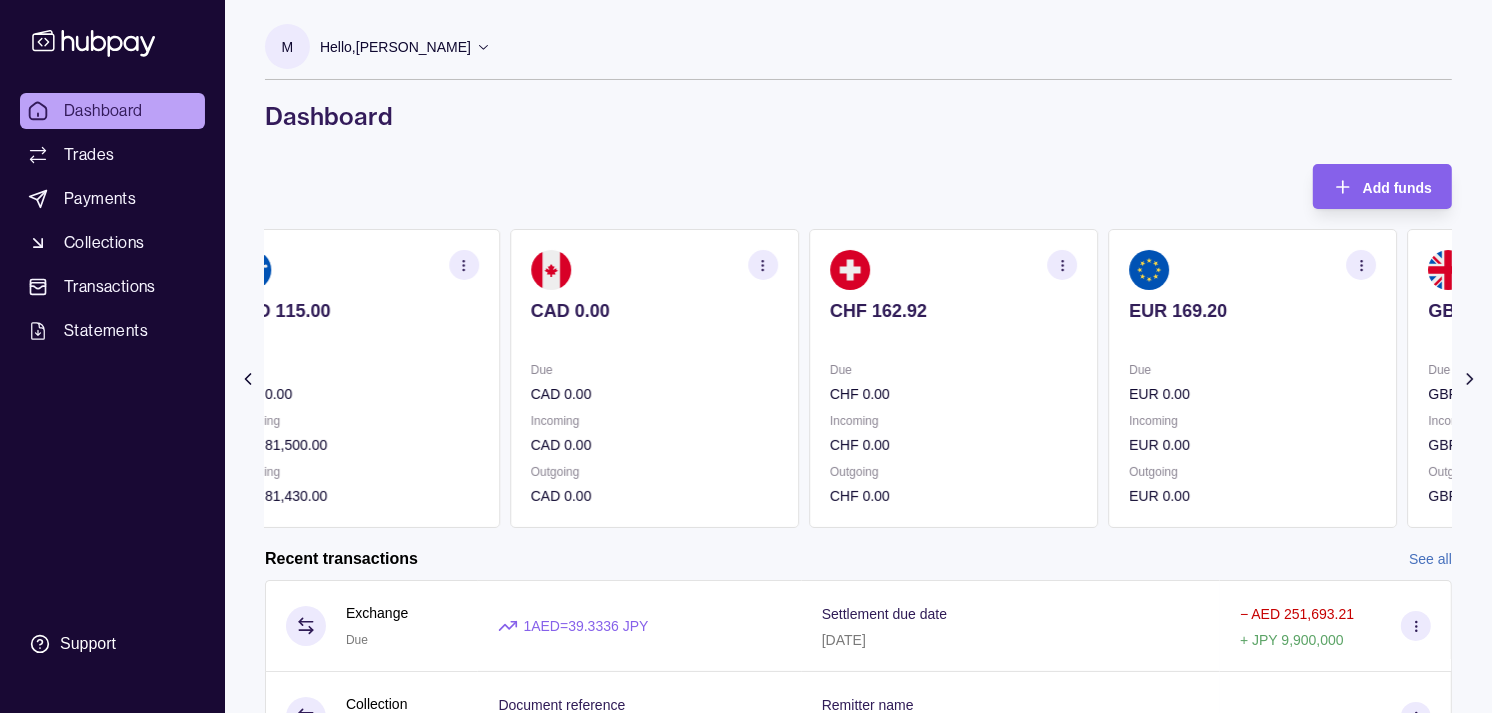 click on "CHF 0.00" at bounding box center [953, 394] 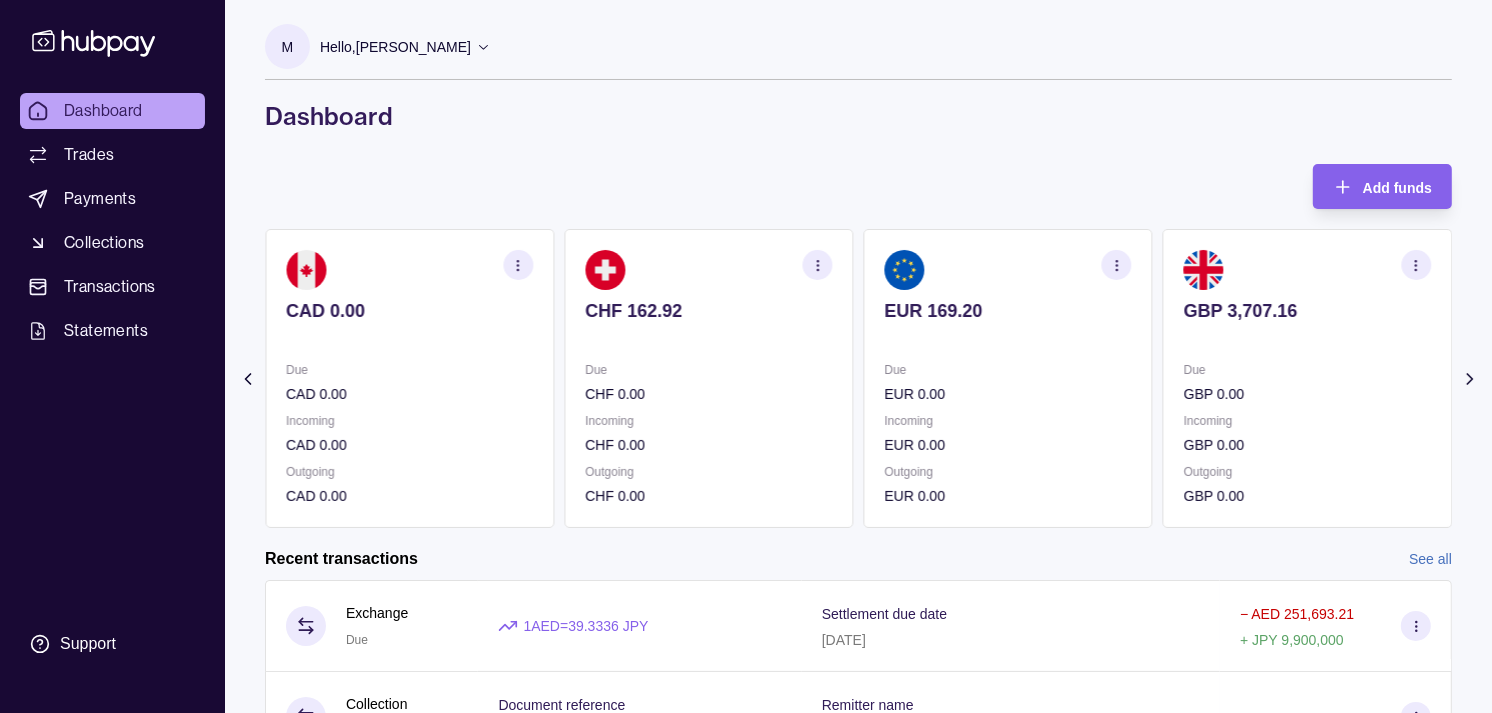 click on "EUR 0.00" at bounding box center [1008, 394] 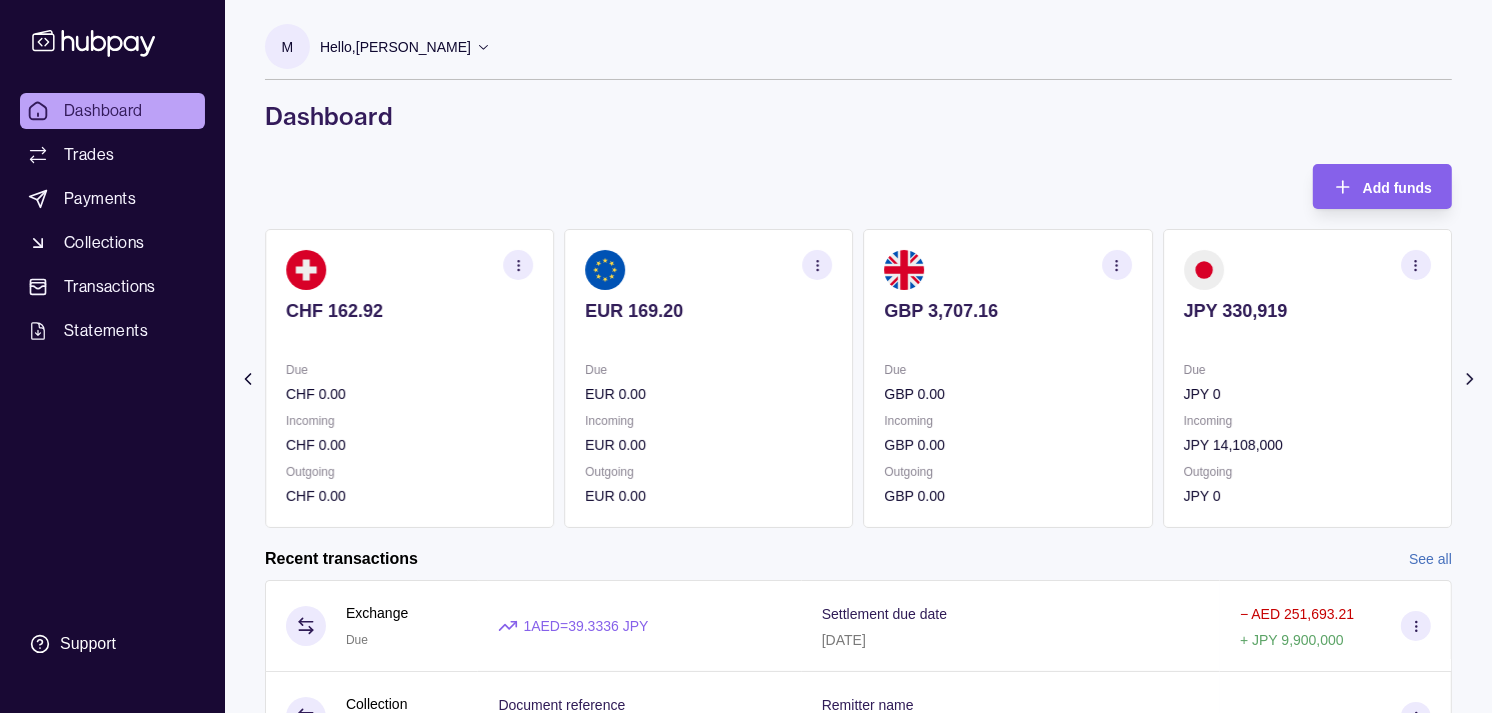click 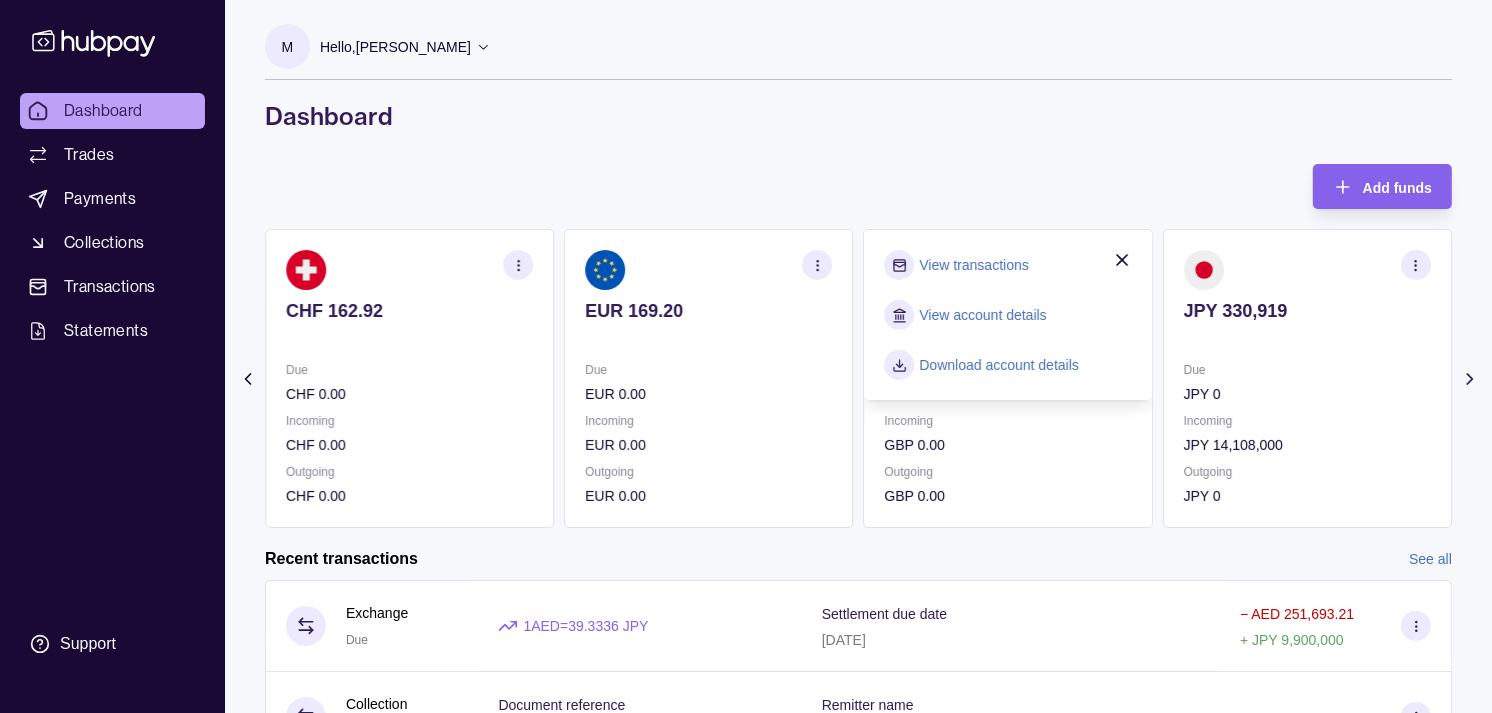 click on "View transactions" at bounding box center [974, 265] 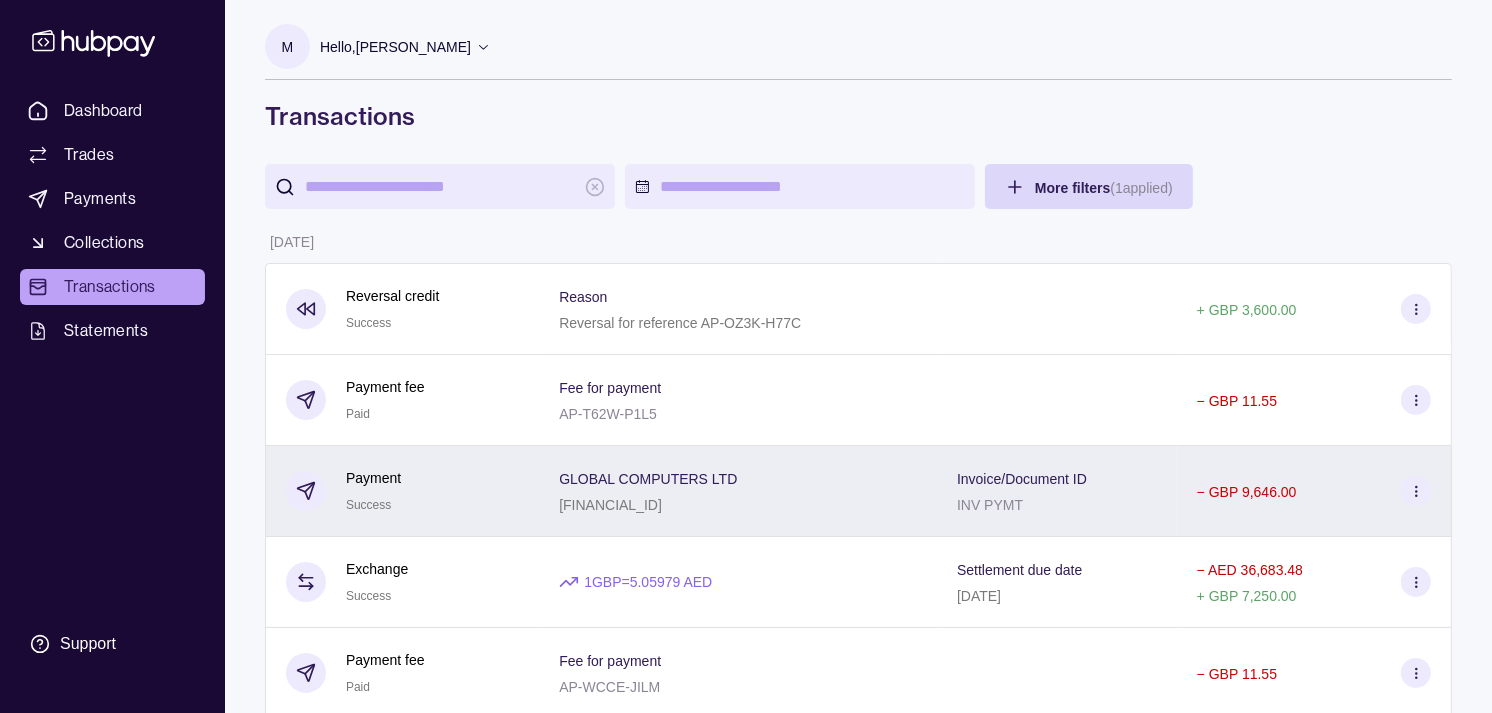 click on "Payment Success" at bounding box center [402, 491] 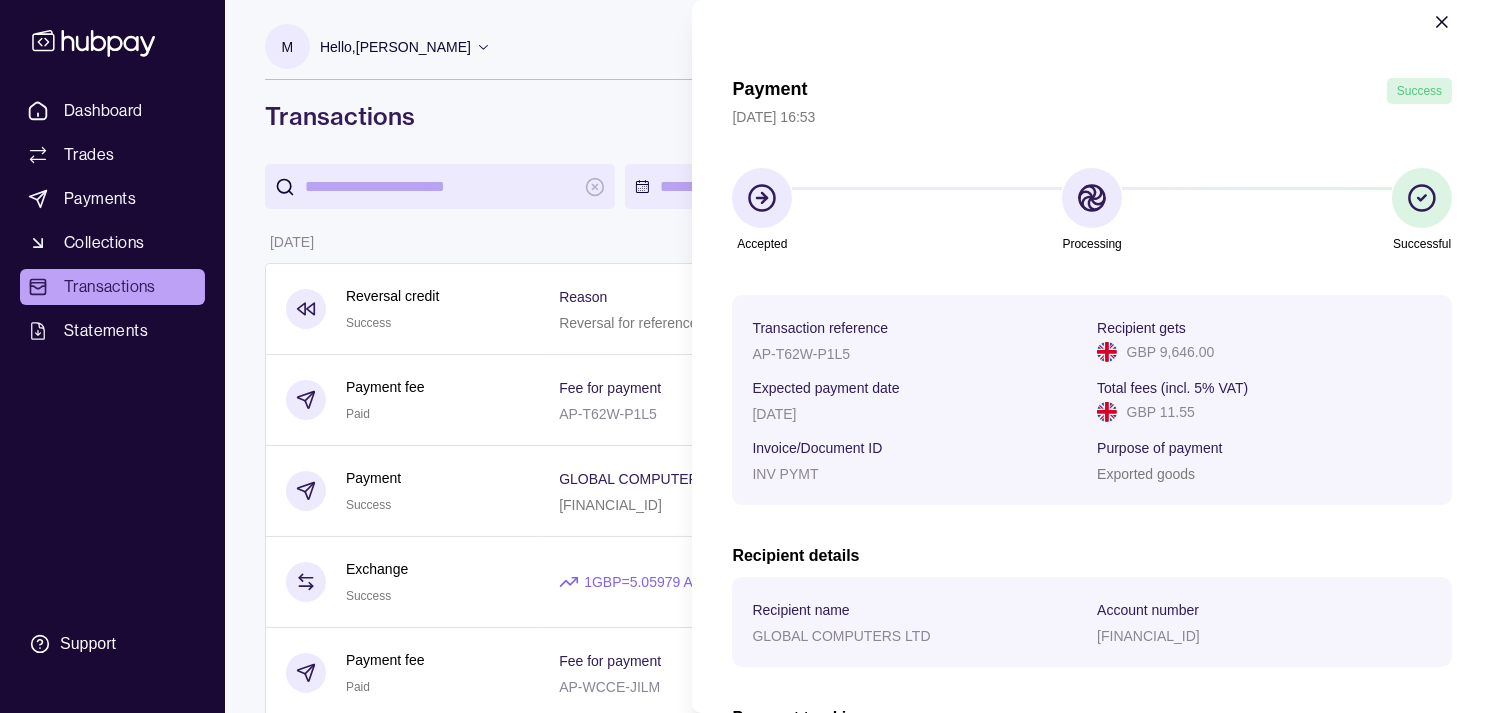 scroll, scrollTop: 0, scrollLeft: 0, axis: both 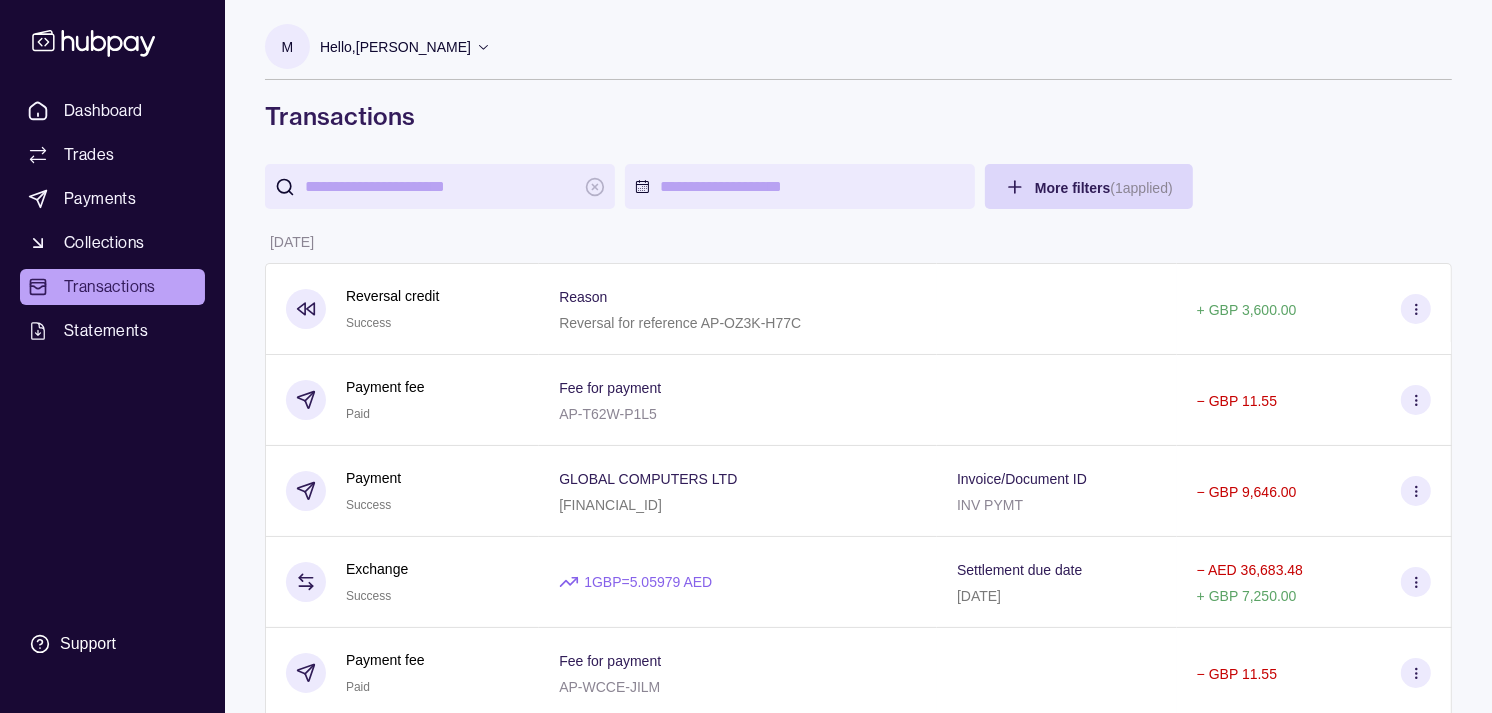 click on "Dashboard Trades Payments Collections Transactions Statements Support M Hello,  [PERSON_NAME] Strides Trading LLC Account Terms and conditions Privacy policy Sign out Transactions More filters  ( 1  applied) Details Amount [DATE] Reversal credit Success Reason Reversal for reference AP-OZ3K-H77C +   GBP 3,600.00 Payment fee Paid Fee for payment AP-T62W-P1L5 −   GBP 11.55 Payment Success GLOBAL COMPUTERS LTD [FINANCIAL_ID] Invoice/Document ID INV PYMT −   GBP 9,646.00 Exchange Success 1  GBP  =  5.05979   AED Settlement due date [DATE] −   AED 36,683.48 +   GBP 7,250.00 Payment fee Paid Fee for payment AP-WCCE-JILM −   GBP 11.55 Payment Success OAKWAY DEVELOPMENTS LIMITED [FINANCIAL_ID] Invoice/Document ID INV PYMT −   GBP 6,250.00 Payment fee Paid Fee for payment AP-333U-DGEM −   GBP 11.55 Payment Success [PERSON_NAME] [FINANCIAL_ID] Invoice/Document ID – −   GBP 1,000.00 [DATE] Payment fee Paid Fee for payment AP-AJLP-CIG9 −   GBP 11.55 Payment" at bounding box center [746, 1152] 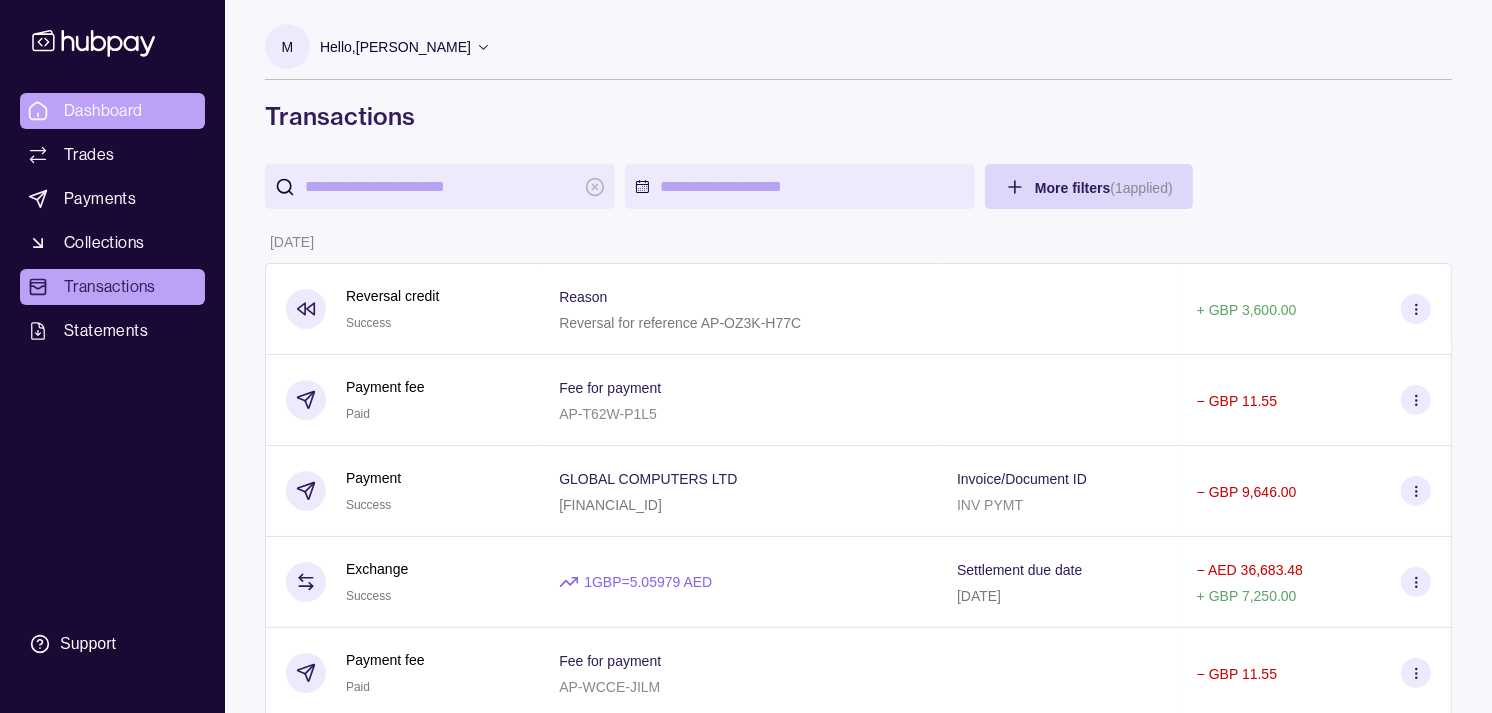 click on "Dashboard" at bounding box center (103, 111) 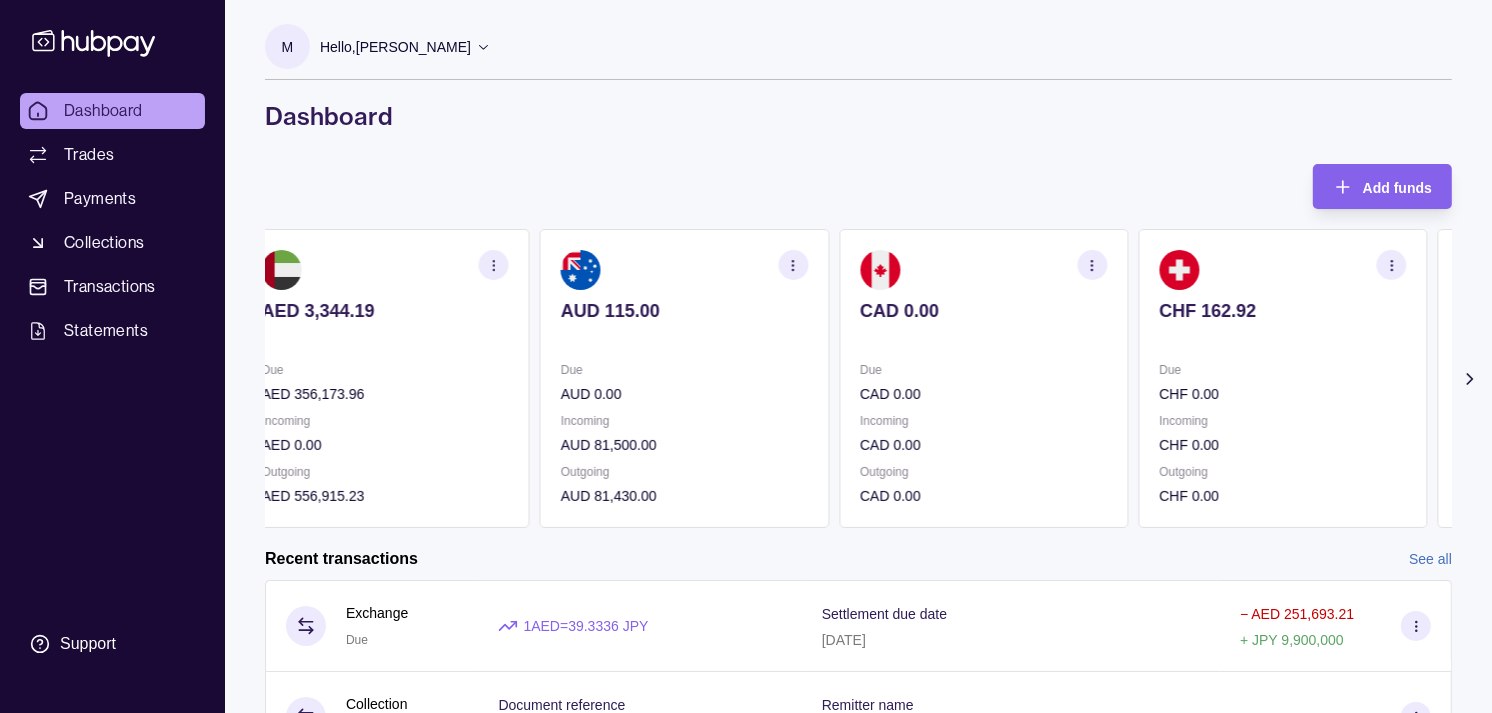 click on "AUD 115.00                                                                                                               Due AUD 0.00 Incoming AUD 81,500.00 Outgoing AUD 81,430.00" at bounding box center [684, 378] 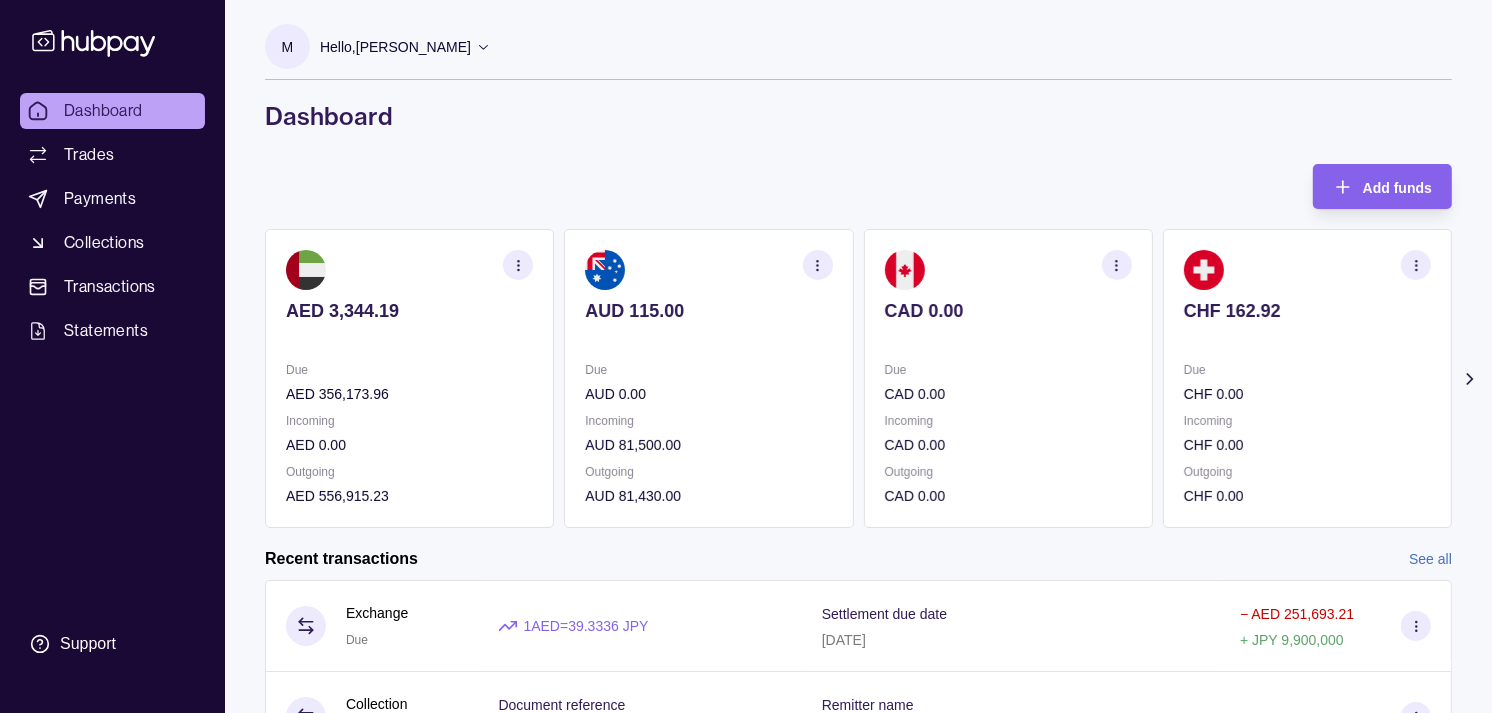 click on "Due AUD 0.00" at bounding box center (708, 382) 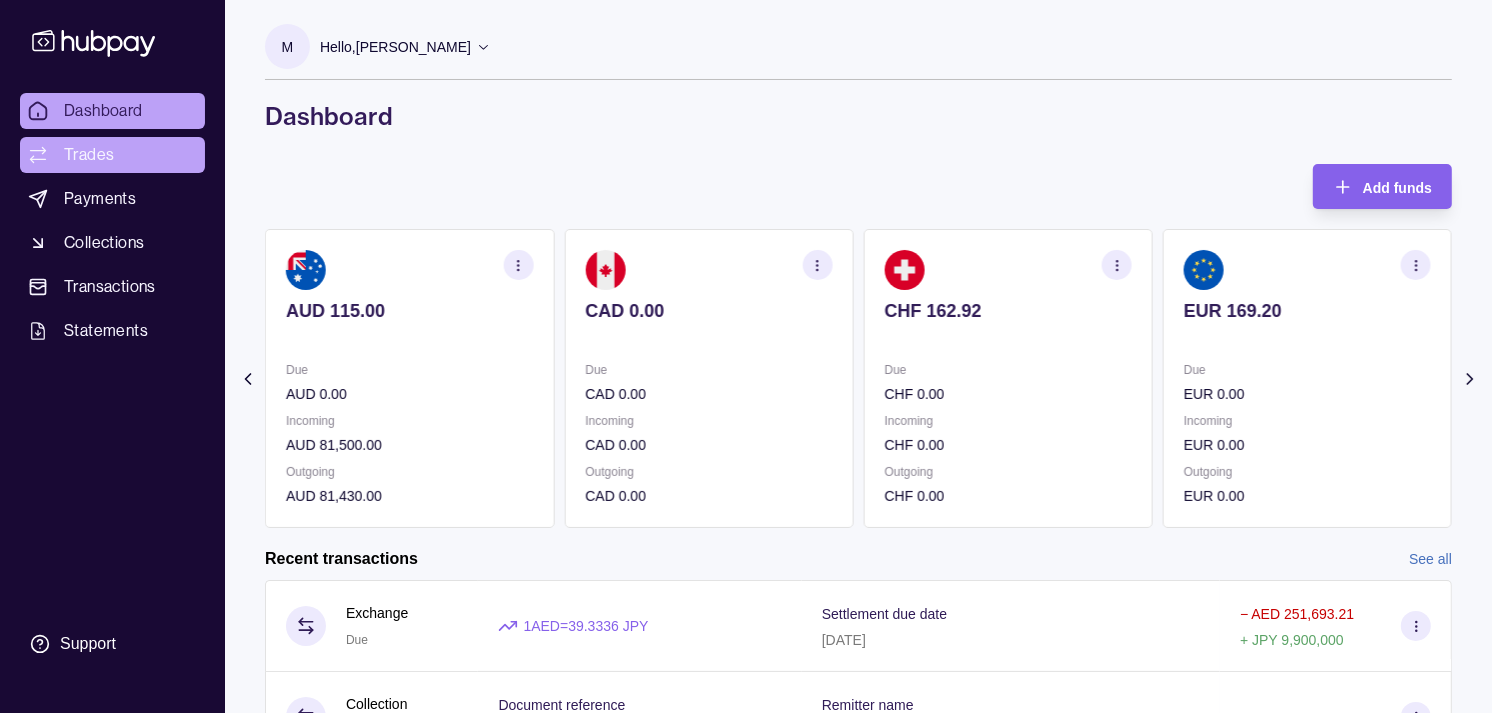 click on "Trades" at bounding box center (89, 155) 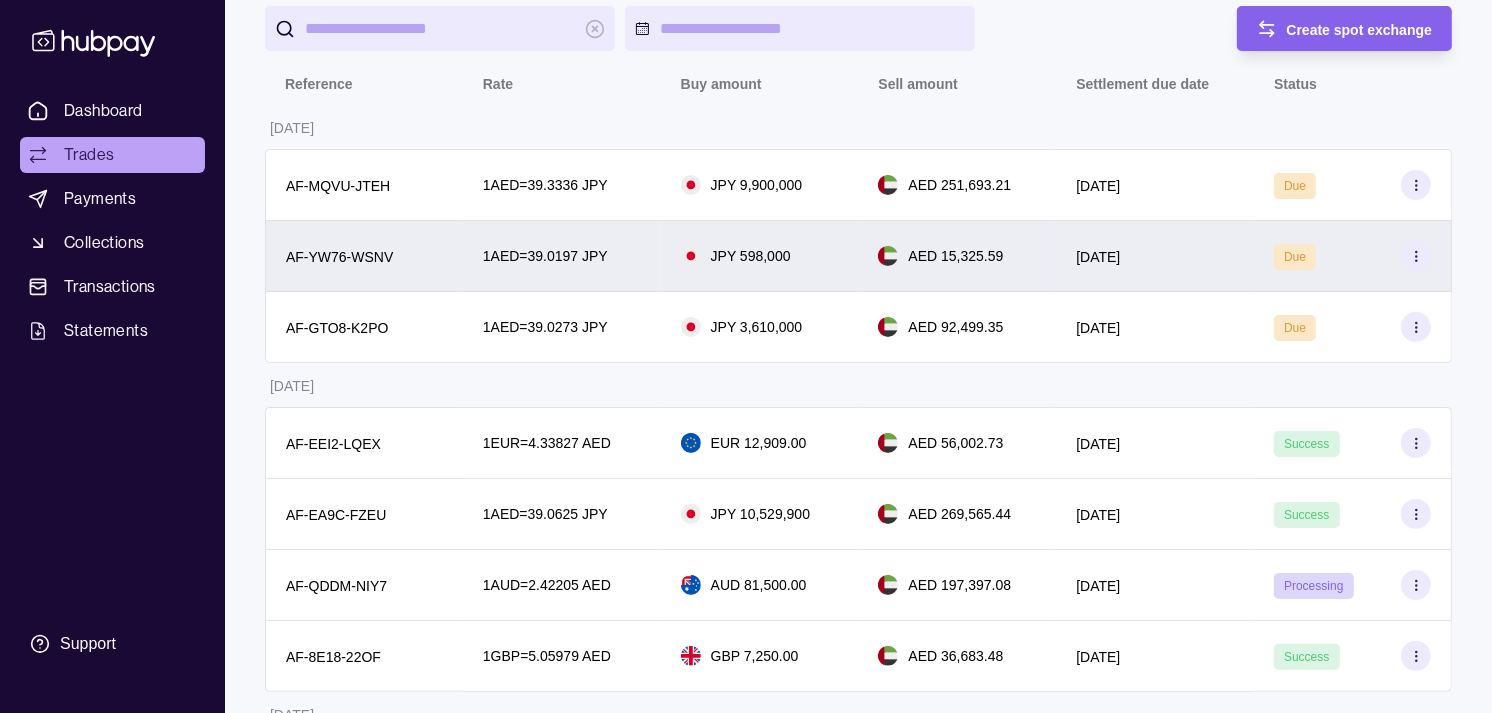 scroll, scrollTop: 333, scrollLeft: 0, axis: vertical 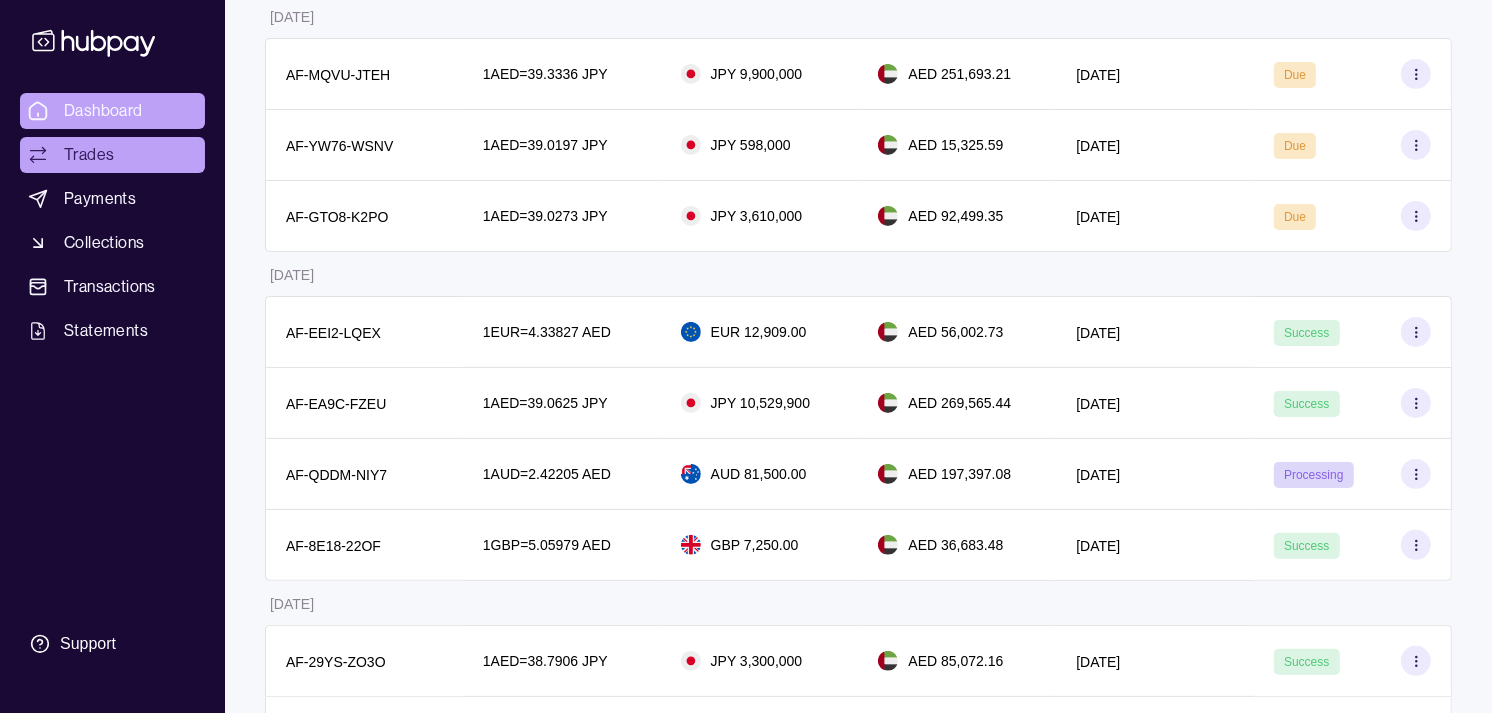 click on "Dashboard" at bounding box center (103, 111) 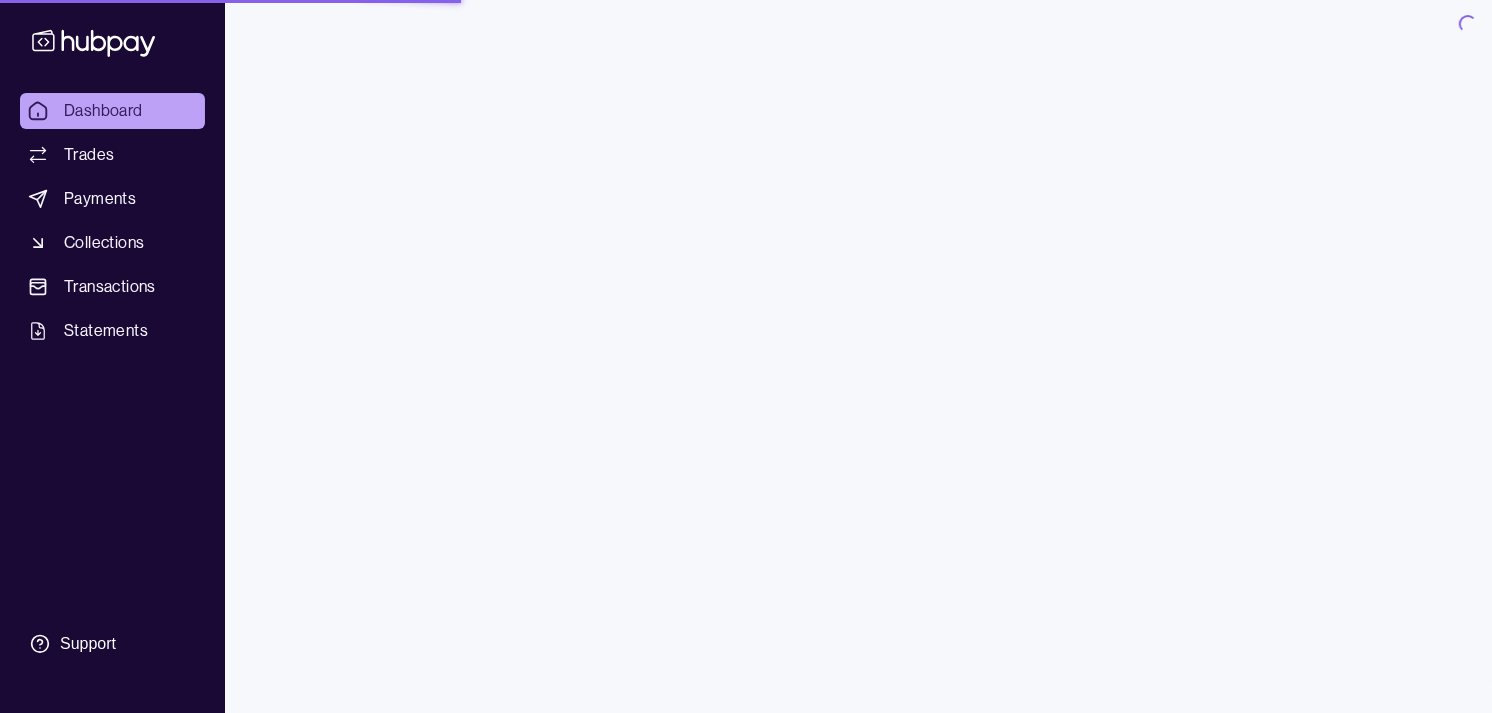 scroll, scrollTop: 0, scrollLeft: 0, axis: both 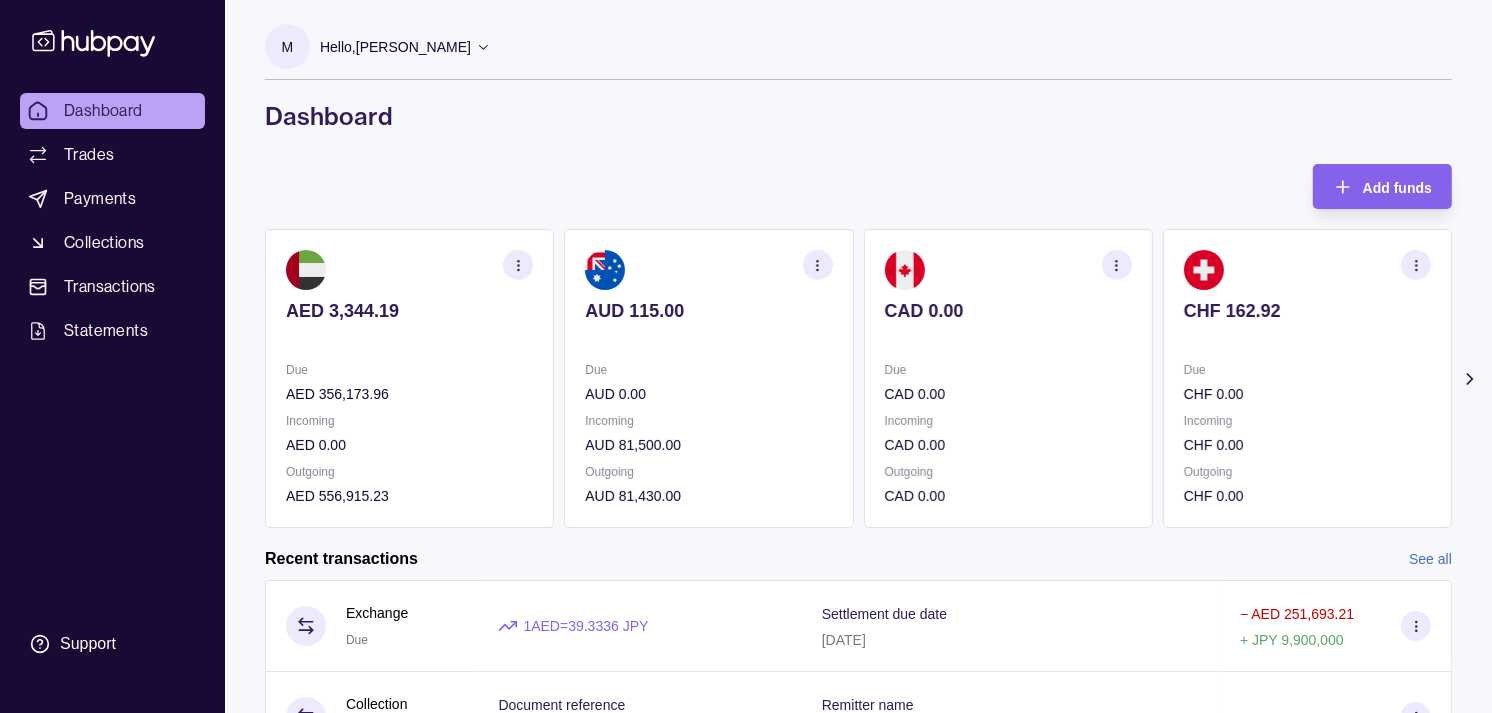 click on "AED 3,344.19                                                                                                               Due AED 356,173.96 Incoming AED 0.00 Outgoing AED 556,915.23 AUD 115.00                                                                                                               Due AUD 0.00 Incoming AUD 81,500.00 Outgoing AUD 81,430.00 CAD 0.00                                                                                                               Due CAD 0.00 Incoming CAD 0.00 Outgoing CAD 0.00 CHF 162.92                                                                                                               Due CHF 0.00 Incoming CHF 0.00 Outgoing CHF 0.00 EUR 169.20" at bounding box center [858, 378] 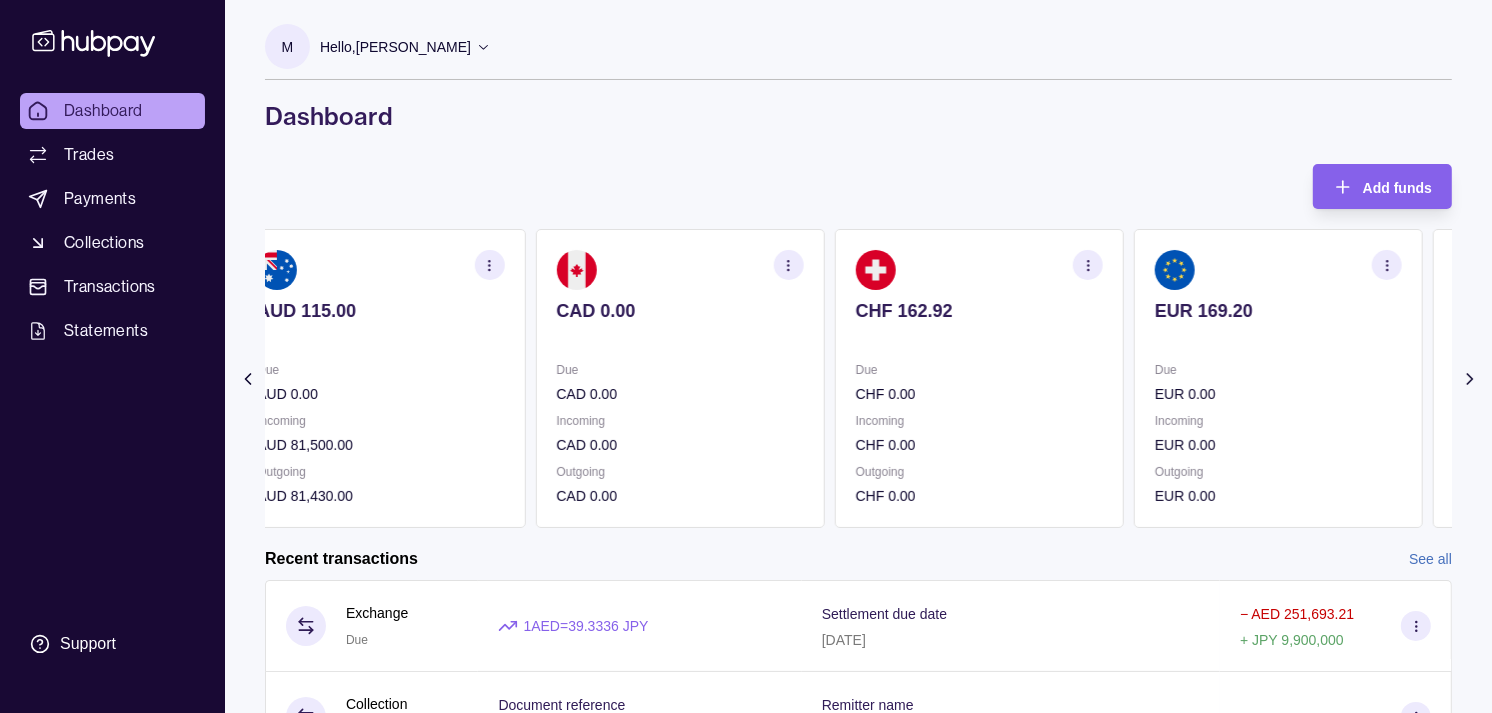 click on "CHF 162.92                                                                                                               Due CHF 0.00 Incoming CHF 0.00 Outgoing CHF 0.00" at bounding box center [979, 378] 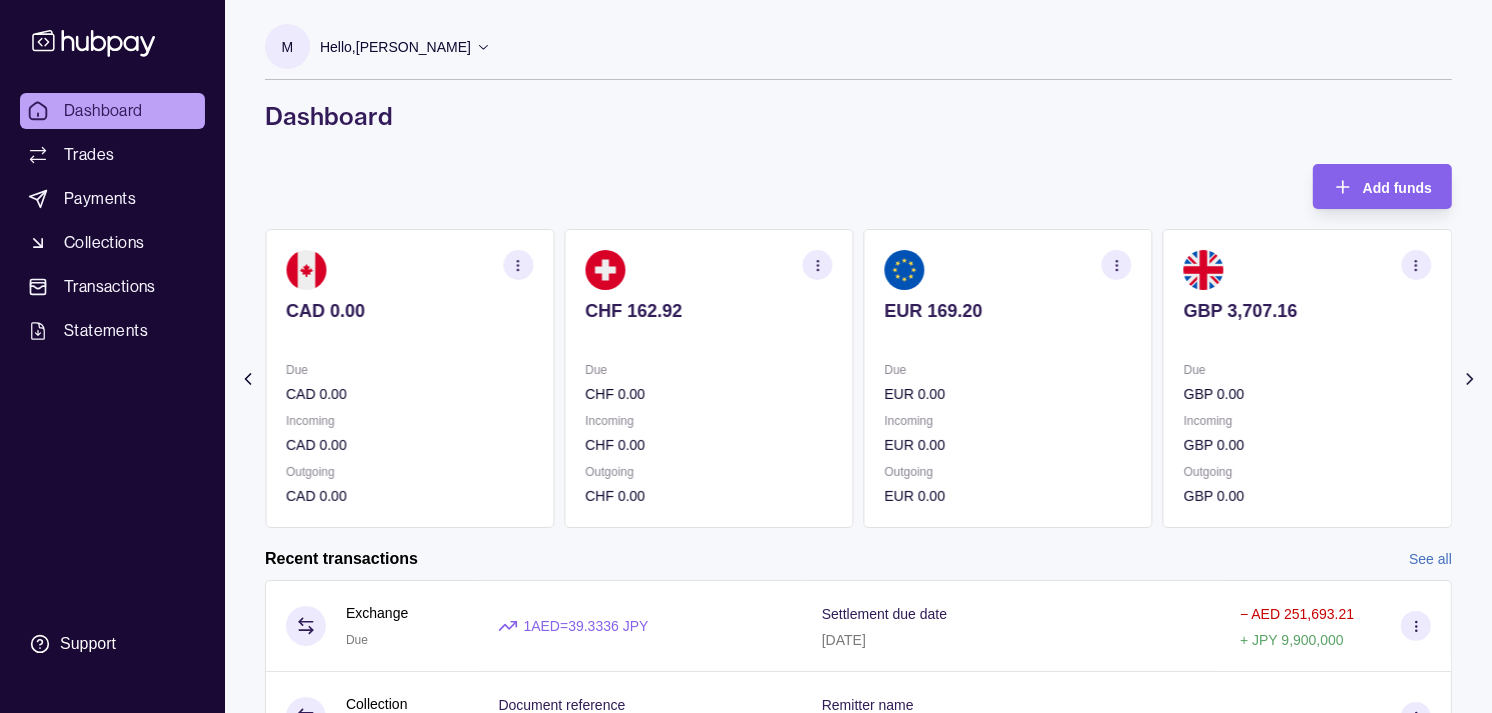 click at bounding box center (1008, 338) 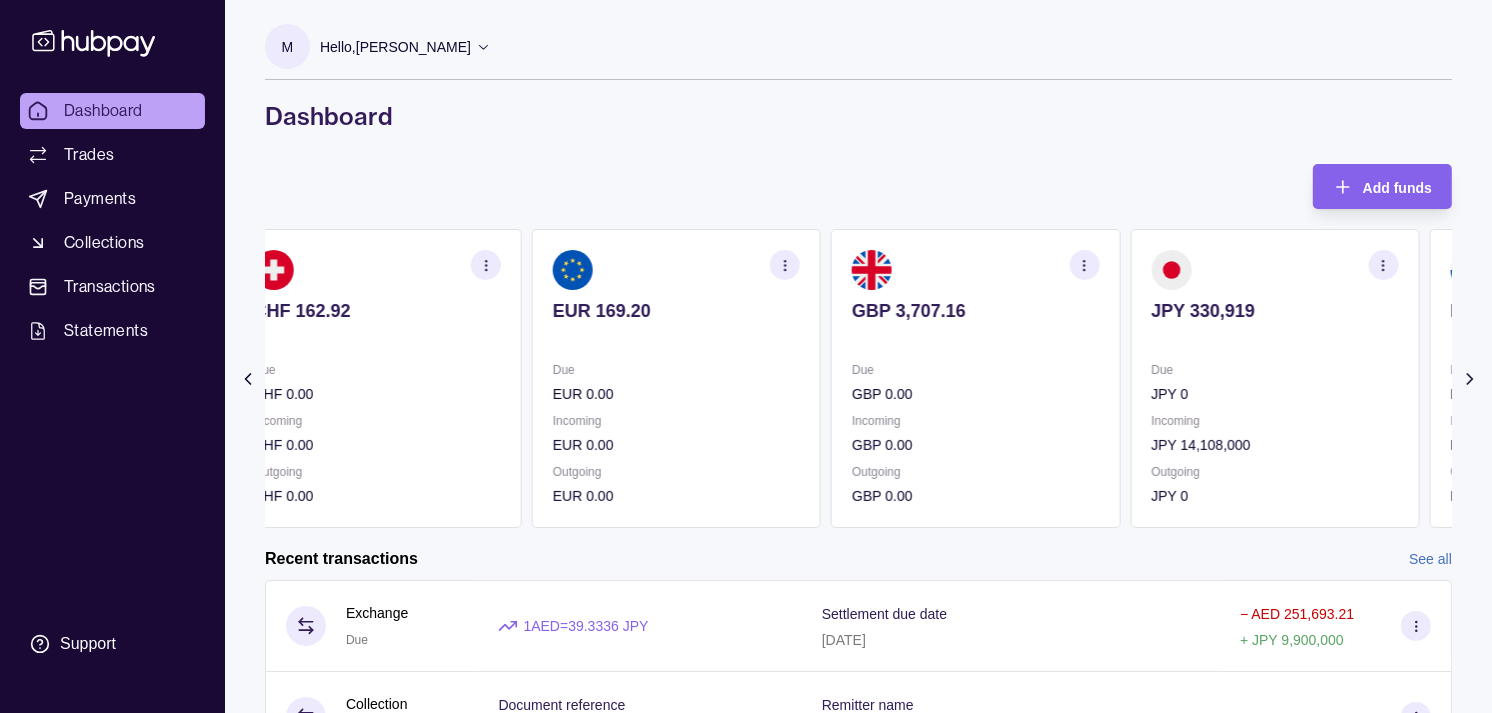 click at bounding box center (975, 338) 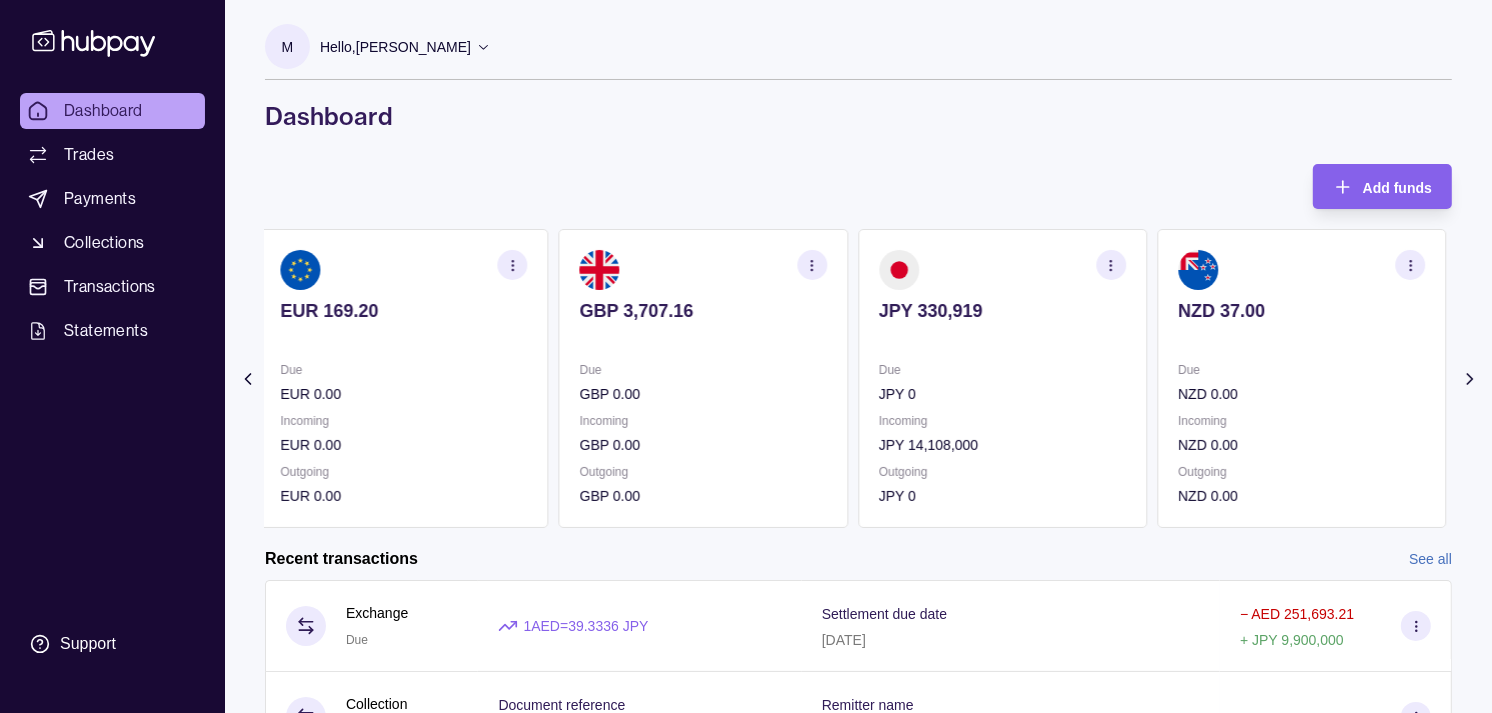 click on "NZD 37.00                                                                                                               Due NZD 0.00 Incoming NZD 0.00 Outgoing NZD 0.00" at bounding box center [1301, 378] 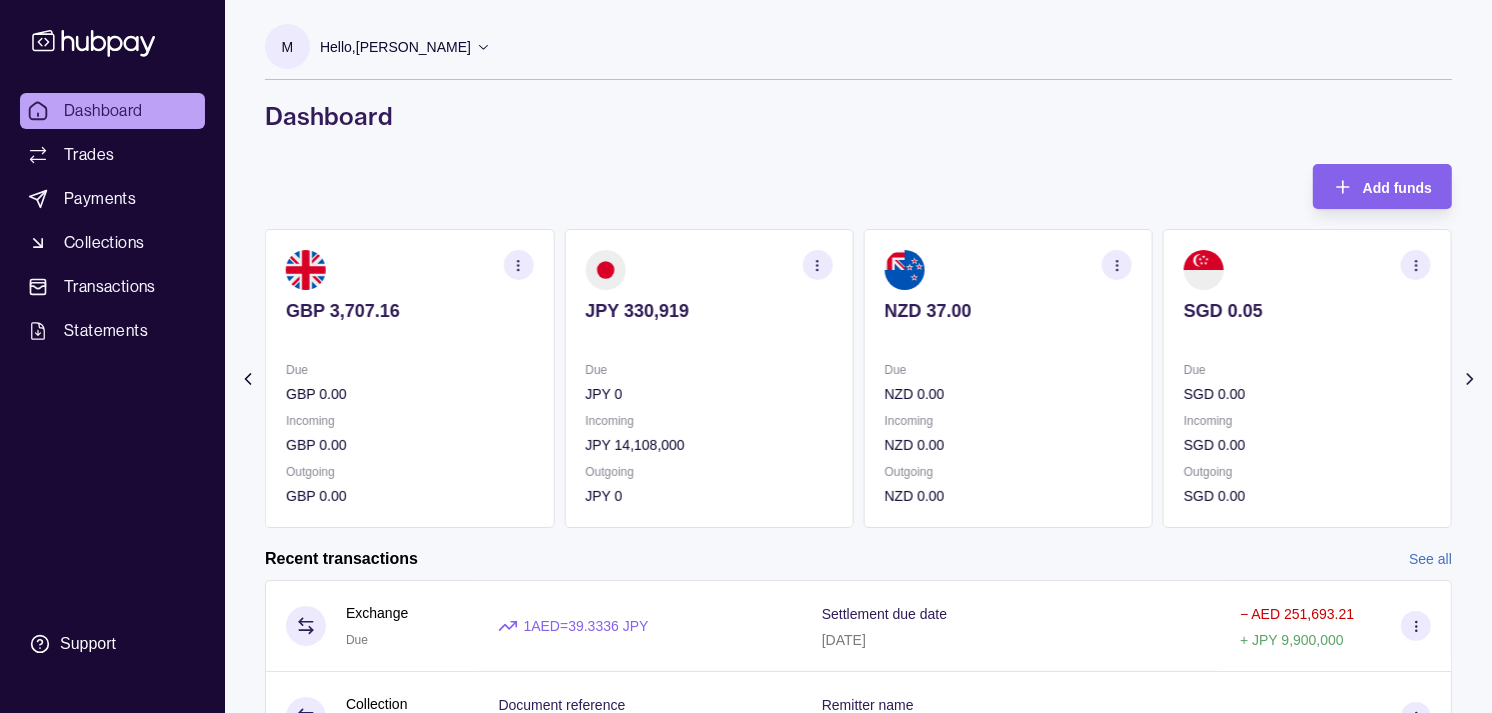 click on "SGD 0.05                                                                                                               Due SGD 0.00 Incoming SGD 0.00 Outgoing SGD 0.00" at bounding box center [1307, 378] 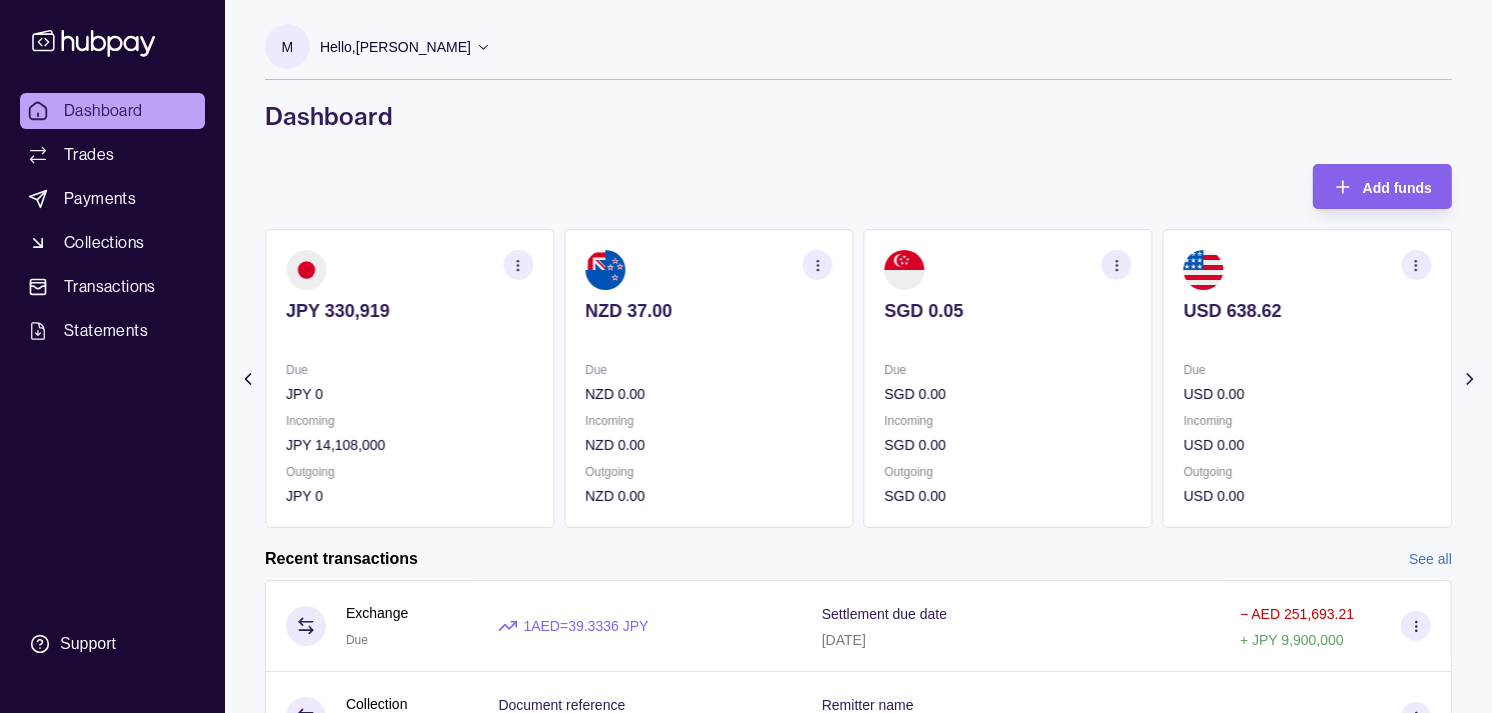 click on "USD 638.62                                                                                                               Due USD 0.00 Incoming USD 0.00 Outgoing USD 0.00" at bounding box center (1307, 378) 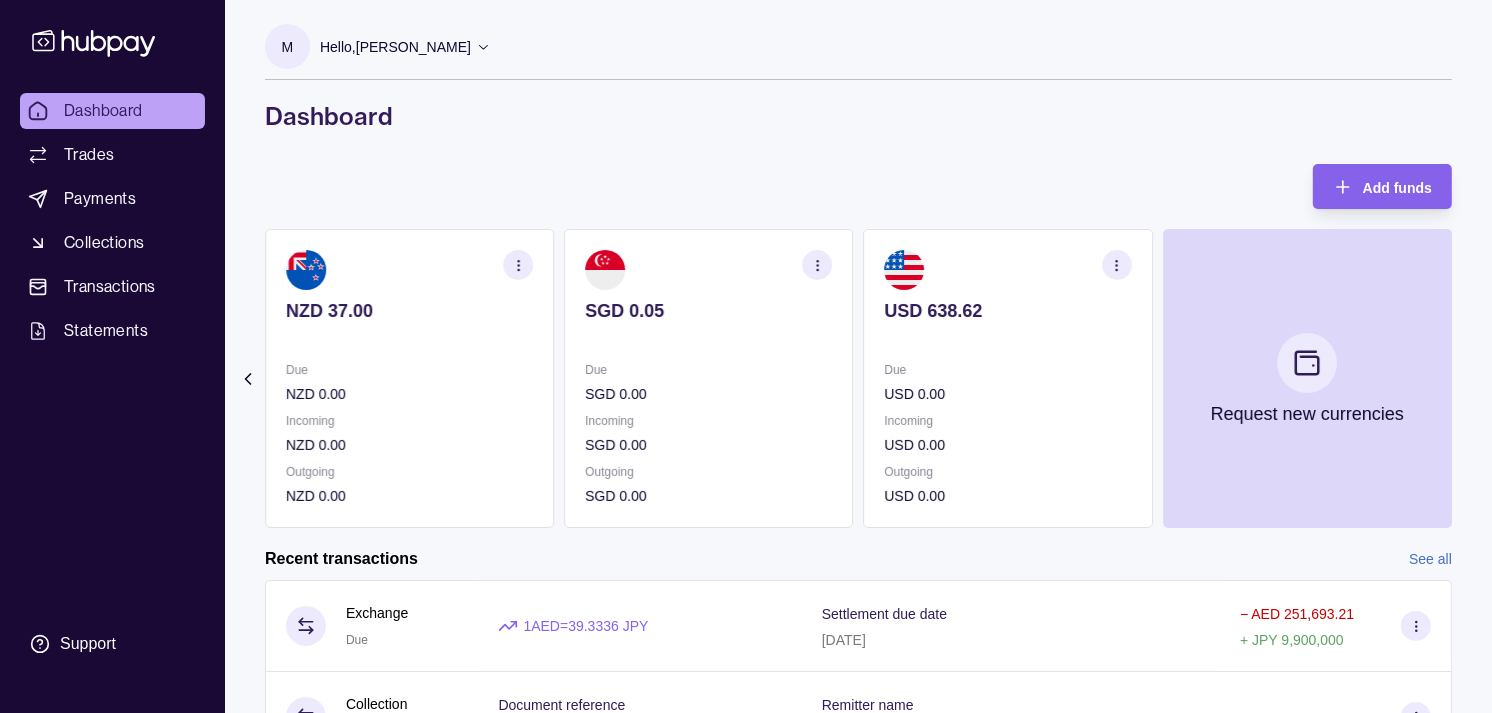 click on "USD 638.62                                                                                                               Due USD 0.00 Incoming USD 0.00 Outgoing USD 0.00" at bounding box center (1008, 378) 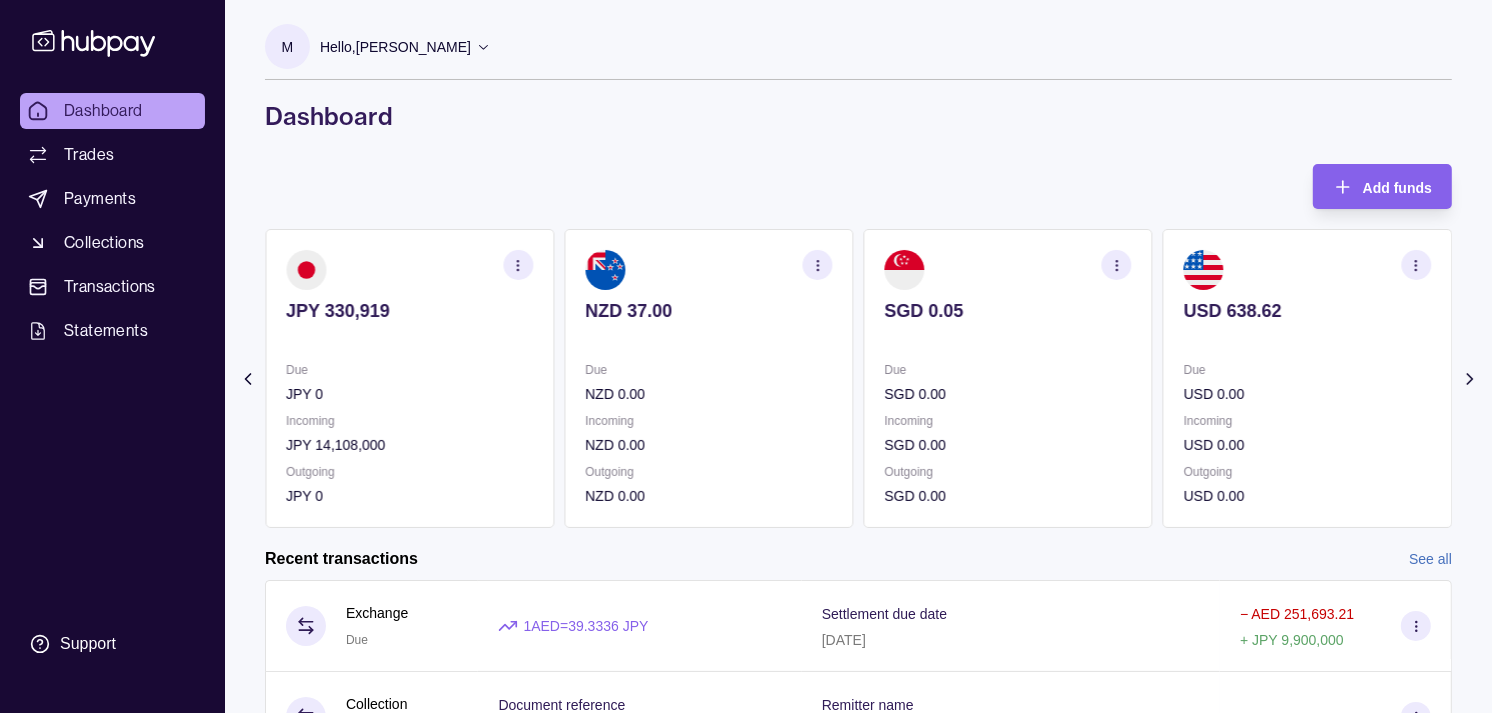 click on "Due" at bounding box center [1008, 370] 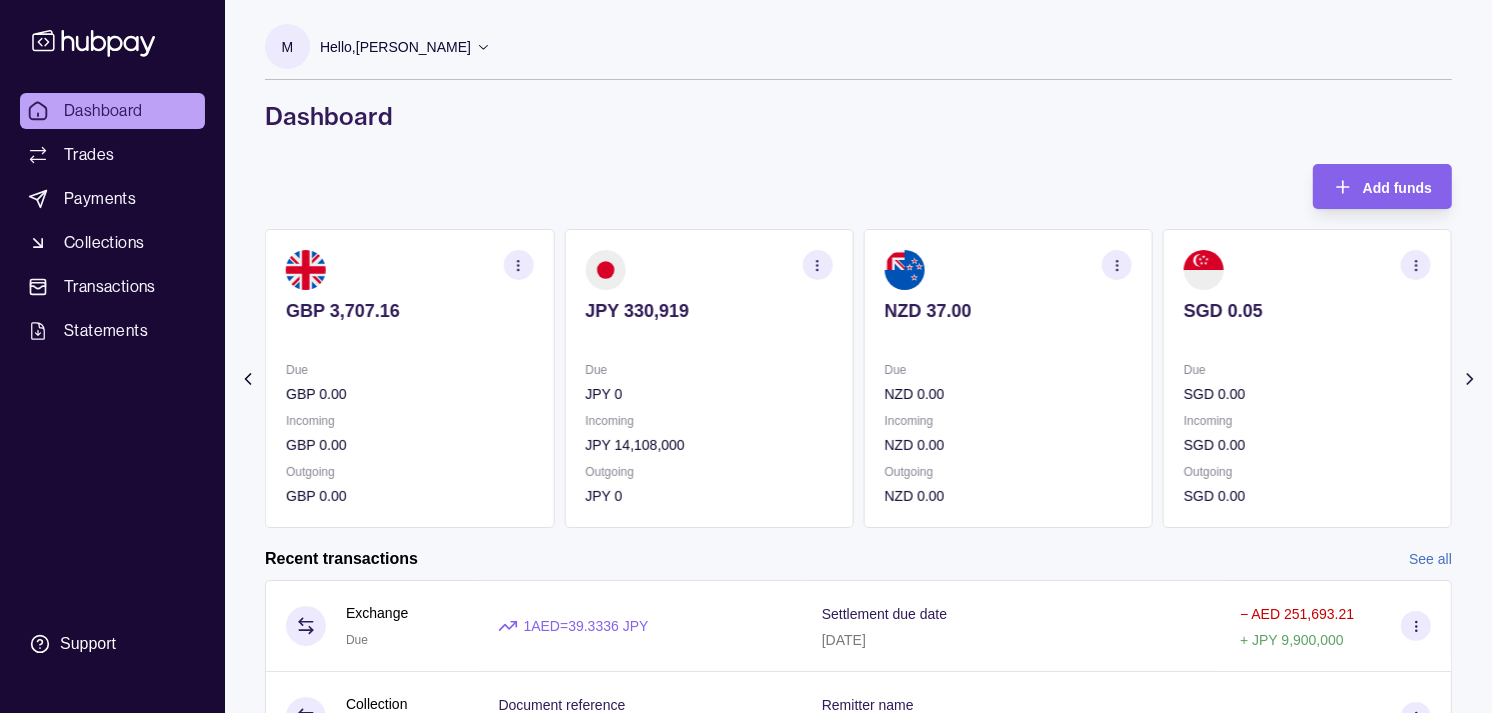 click on "Due" at bounding box center [1008, 370] 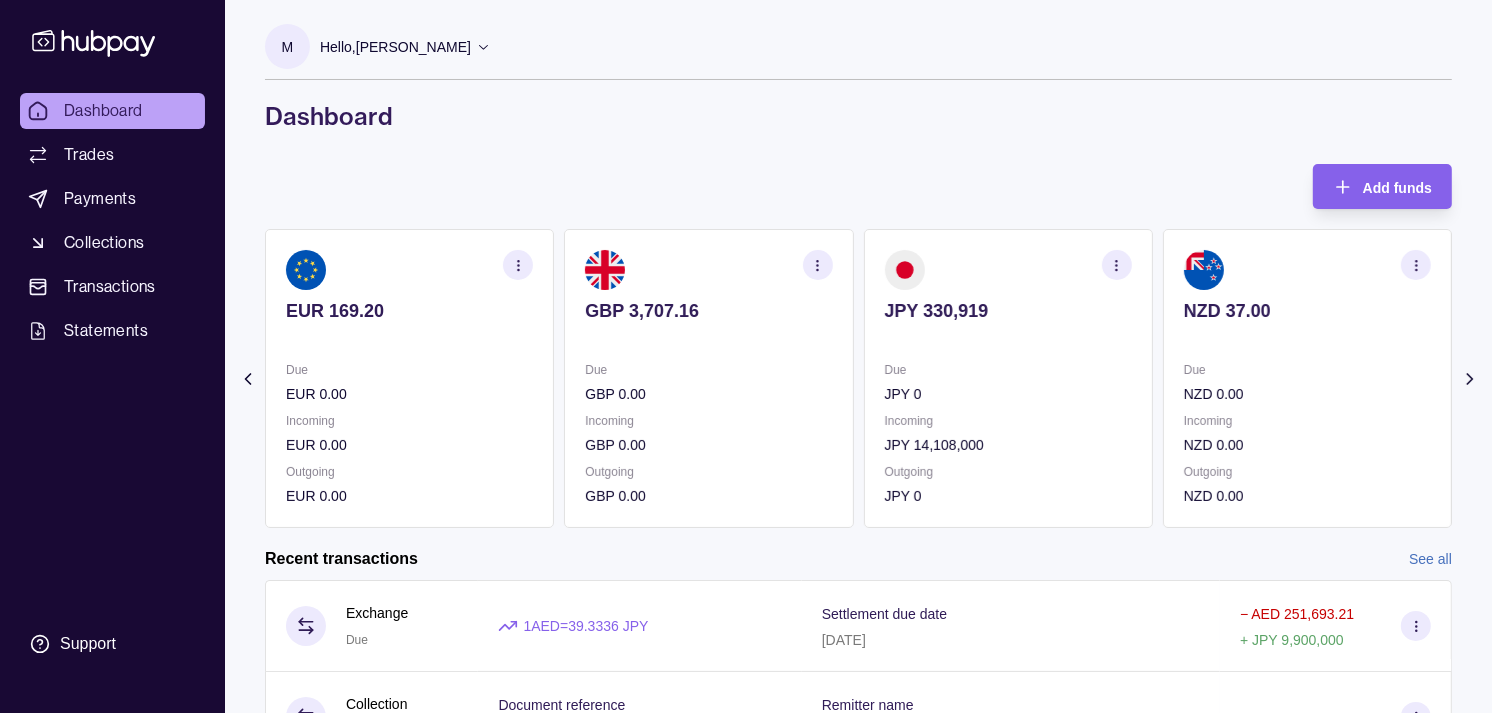 click on "Due" at bounding box center [1008, 370] 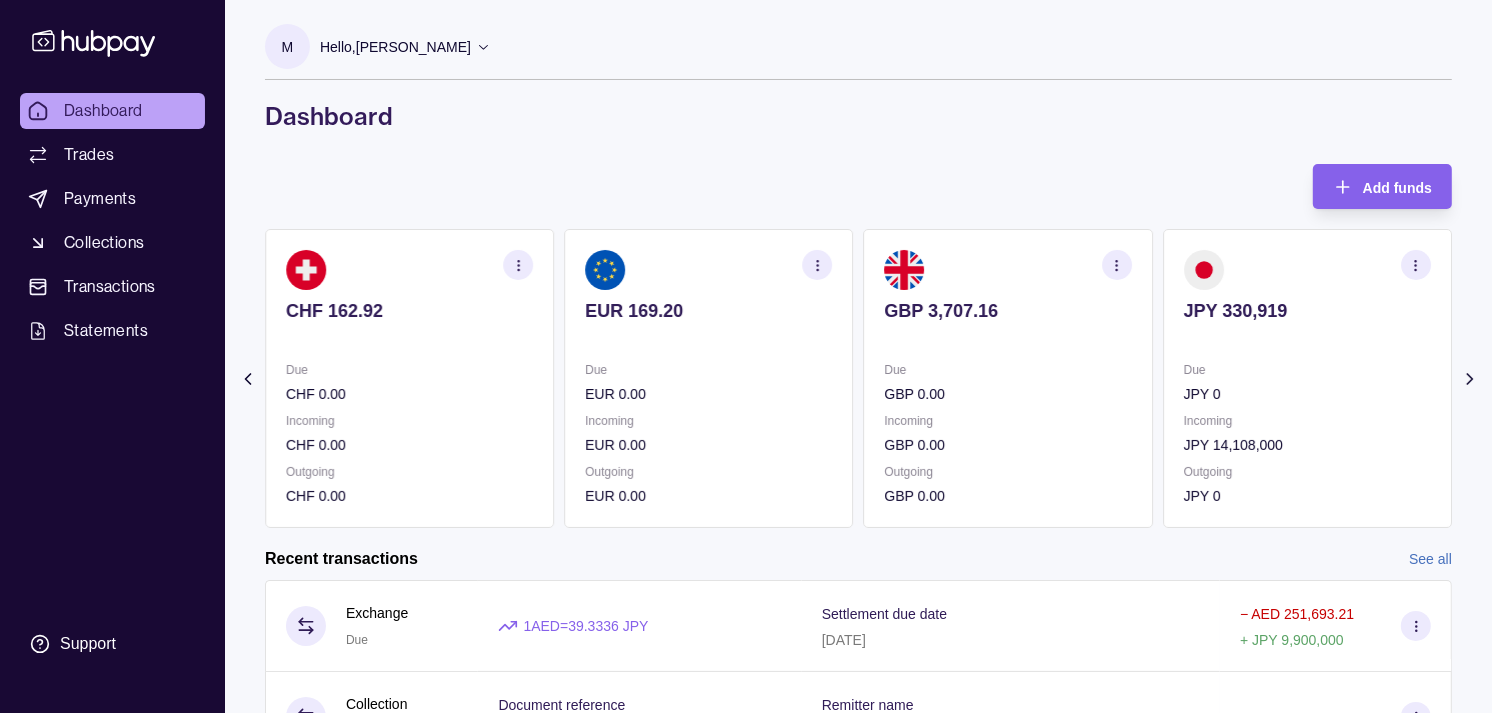 click on "Due" at bounding box center [1008, 370] 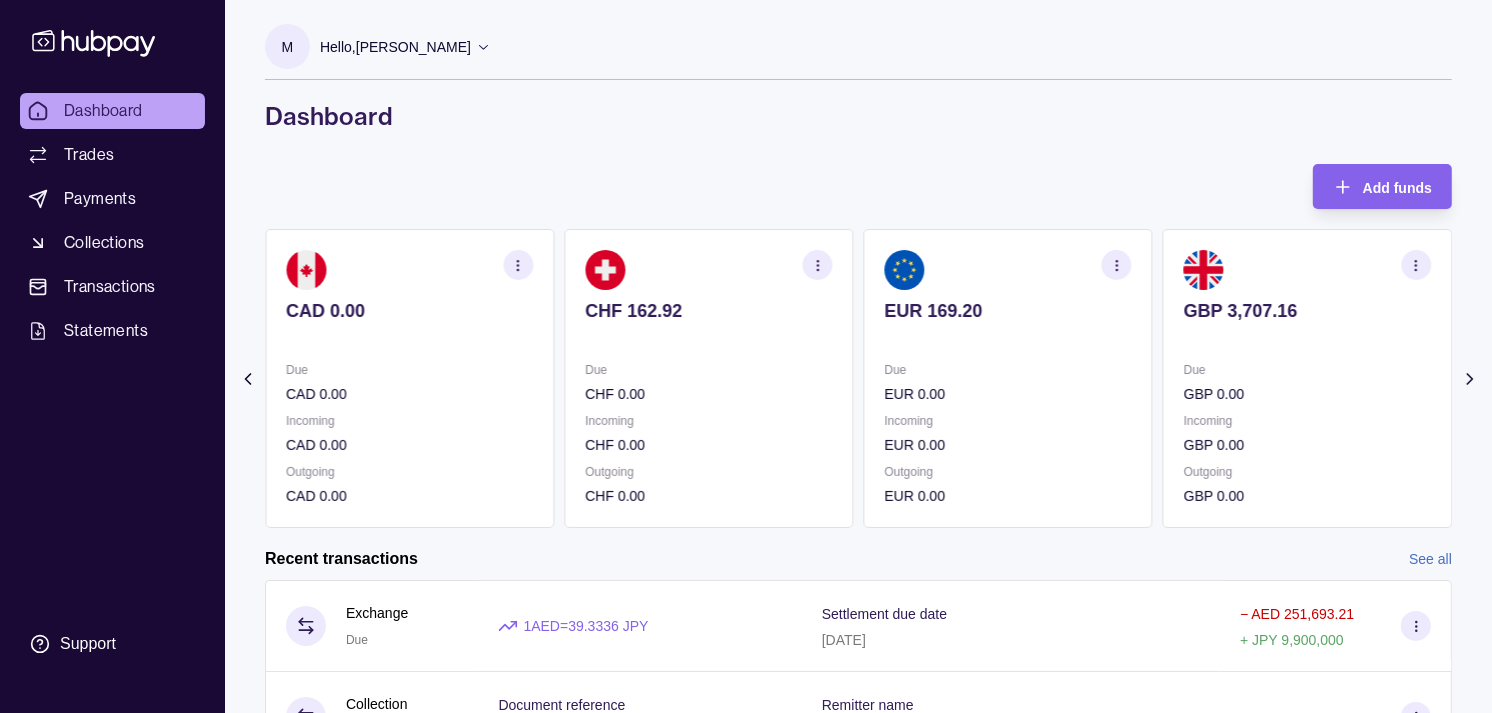 click 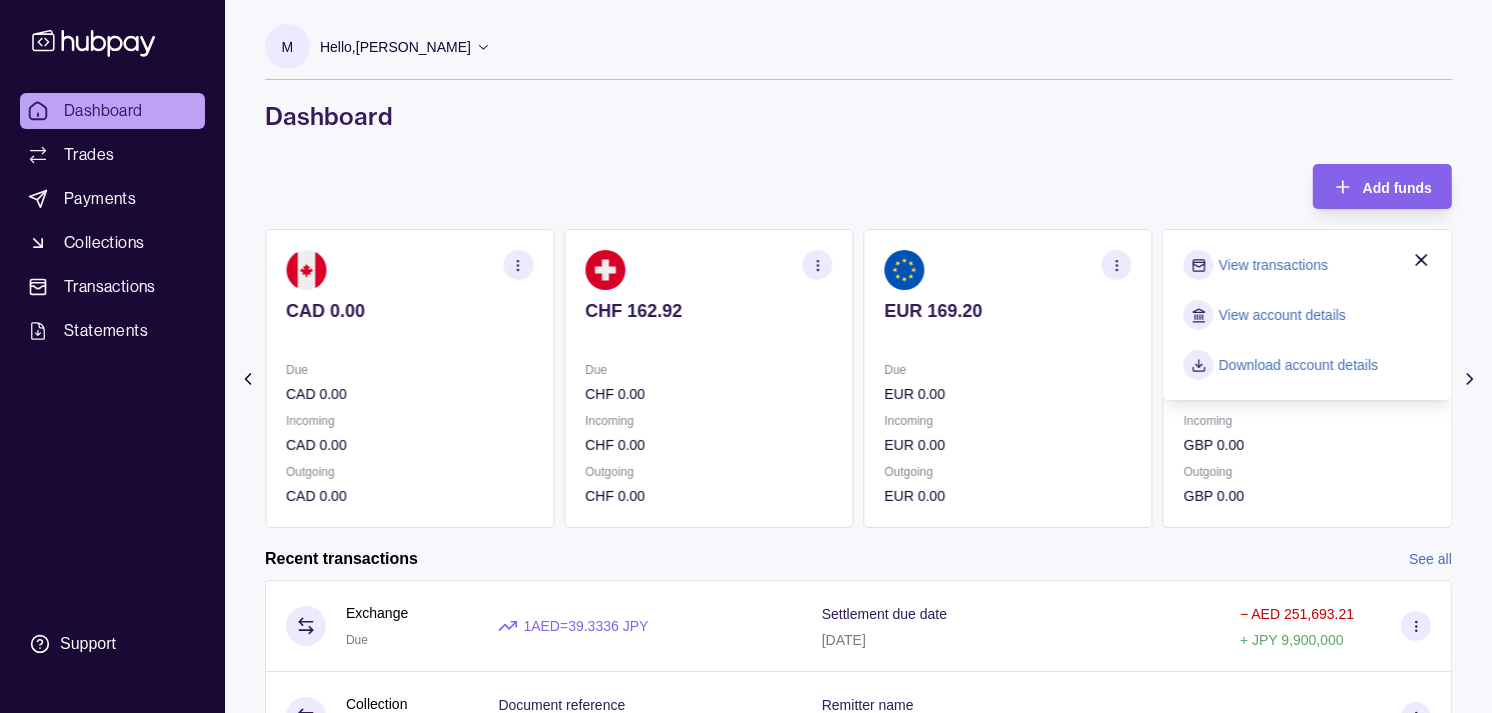 click on "M Hello,  [PERSON_NAME] Strides Trading LLC Account Terms and conditions Privacy policy Sign out Dashboard Add funds AED 3,344.19                                                                                                               Due AED 356,173.96 Incoming AED 0.00 Outgoing AED 556,915.23 AUD 115.00                                                                                                               Due AUD 0.00 Incoming AUD 81,500.00 Outgoing AUD 81,430.00 CAD 0.00                                                                                                               Due CAD 0.00 Incoming CAD 0.00 Outgoing CAD 0.00 CHF 162.92                                                                                                               Due CHF 0.00 Incoming" at bounding box center (858, 538) 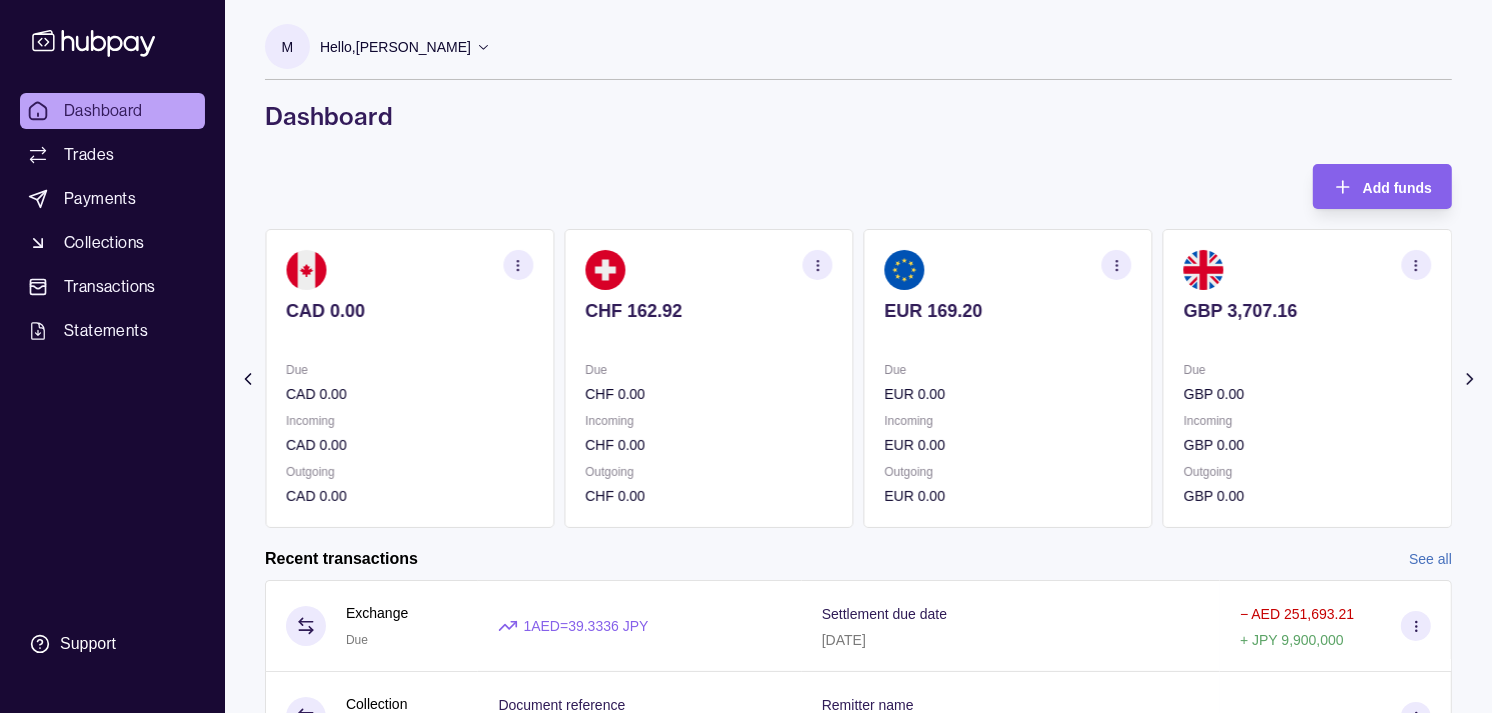 click on "AED 3,344.19                                                                                                               Due AED 356,173.96 Incoming AED 0.00 Outgoing AED 556,915.23 AUD 115.00                                                                                                               Due AUD 0.00 Incoming AUD 81,500.00 Outgoing AUD 81,430.00 CAD 0.00                                                                                                               Due CAD 0.00 Incoming CAD 0.00 Outgoing CAD 0.00 CHF 162.92                                                                                                               Due CHF 0.00 Incoming CHF 0.00 Outgoing CHF 0.00 EUR 169.20" at bounding box center (260, 378) 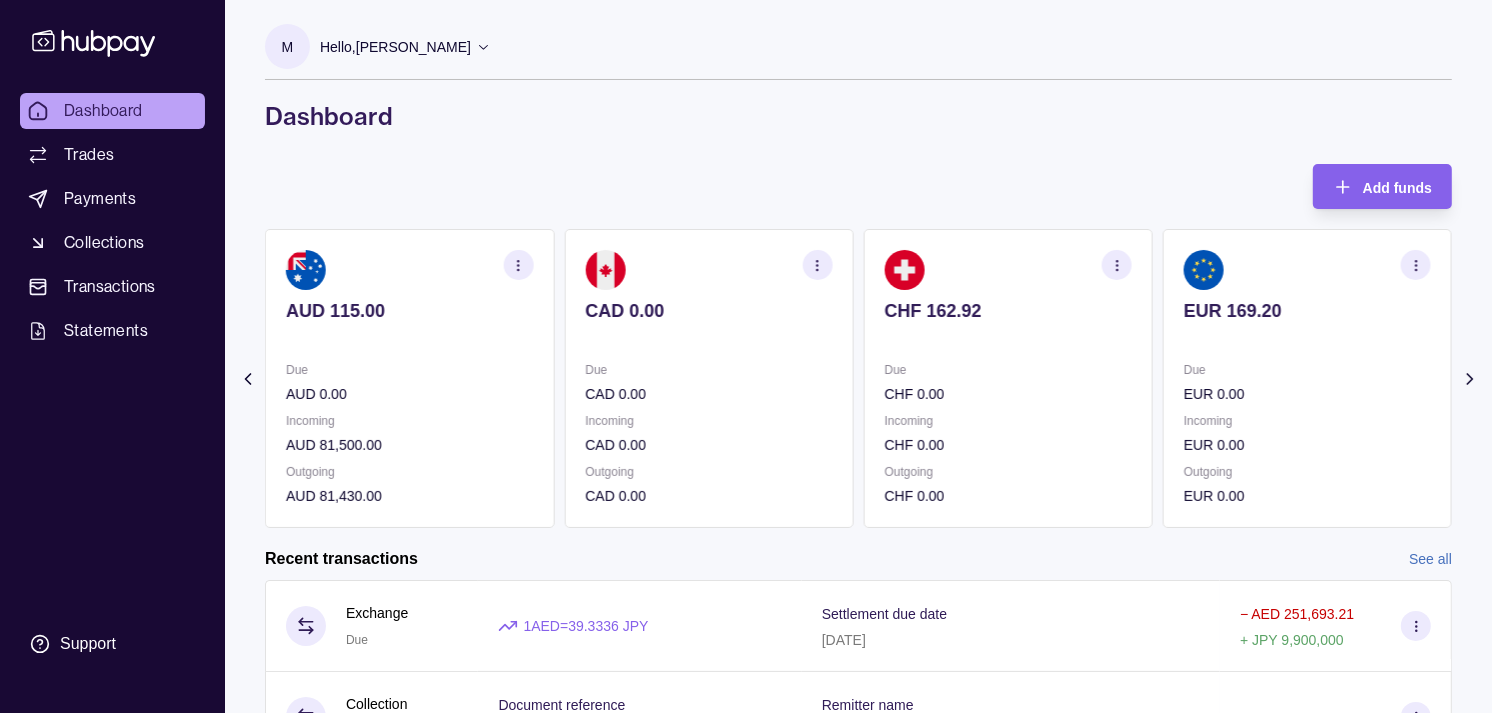 click at bounding box center (708, 338) 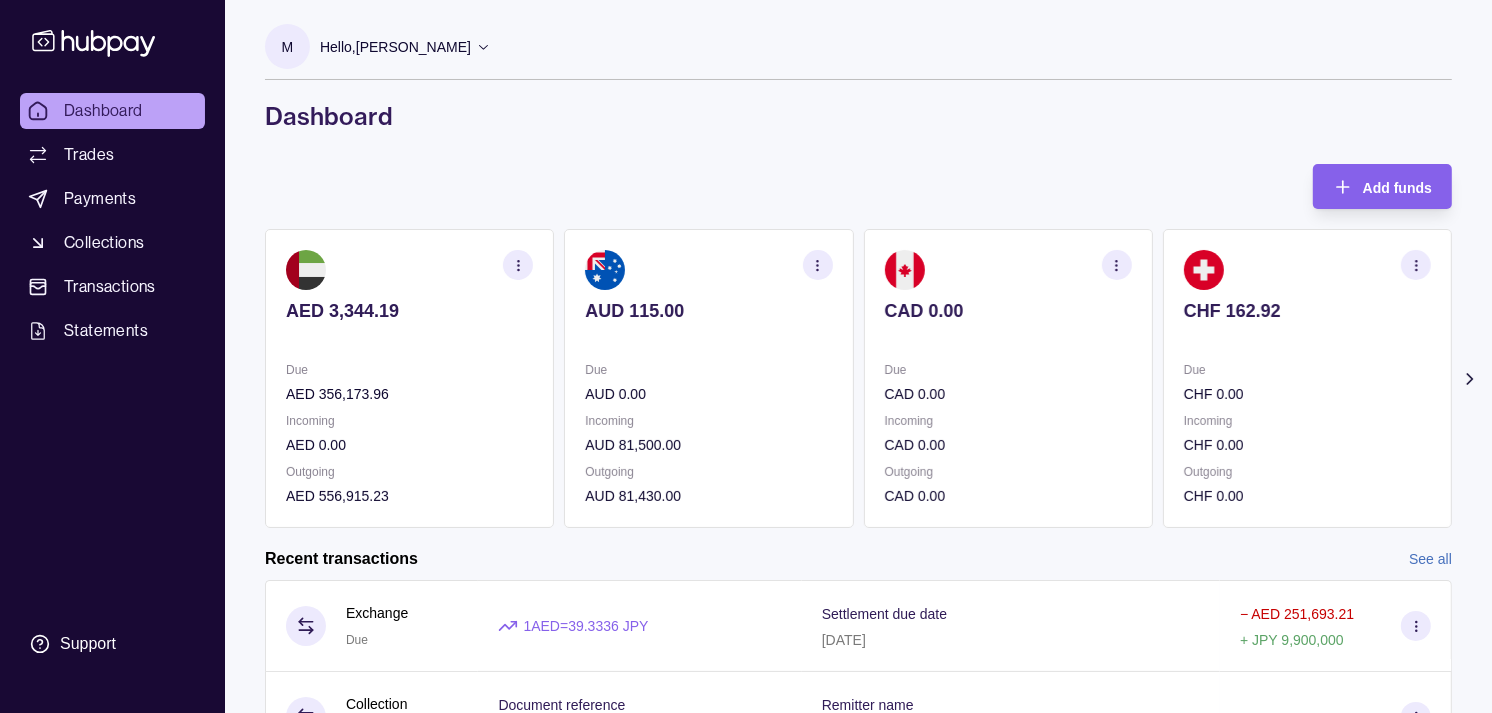 click on "AUD 115.00                                                                                                               Due AUD 0.00 Incoming AUD 81,500.00 Outgoing AUD 81,430.00" at bounding box center (708, 378) 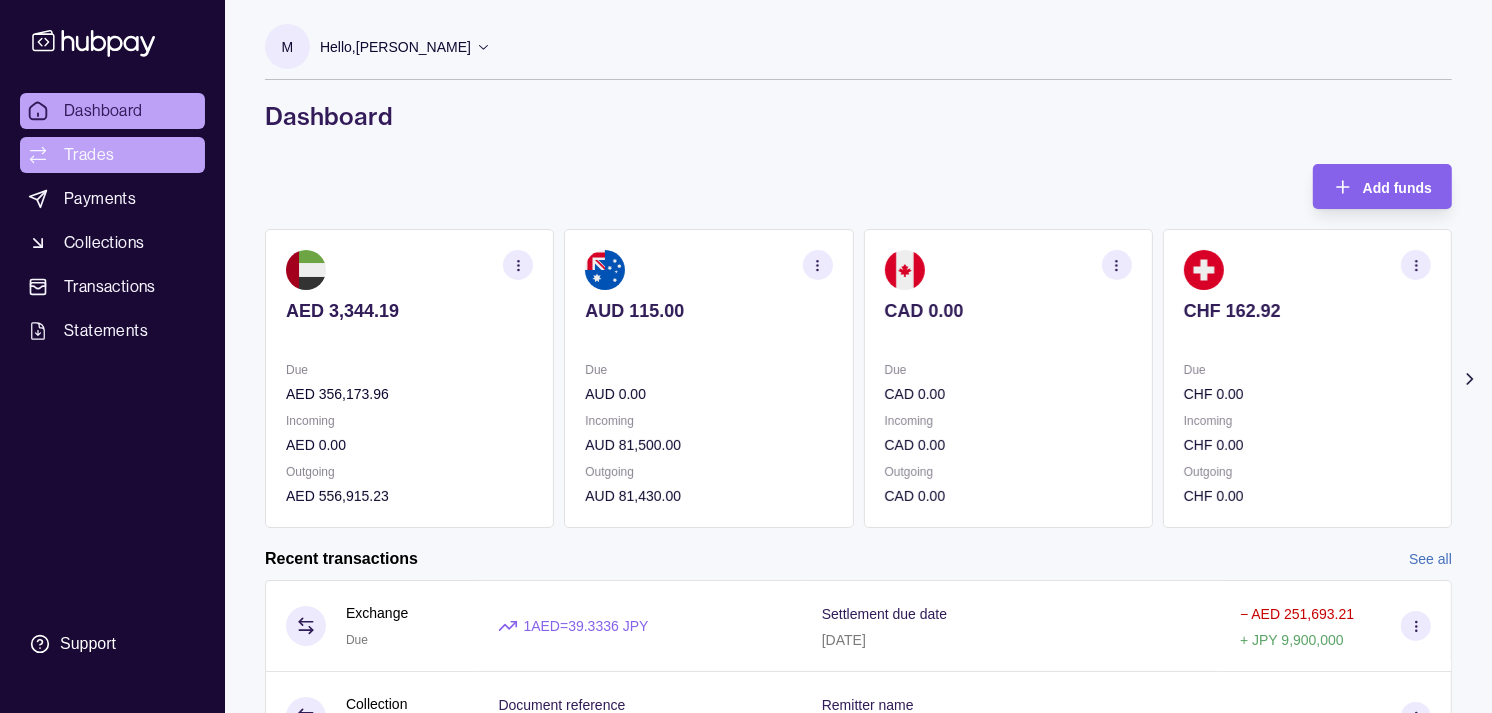 click on "Trades" at bounding box center (112, 155) 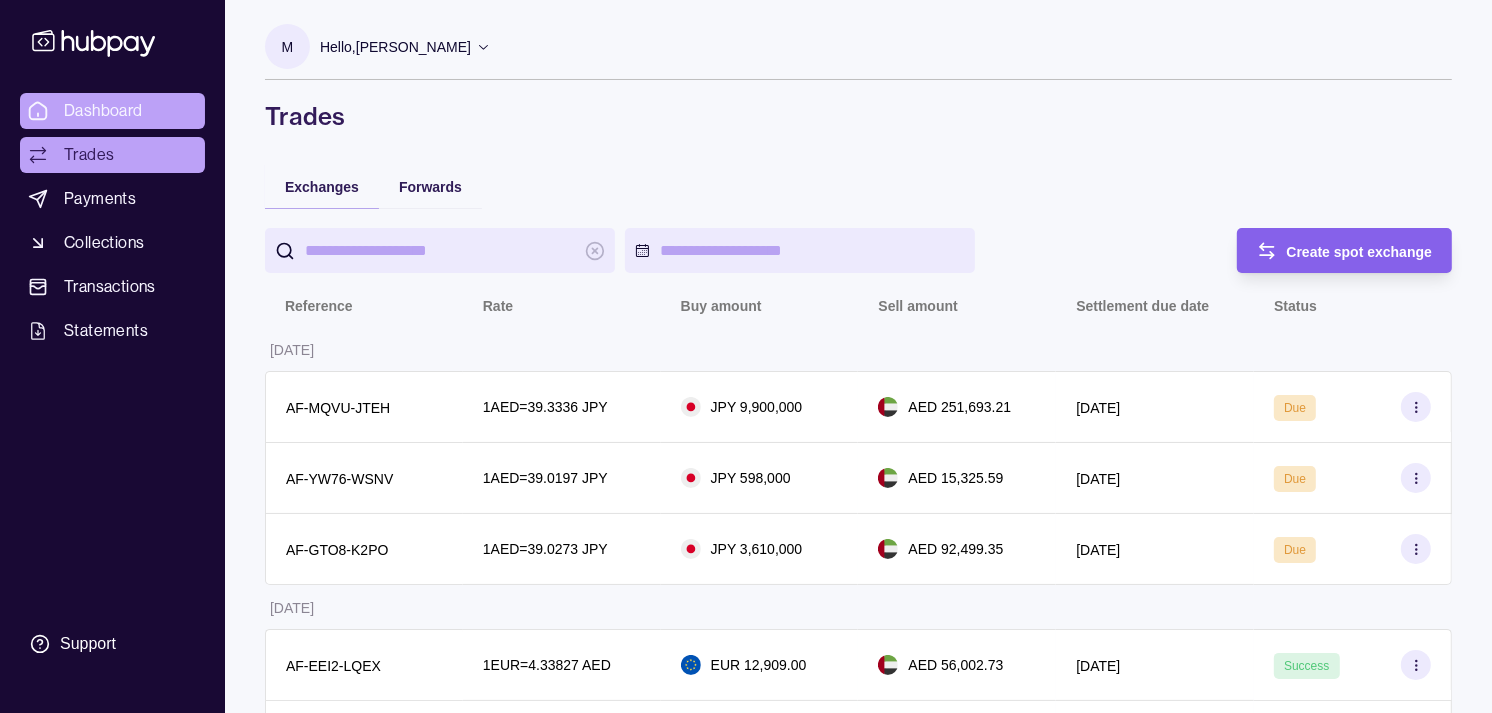 click on "Dashboard" at bounding box center [103, 111] 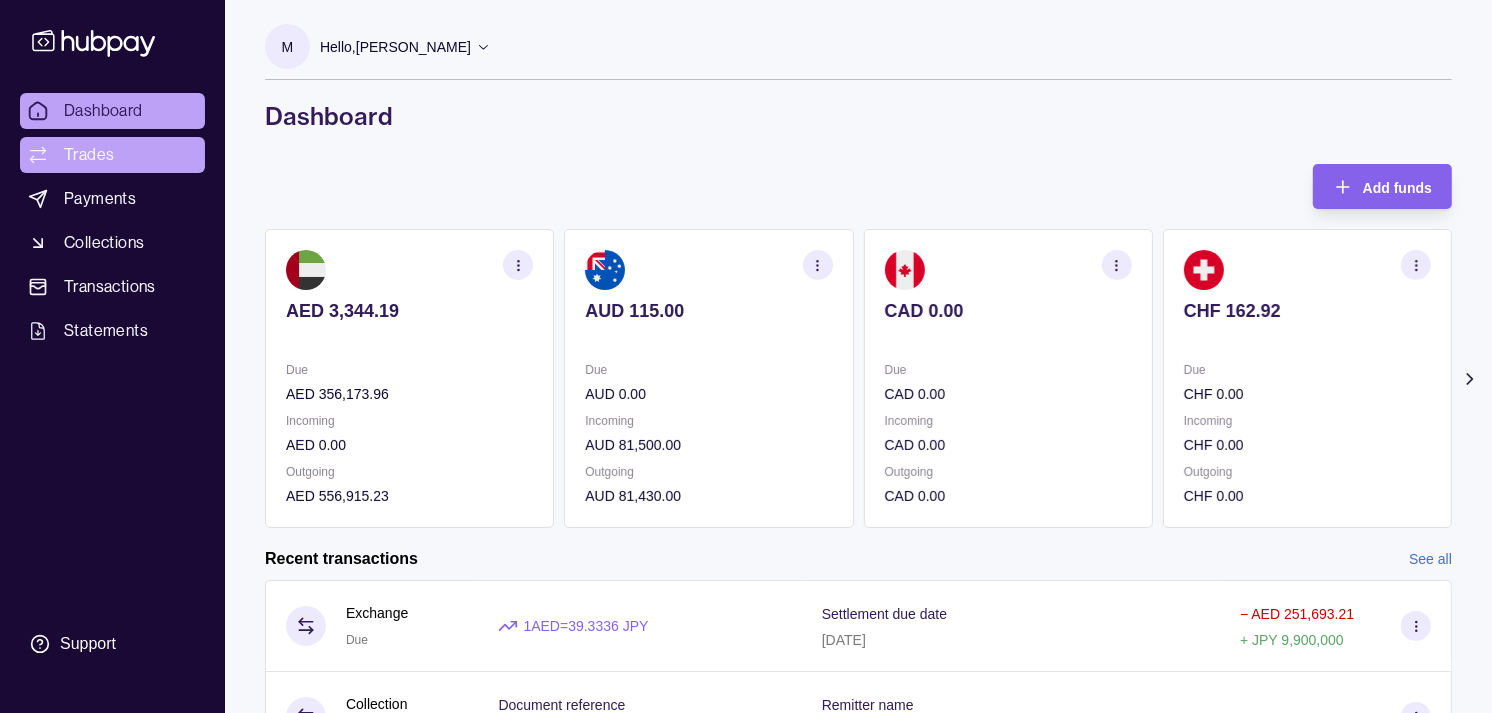 click on "Trades" at bounding box center (89, 155) 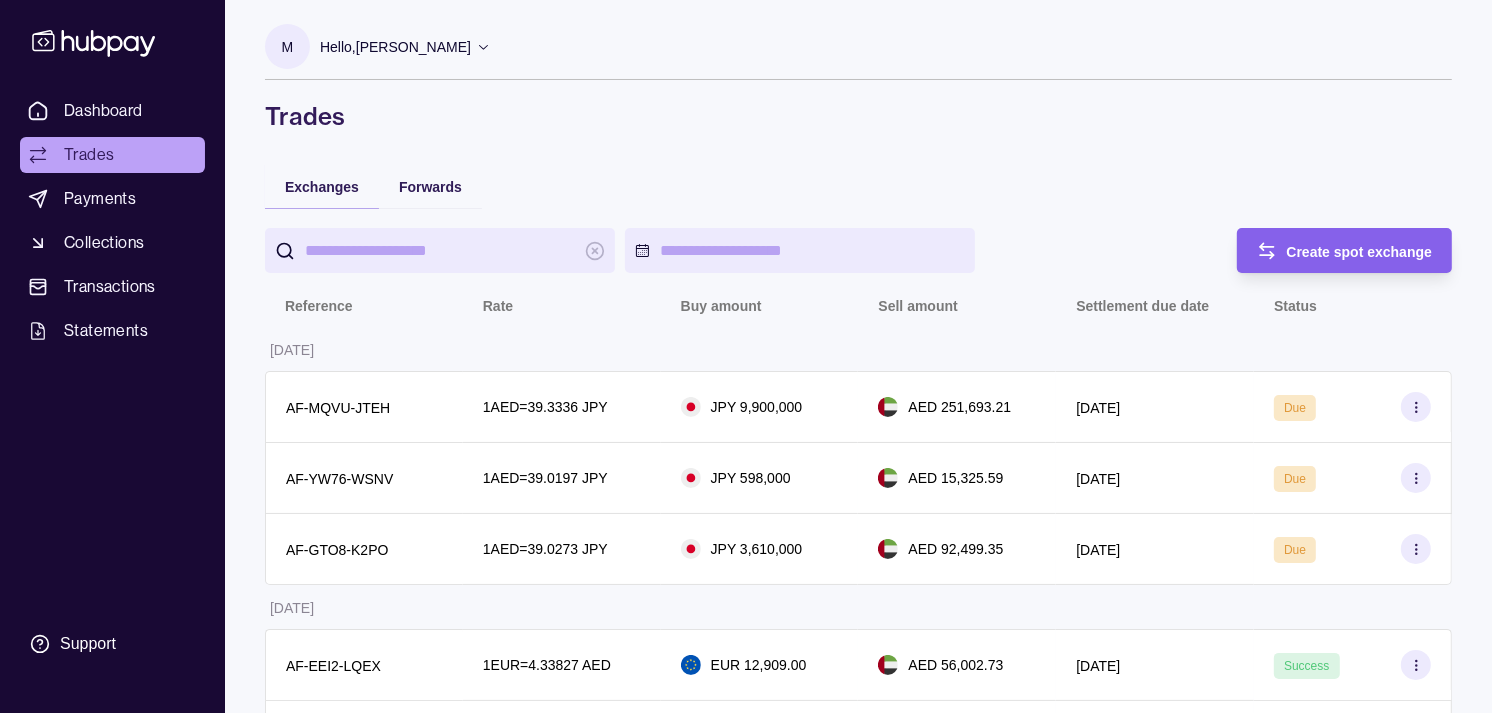 click on "Trades" at bounding box center (112, 155) 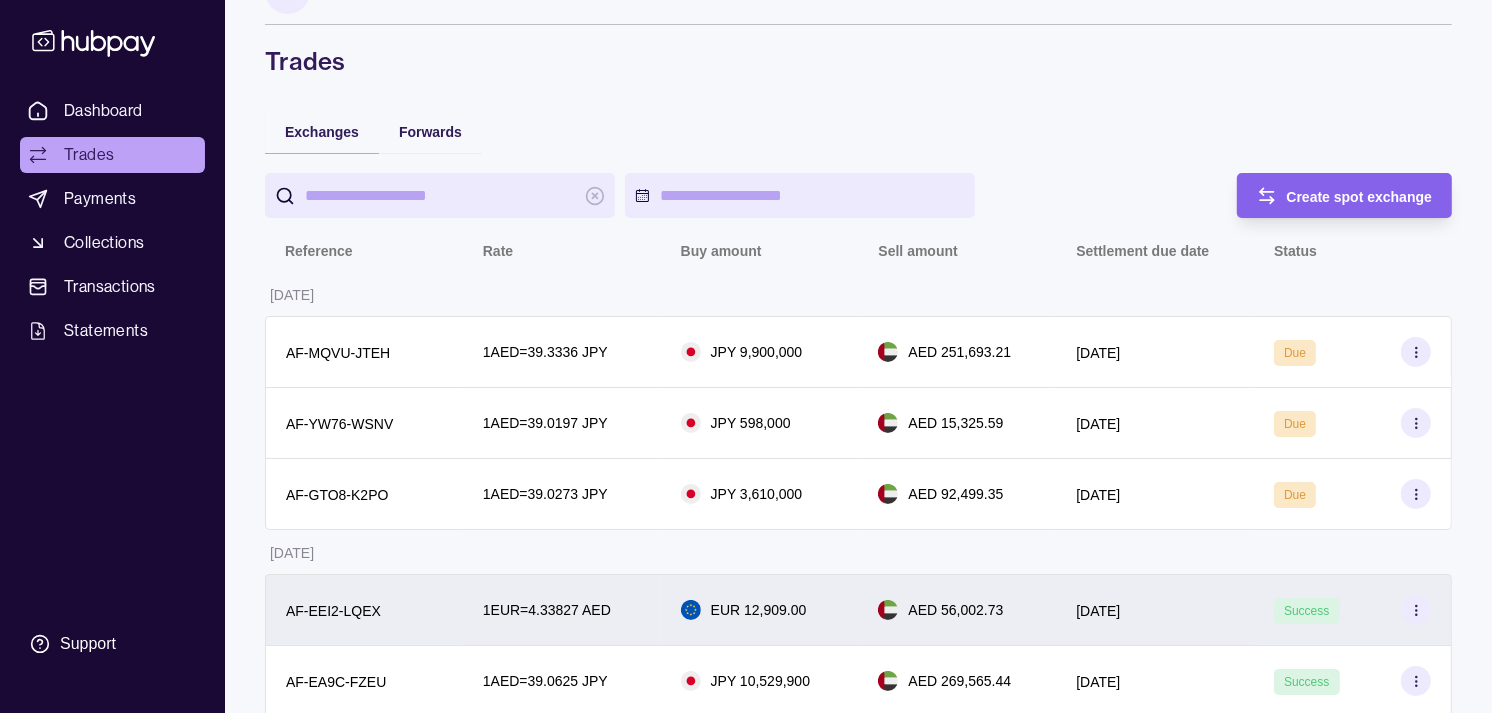 scroll, scrollTop: 0, scrollLeft: 0, axis: both 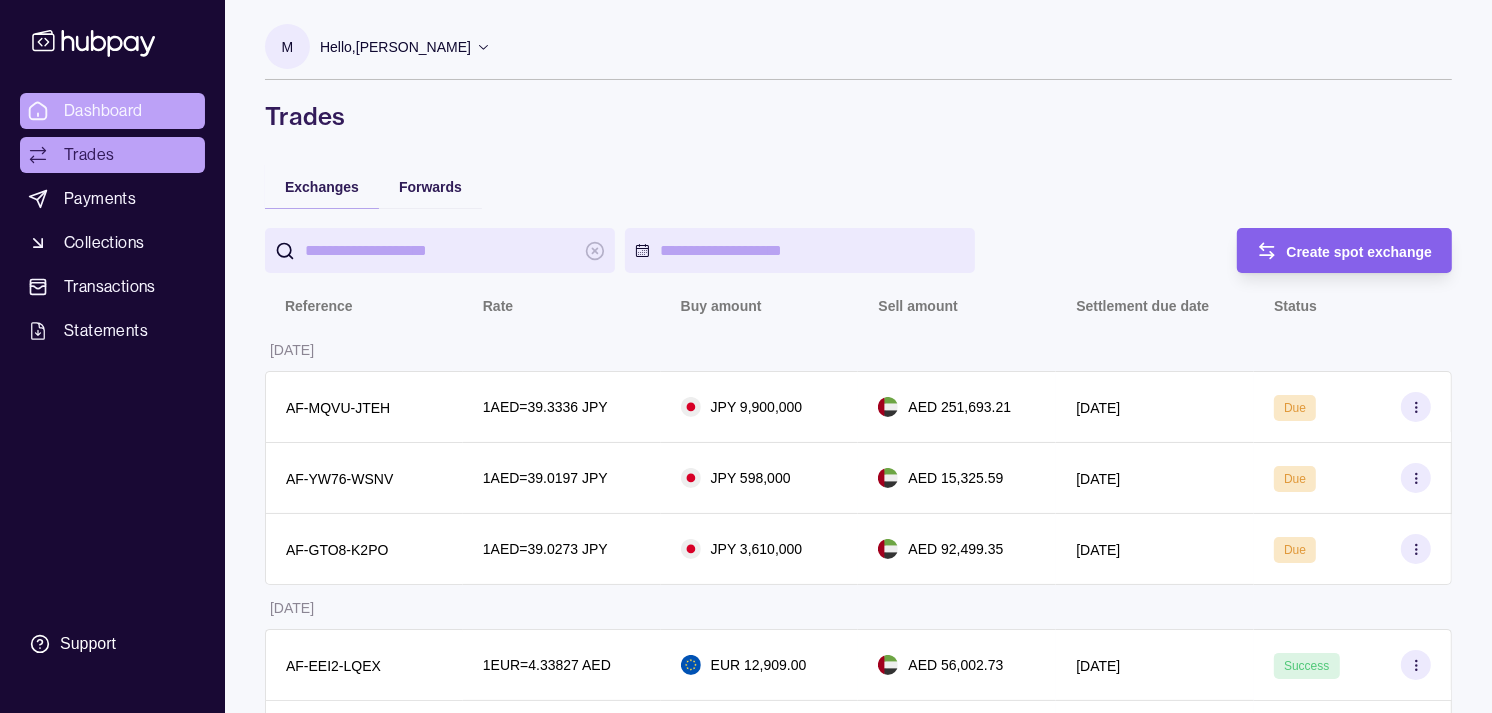click on "Dashboard" at bounding box center [103, 111] 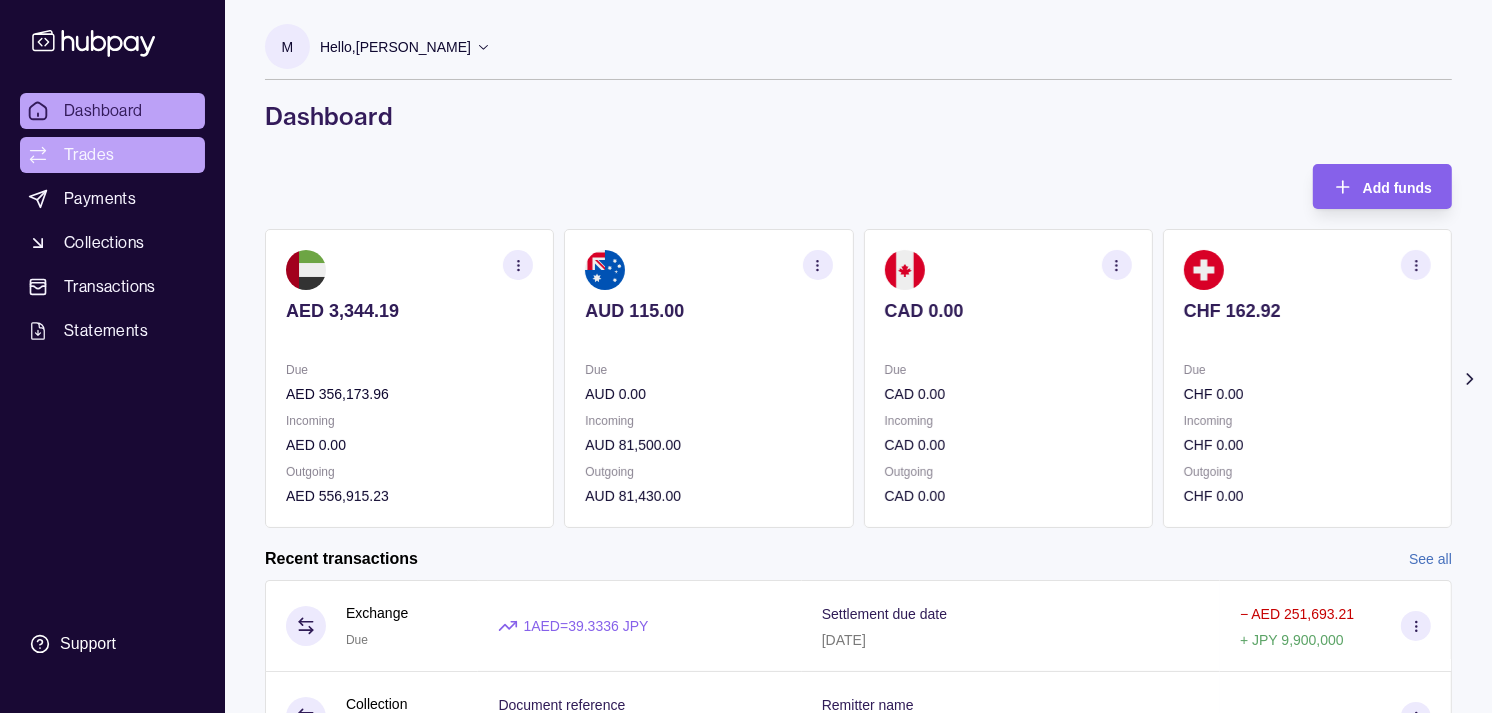 click on "Trades" at bounding box center (89, 155) 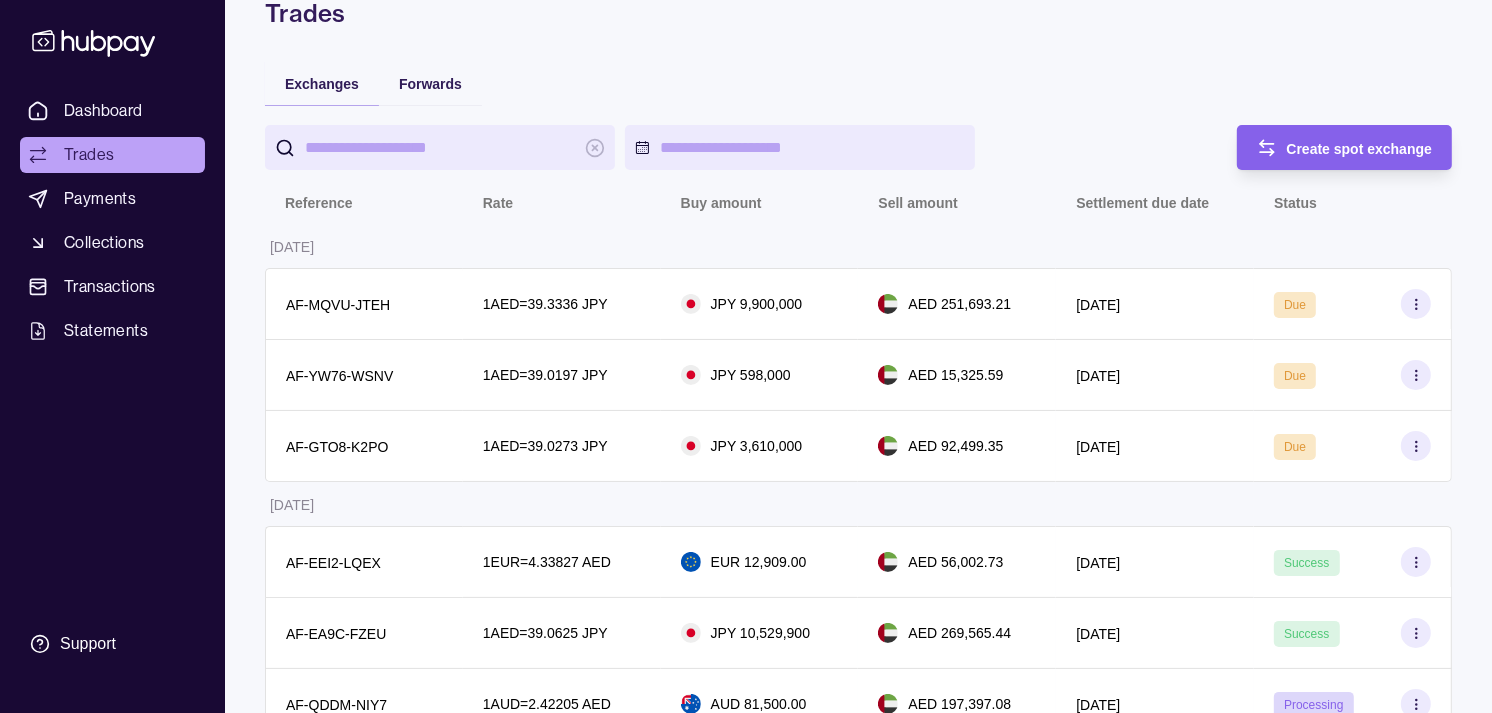 scroll, scrollTop: 222, scrollLeft: 0, axis: vertical 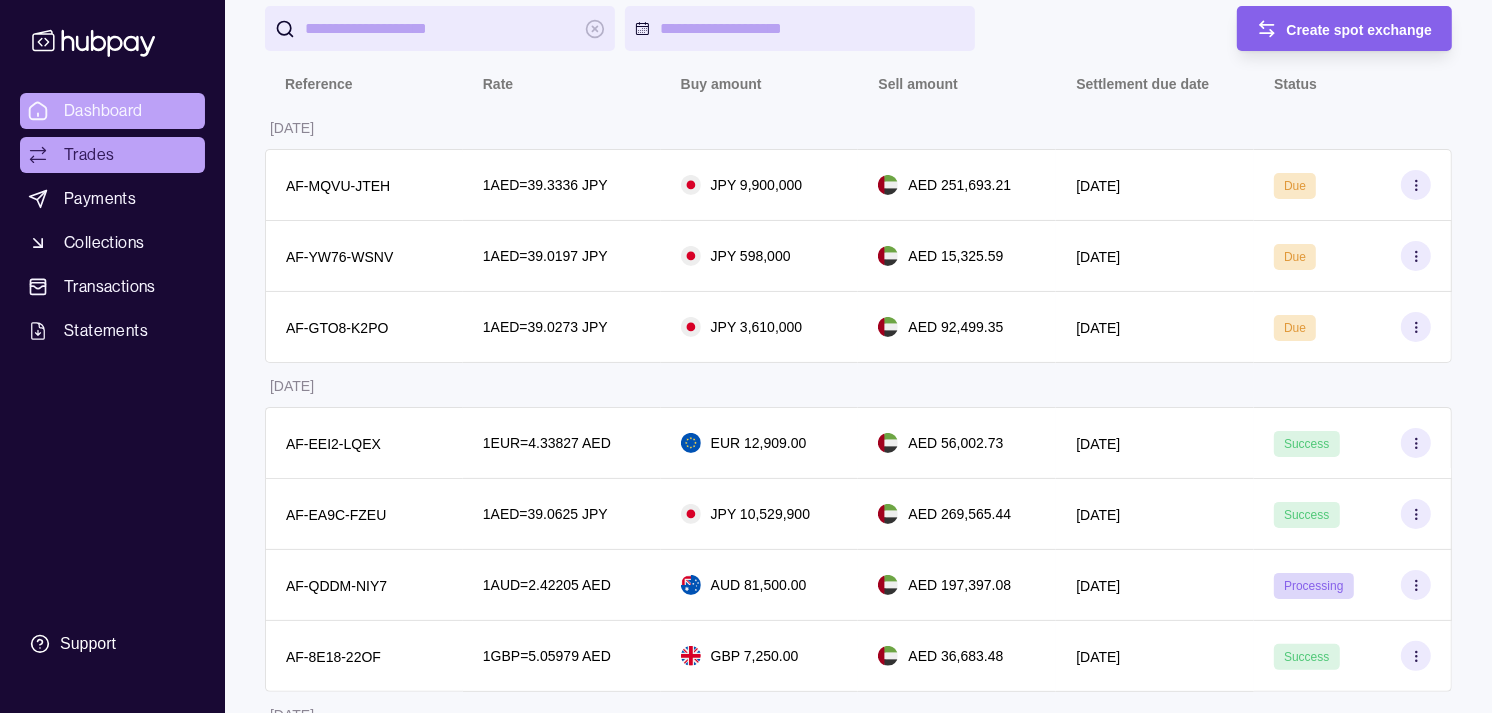 click on "Dashboard" at bounding box center (112, 111) 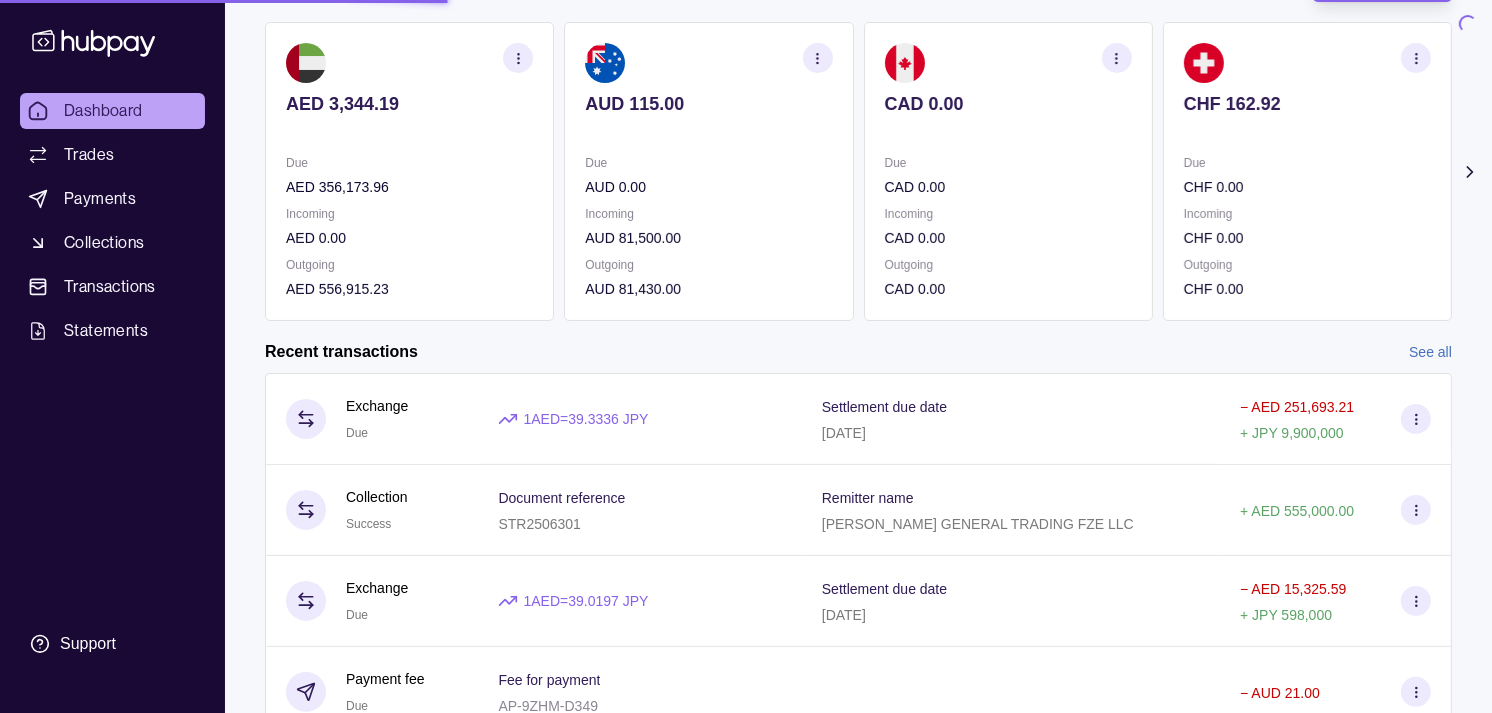 scroll, scrollTop: 0, scrollLeft: 0, axis: both 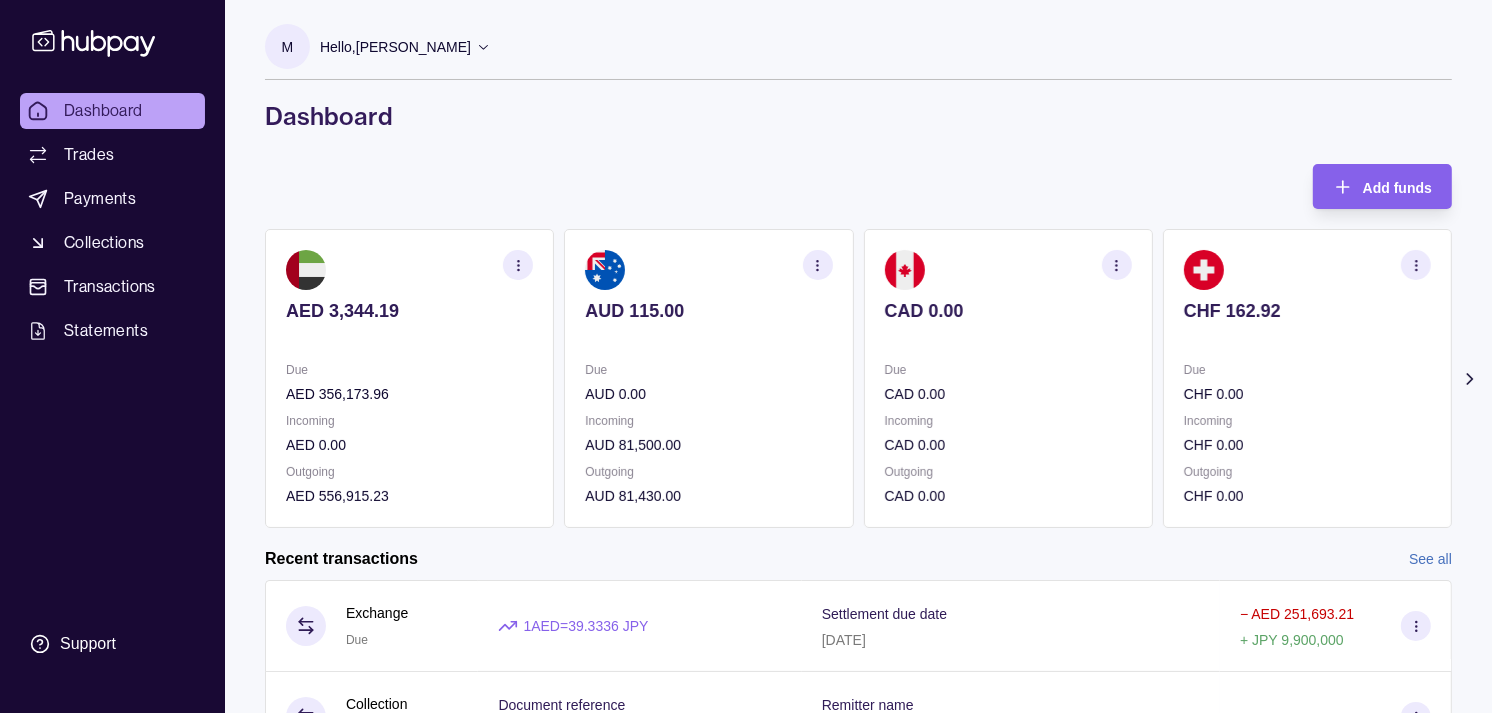 click on "CAD 0.00                                                                                                               Due CAD 0.00 Incoming CAD 0.00 Outgoing CAD 0.00" at bounding box center [1008, 378] 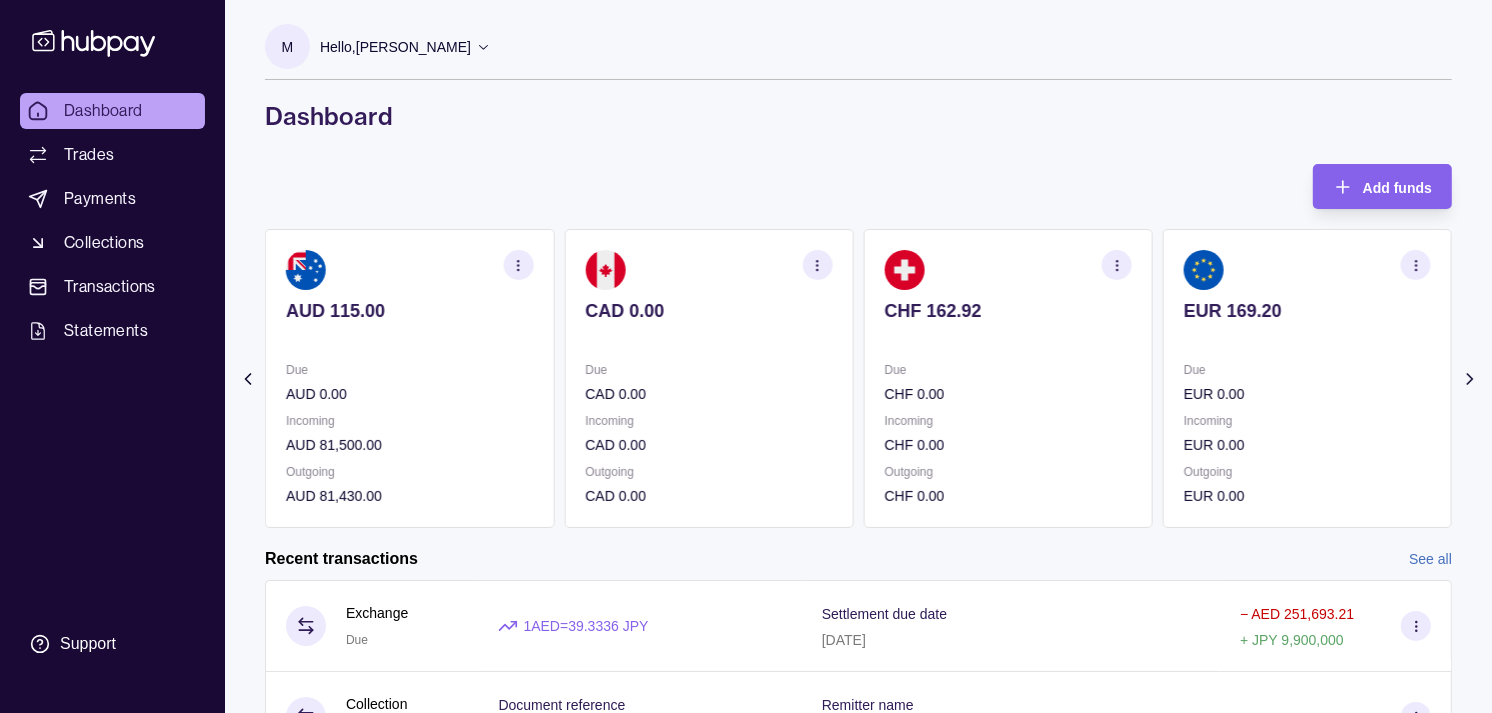 click on "EUR 169.20                                                                                                               Due EUR 0.00 Incoming EUR 0.00 Outgoing EUR 0.00" at bounding box center [1307, 378] 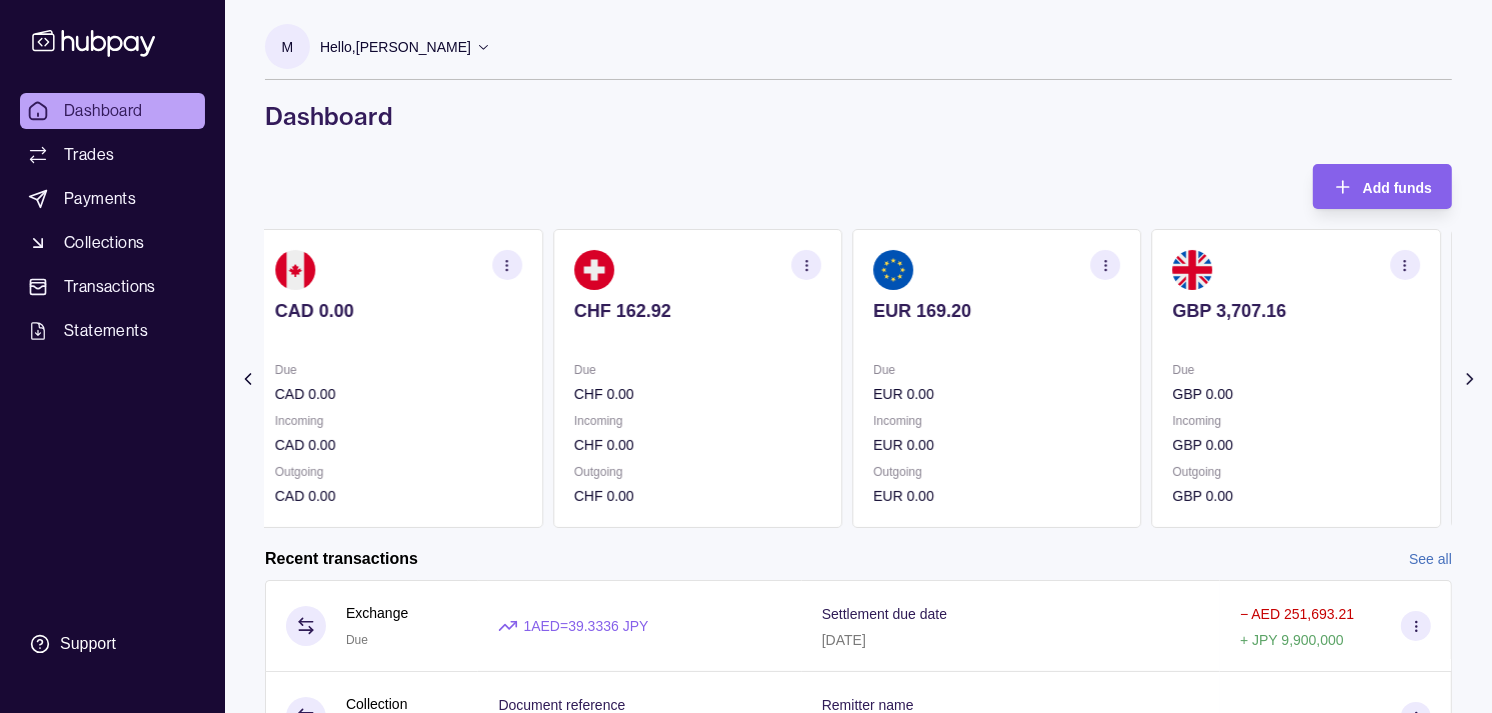 click on "EUR 169.20                                                                                                               Due EUR 0.00 Incoming EUR 0.00 Outgoing EUR 0.00" at bounding box center (996, 378) 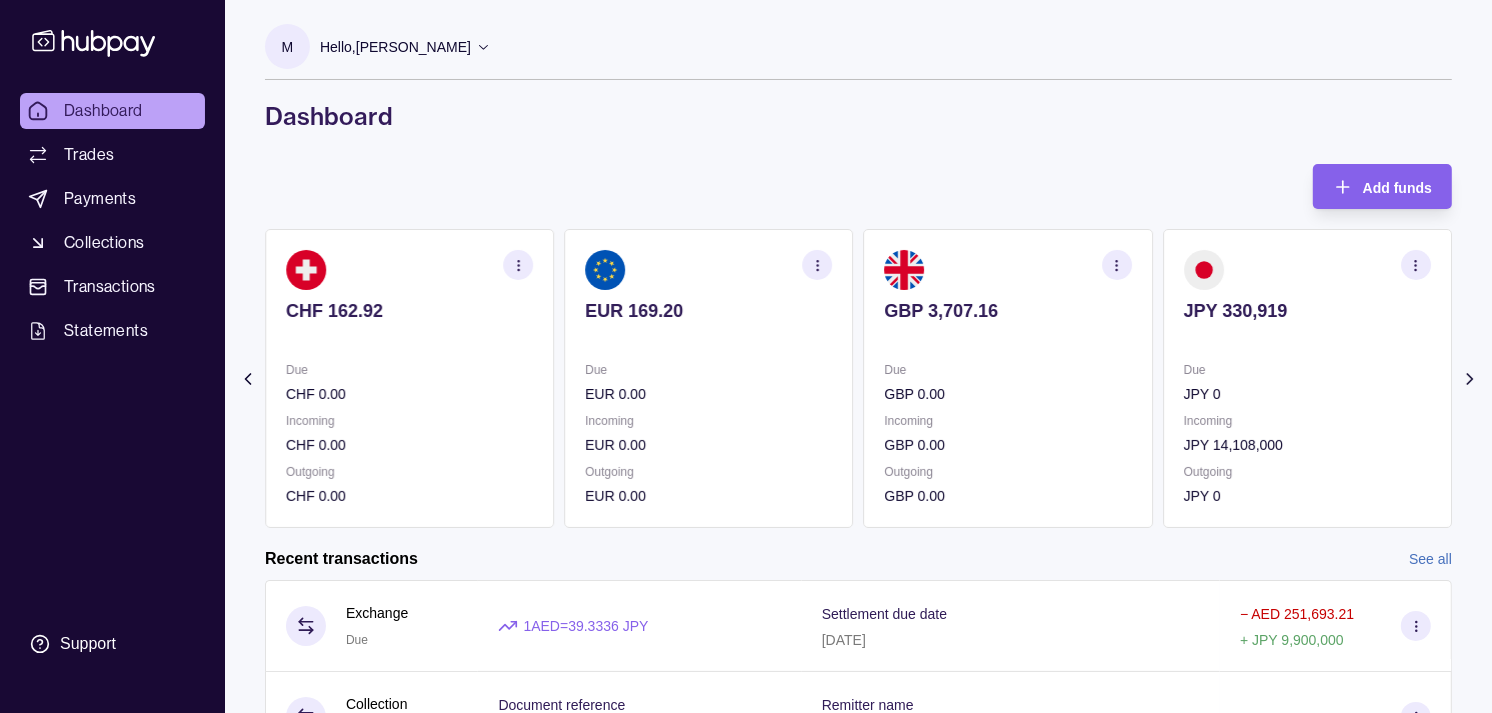 click on "GBP 3,707.16                                                                                                               Due GBP 0.00 Incoming GBP 0.00 Outgoing GBP 0.00" at bounding box center (1008, 378) 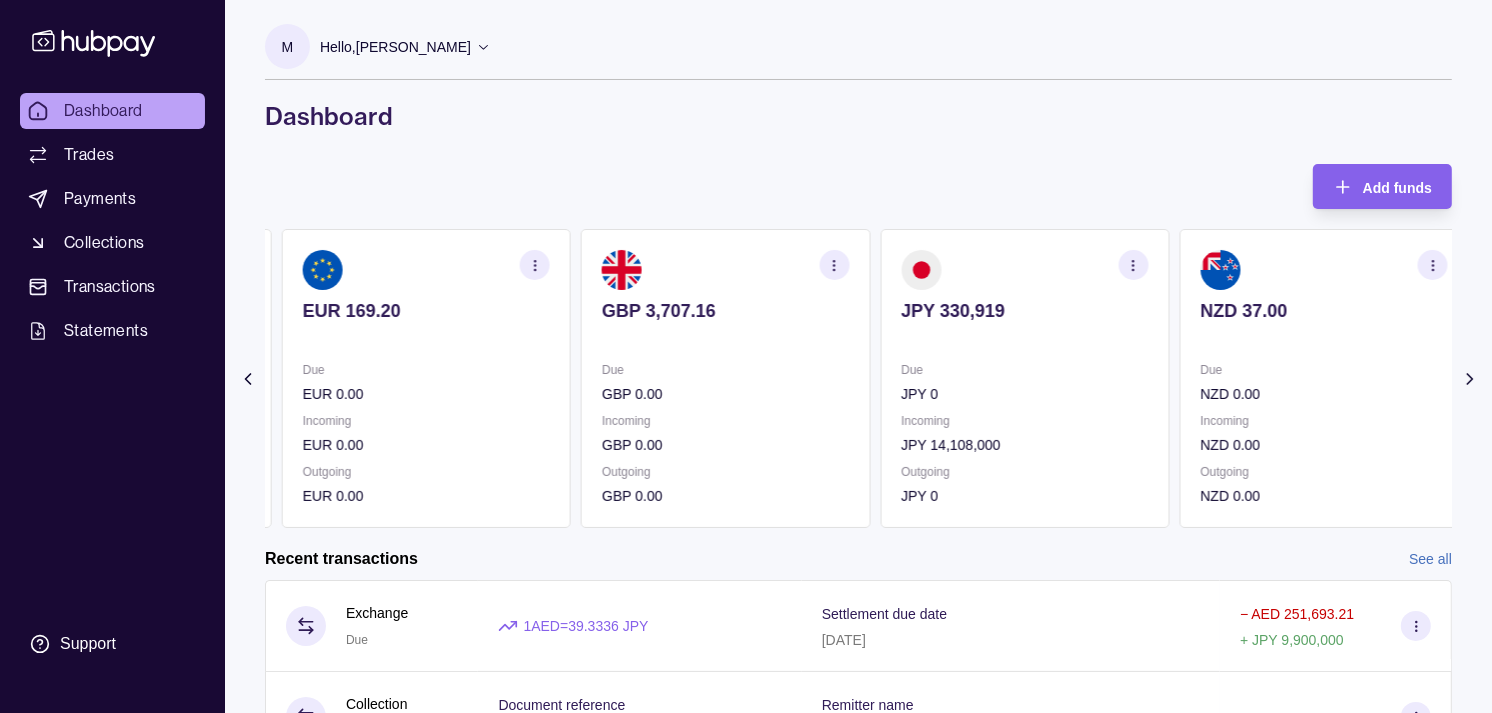 click on "Due" at bounding box center [725, 370] 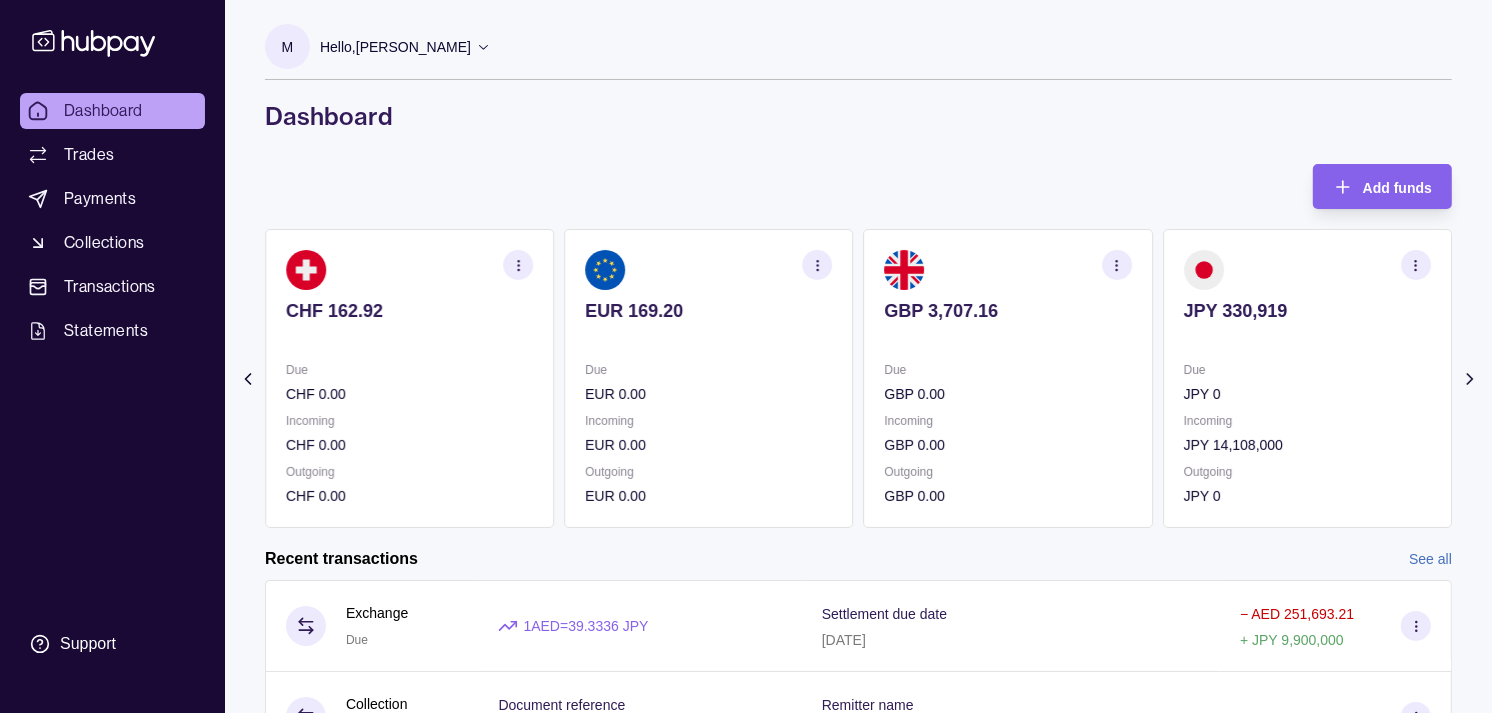 click on "EUR 169.20                                                                                                               Due EUR 0.00 Incoming EUR 0.00 Outgoing EUR 0.00" at bounding box center [708, 378] 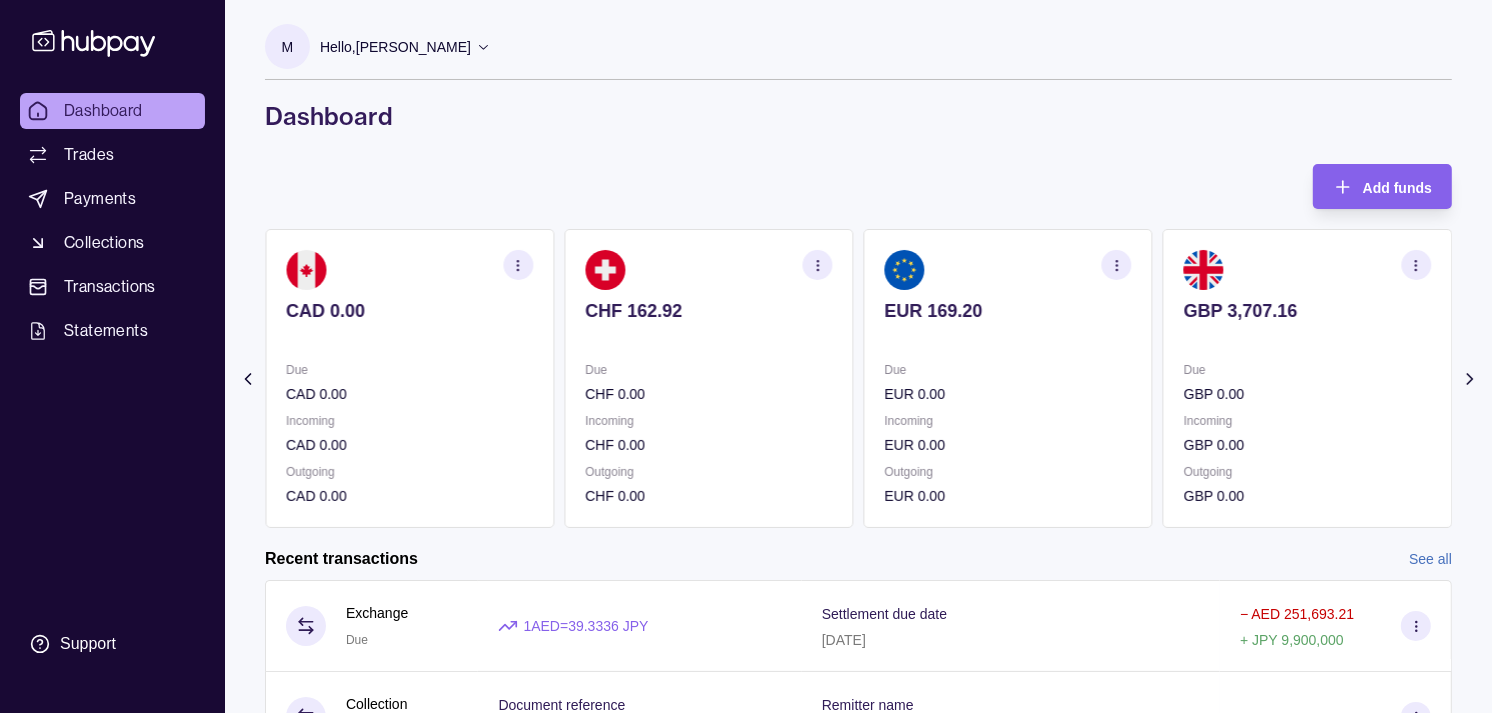 click on "Due" at bounding box center [708, 370] 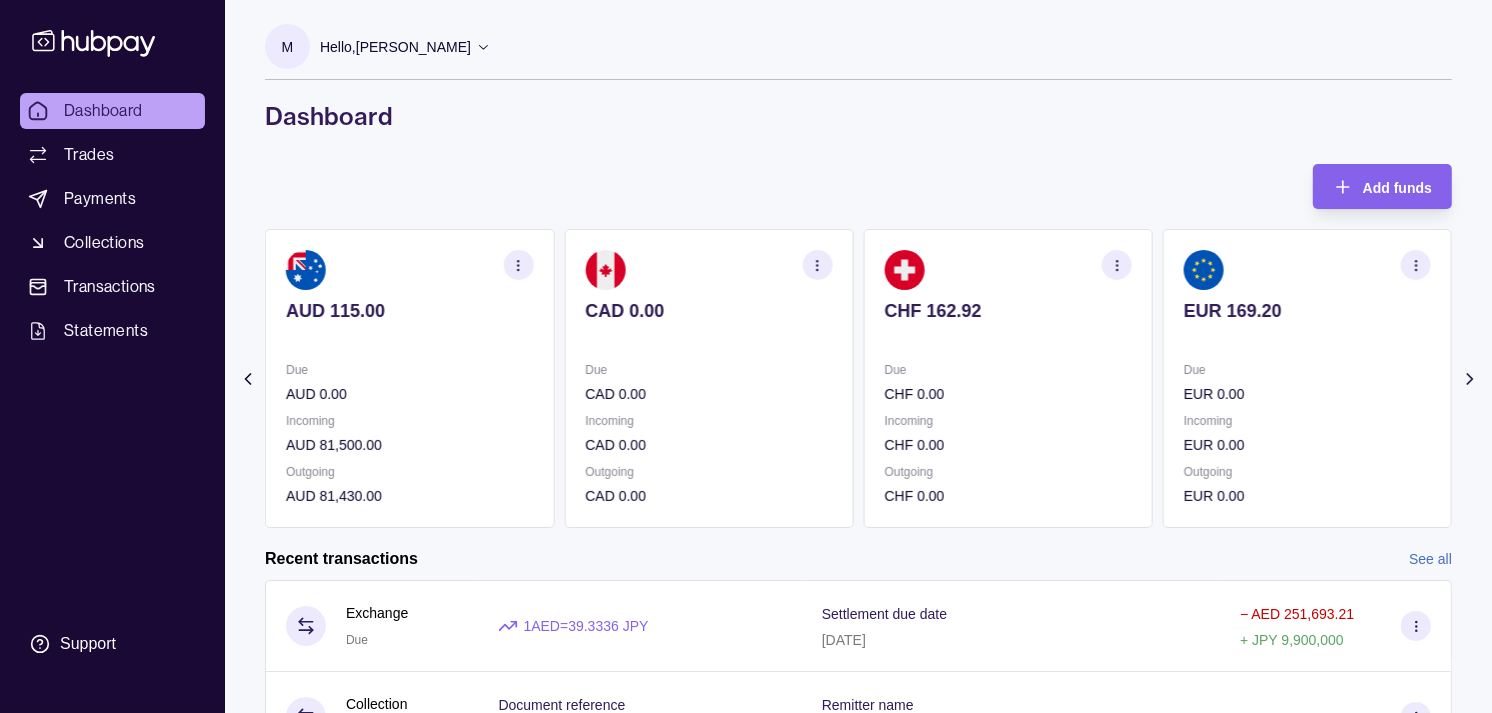 click on "Due" at bounding box center [708, 370] 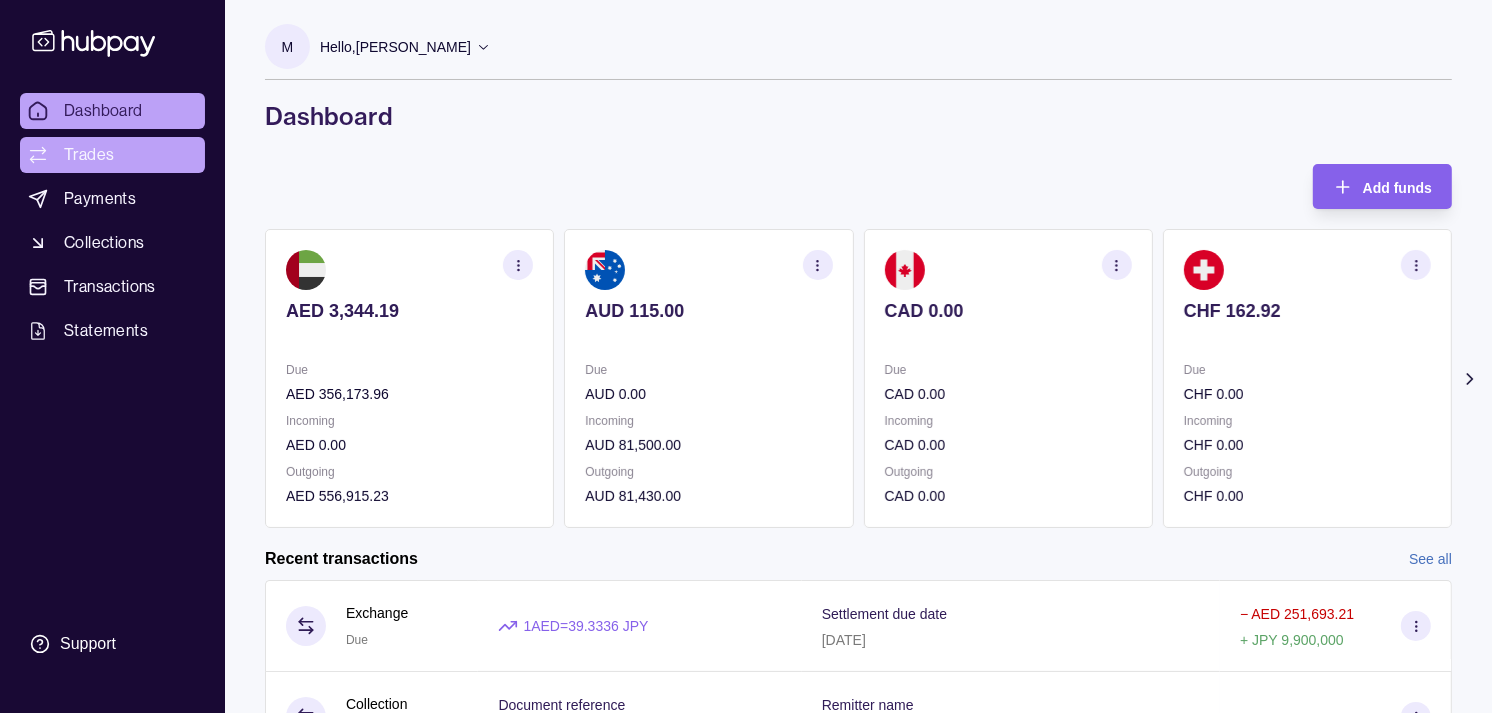 click on "Trades" at bounding box center [89, 155] 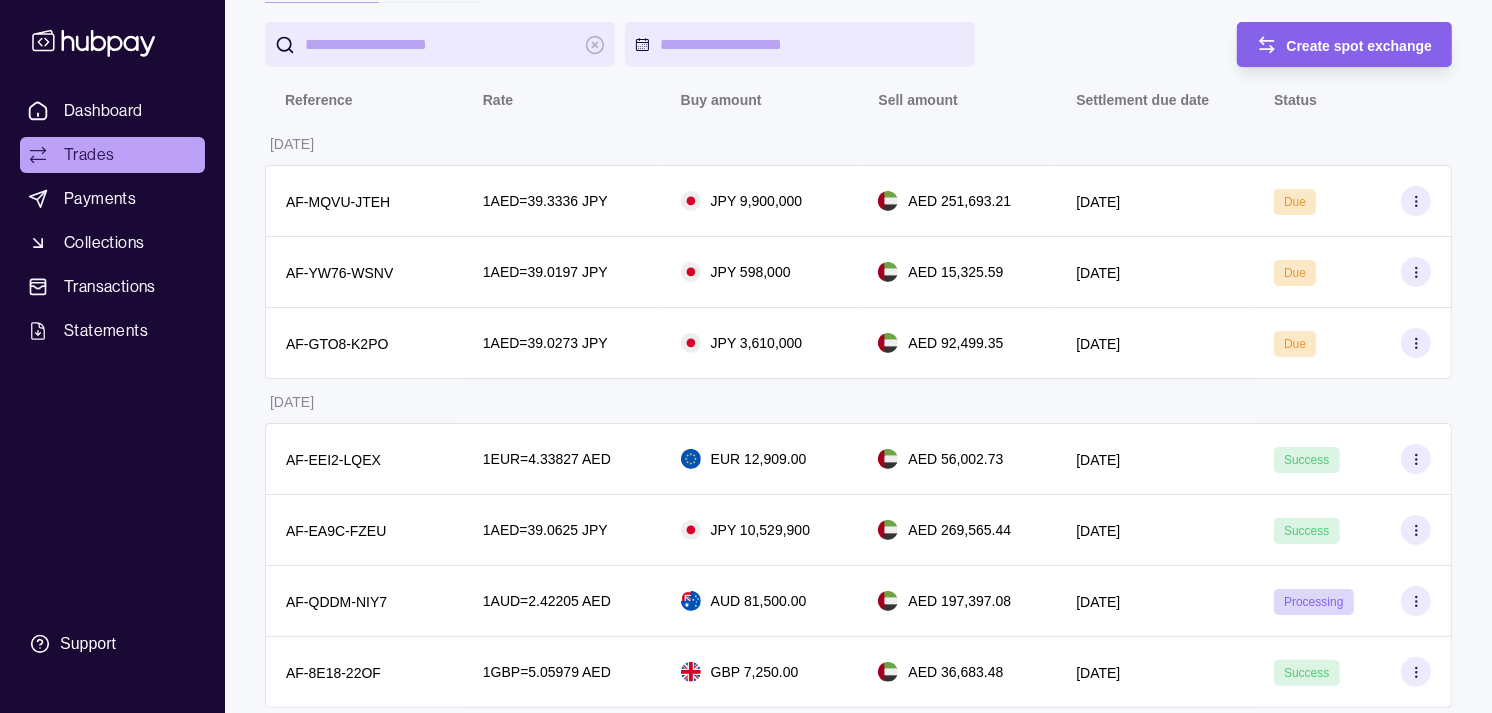scroll, scrollTop: 222, scrollLeft: 0, axis: vertical 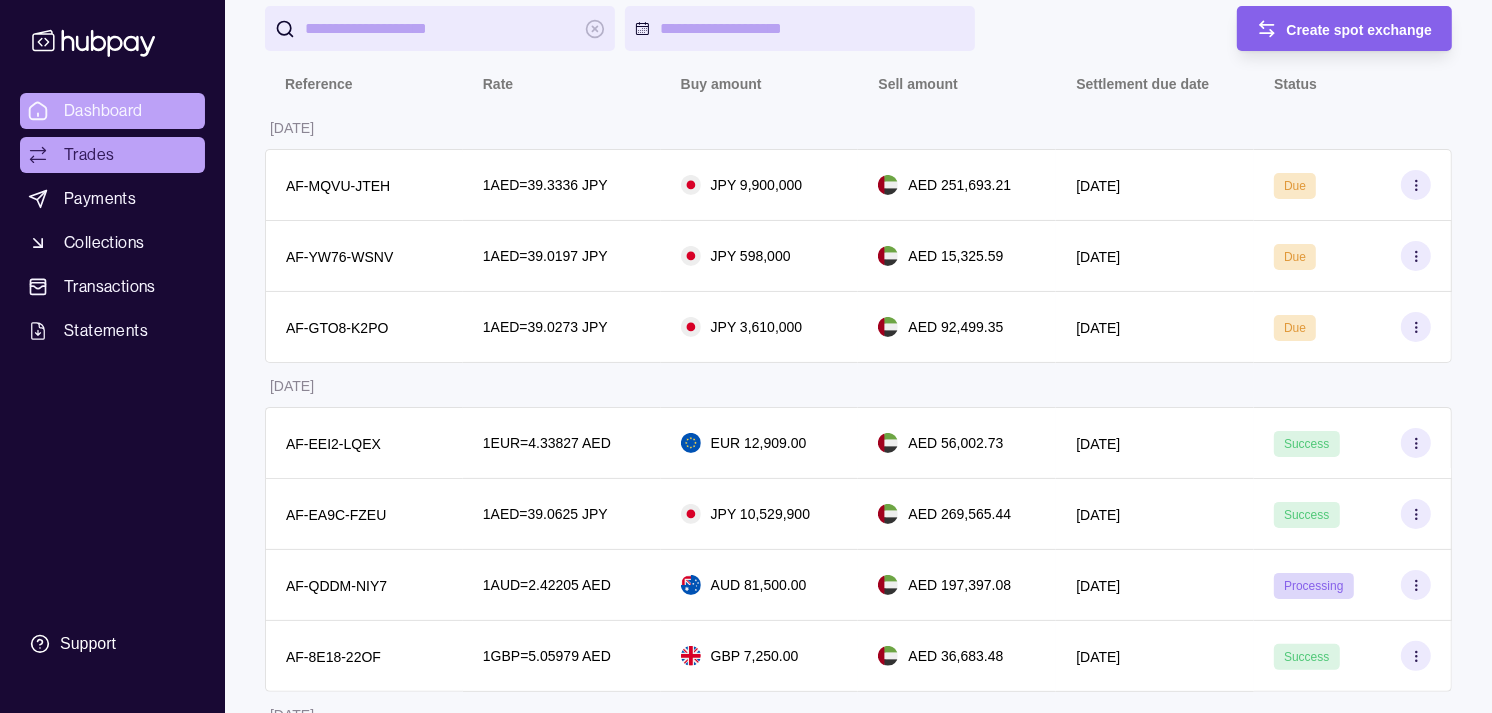 click on "Dashboard" at bounding box center [103, 111] 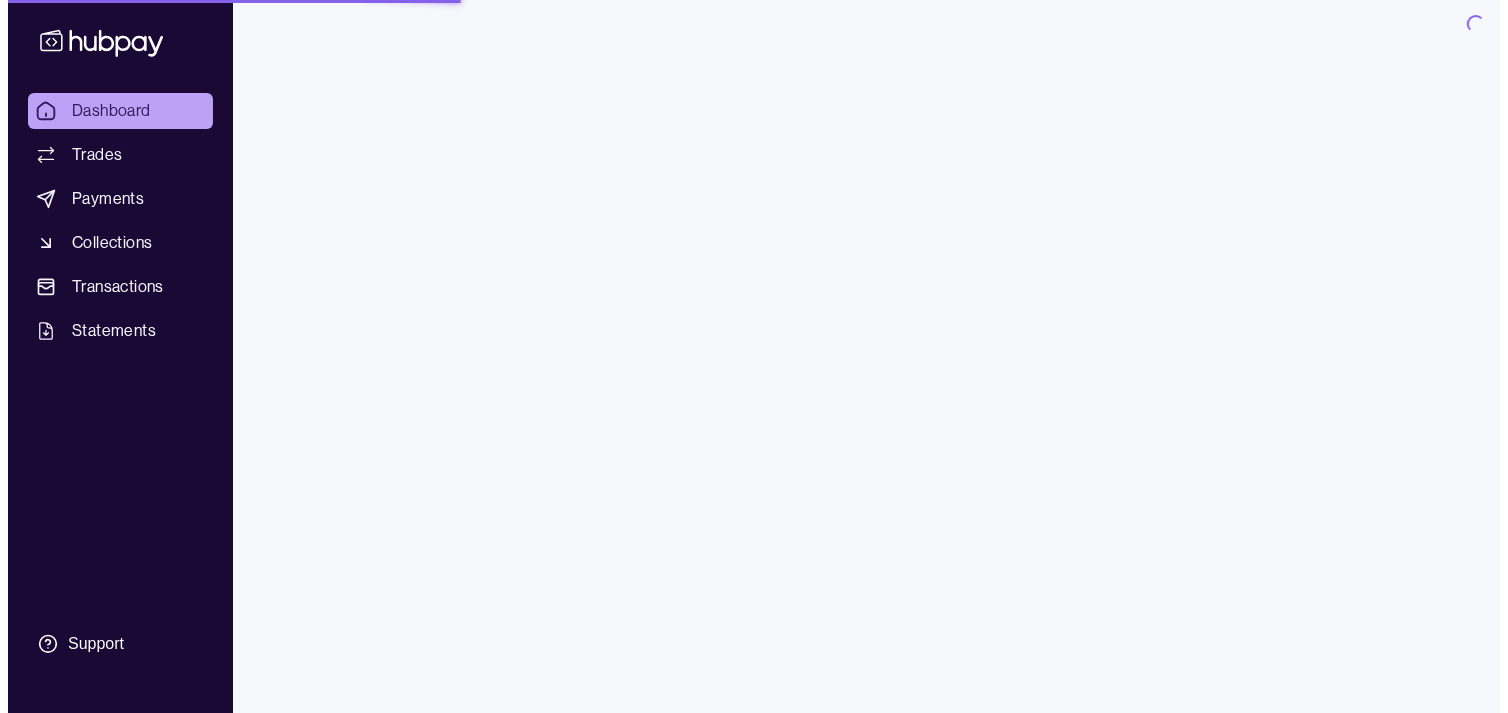 scroll, scrollTop: 0, scrollLeft: 0, axis: both 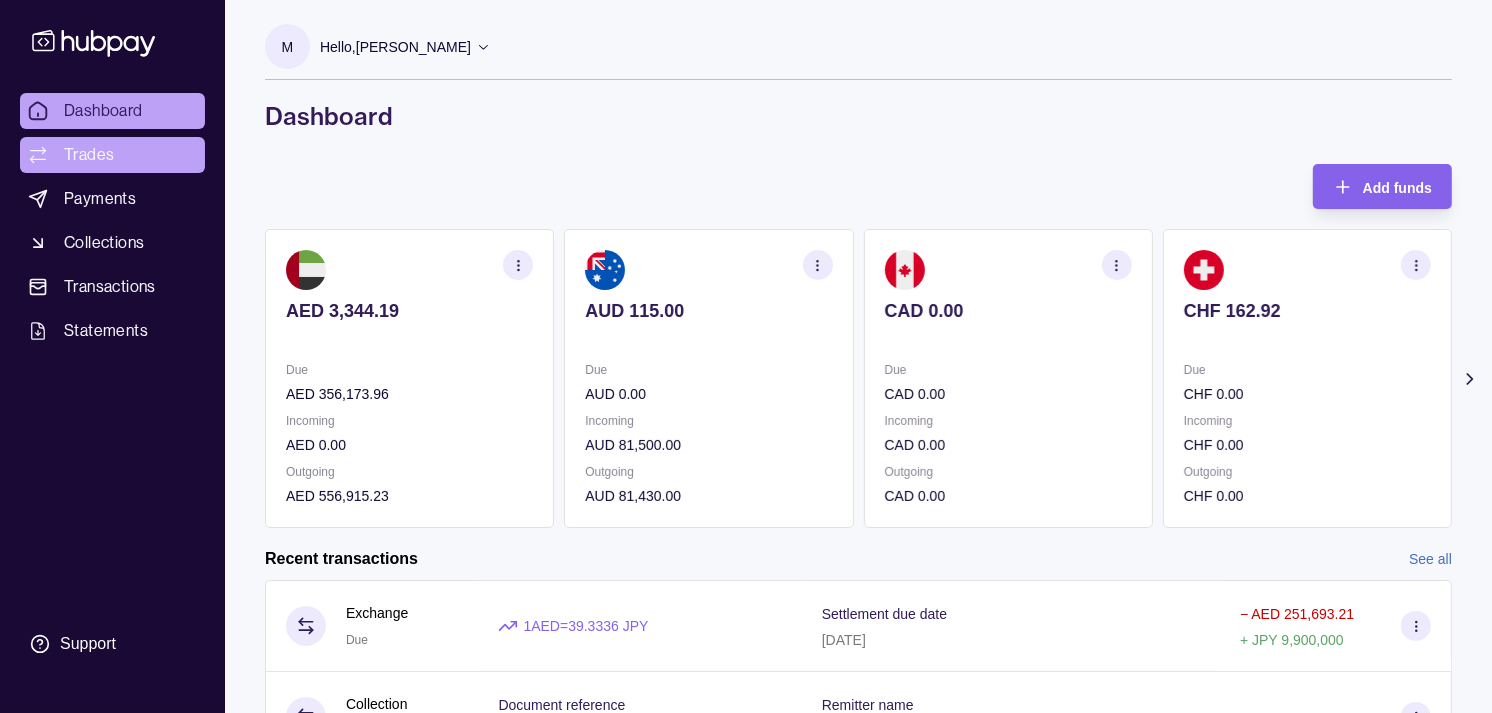 click on "Trades" at bounding box center [89, 155] 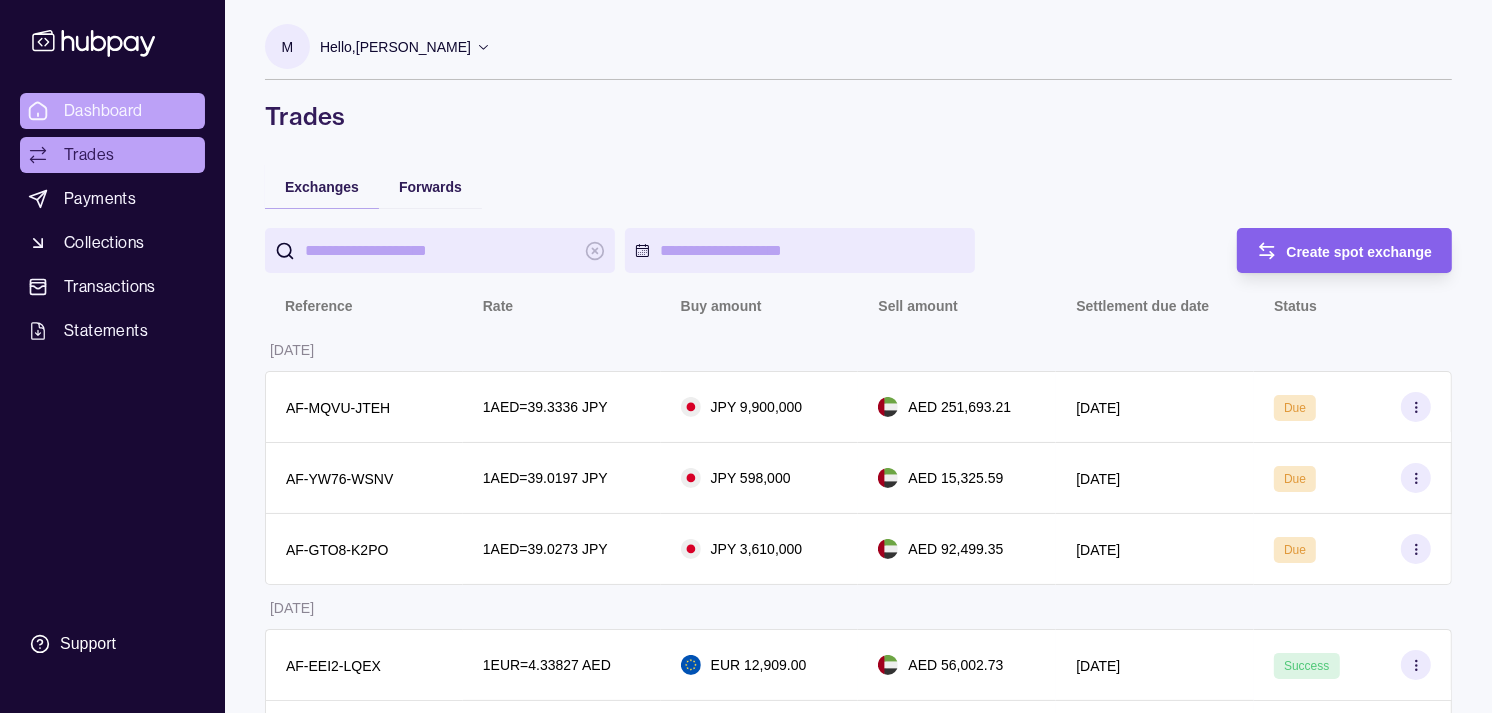 click on "Dashboard" at bounding box center [103, 111] 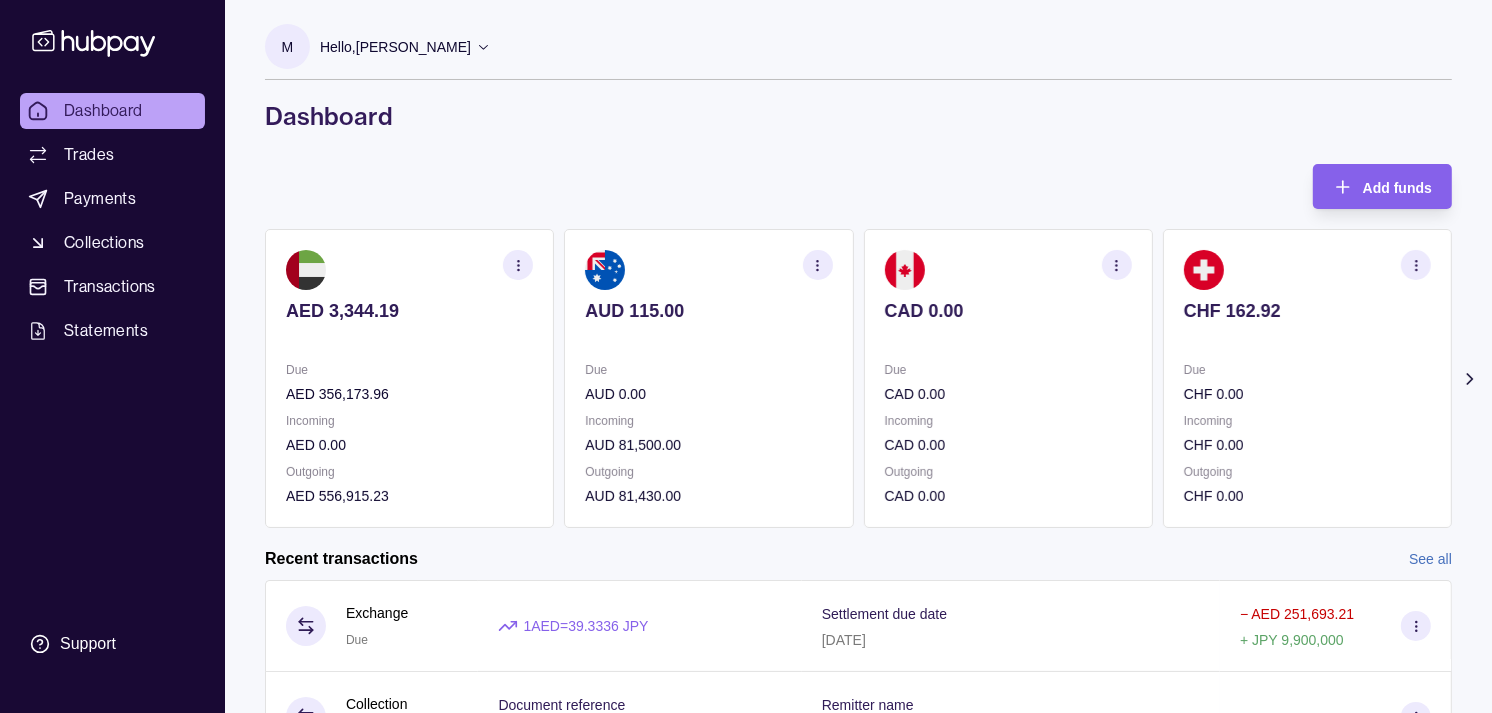 click at bounding box center [818, 265] 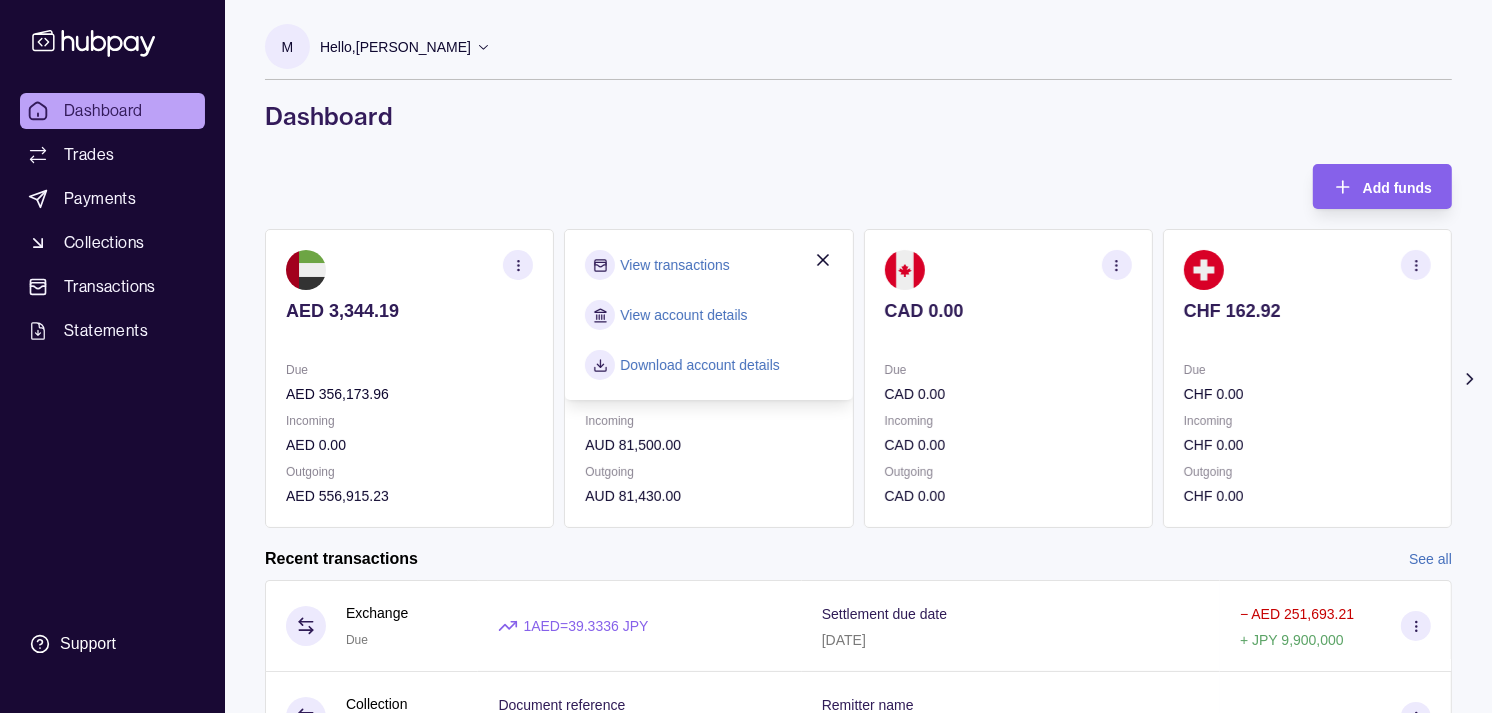 click on "View transactions" at bounding box center [674, 265] 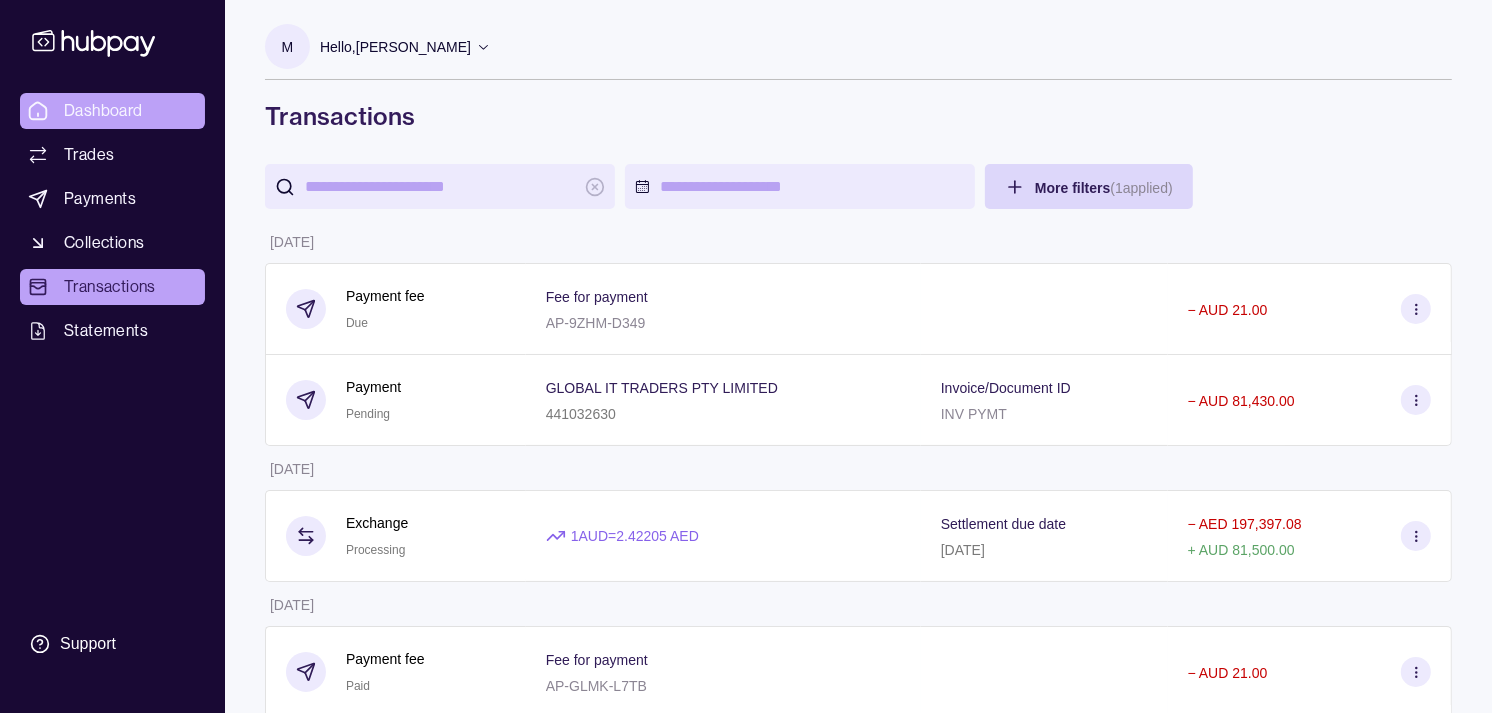 click on "Dashboard" at bounding box center [103, 111] 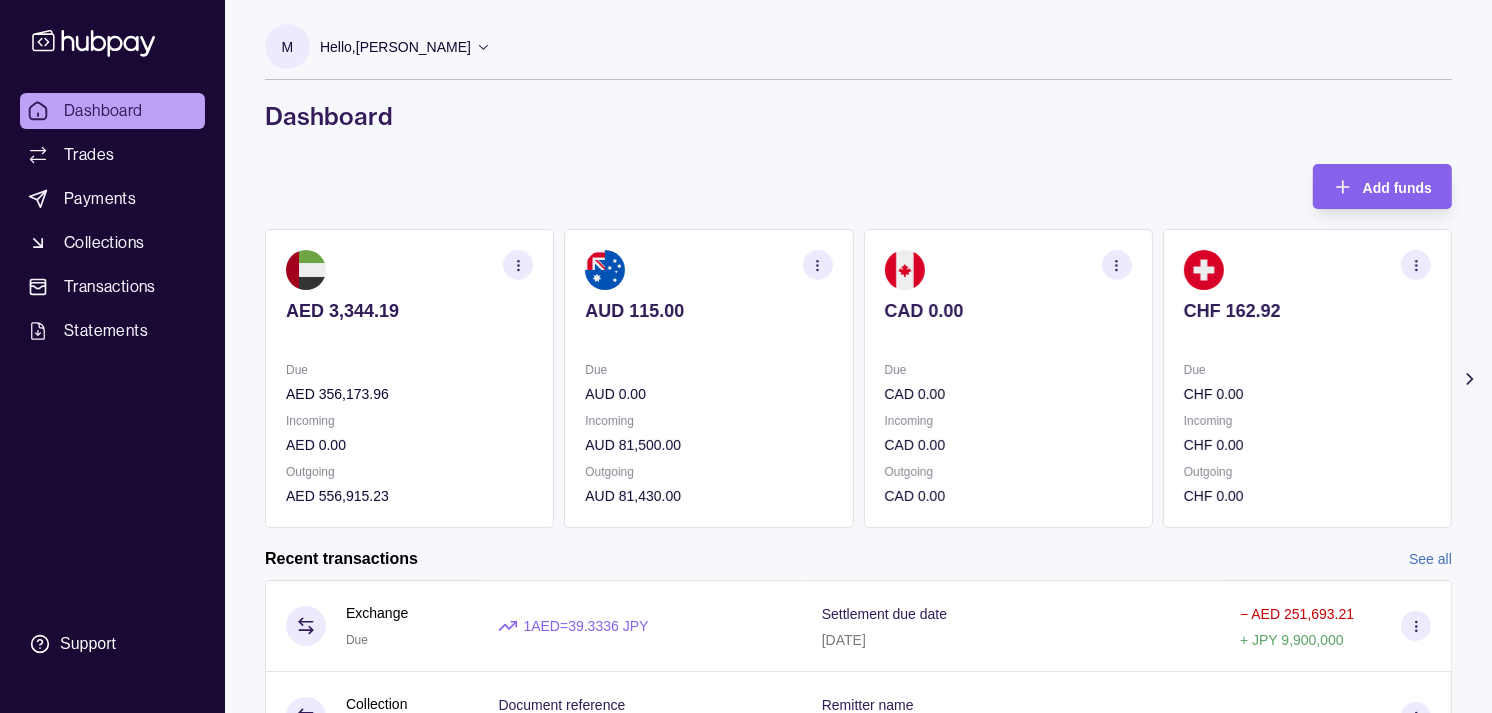 click on "CAD 0.00" at bounding box center [1008, 394] 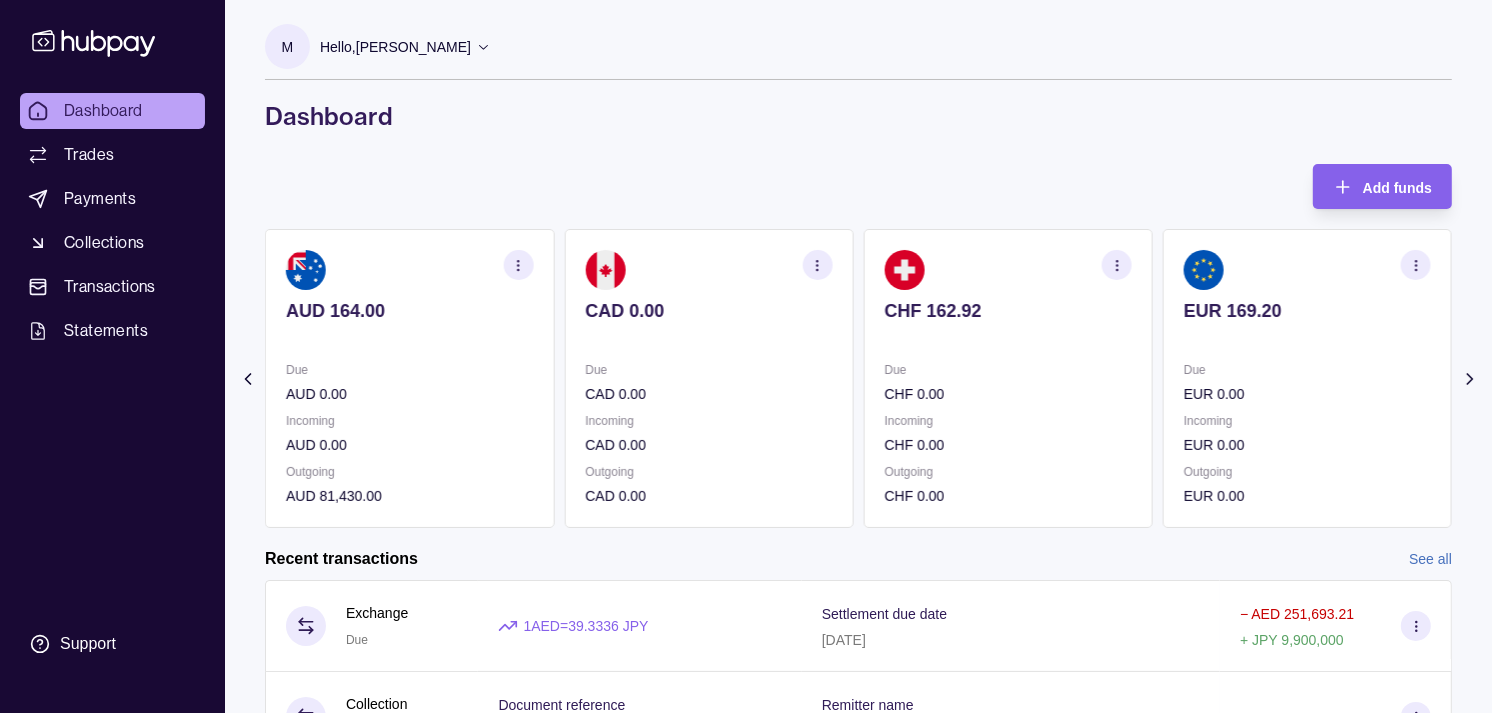 click at bounding box center (409, 338) 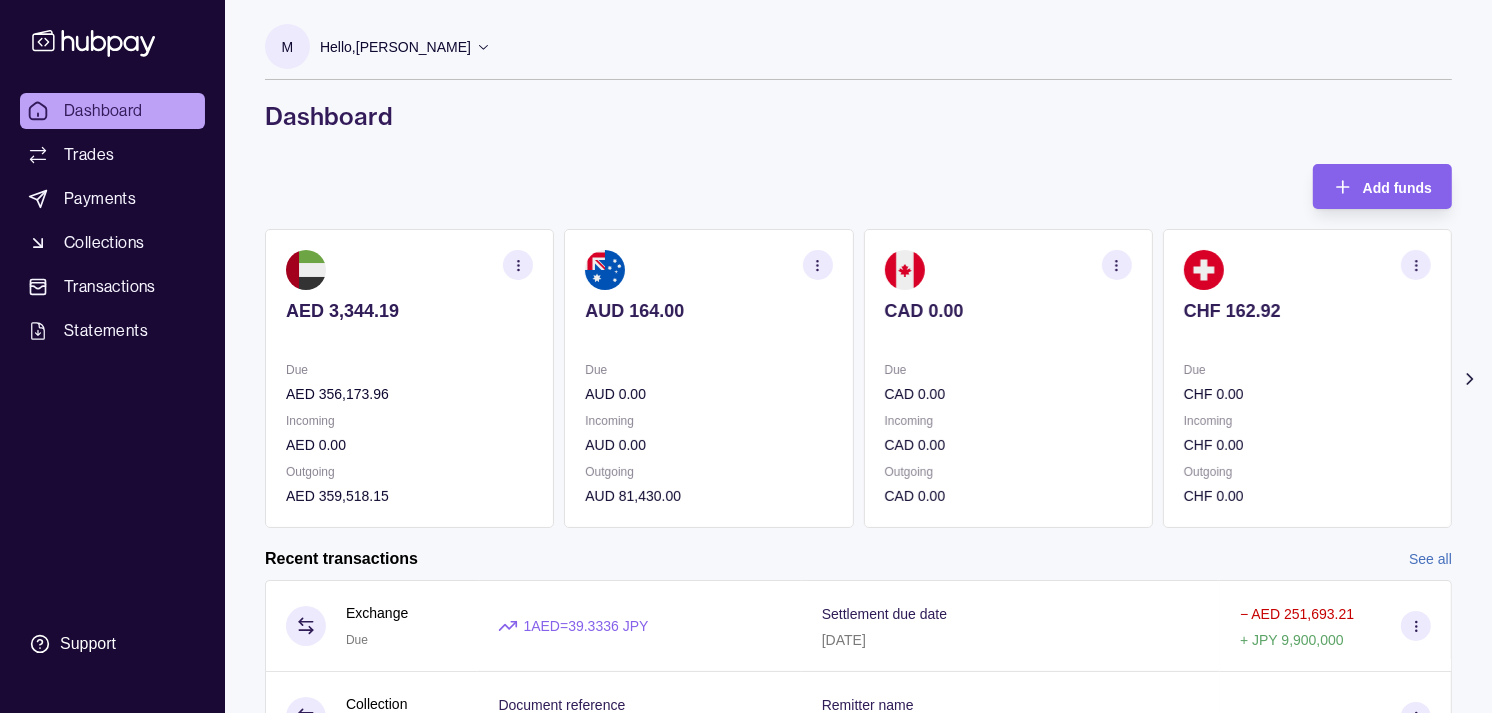 click 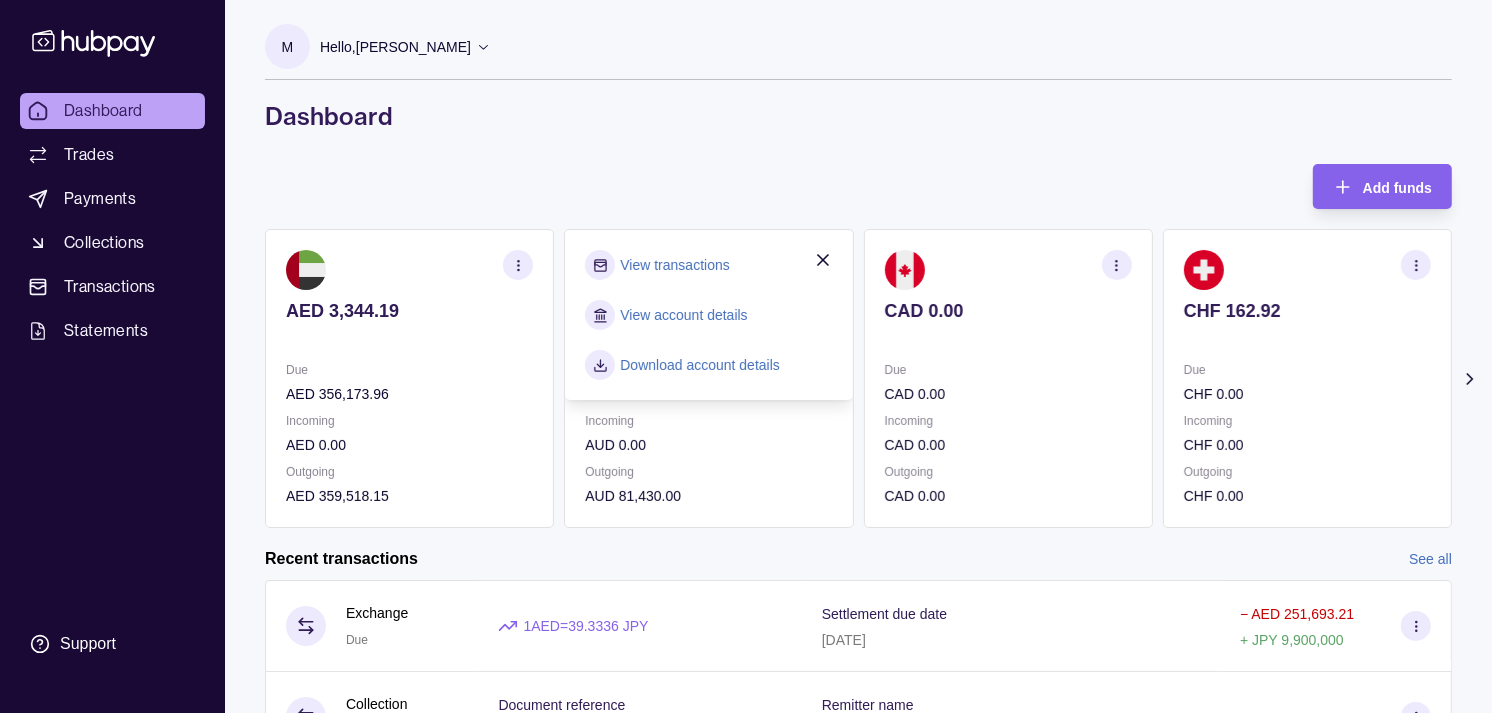 click on "View transactions" at bounding box center [674, 265] 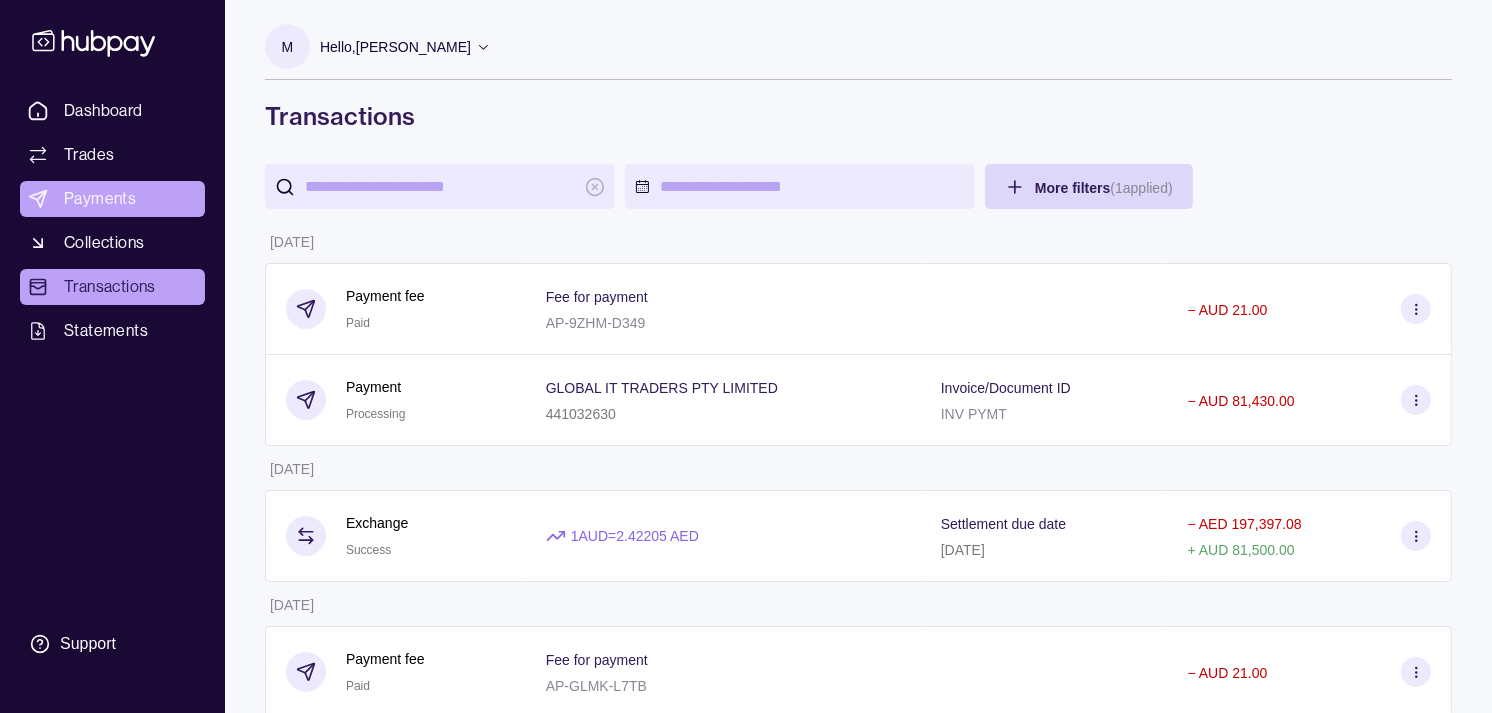 click on "Payments" at bounding box center (100, 199) 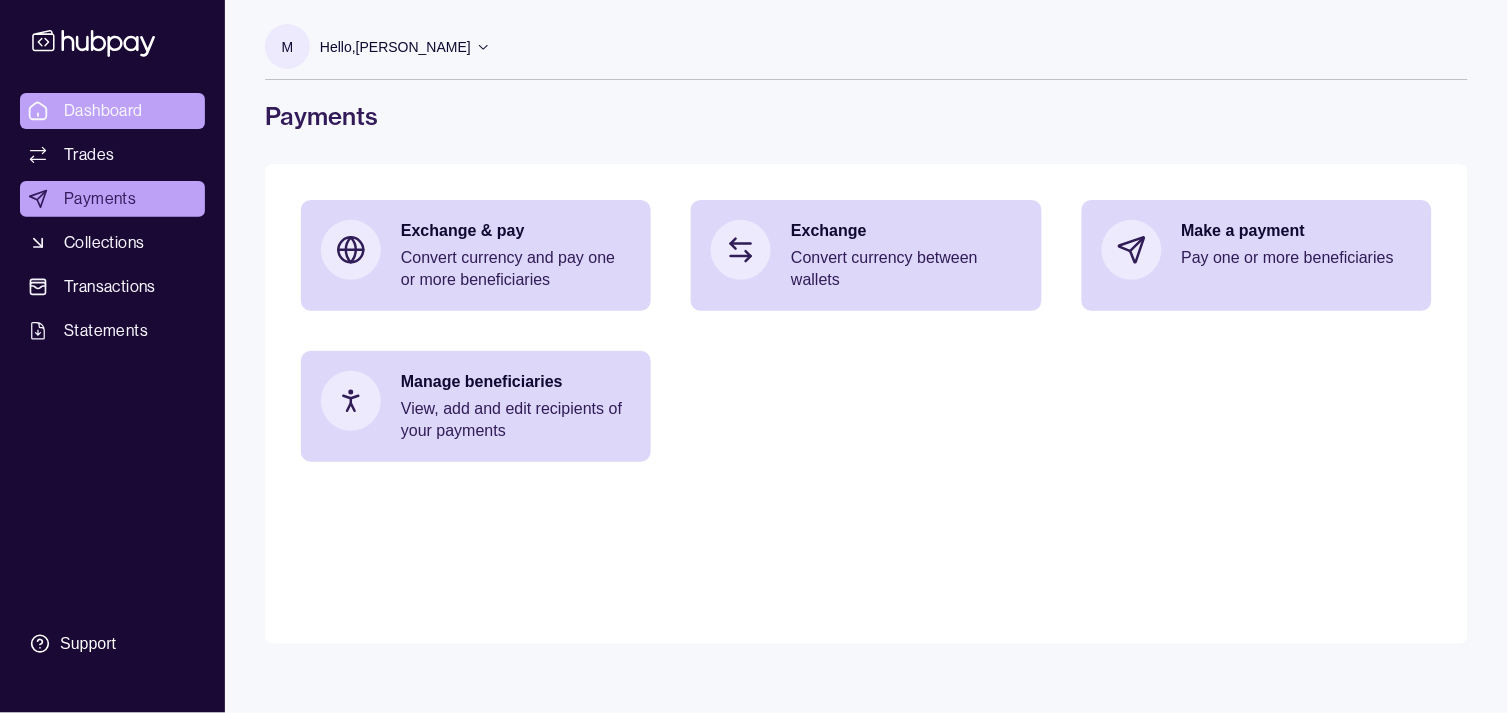 click on "Dashboard" at bounding box center [112, 111] 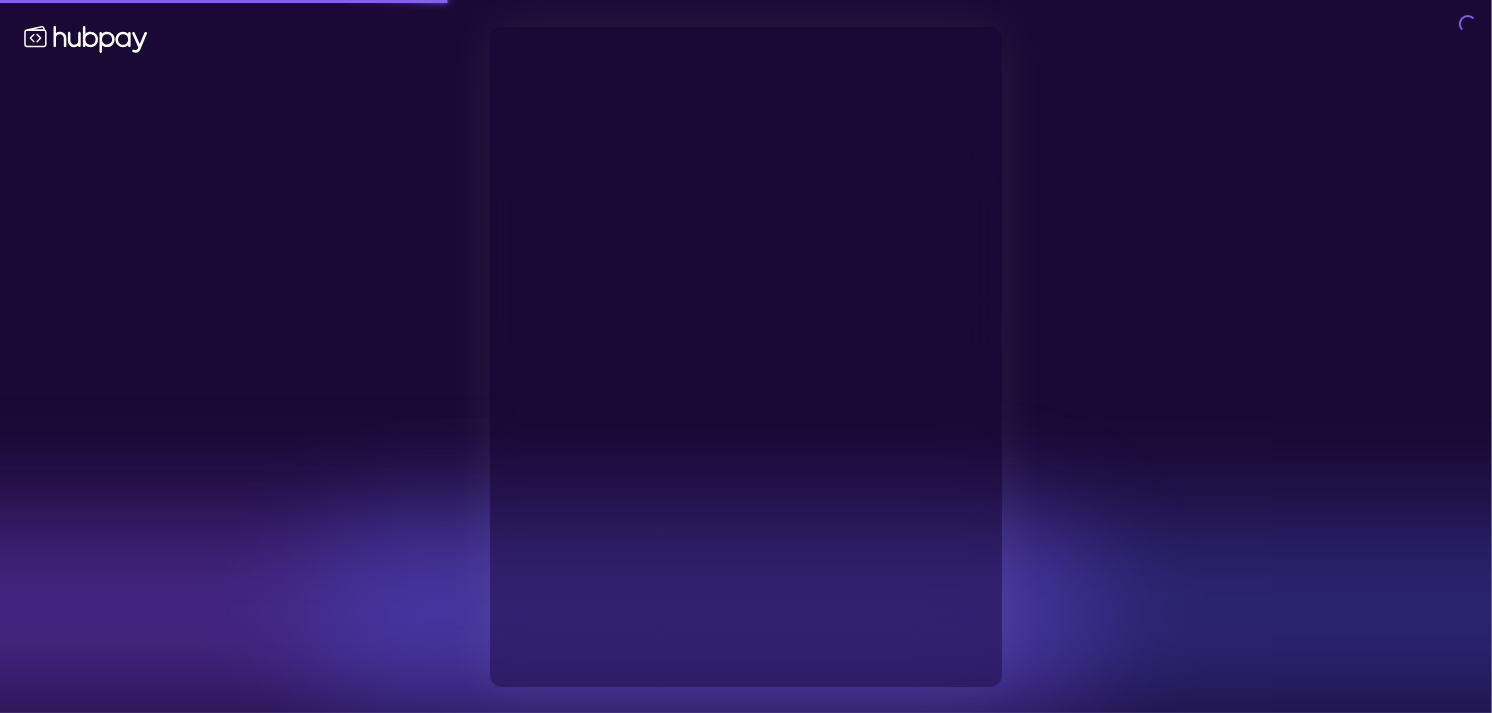 type on "**********" 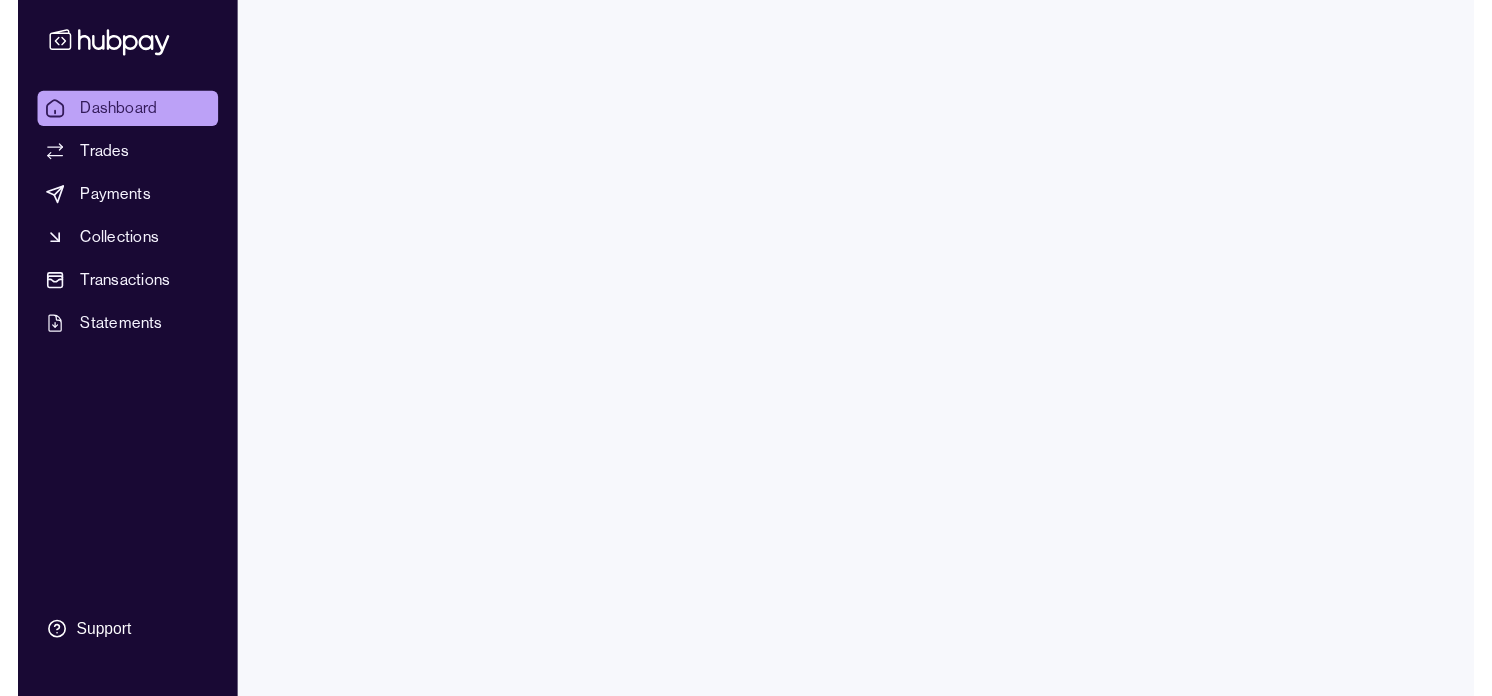 scroll, scrollTop: 0, scrollLeft: 0, axis: both 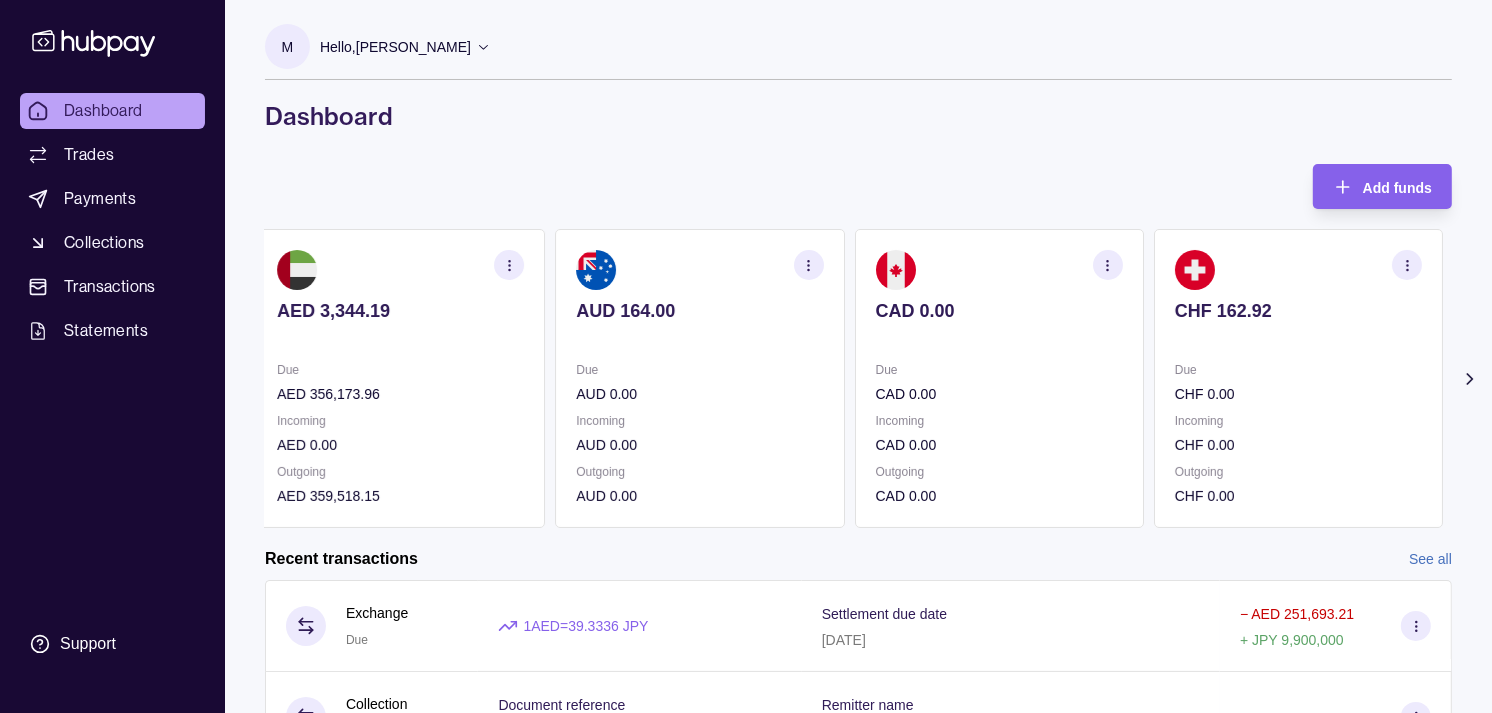 click on "CAD 0.00" at bounding box center [999, 394] 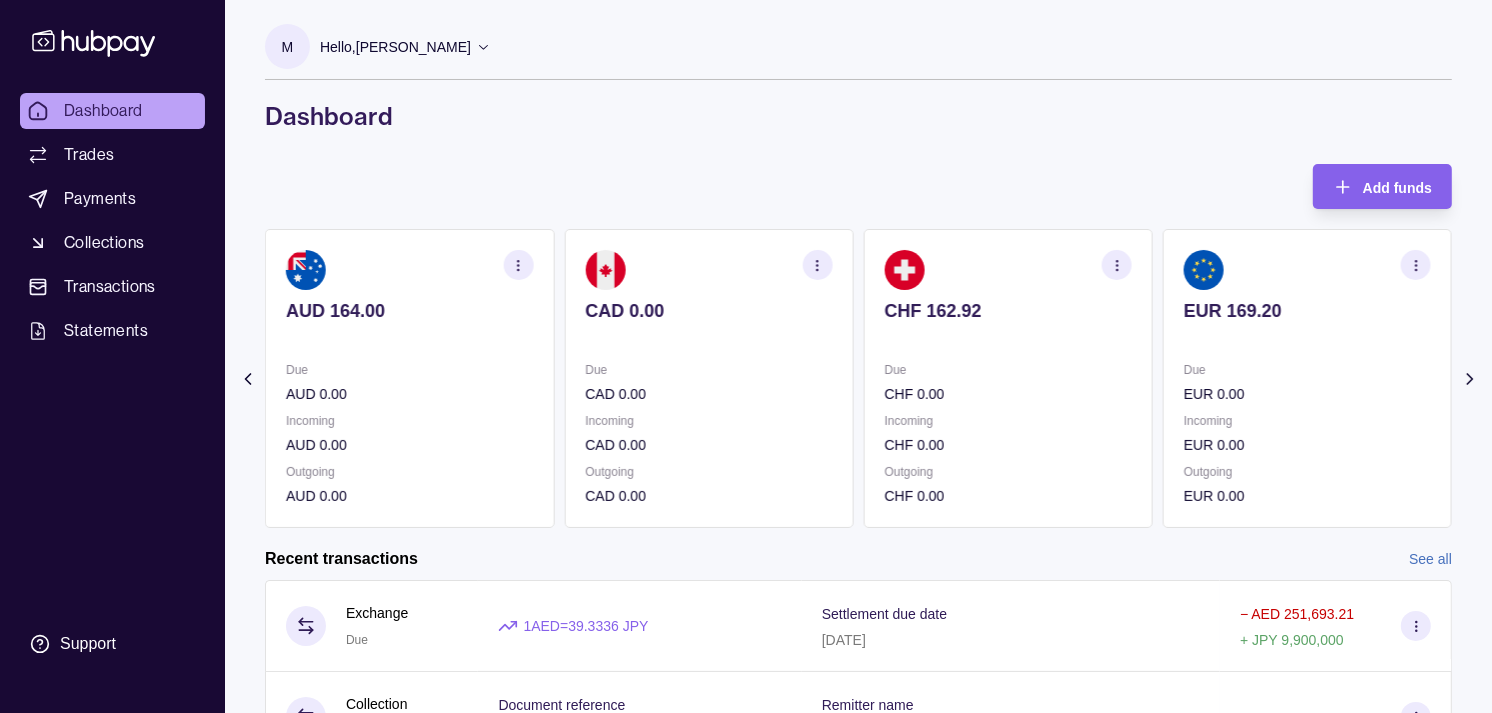click on "CHF 0.00" at bounding box center (1008, 394) 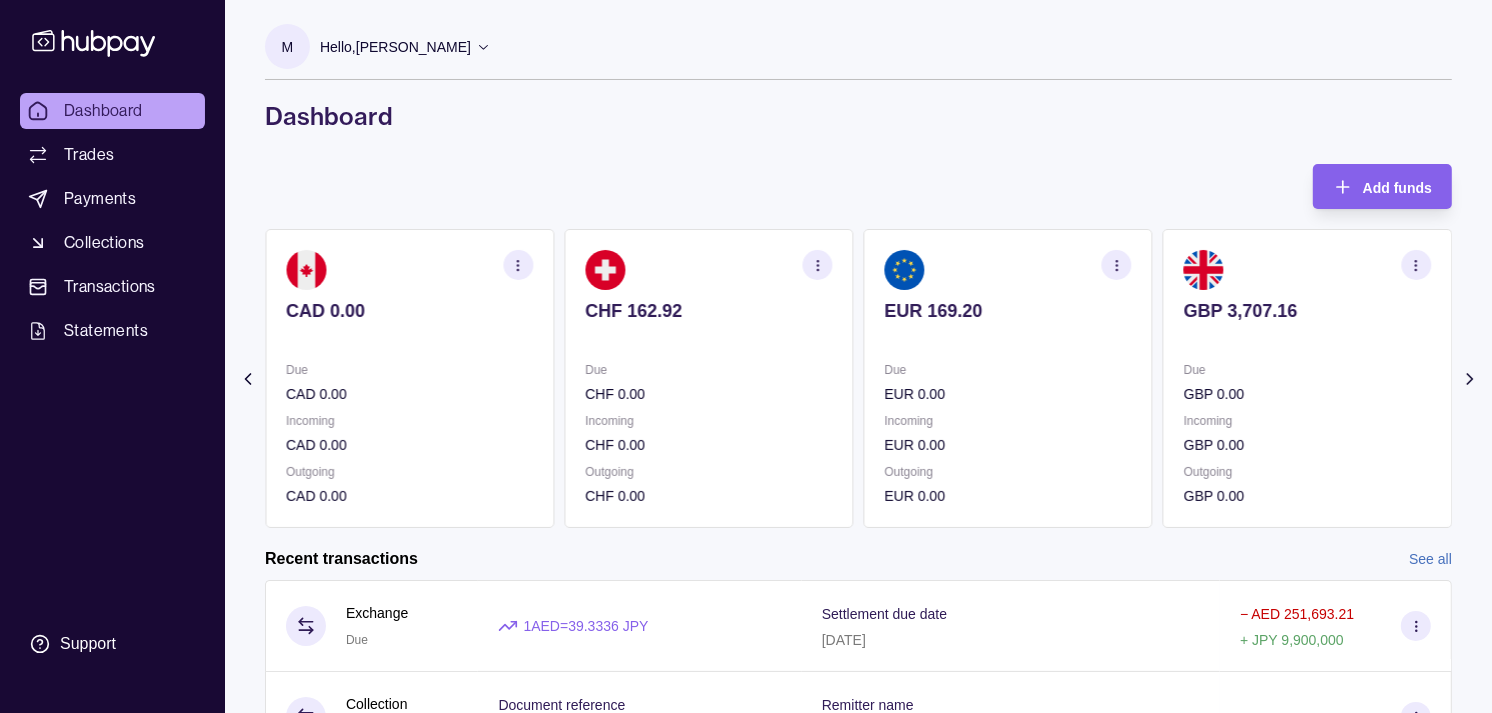 click on "Due" at bounding box center [1008, 370] 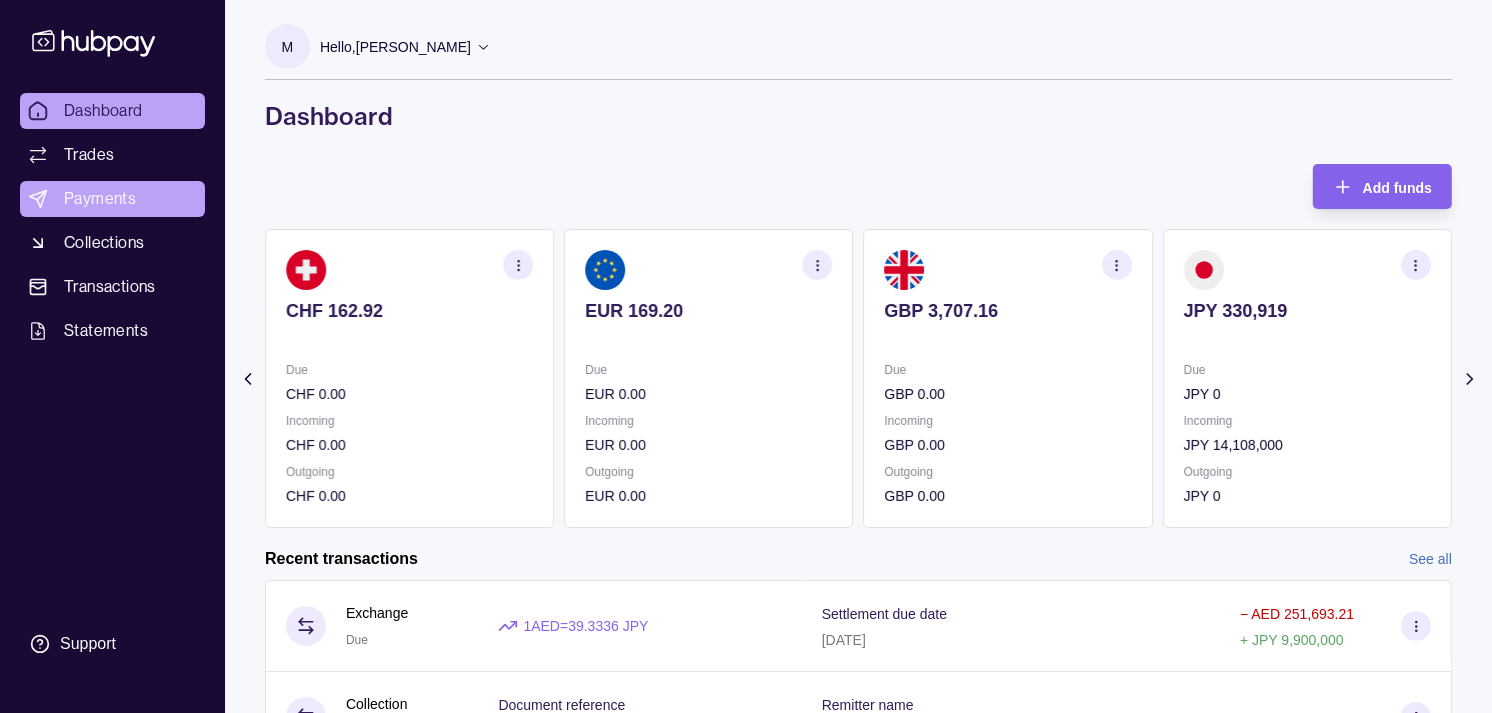 click on "Payments" at bounding box center (100, 199) 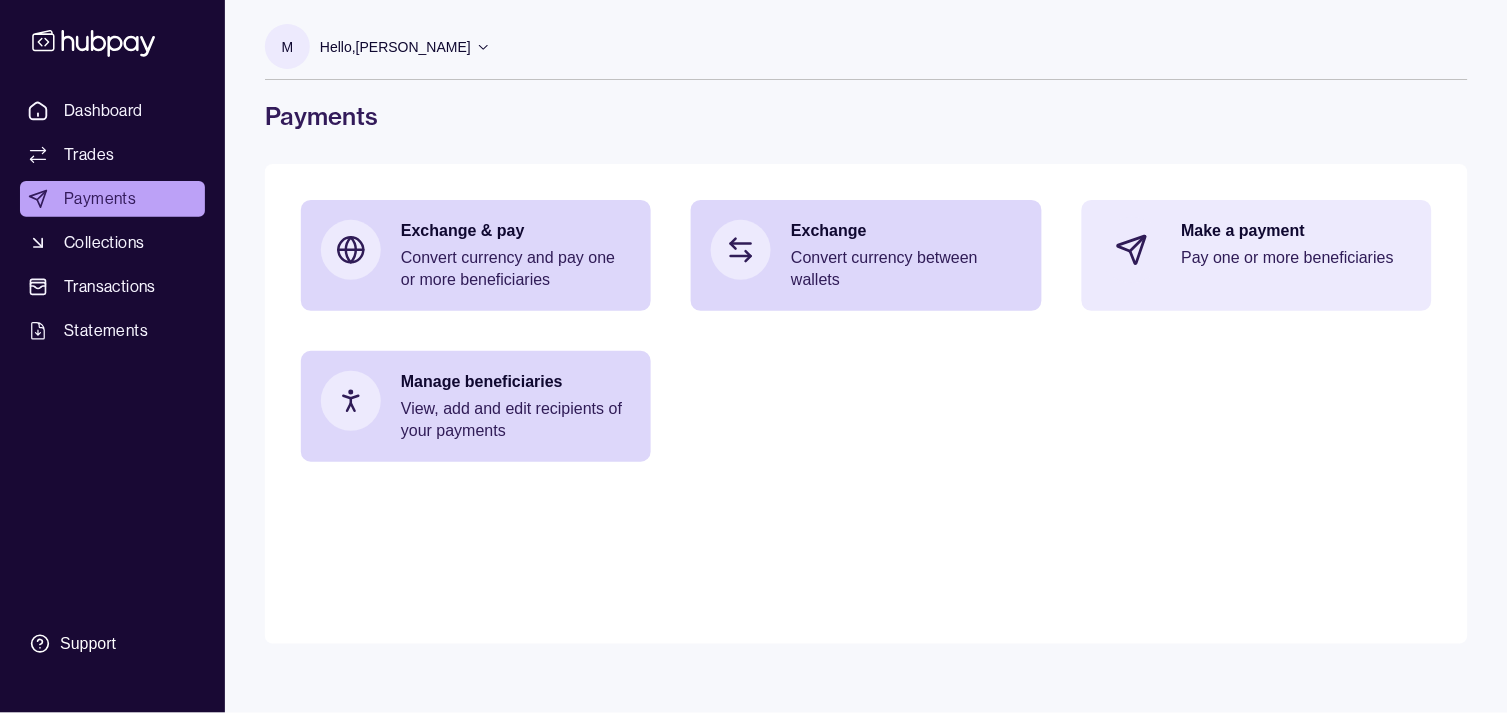 click on "Make a payment Pay one or more beneficiaries" at bounding box center [1257, 250] 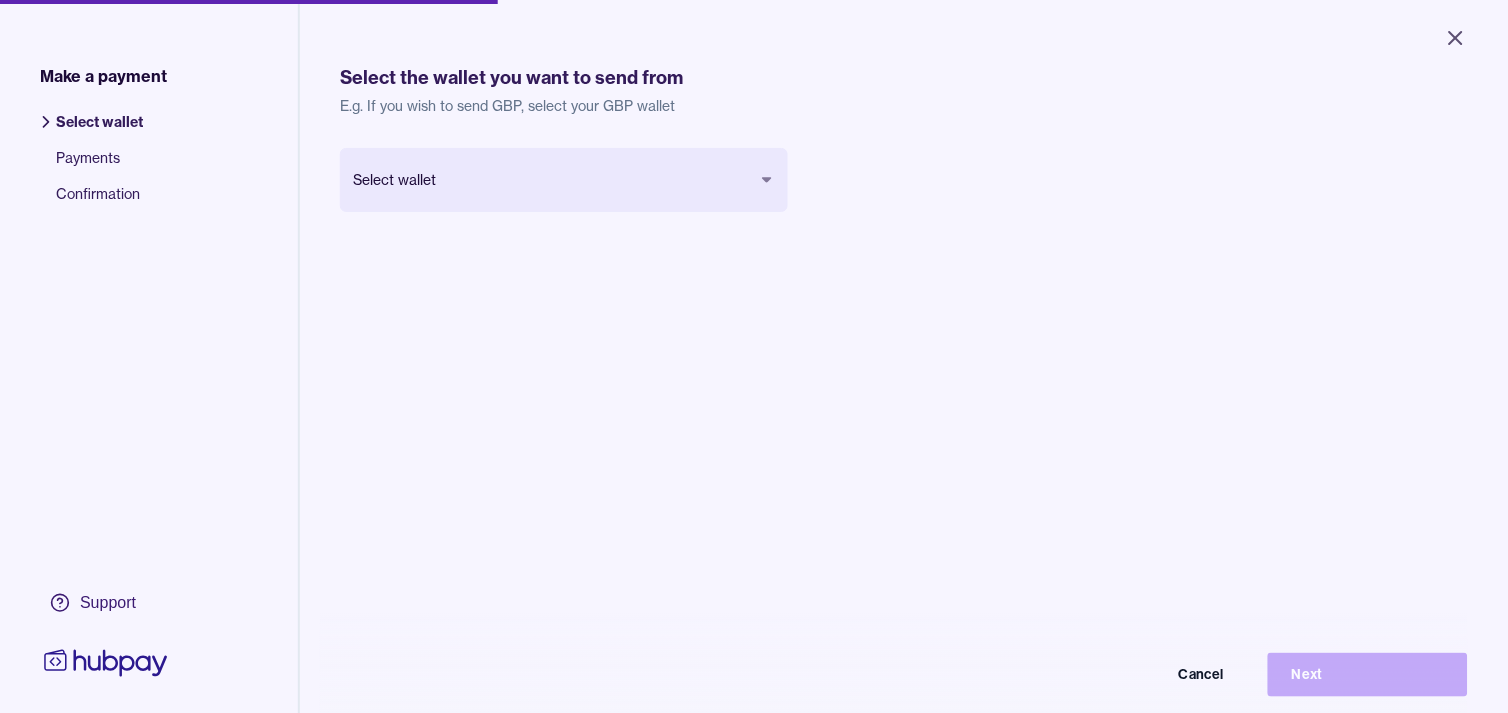 click on "Close Make a payment Select wallet Payments Confirmation Support Select the wallet you want to send from E.g. If you wish to send GBP, select your GBP wallet Select wallet Cancel Next Make a payment | Hubpay" at bounding box center [754, 356] 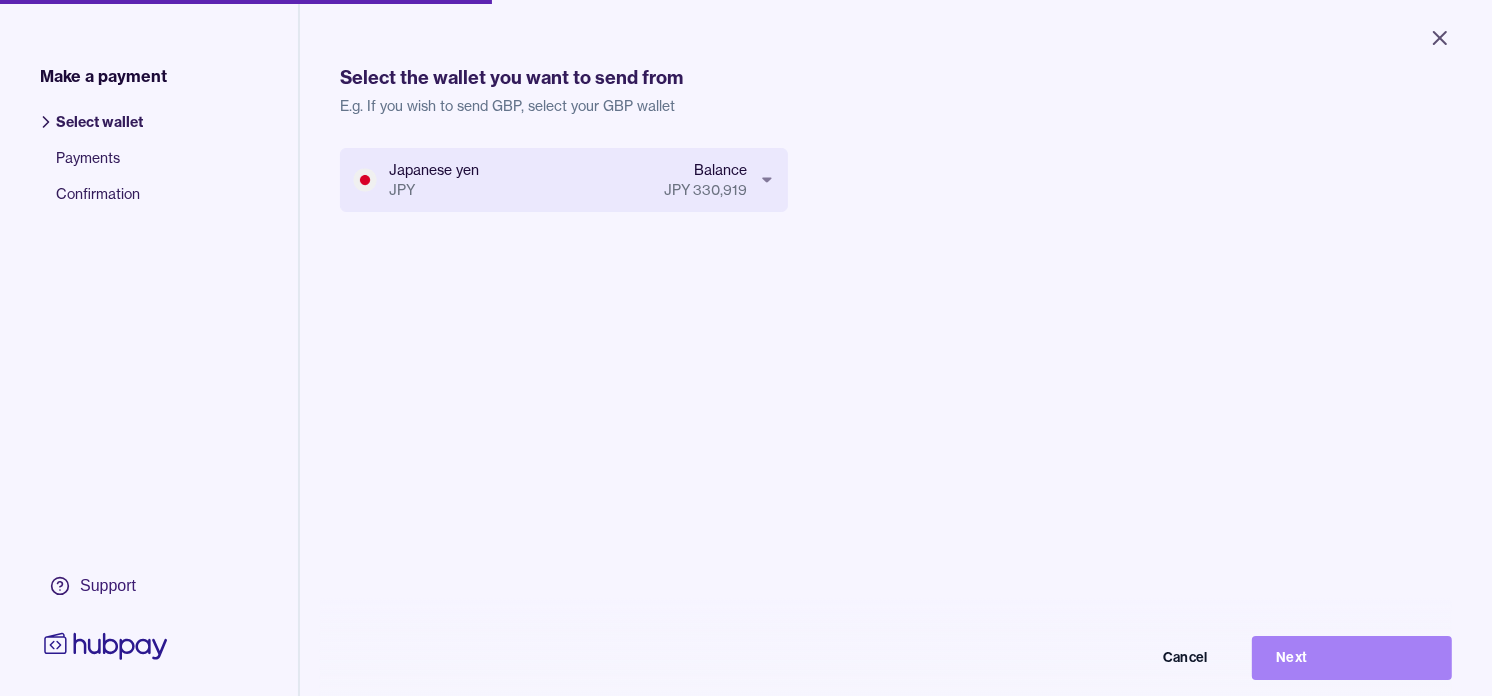 click on "Next" at bounding box center [1352, 658] 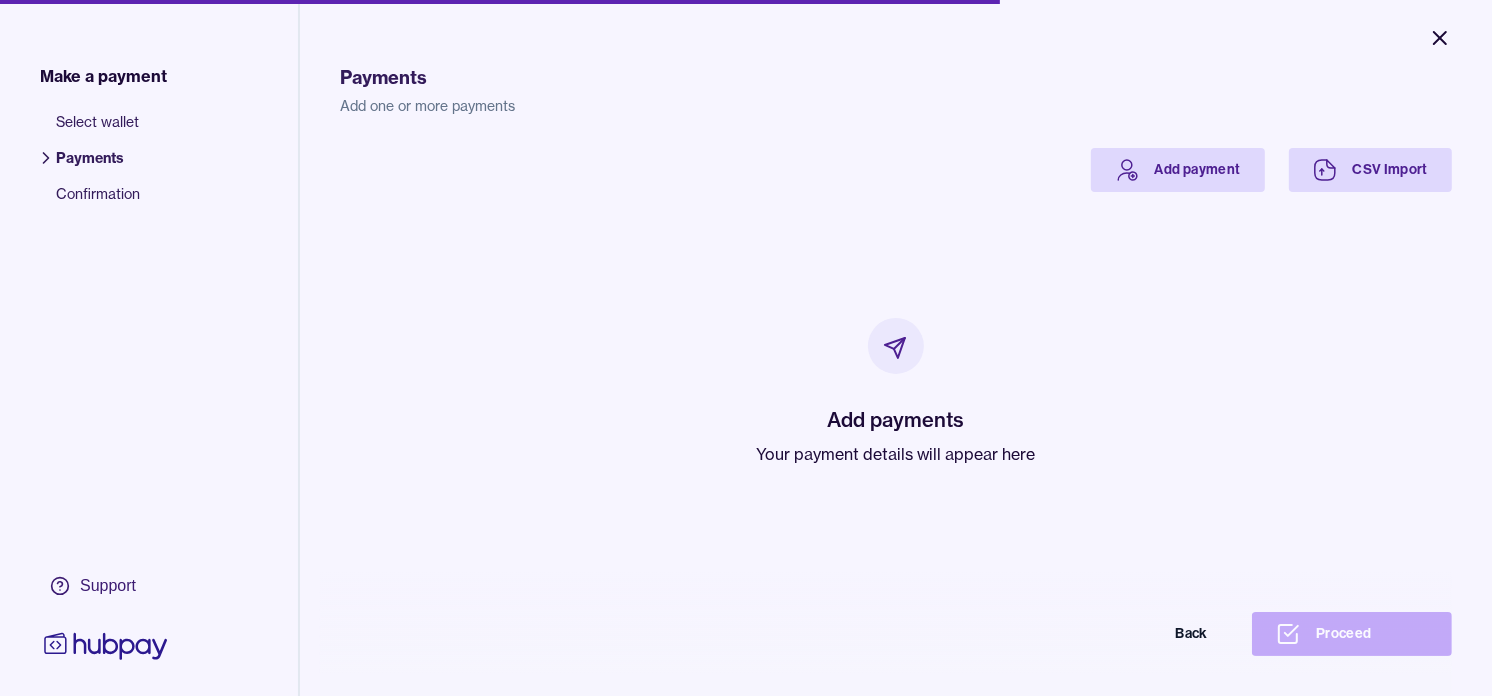 click 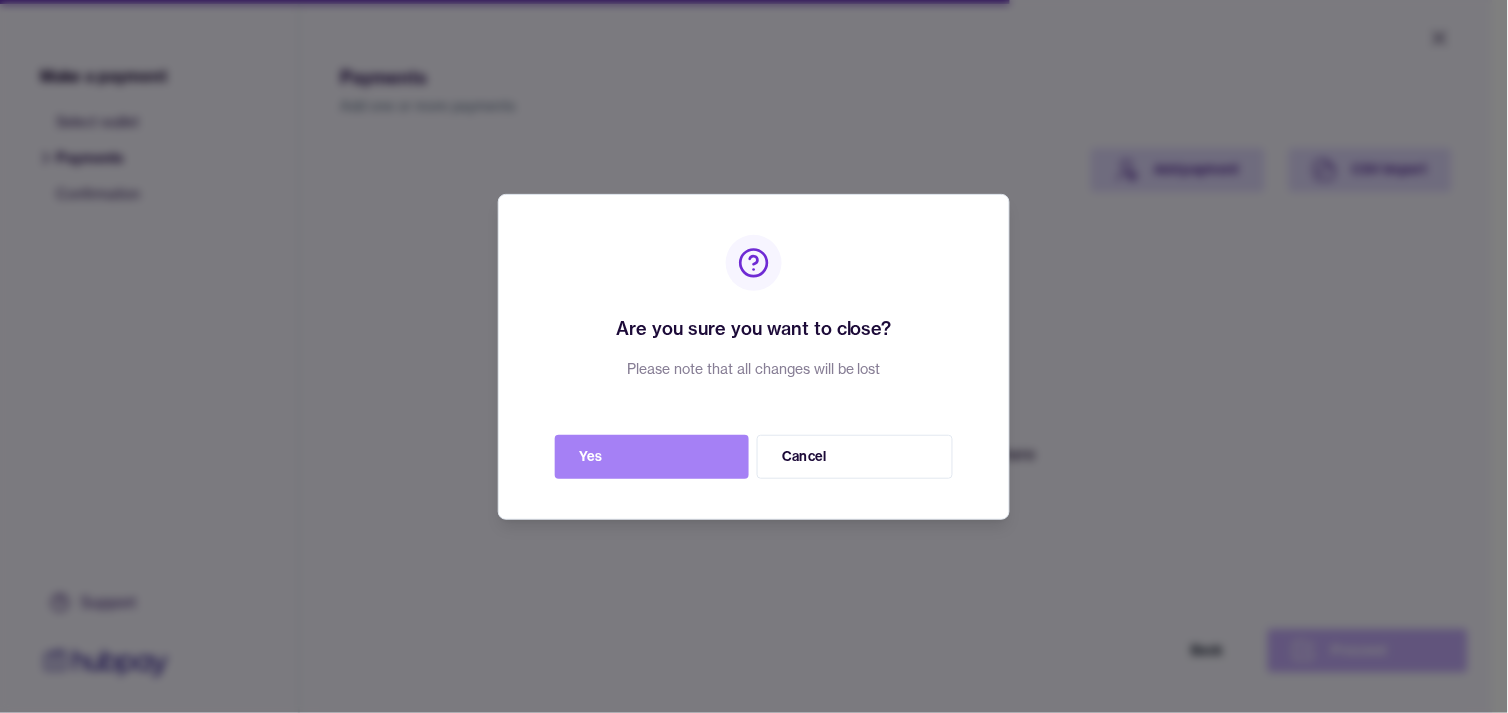 click on "Yes" at bounding box center (652, 457) 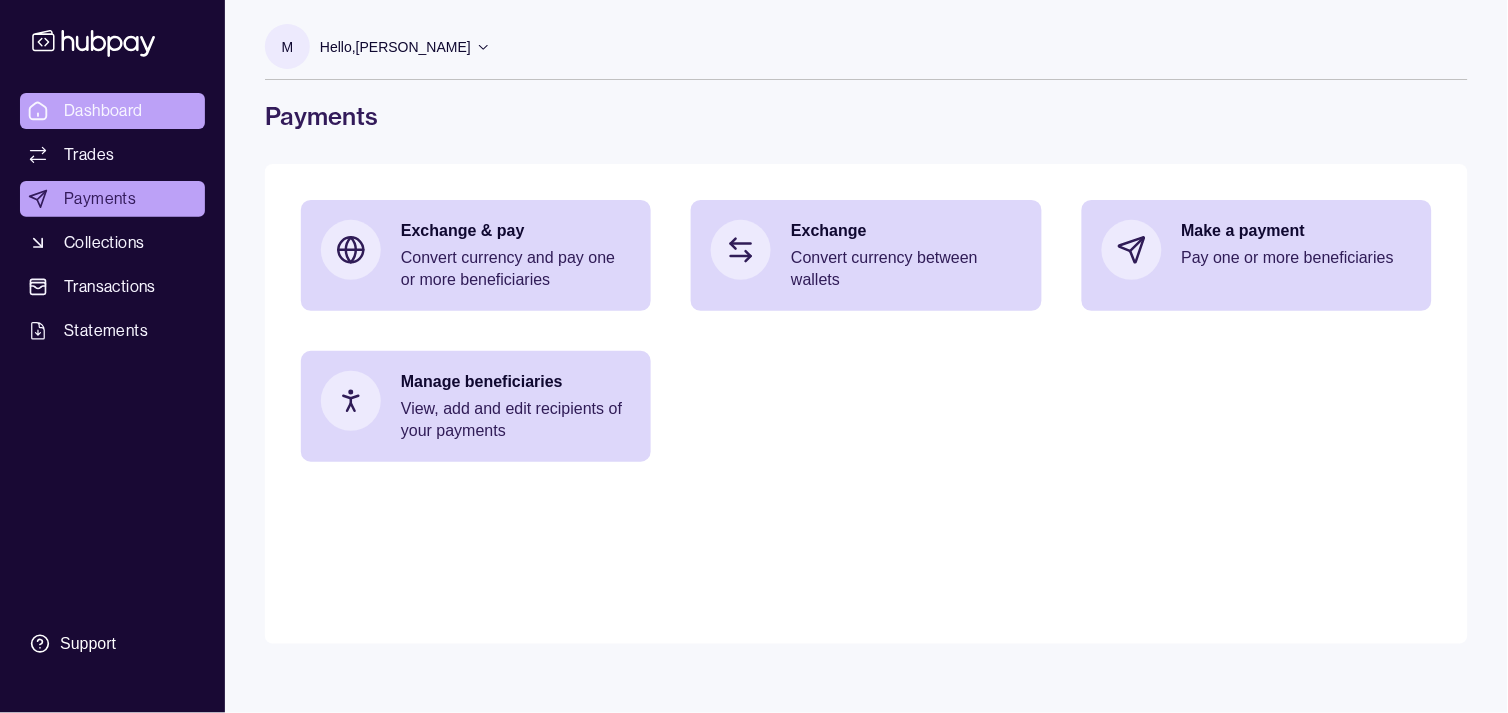 click on "Dashboard" at bounding box center [103, 111] 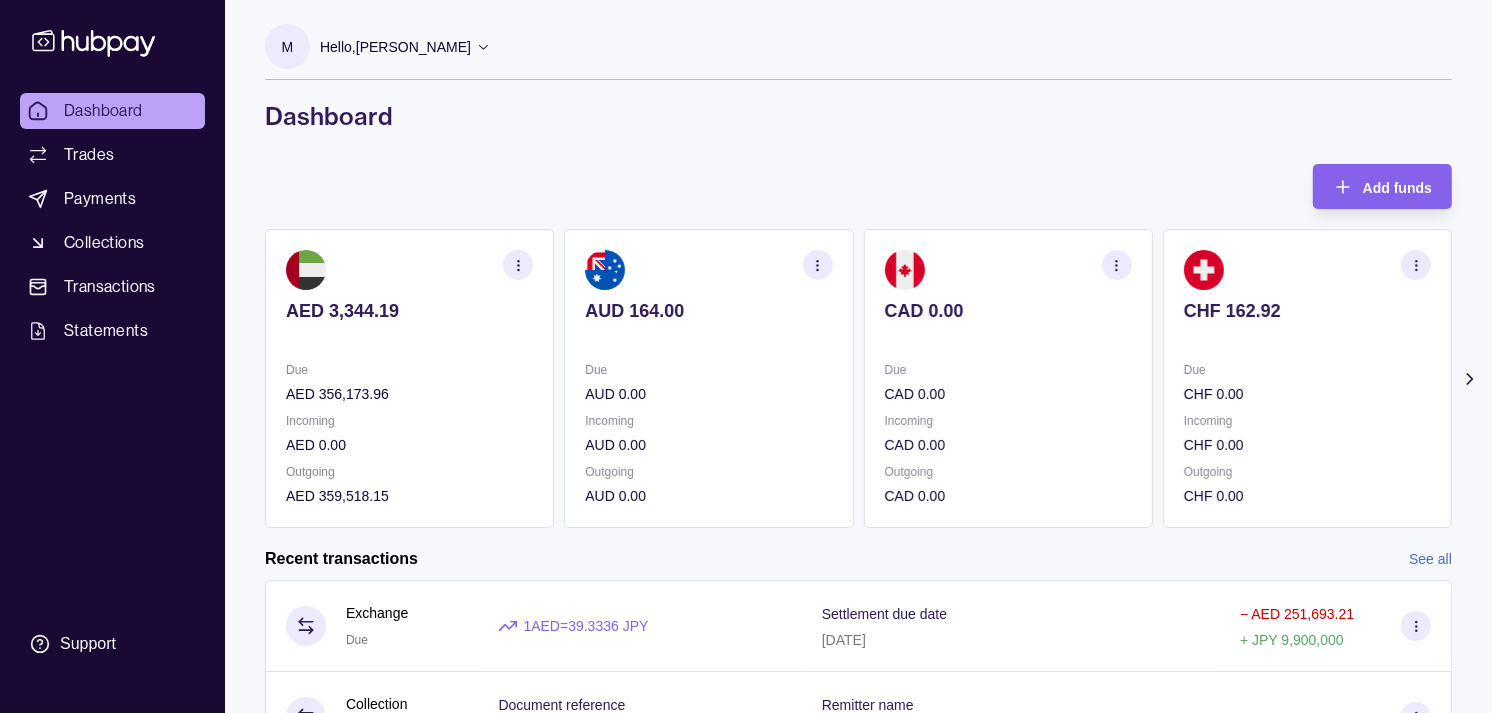 click on "CHF 162.92                                                                                                               Due CHF 0.00 Incoming CHF 0.00 Outgoing CHF 0.00" at bounding box center [1307, 378] 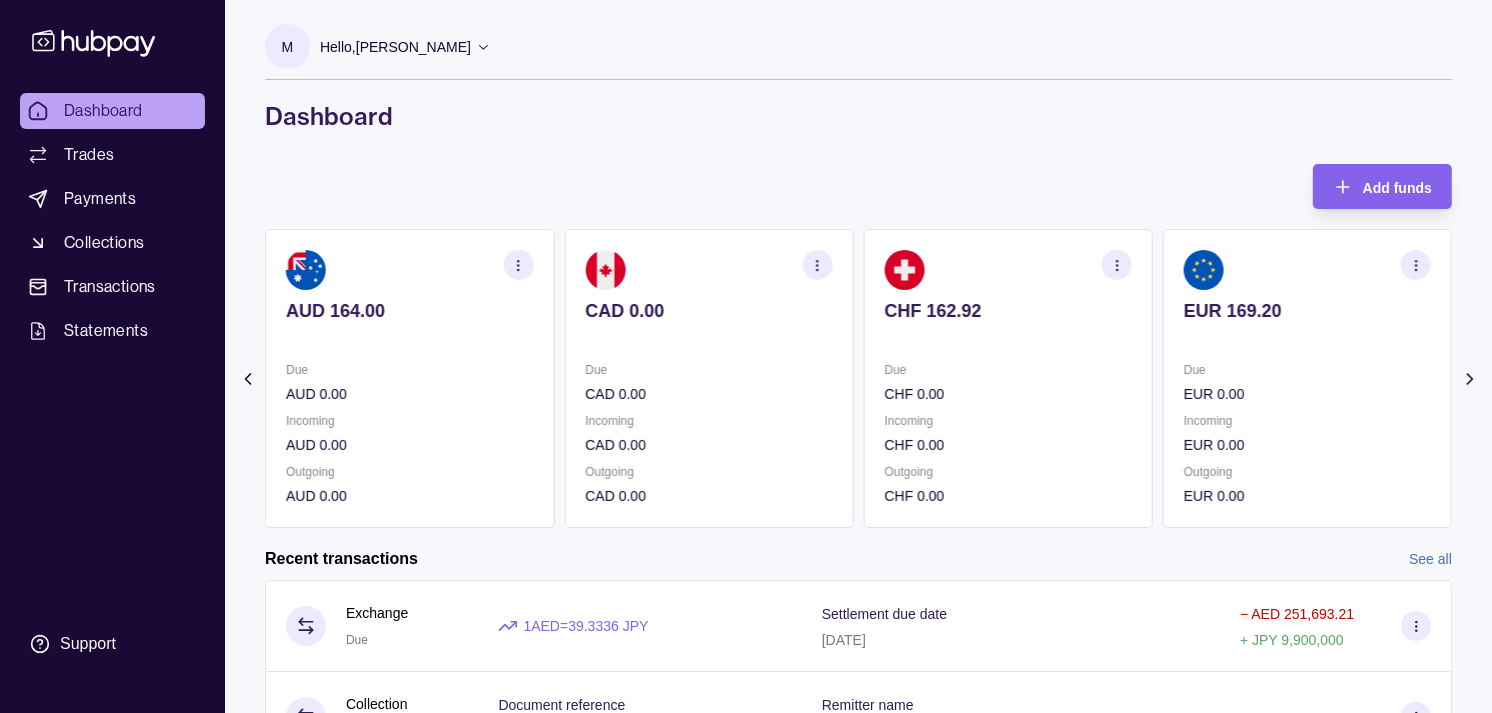 click on "EUR 169.20                                                                                                               Due EUR 0.00 Incoming EUR 0.00 Outgoing EUR 0.00" at bounding box center [1307, 378] 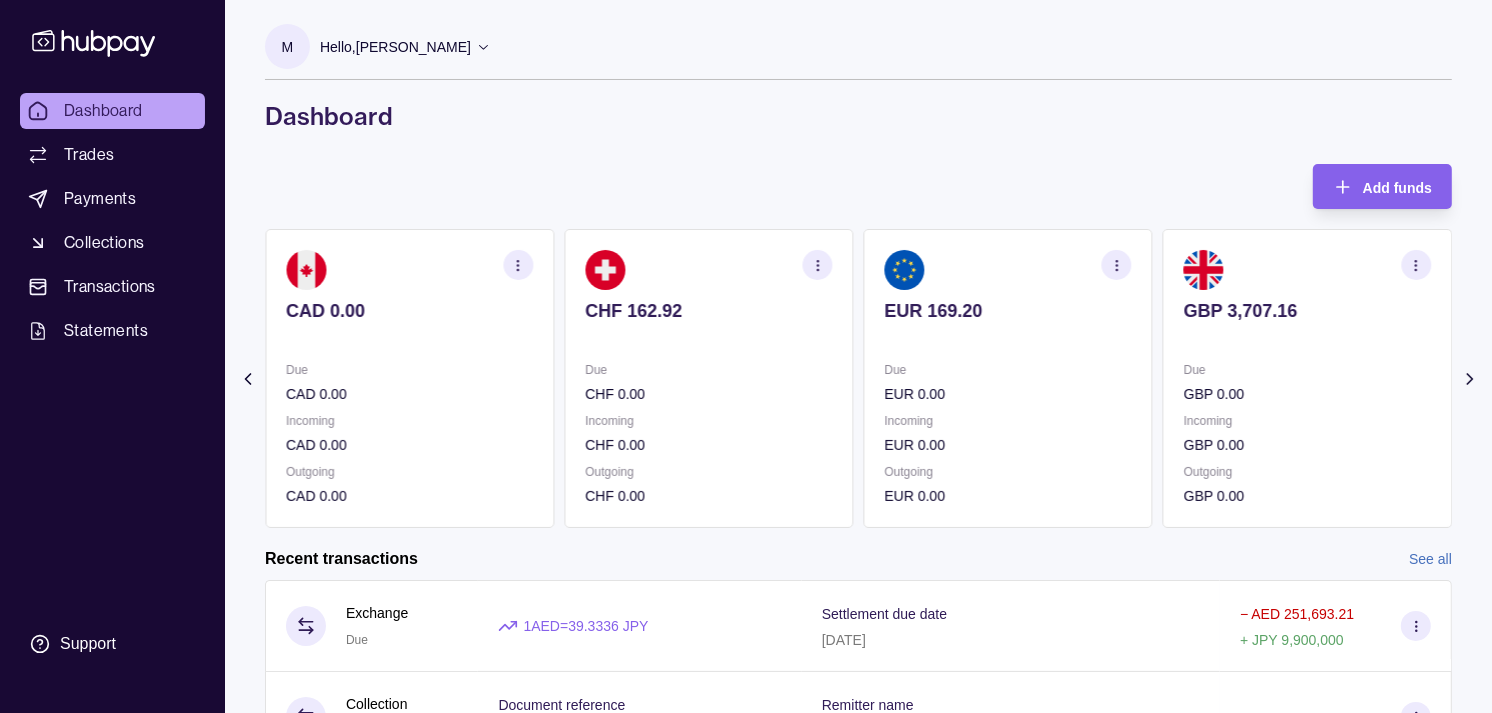 click on "GBP 3,707.16                                                                                                               Due GBP 0.00 Incoming GBP 0.00 Outgoing GBP 0.00" at bounding box center [1307, 378] 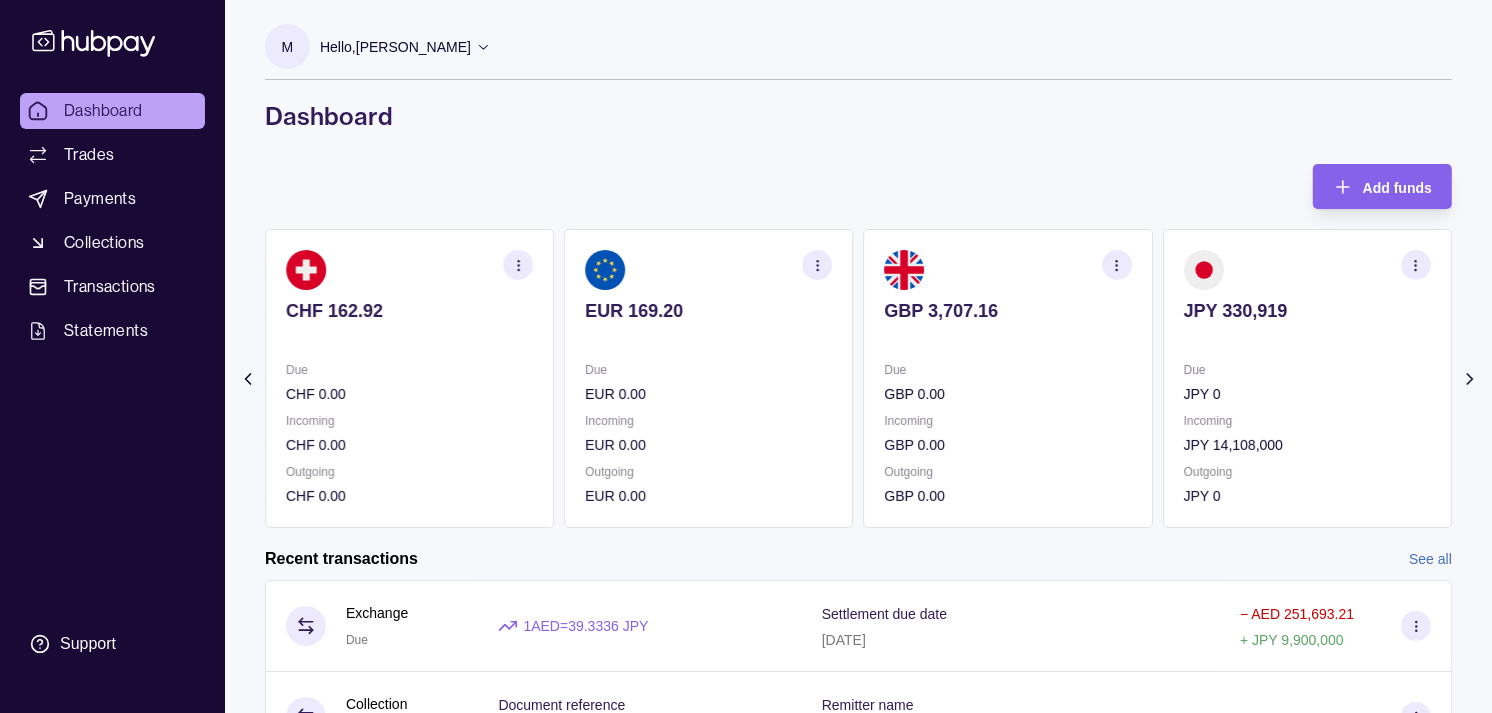 click 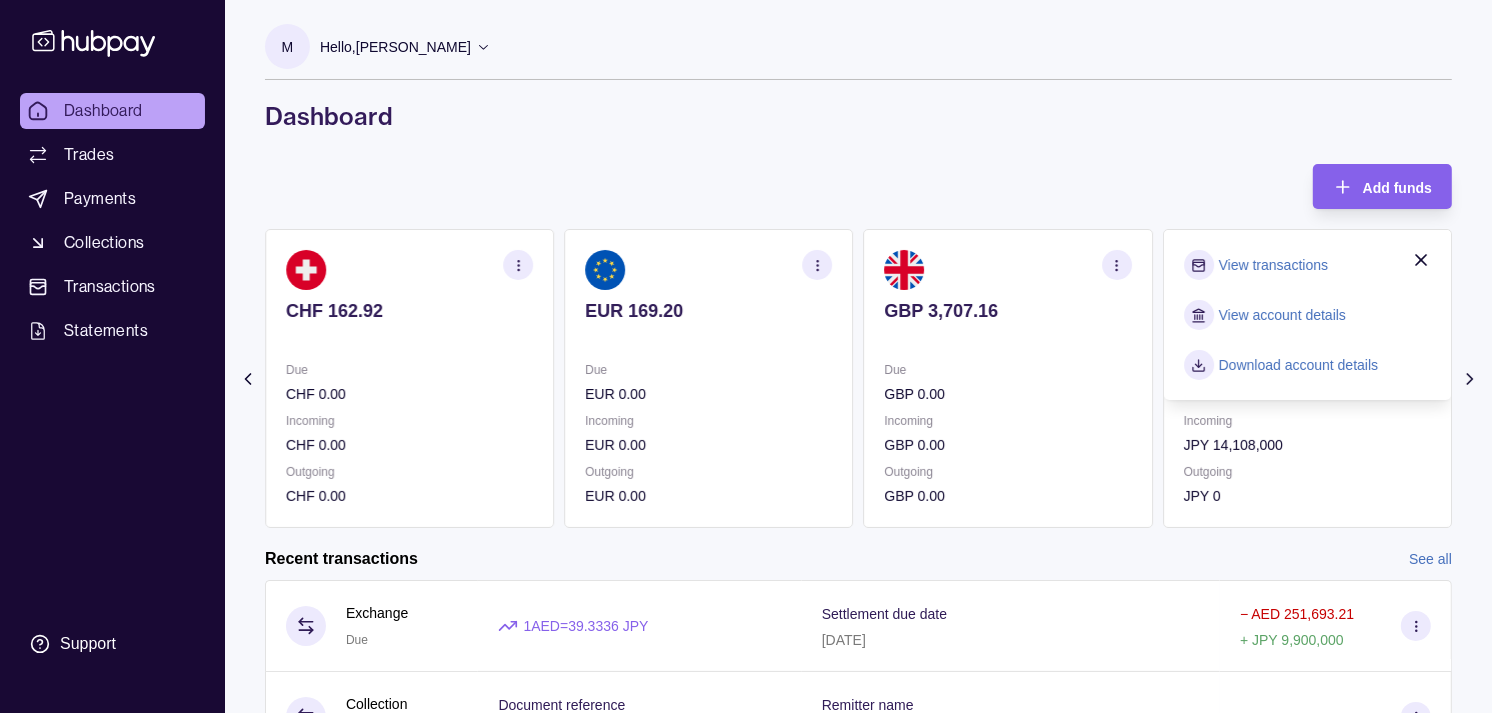 click on "View transactions" at bounding box center (1273, 265) 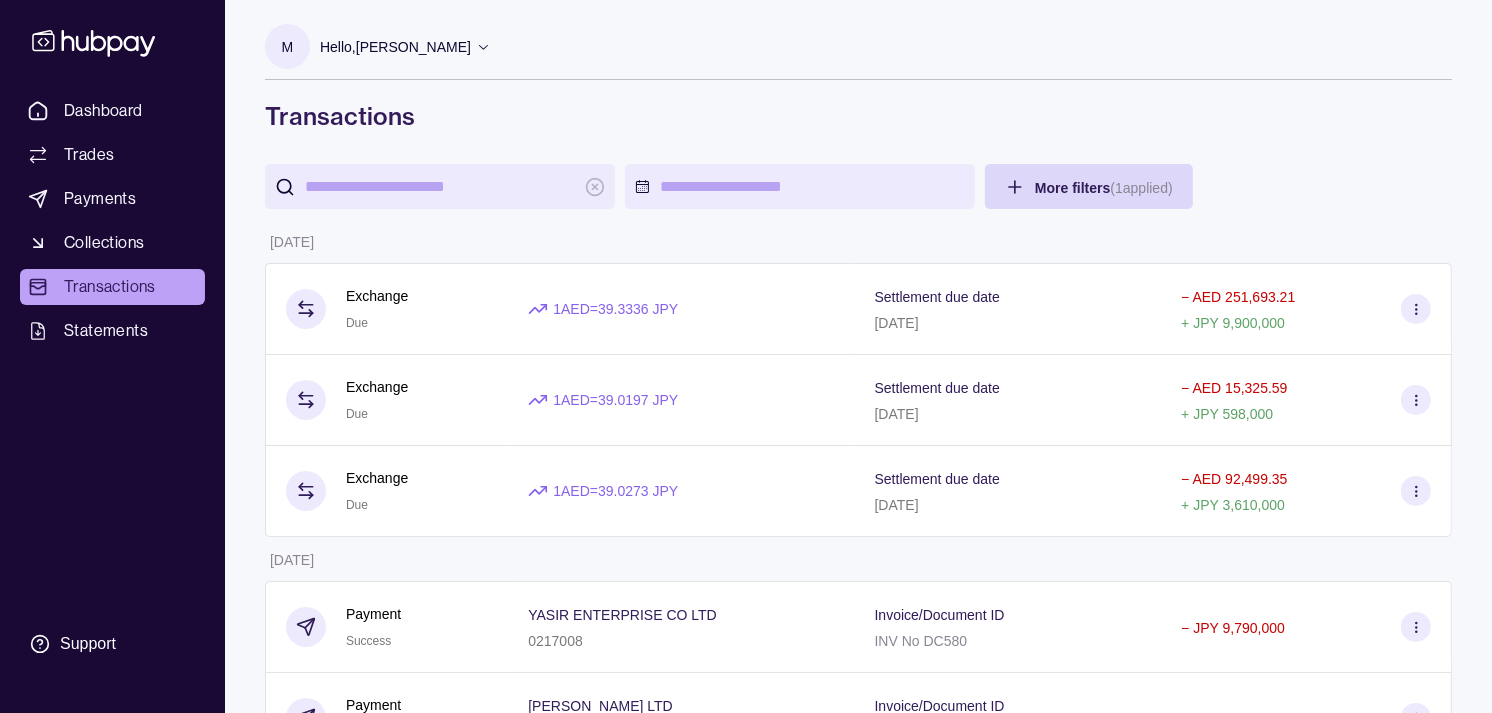 click at bounding box center [440, 186] 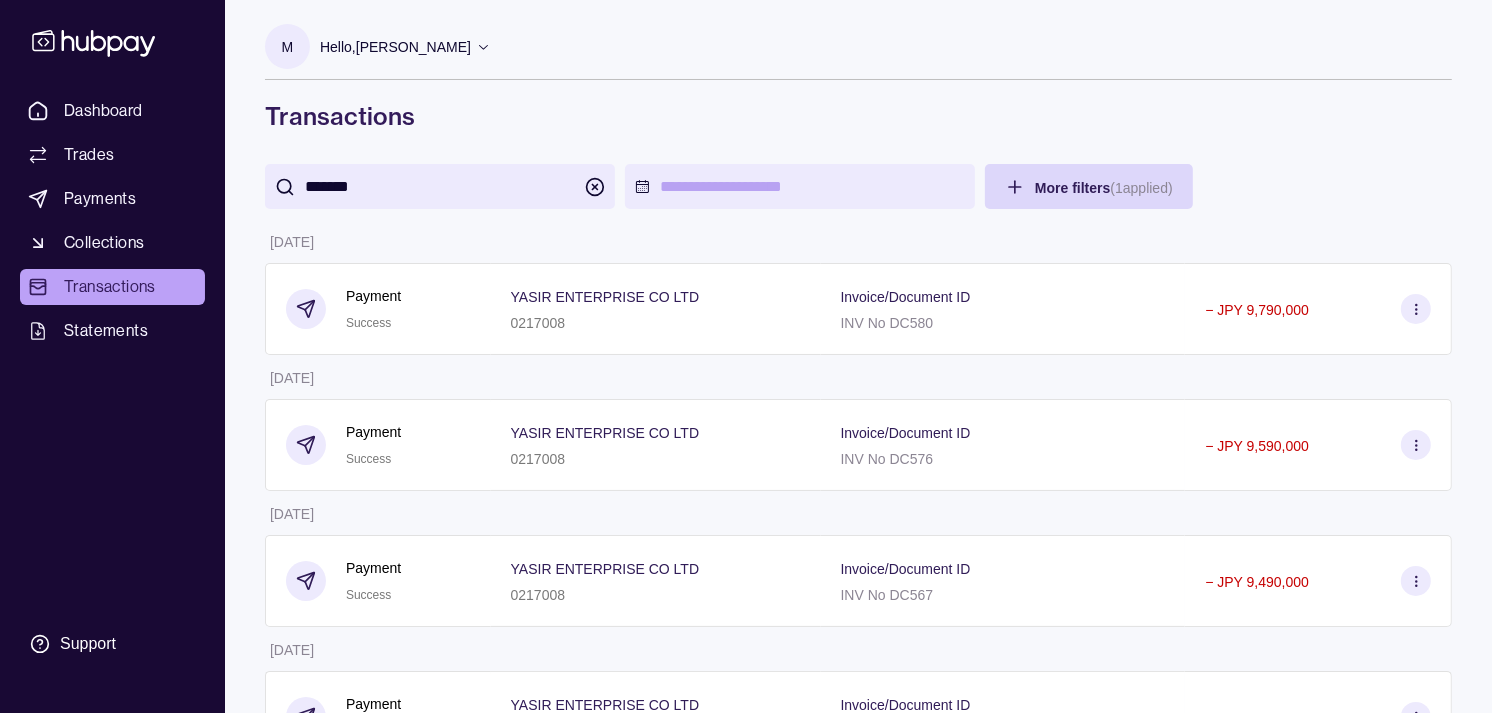 click on "M Hello,  Muralenath Nadarajah Strides Trading LLC Account Terms and conditions Privacy policy Sign out Transactions" at bounding box center (858, 78) 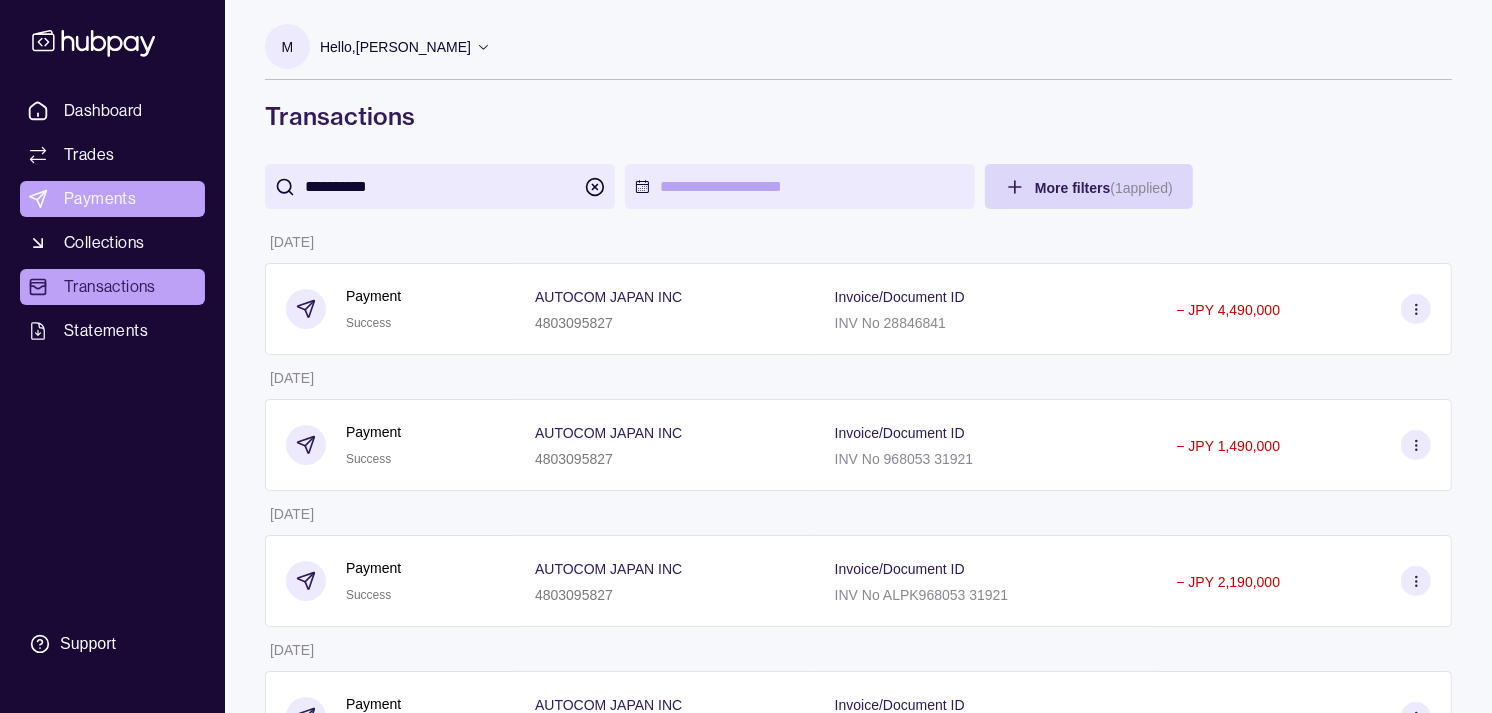 type on "**********" 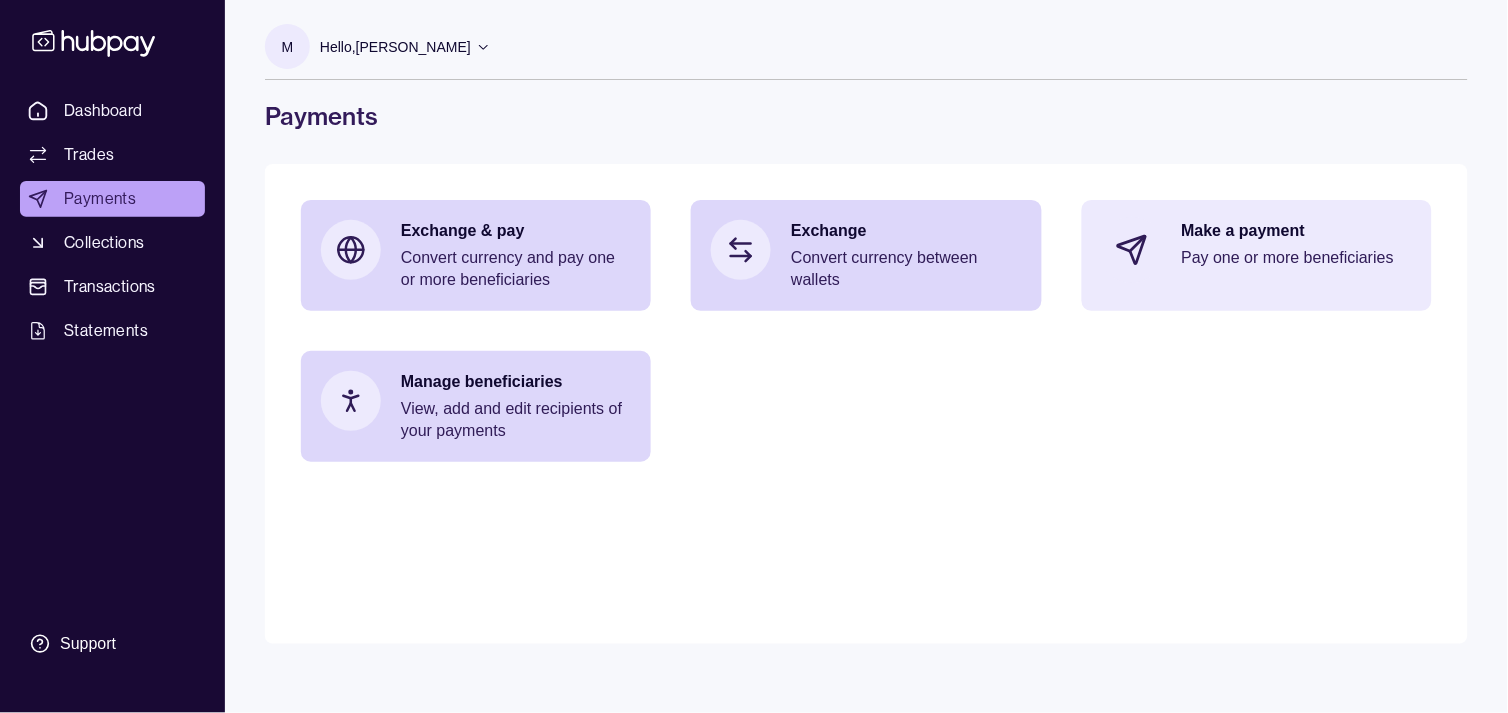 click on "Pay one or more beneficiaries" at bounding box center [1297, 258] 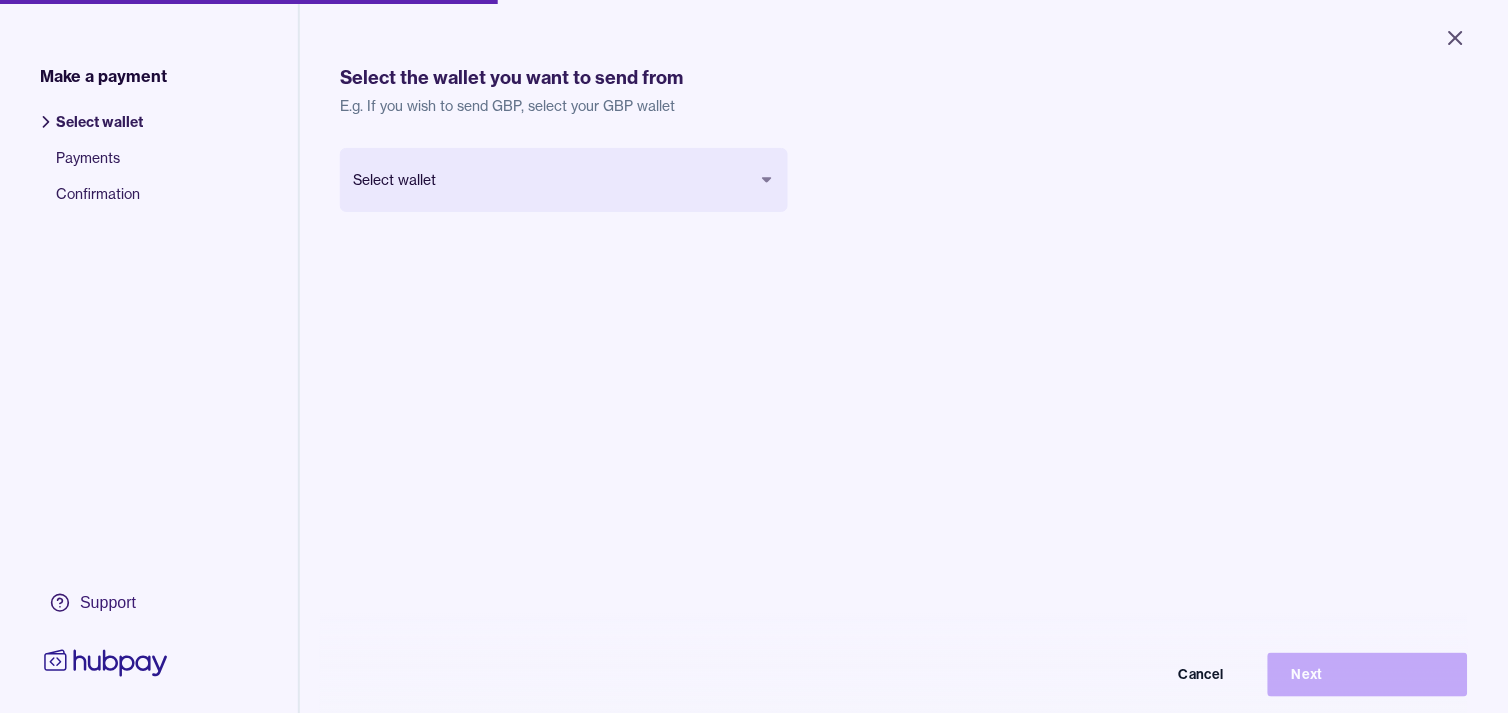 click on "Close Make a payment Select wallet Payments Confirmation Support Select the wallet you want to send from E.g. If you wish to send GBP, select your GBP wallet Select wallet Cancel Next Make a payment | Hubpay" at bounding box center [754, 356] 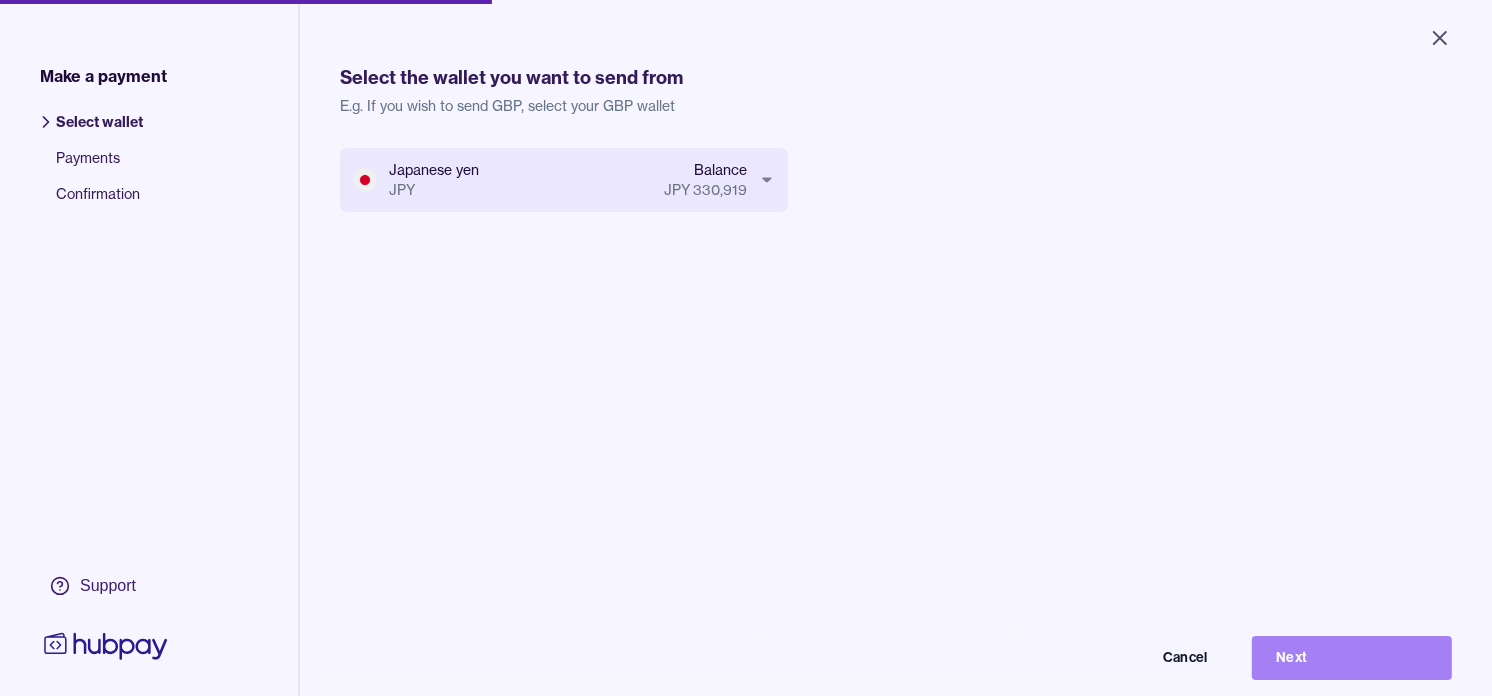 click on "Next" at bounding box center [1352, 658] 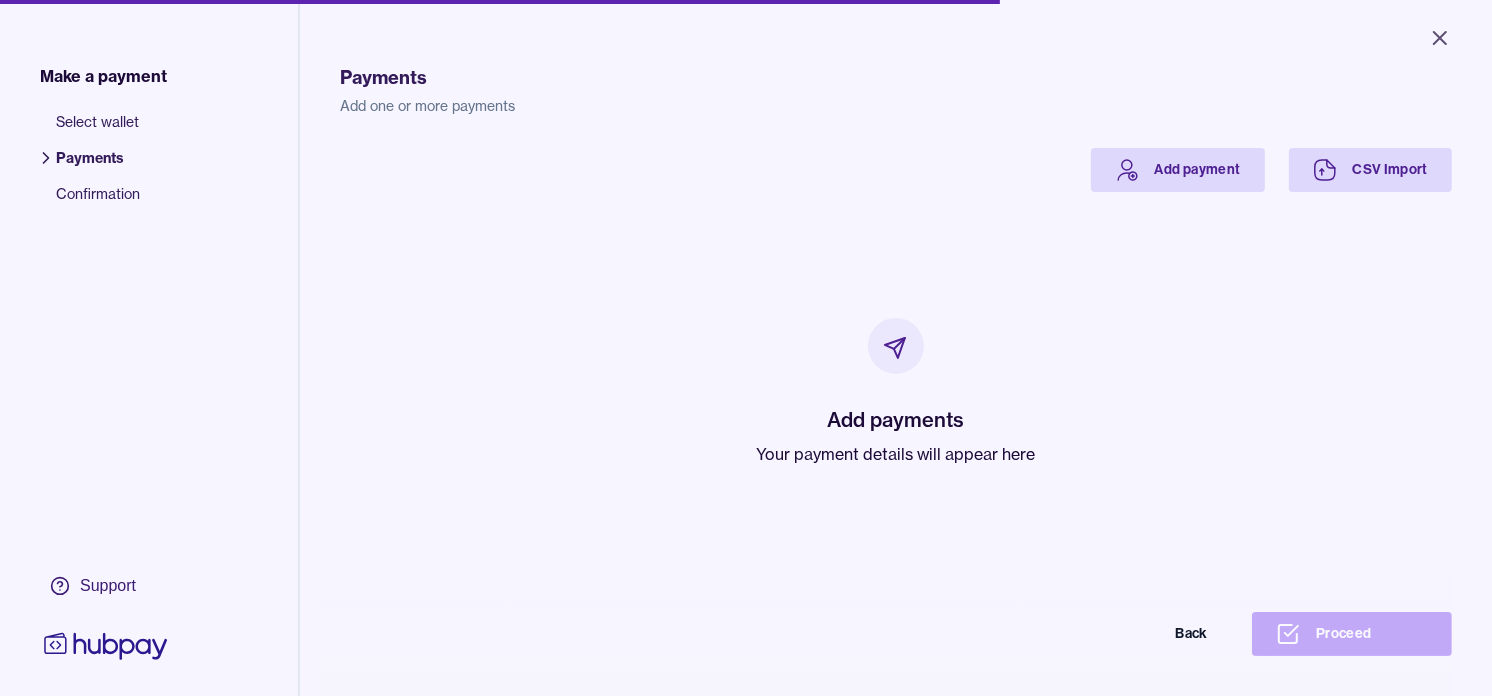 click on "Your payment details will appear here" at bounding box center [896, 454] 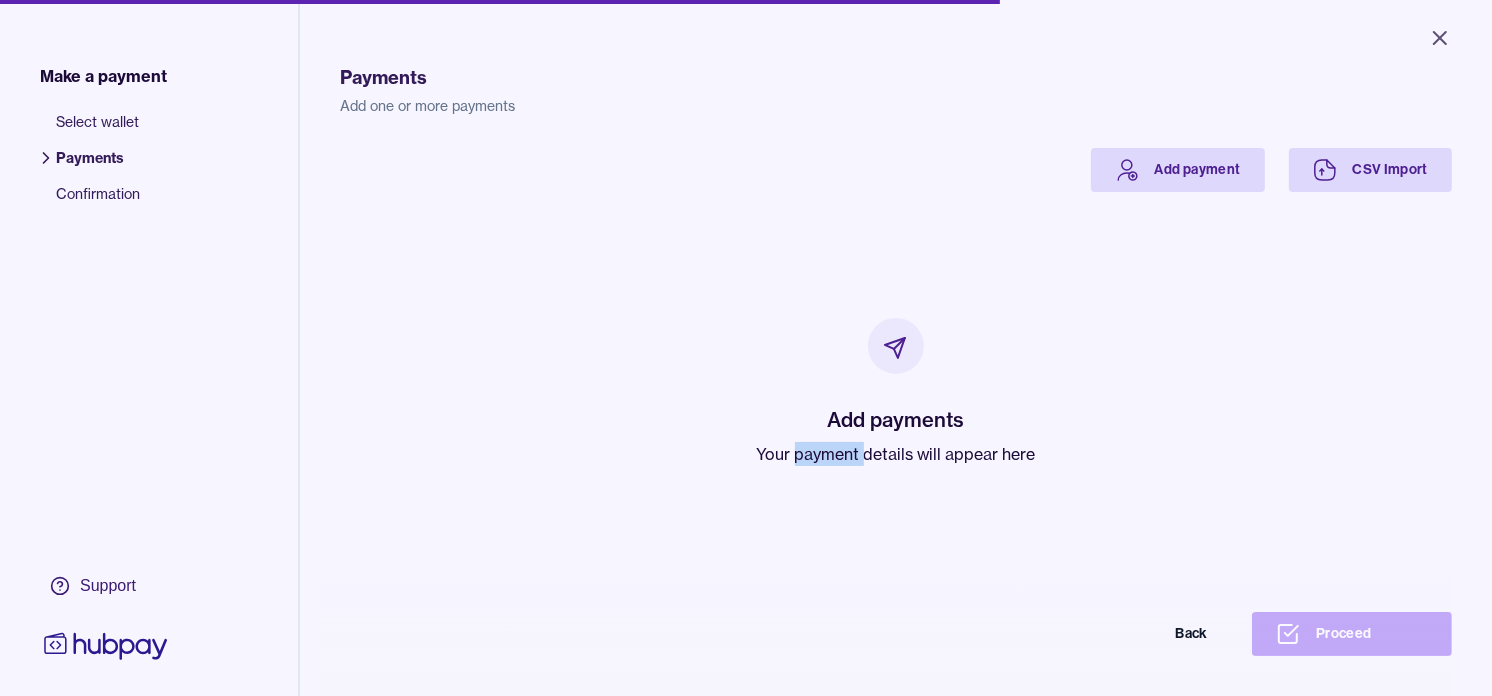click on "Your payment details will appear here" at bounding box center (896, 454) 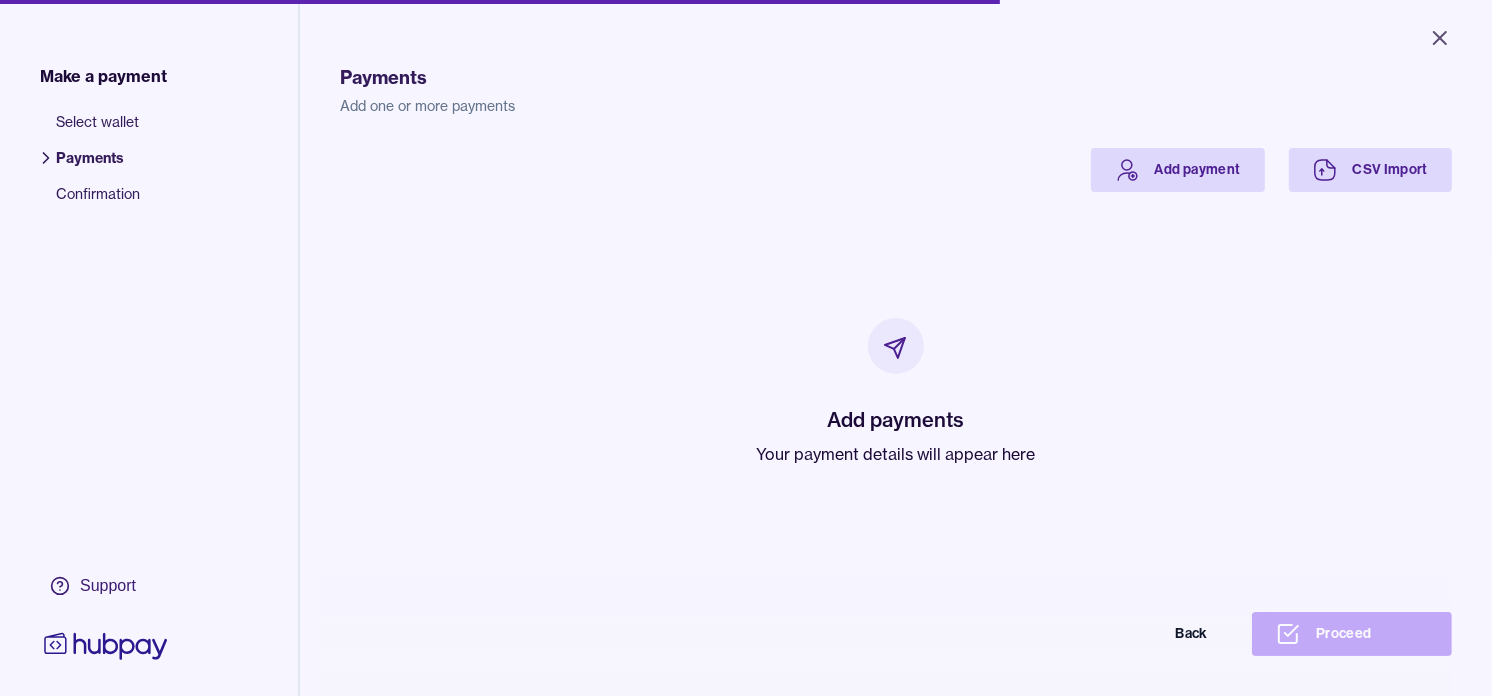 drag, startPoint x: 823, startPoint y: 448, endPoint x: 658, endPoint y: 322, distance: 207.6078 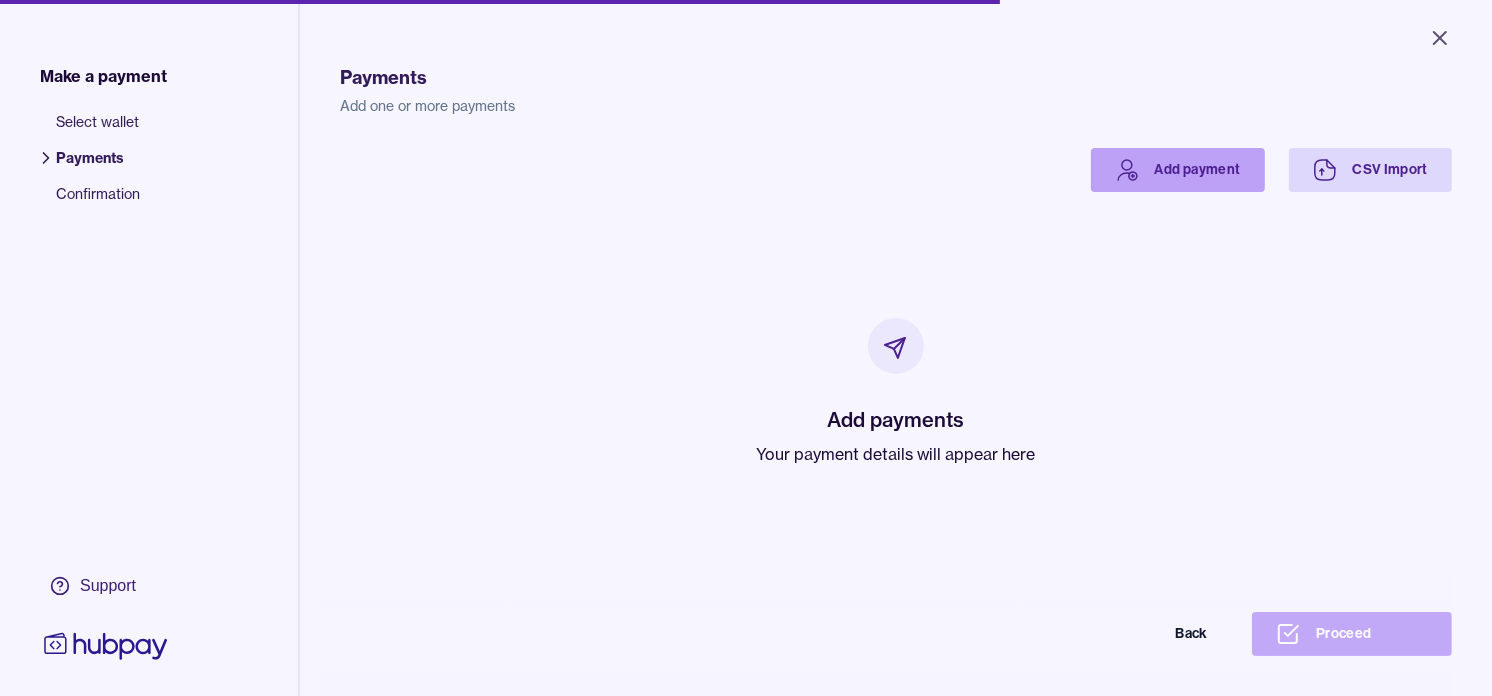 click on "Add payment" at bounding box center [1178, 170] 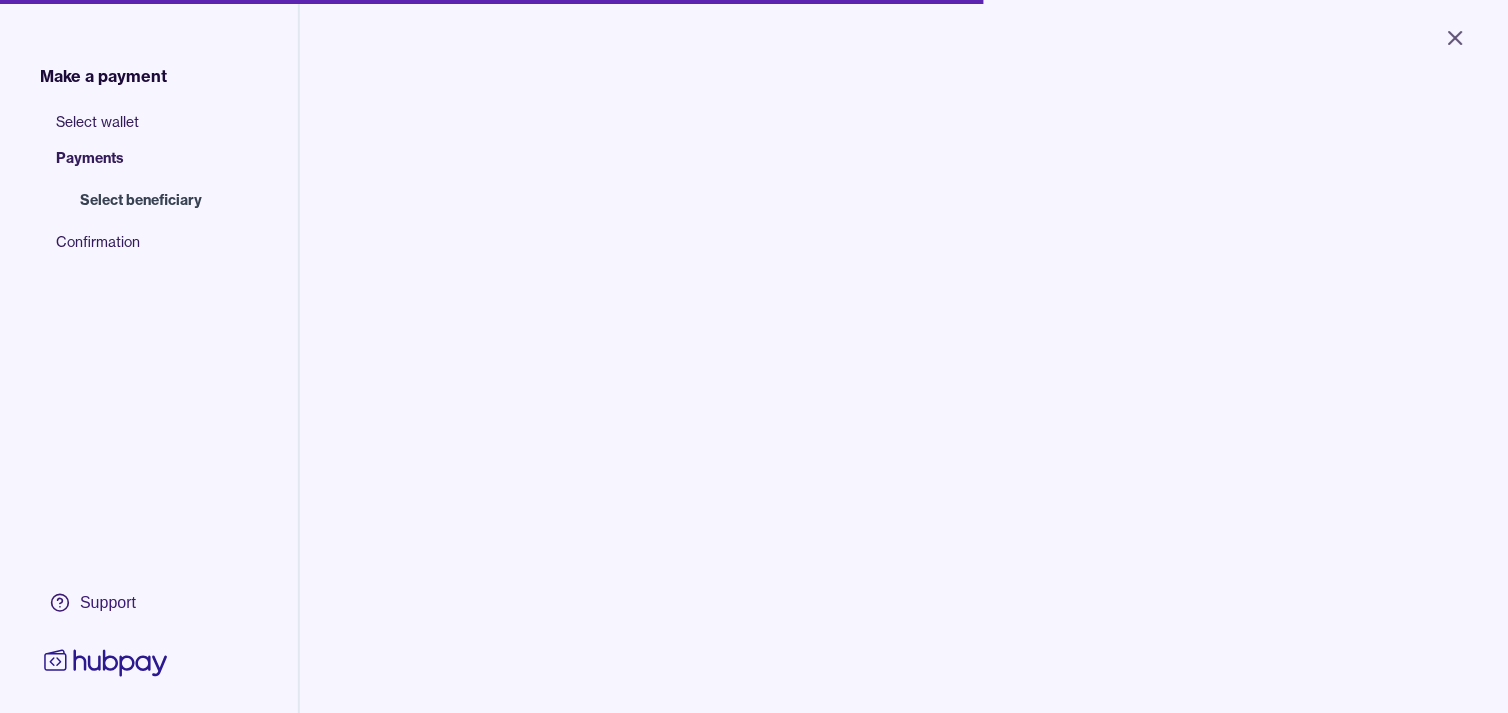 click at bounding box center [515, 202] 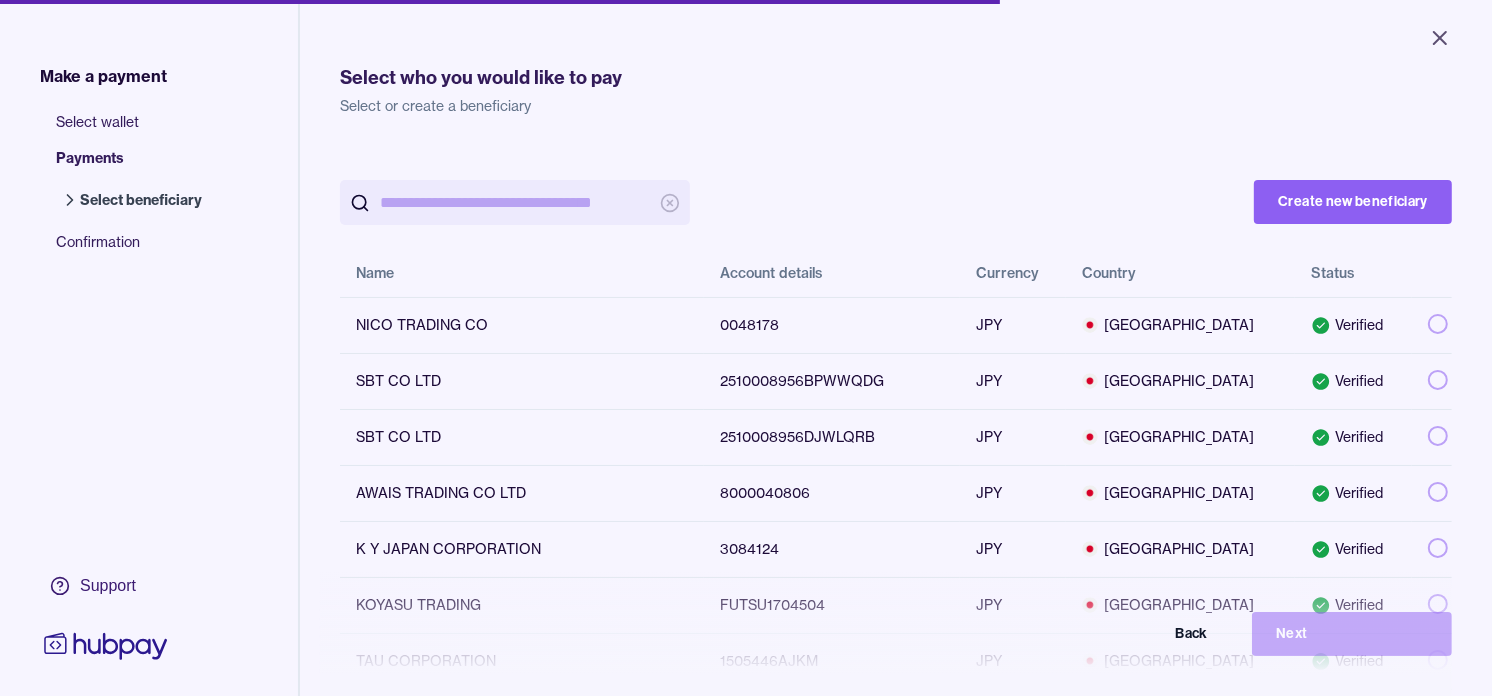 paste on "**********" 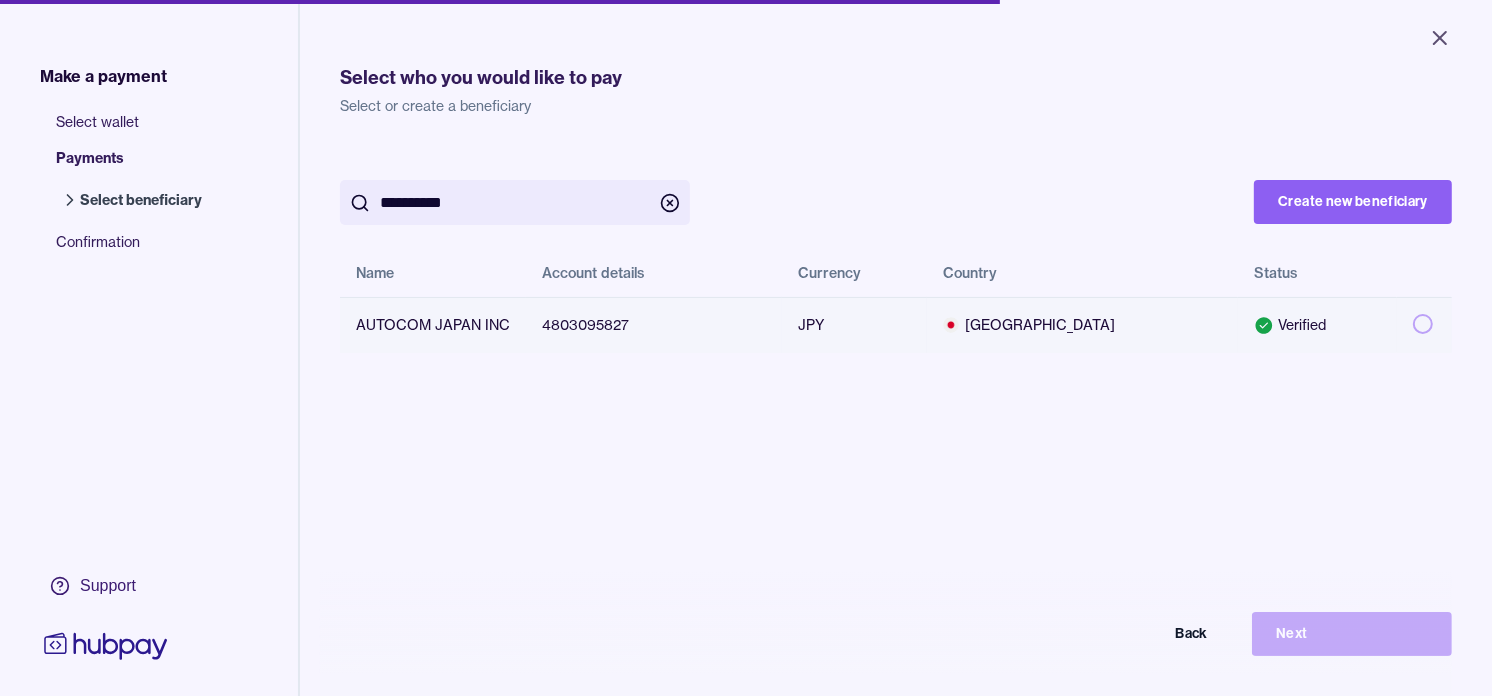 type on "**********" 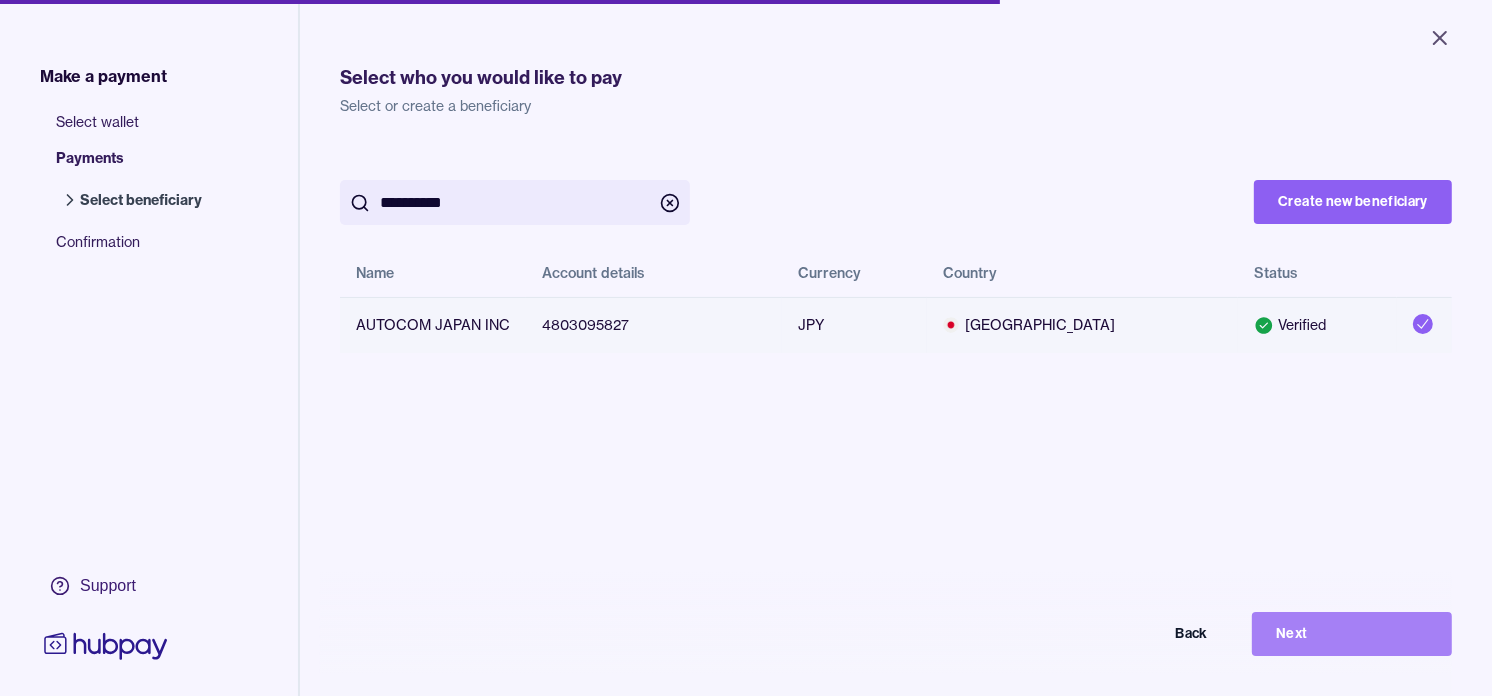 click on "Next" at bounding box center [1352, 634] 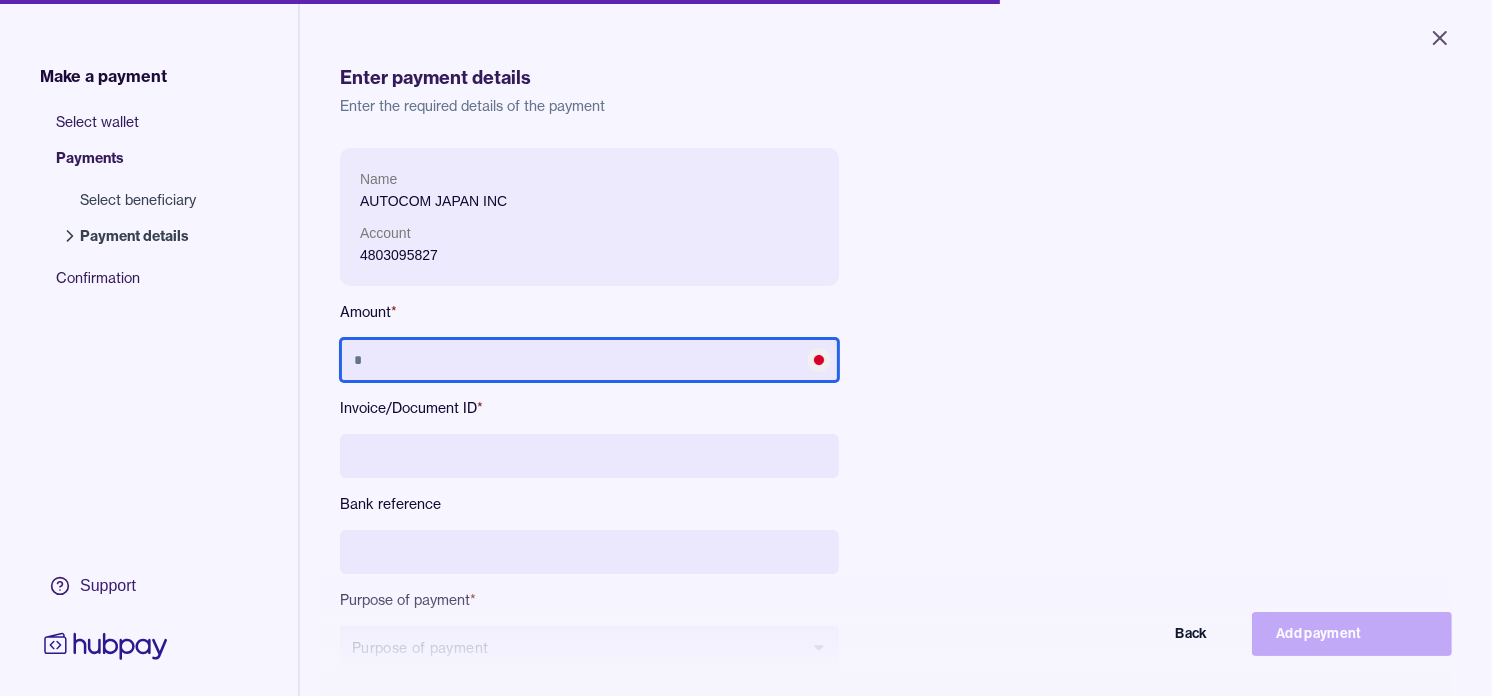 click at bounding box center (589, 360) 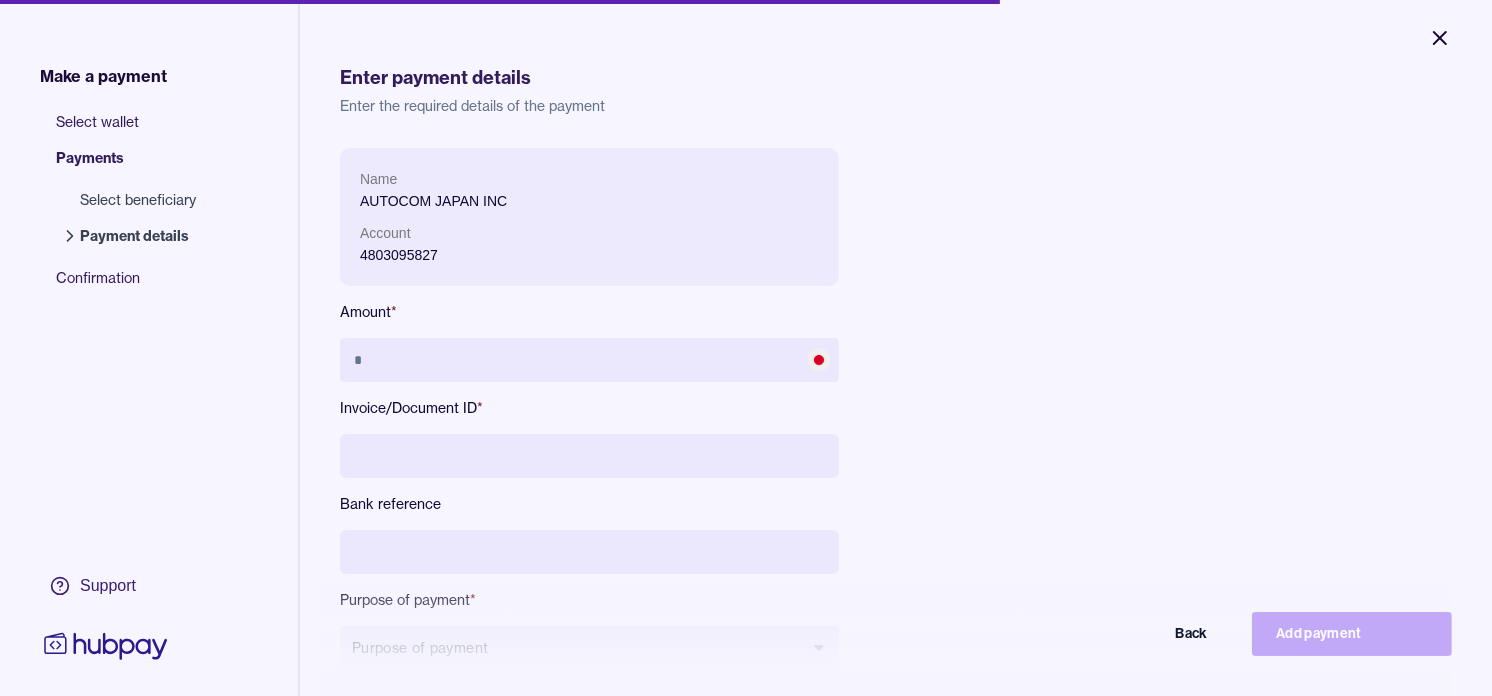click 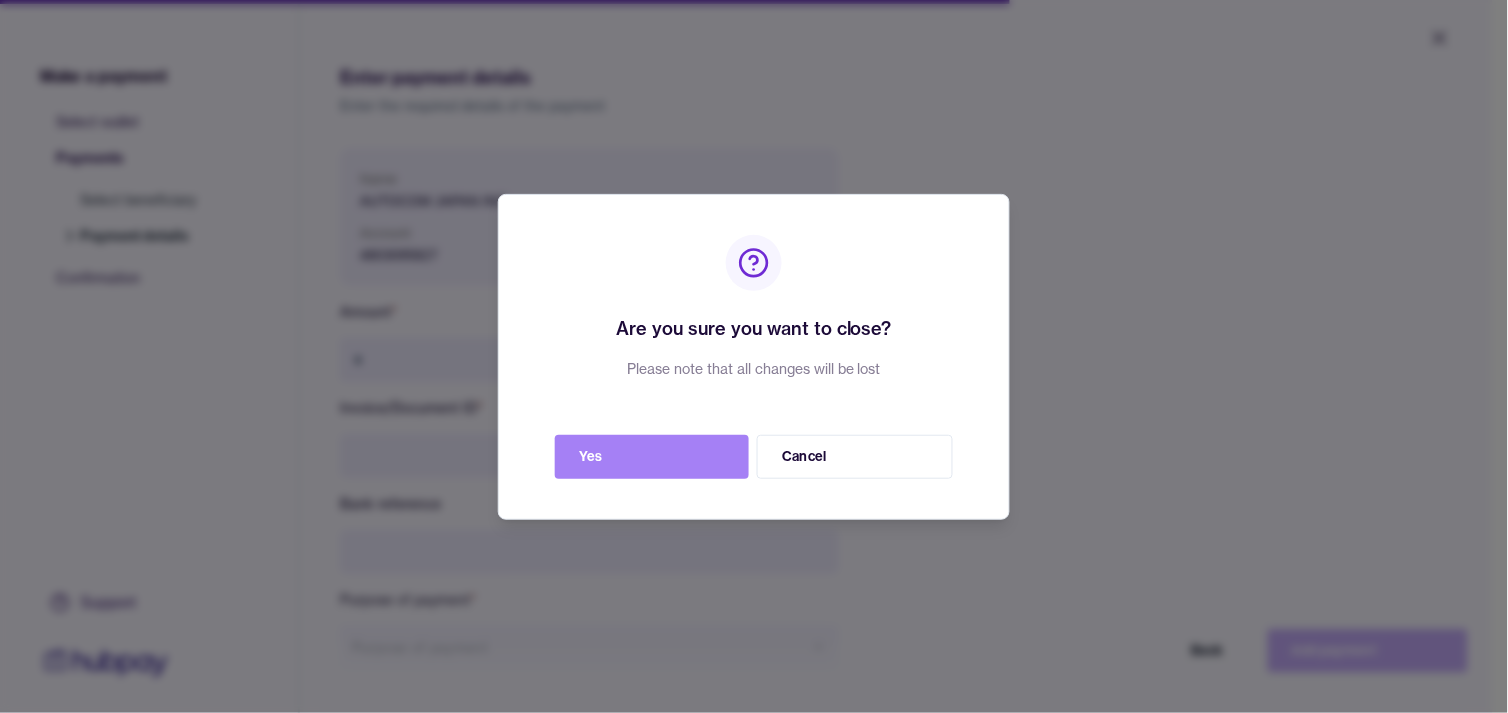 click on "Yes" at bounding box center [652, 457] 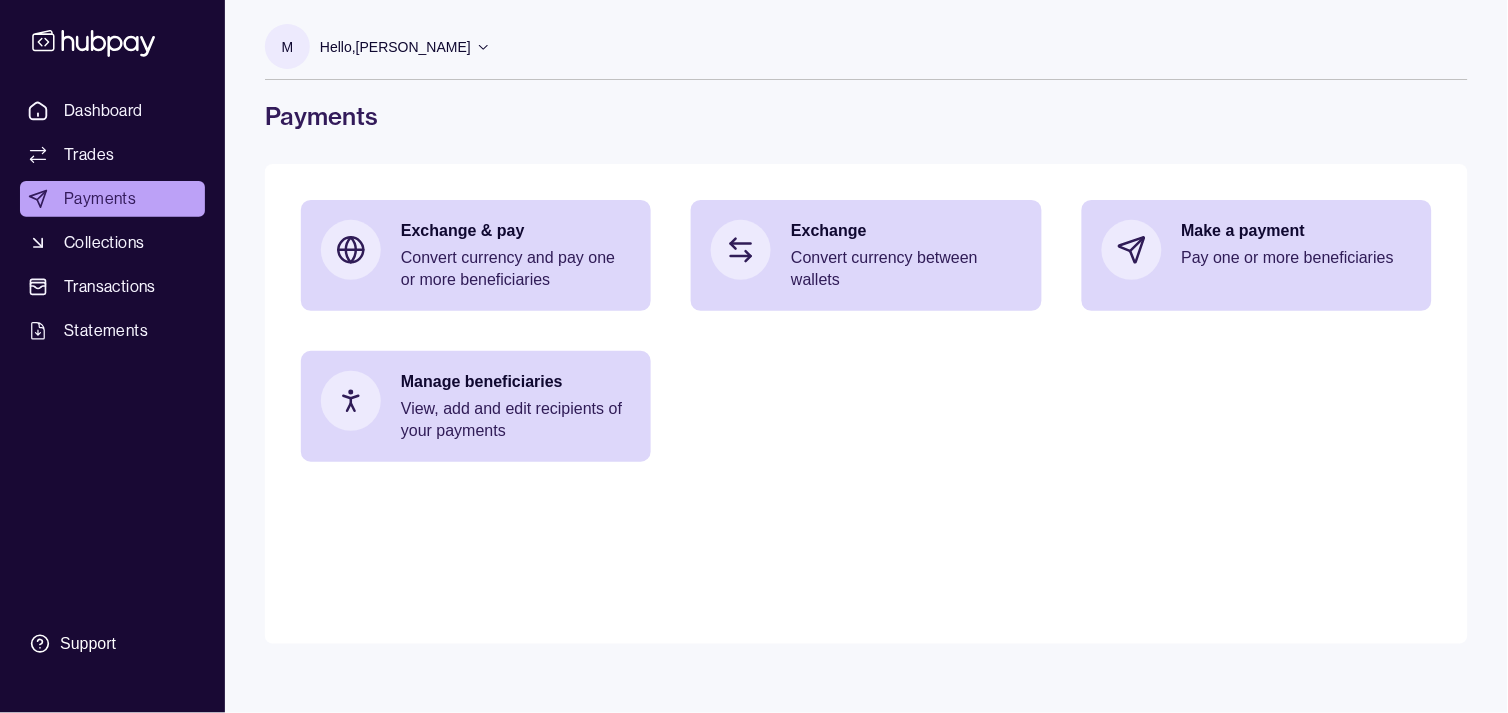 click on "Dashboard Trades Payments Collections Transactions Statements Support" at bounding box center (112, 356) 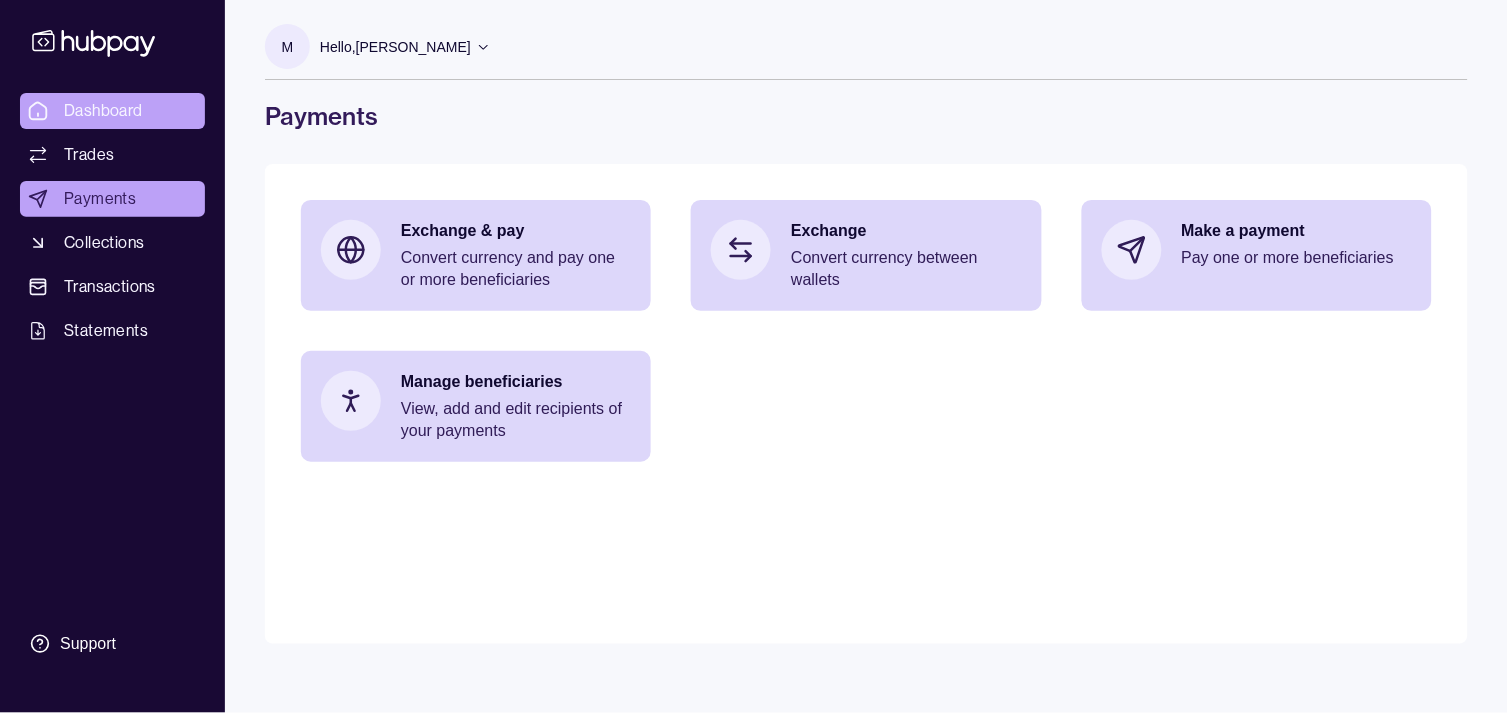 click on "Dashboard" at bounding box center [103, 111] 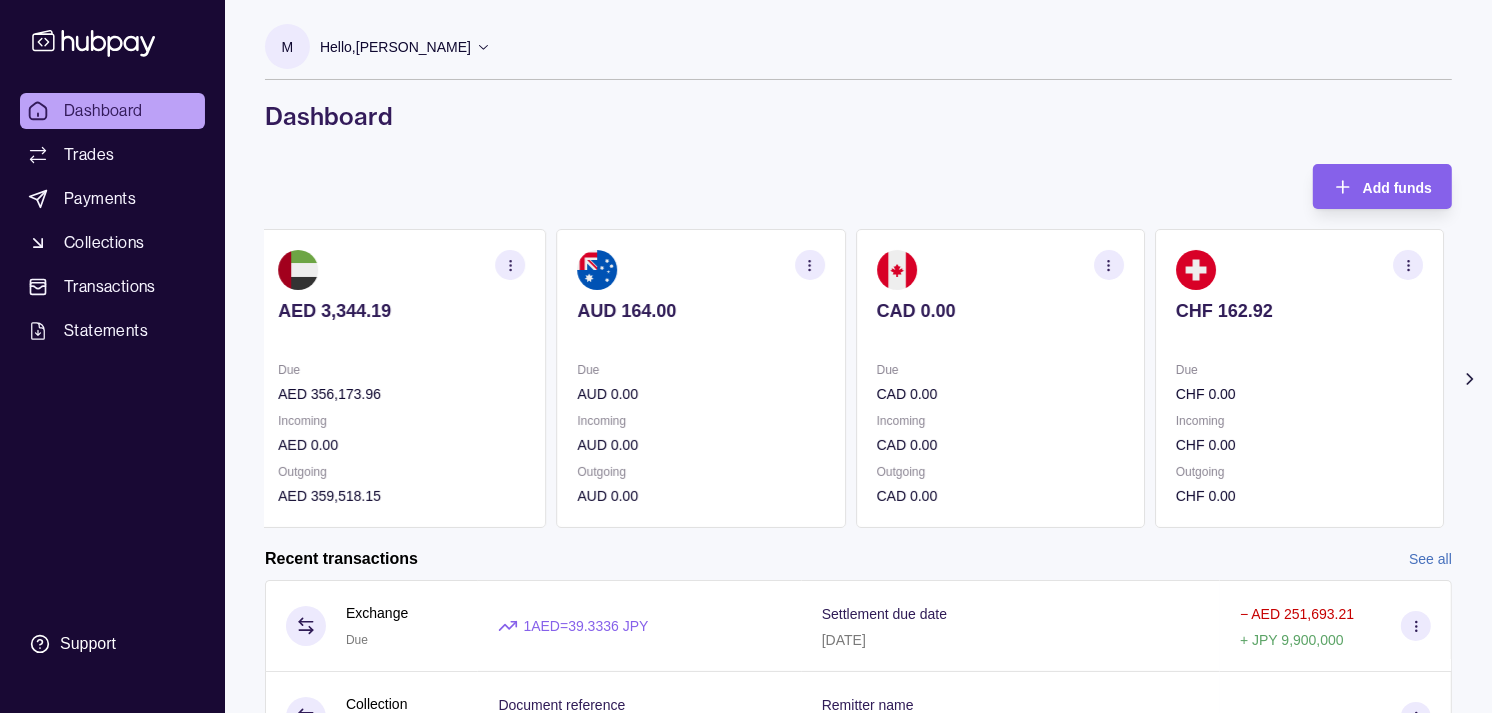 click on "CHF 162.92                                                                                                               Due CHF 0.00 Incoming CHF 0.00 Outgoing CHF 0.00" at bounding box center [1299, 378] 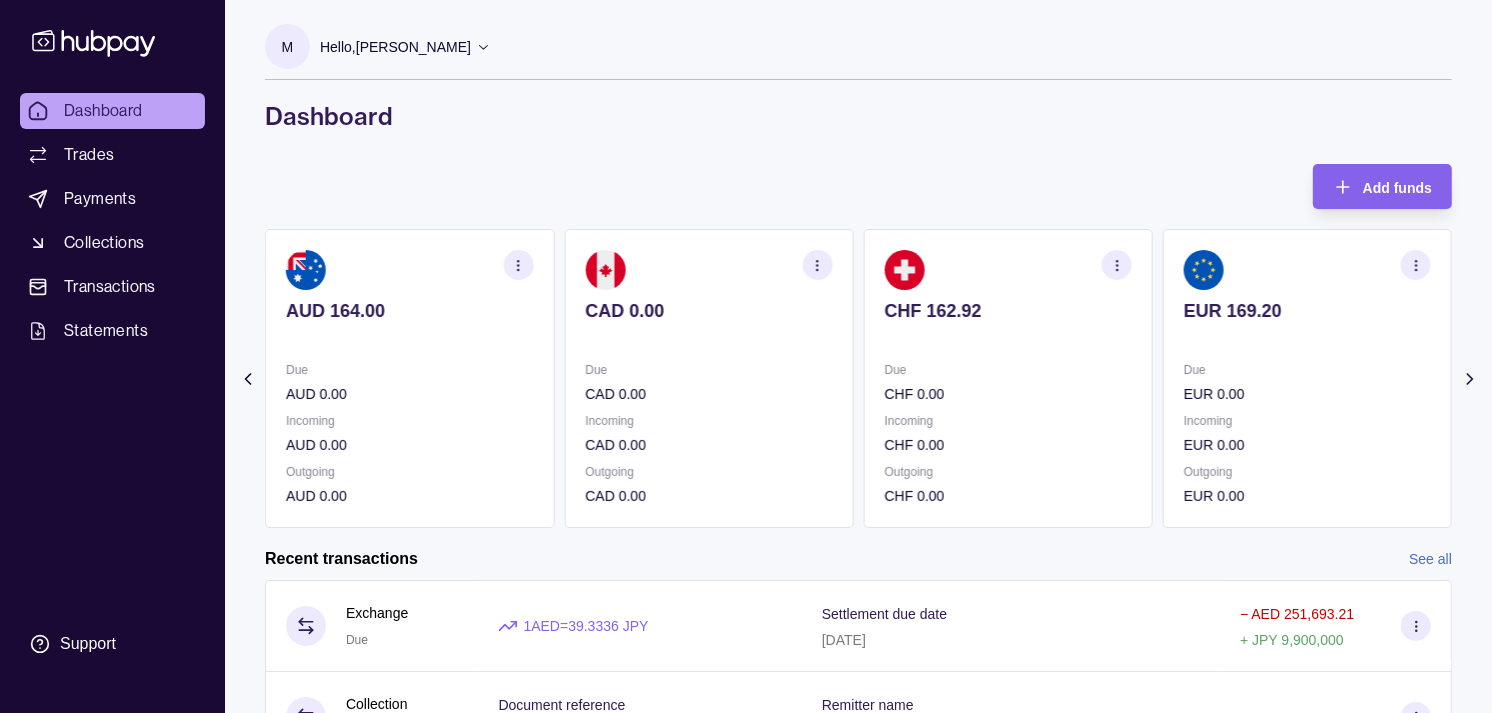 click on "Due" at bounding box center (1307, 370) 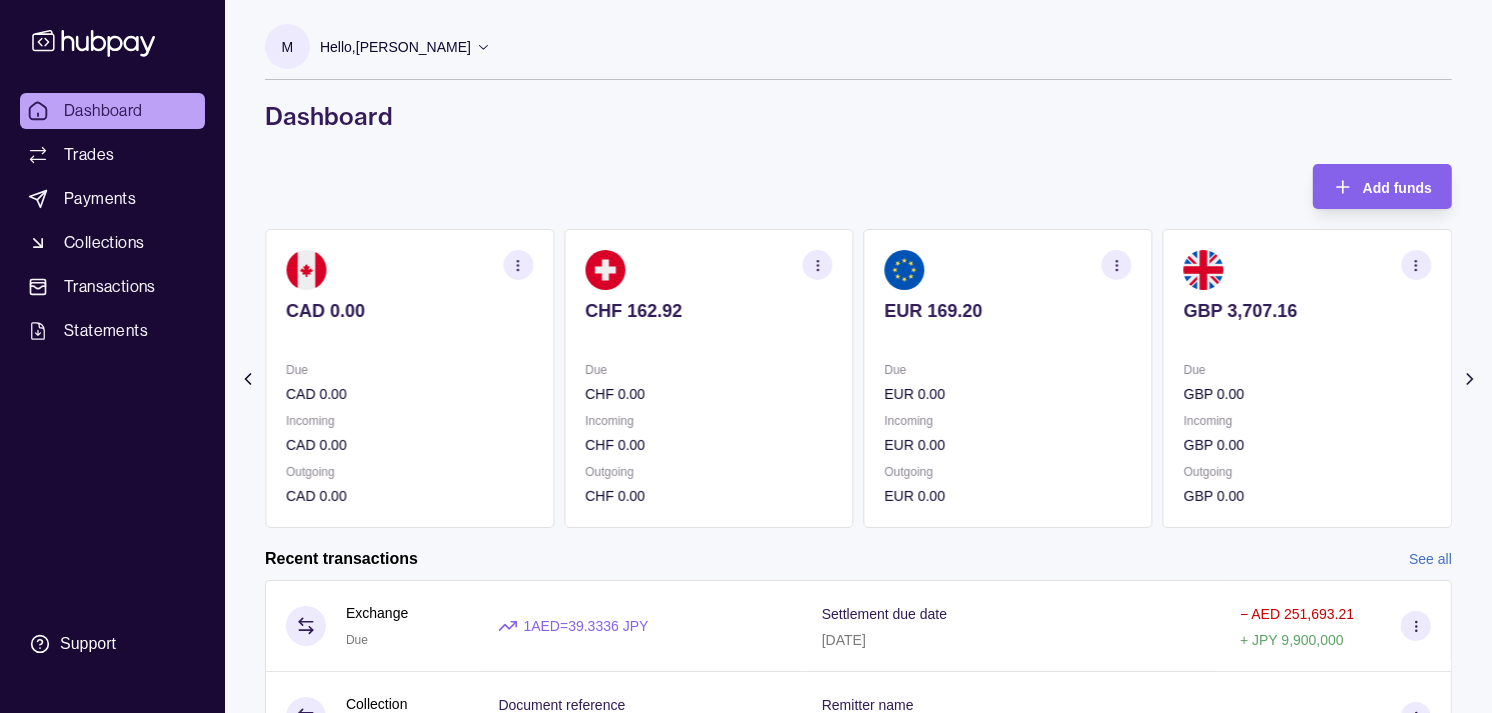 click on "Due" at bounding box center (1307, 370) 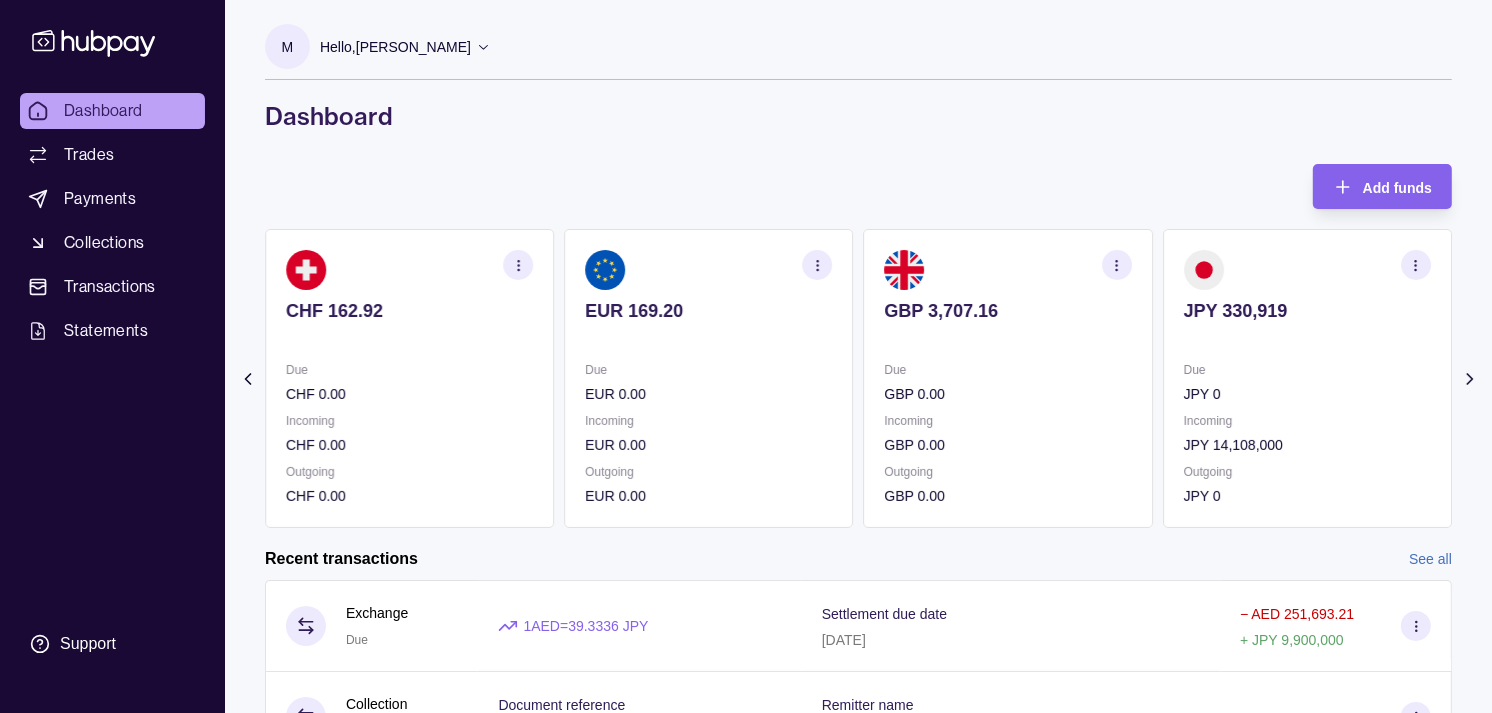 click 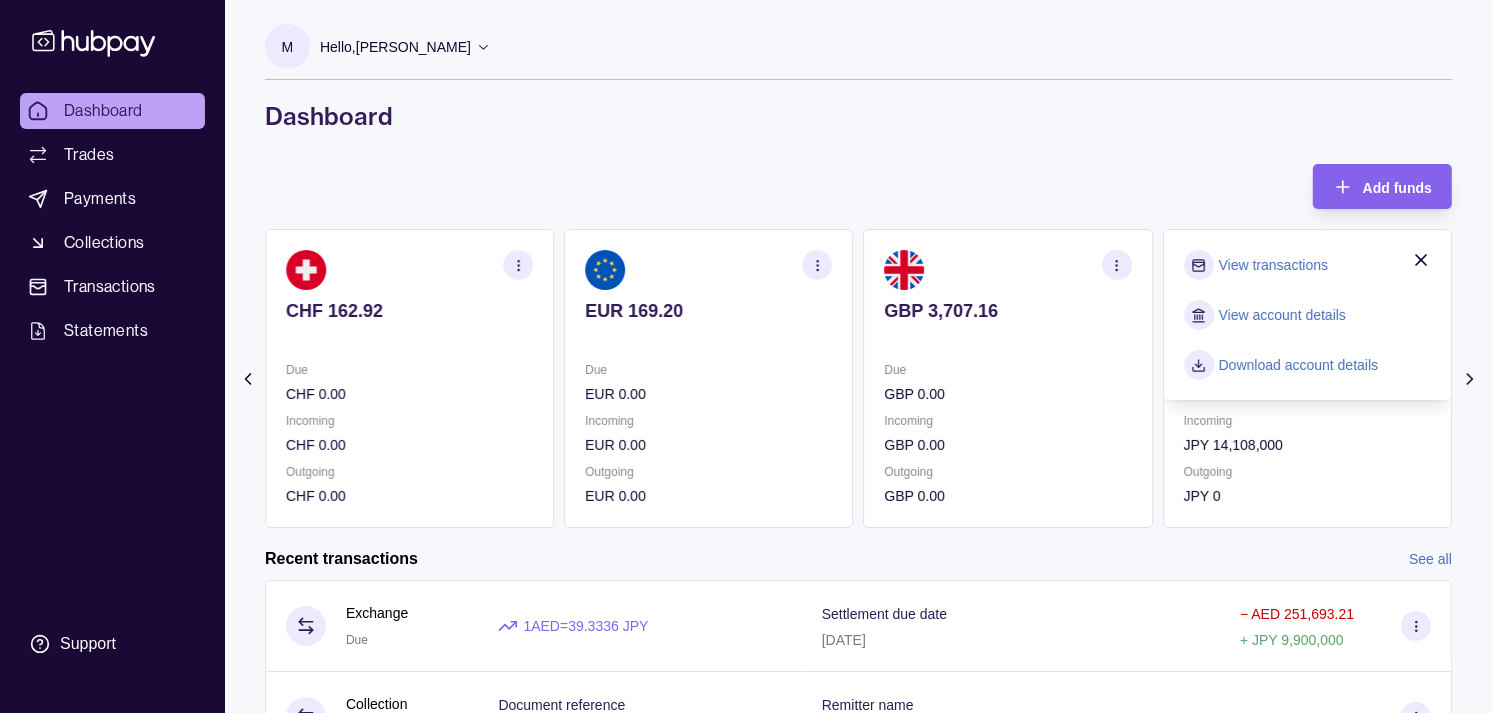 click on "View transactions" at bounding box center (1273, 265) 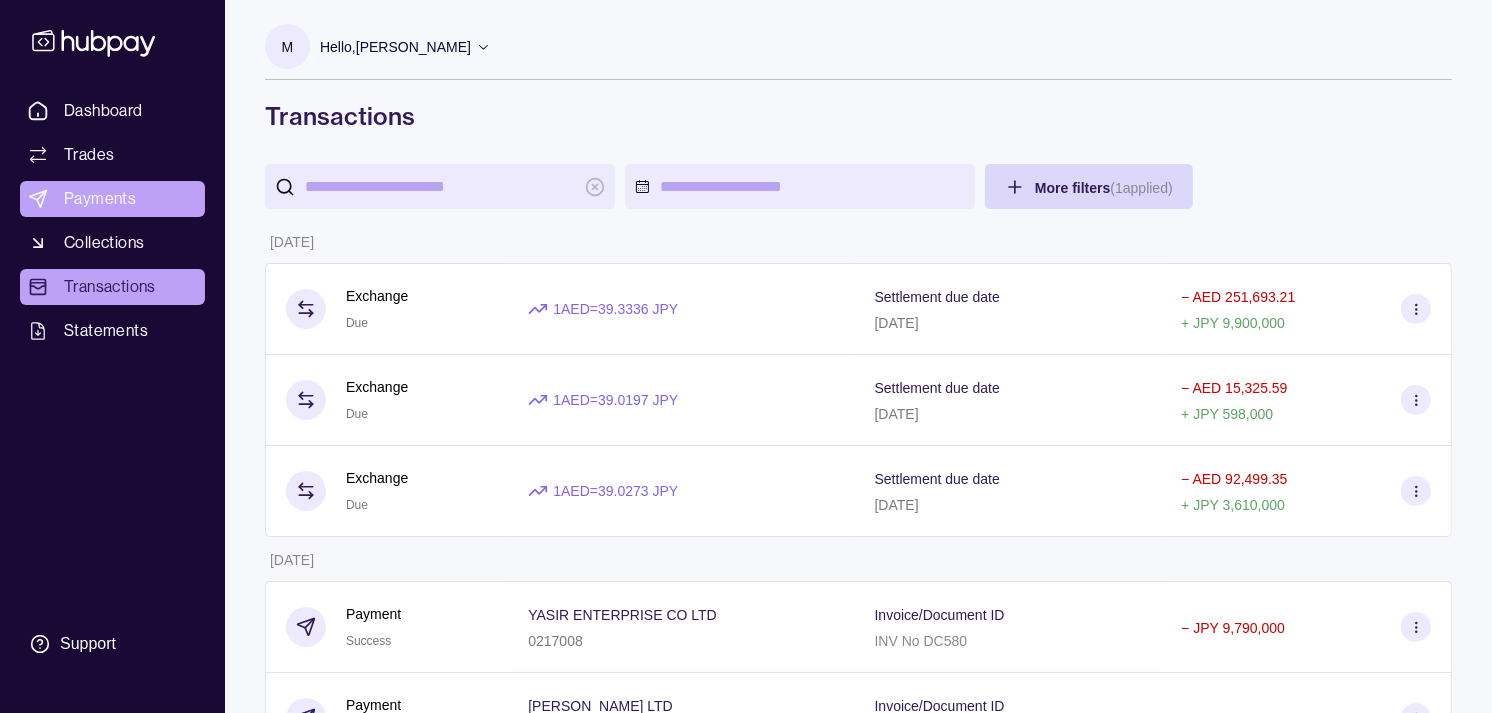 click on "Payments" at bounding box center [112, 199] 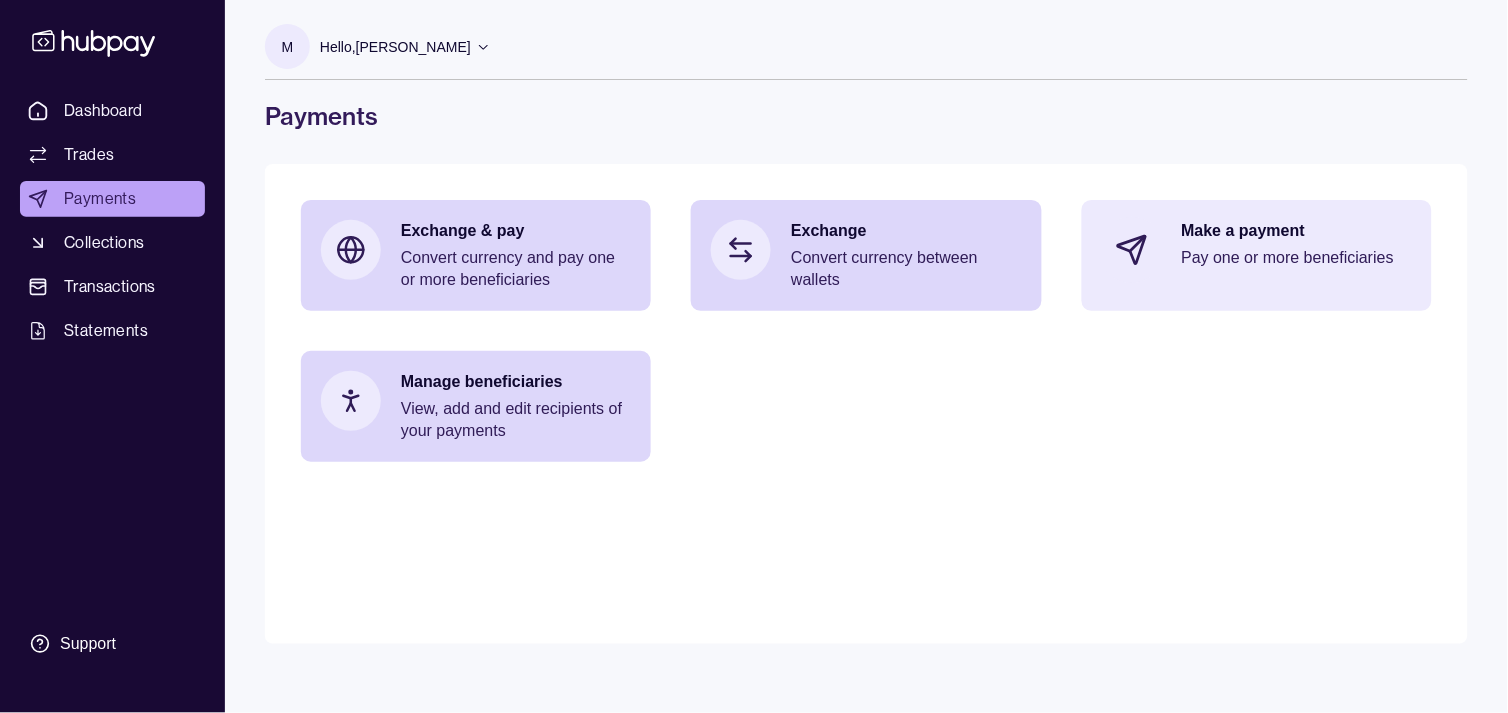 click on "Make a payment Pay one or more beneficiaries" at bounding box center (1257, 250) 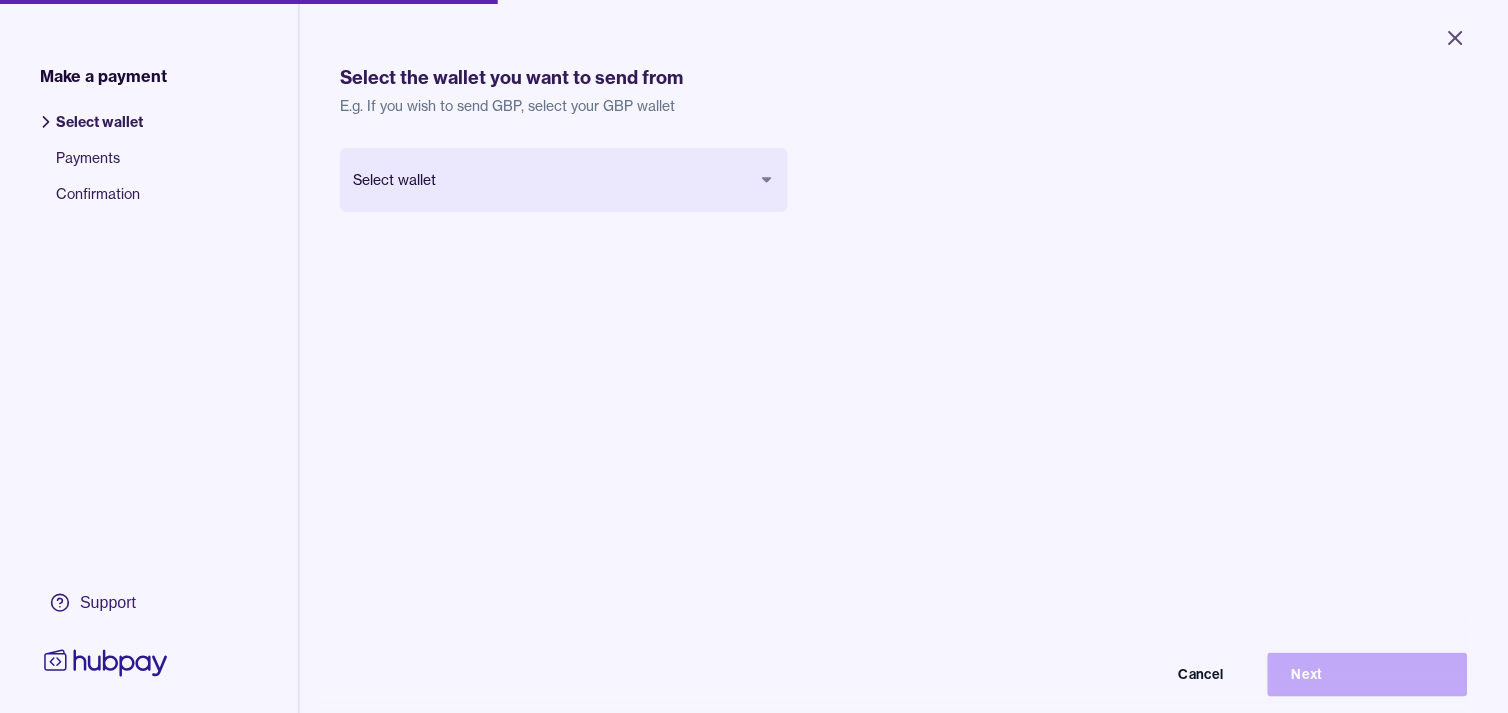 click on "Close Make a payment Select wallet Payments Confirmation Support Select the wallet you want to send from E.g. If you wish to send GBP, select your GBP wallet Select wallet Cancel Next Make a payment | Hubpay" at bounding box center (754, 356) 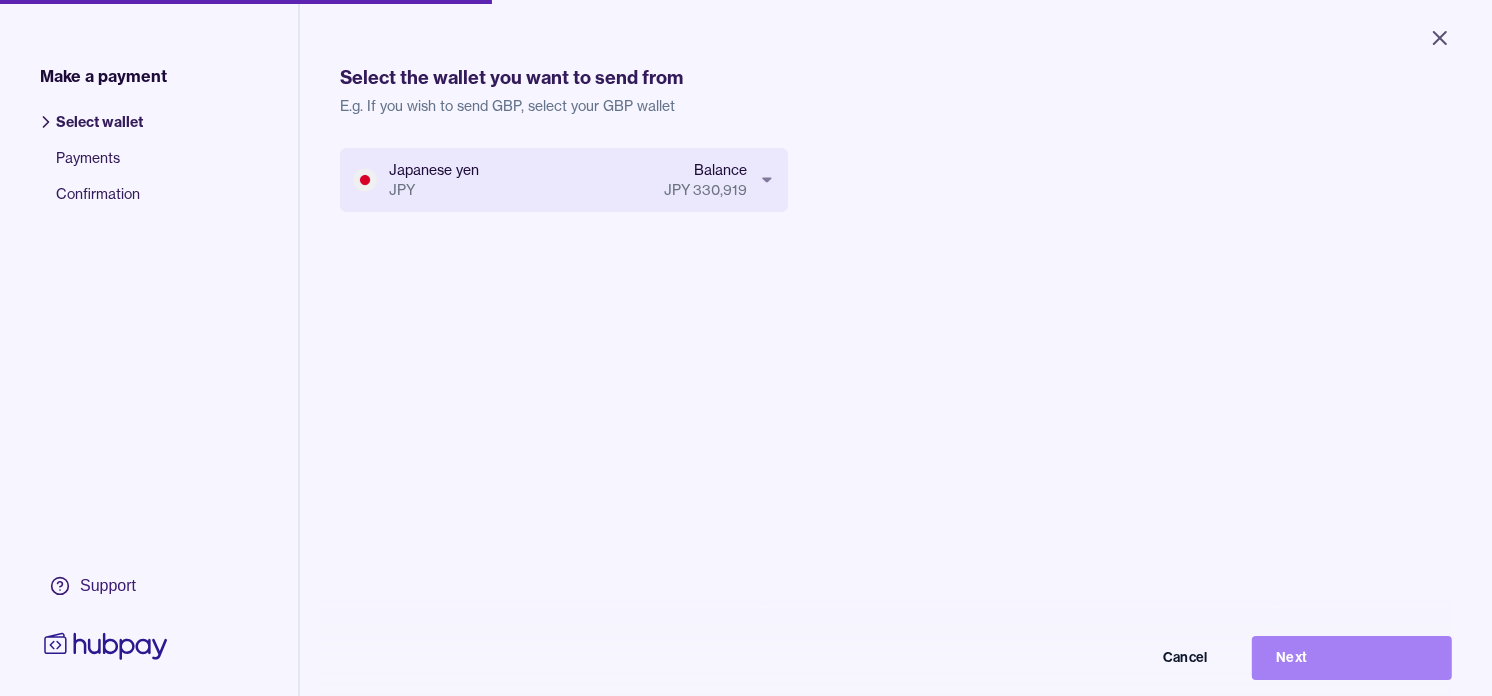 click on "Next" at bounding box center [1352, 658] 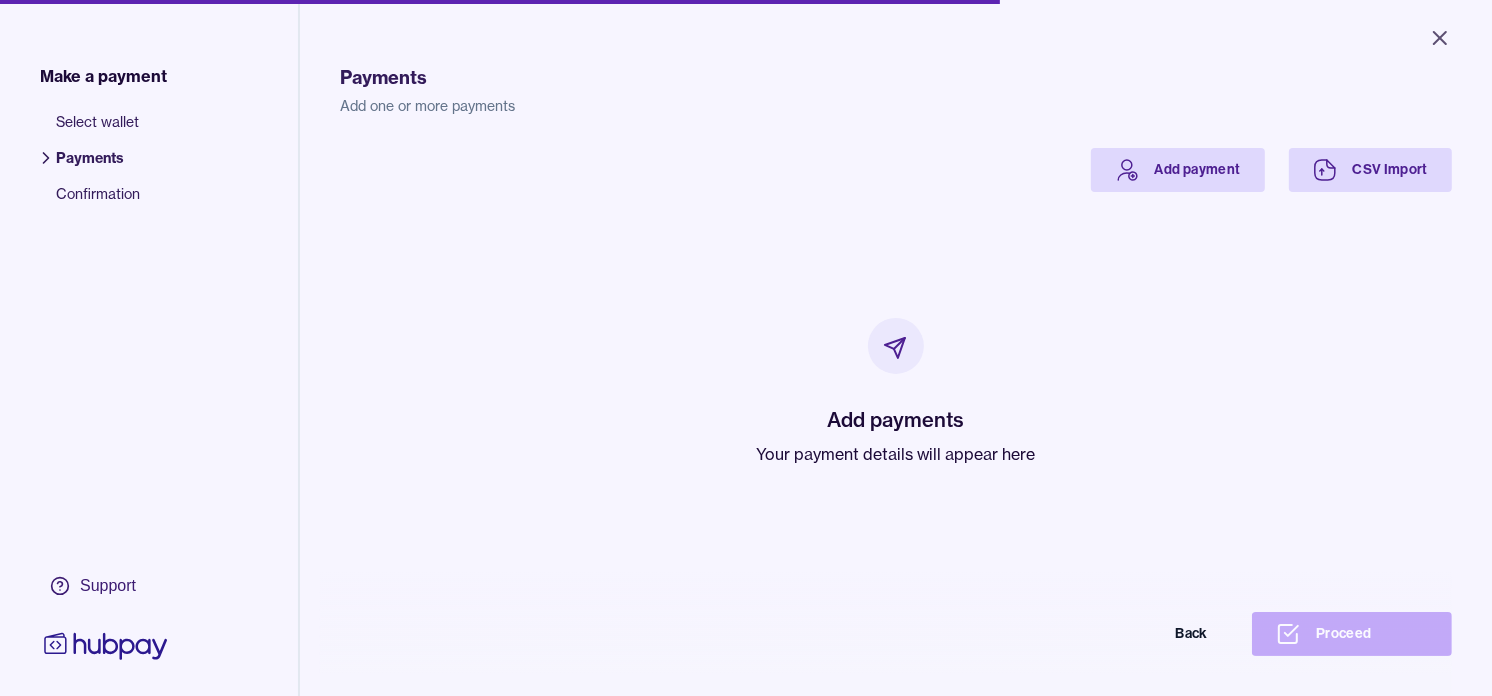 click on "Your payment details will appear here" at bounding box center (896, 454) 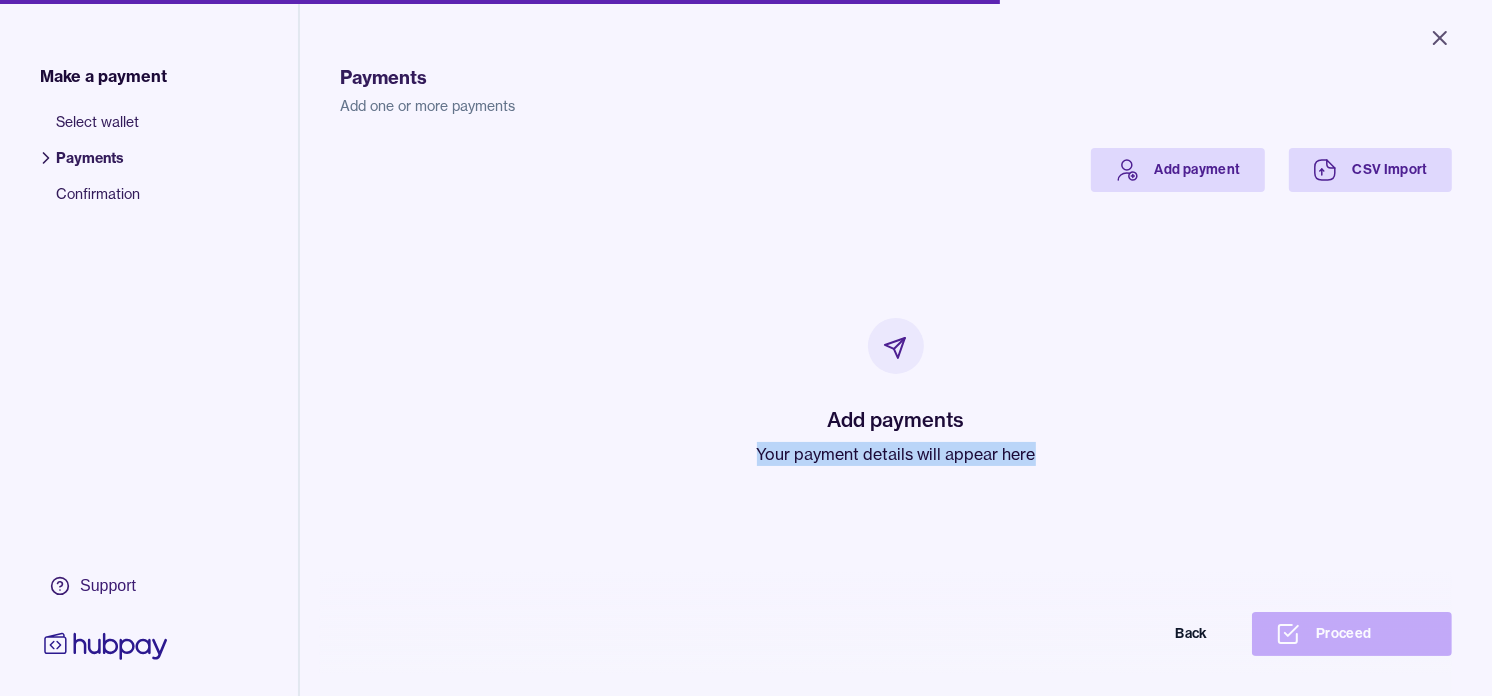 click on "Your payment details will appear here" at bounding box center (896, 454) 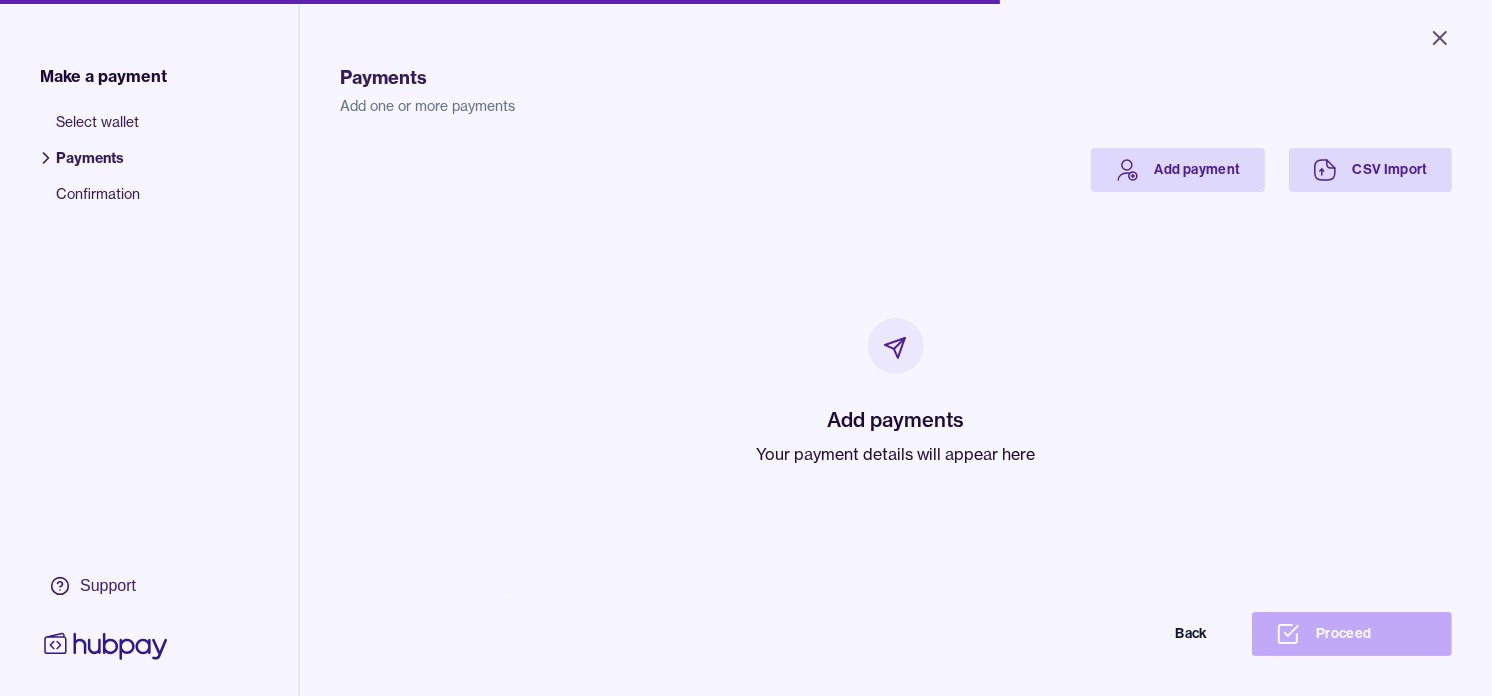 drag, startPoint x: 870, startPoint y: 450, endPoint x: 716, endPoint y: 338, distance: 190.4206 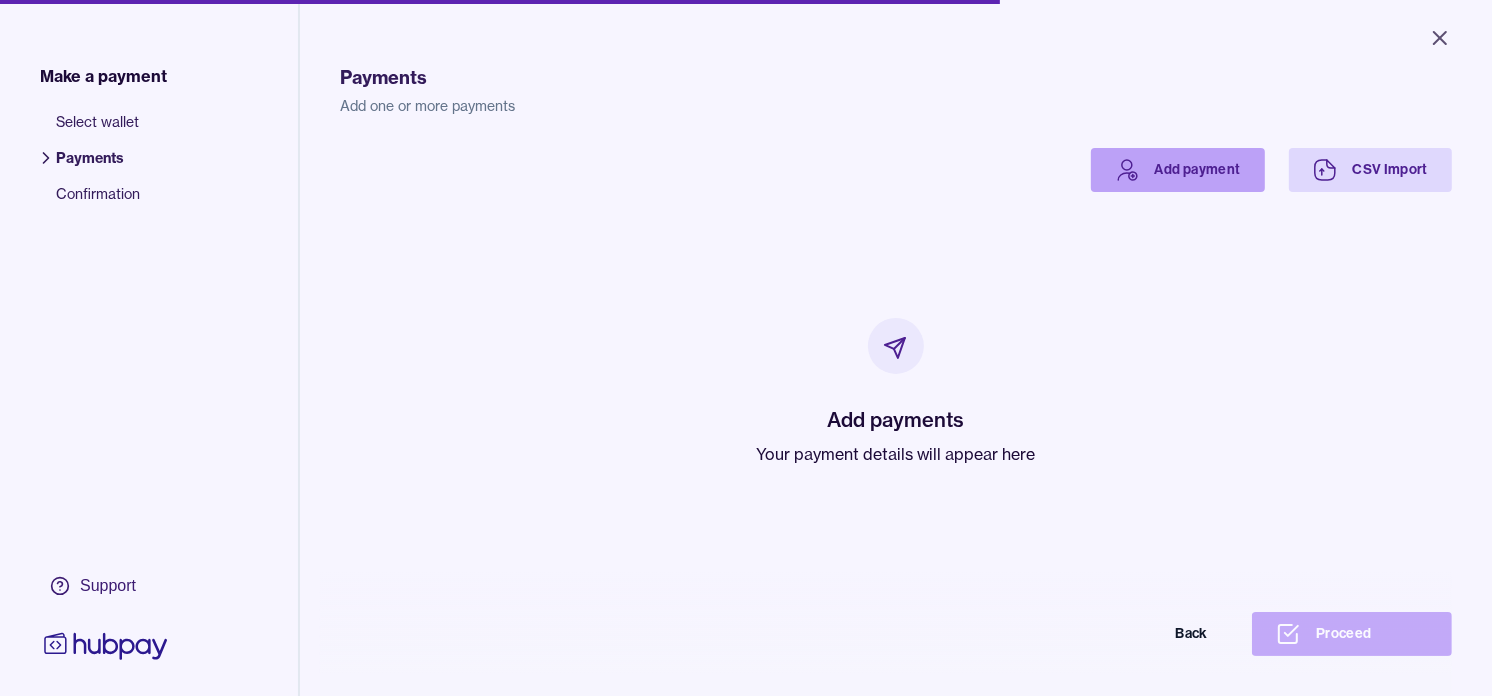 click on "Add payment" at bounding box center [1178, 170] 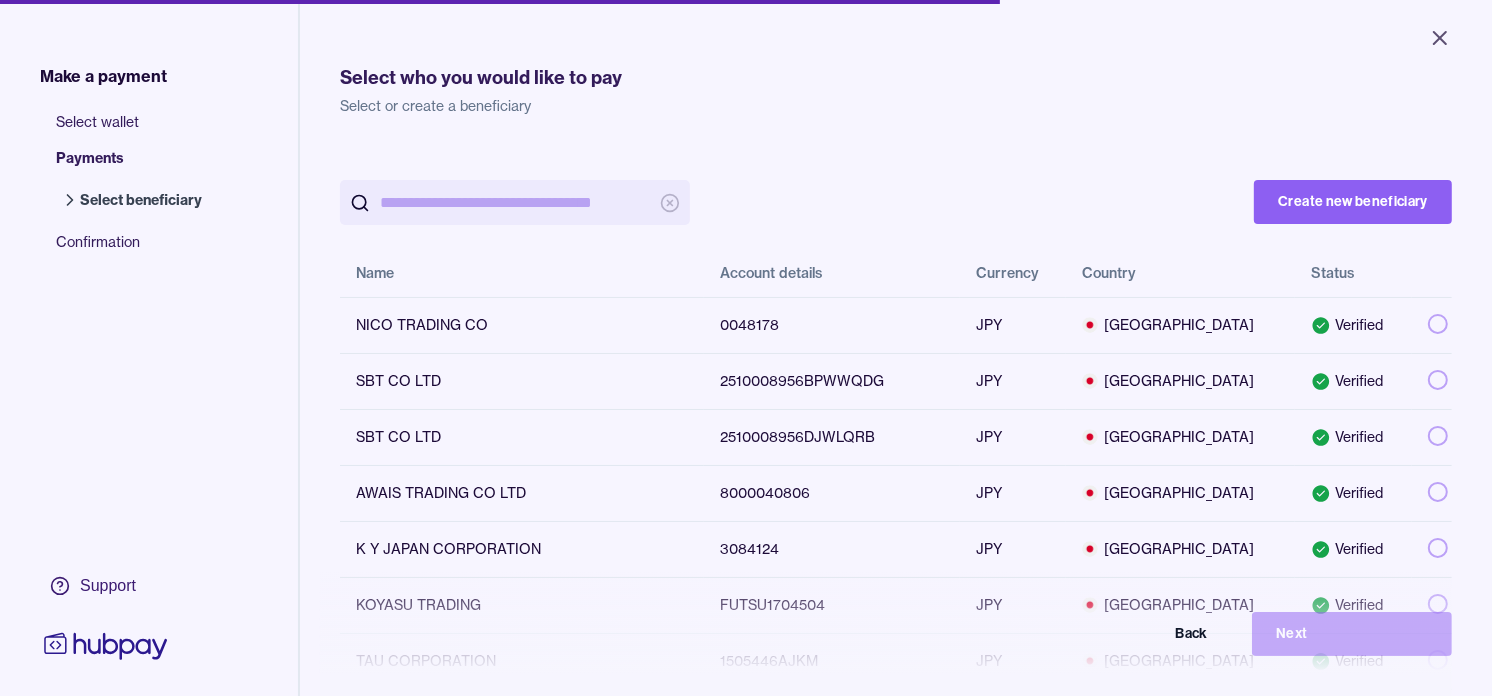 click at bounding box center [515, 202] 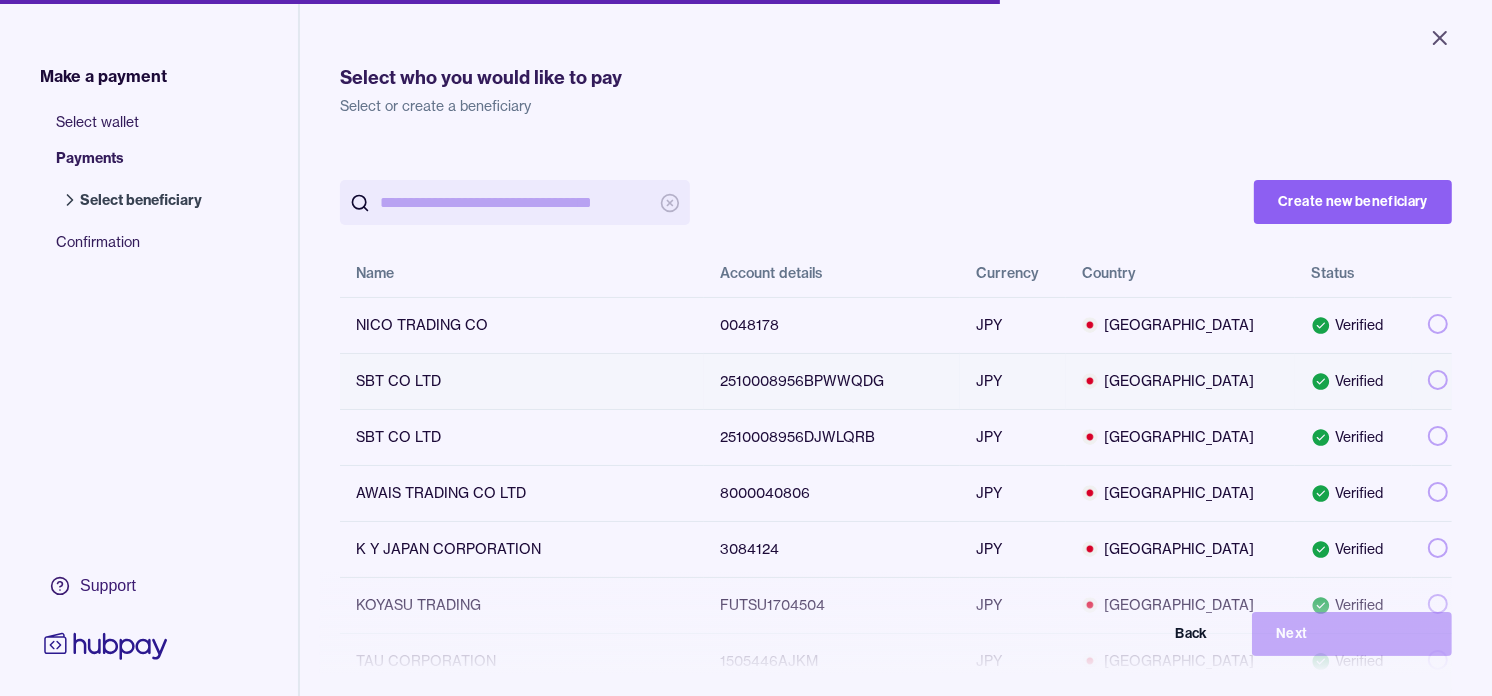 paste on "**********" 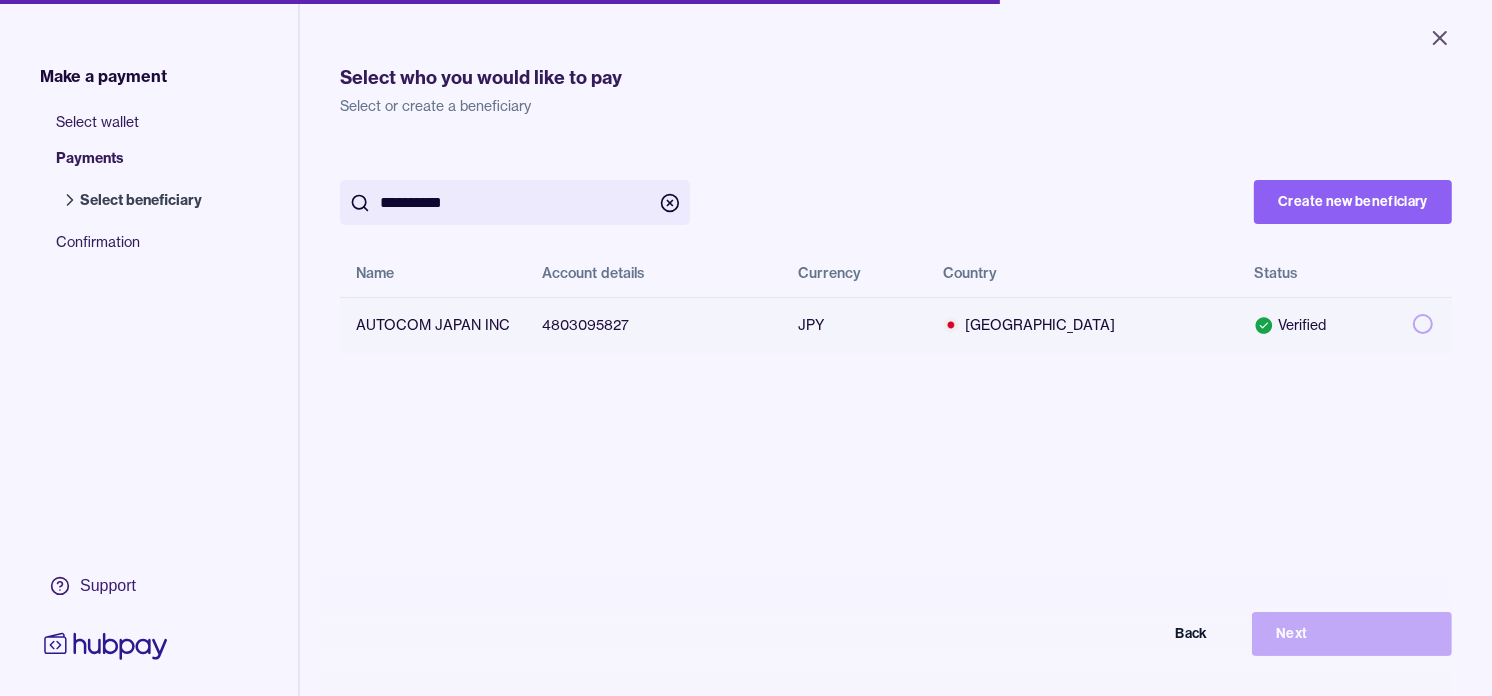 type on "**********" 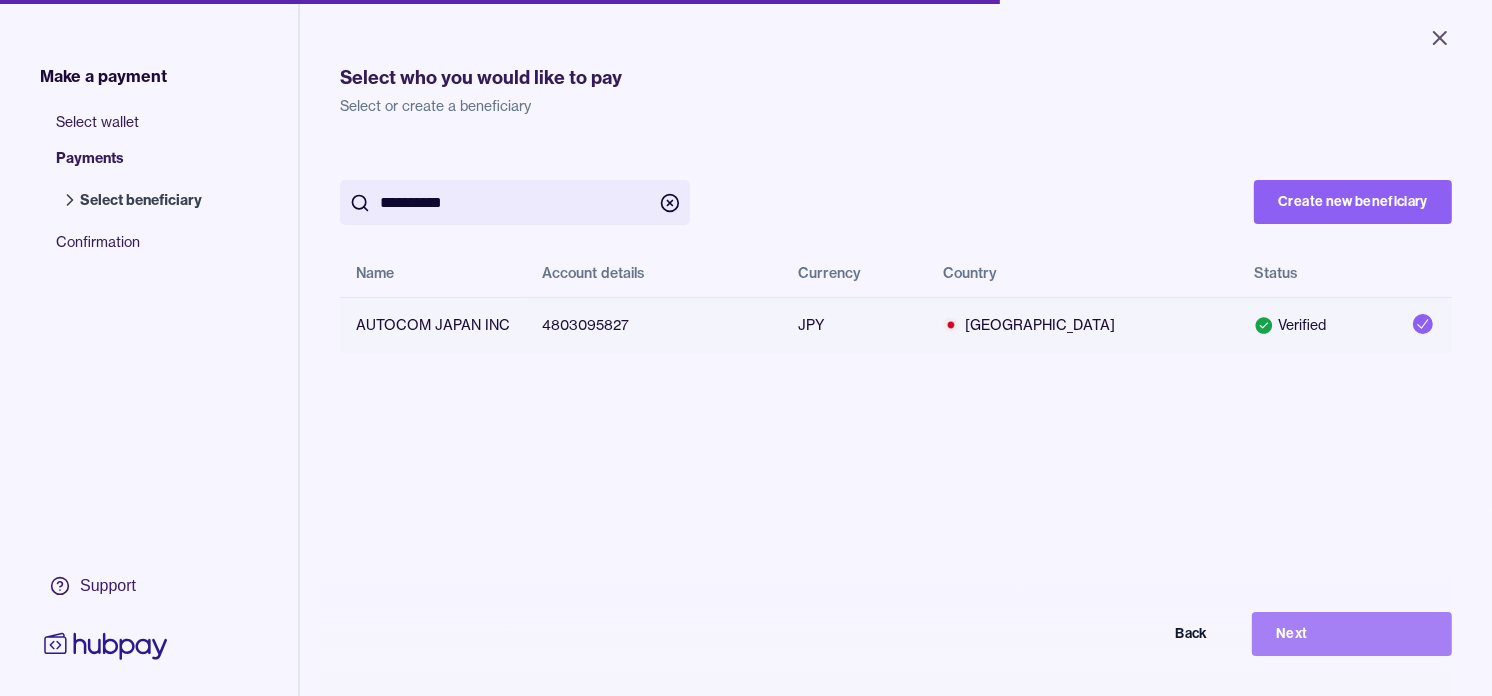 click on "Next" at bounding box center (1352, 634) 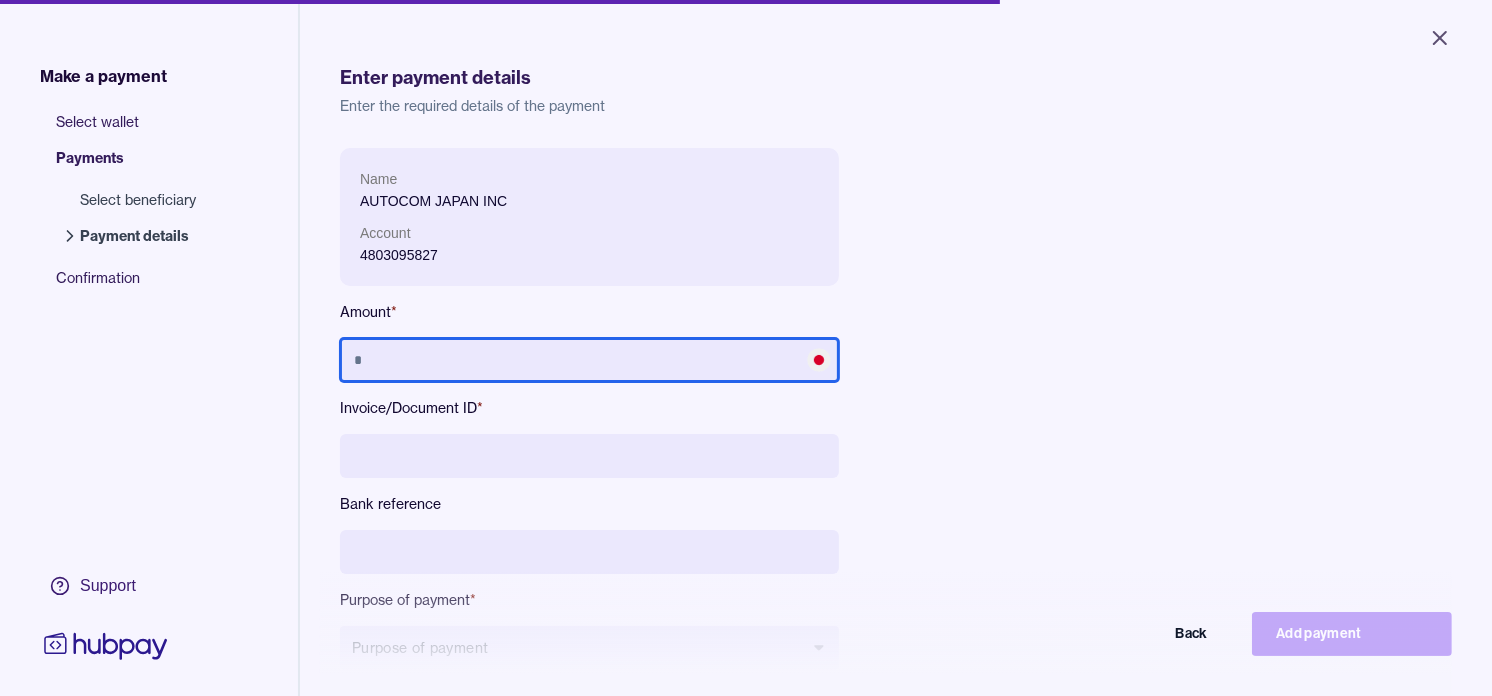 click at bounding box center (589, 360) 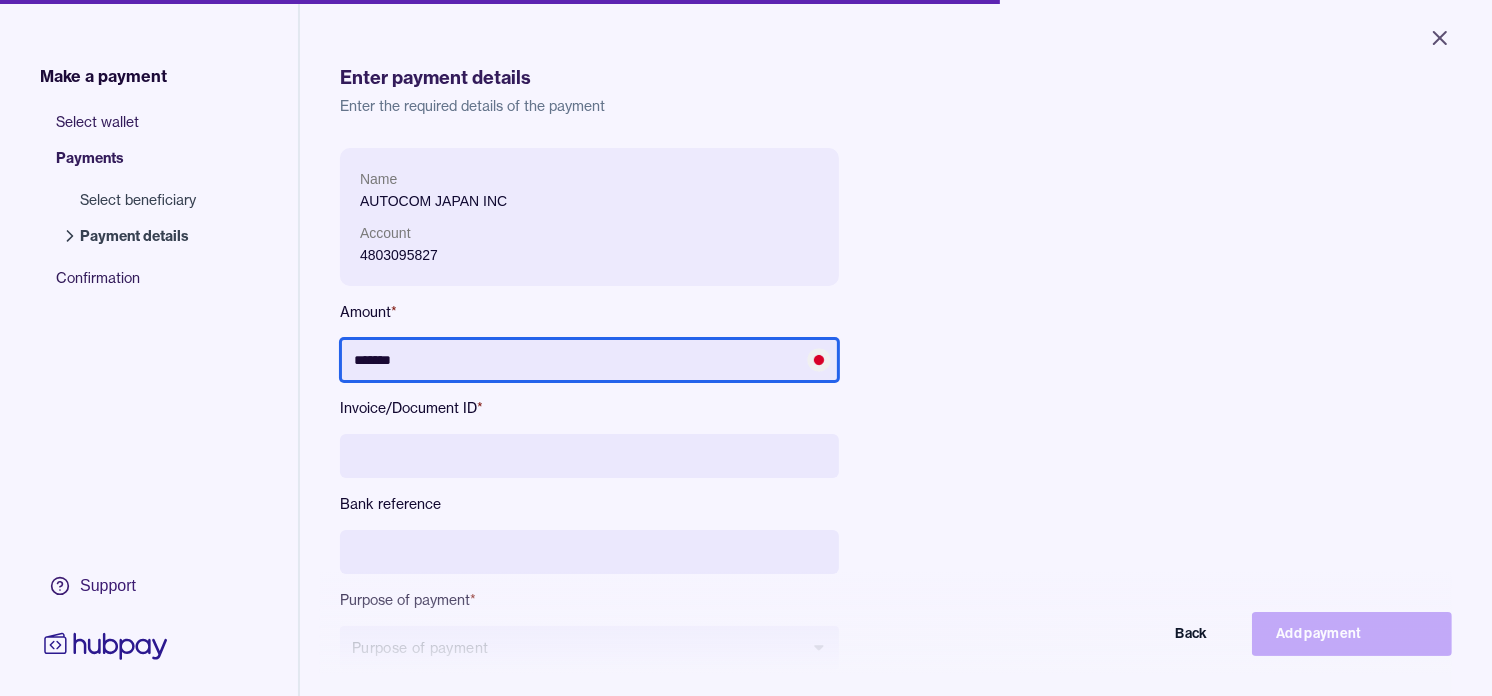 type on "*******" 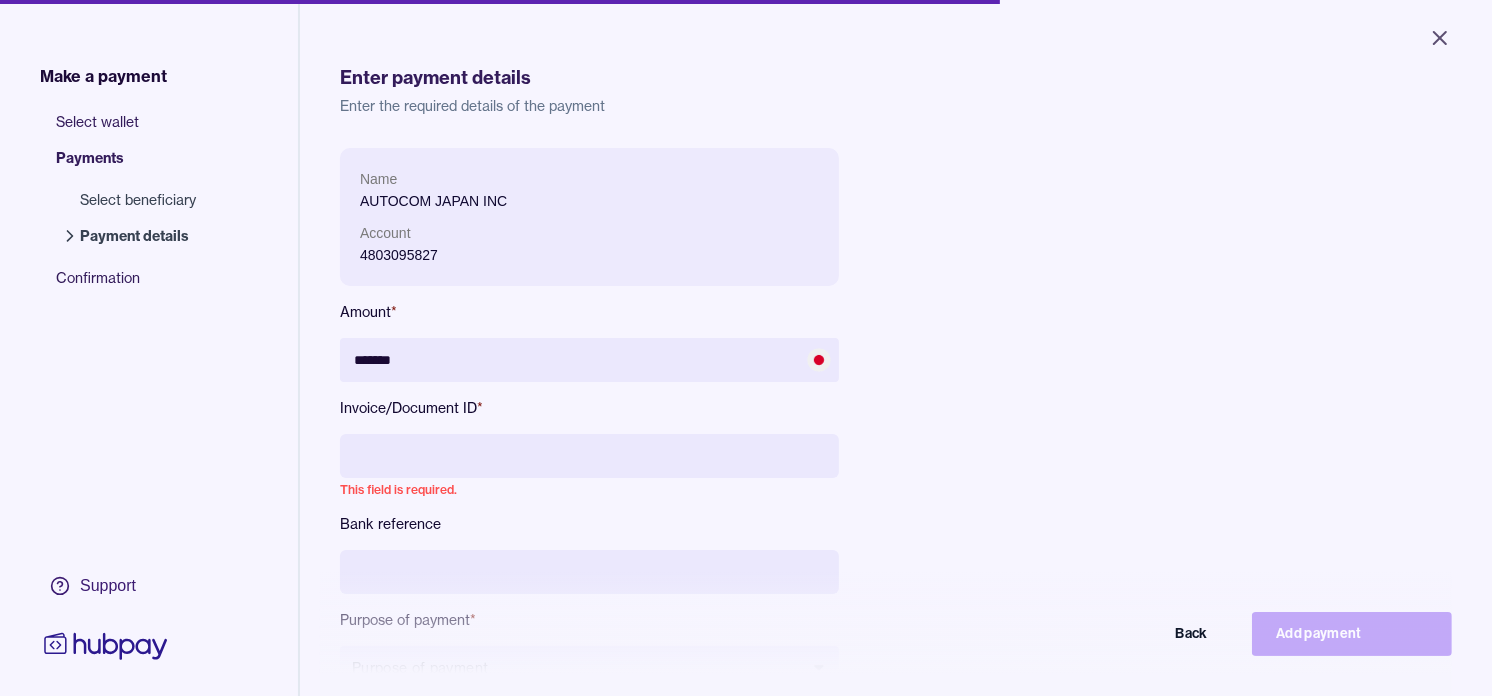 paste on "**********" 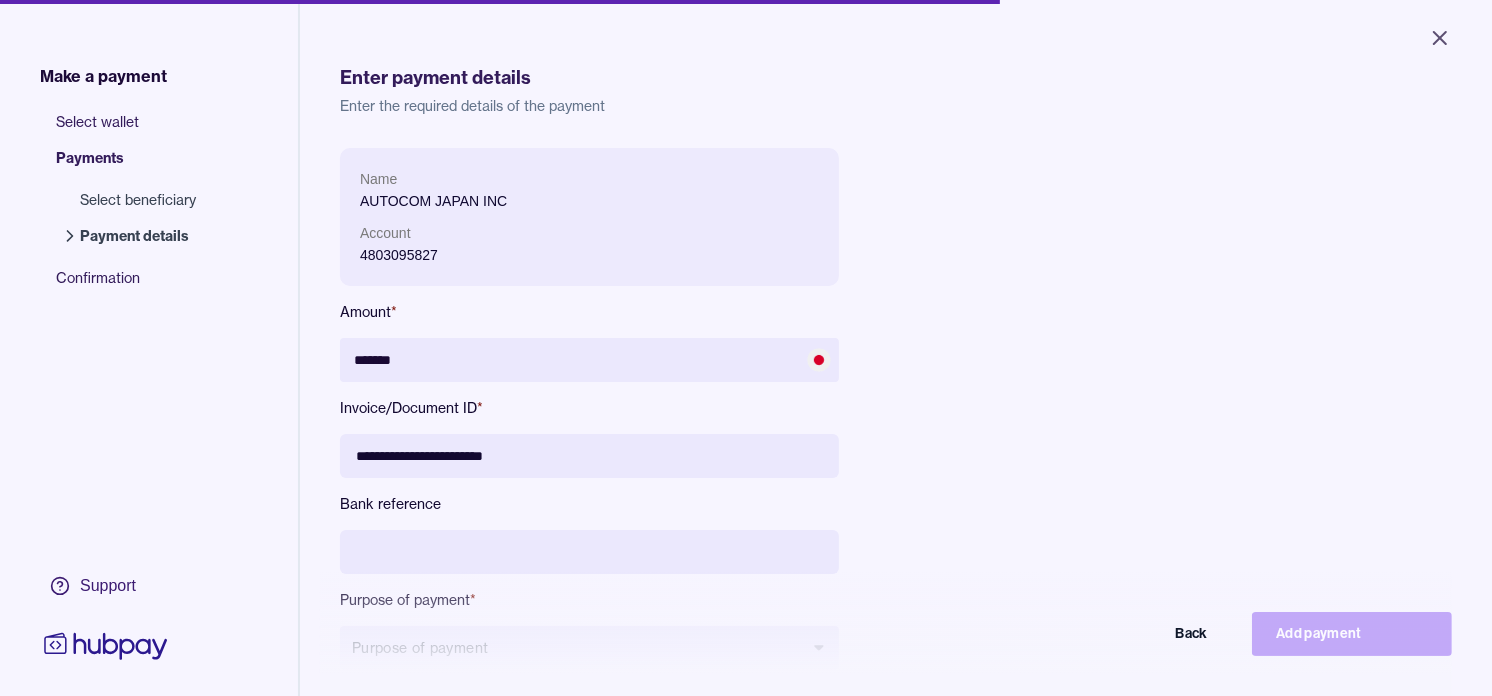 click on "**********" at bounding box center [589, 456] 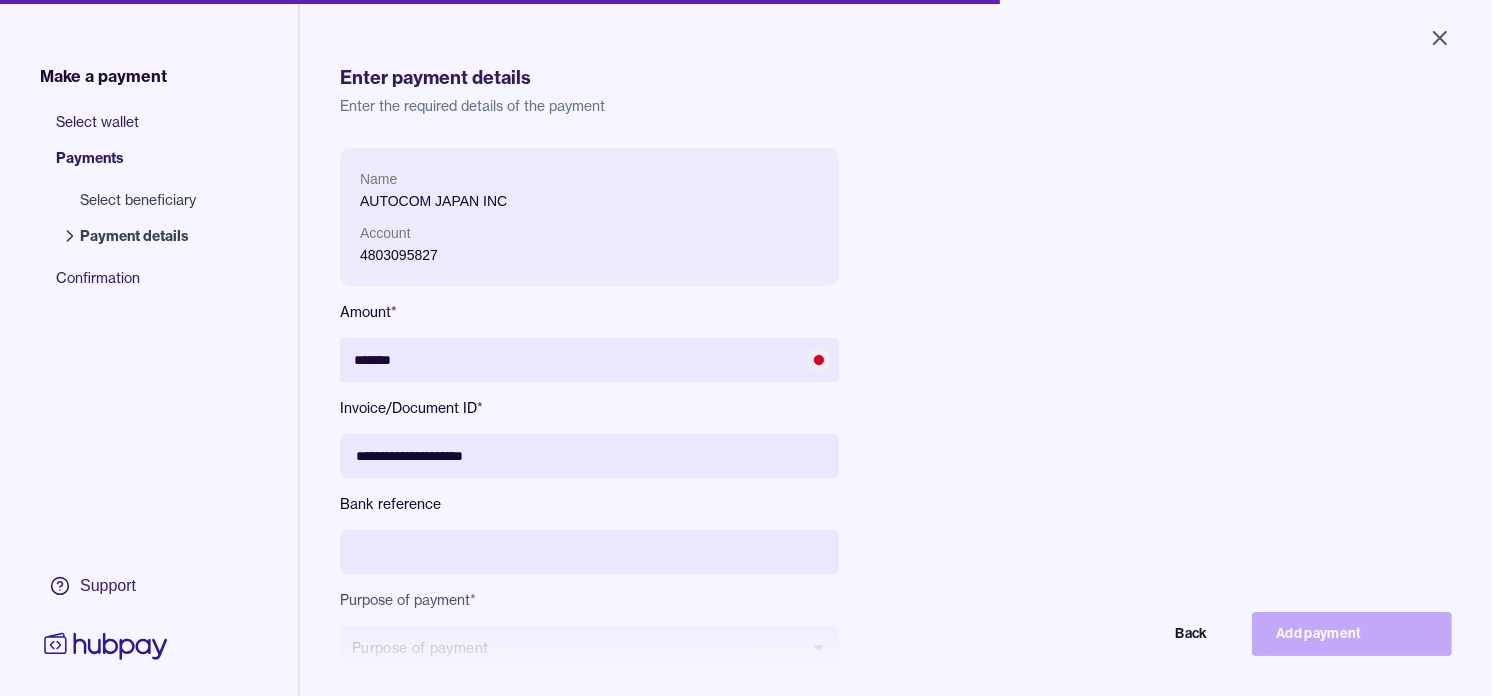 type on "**********" 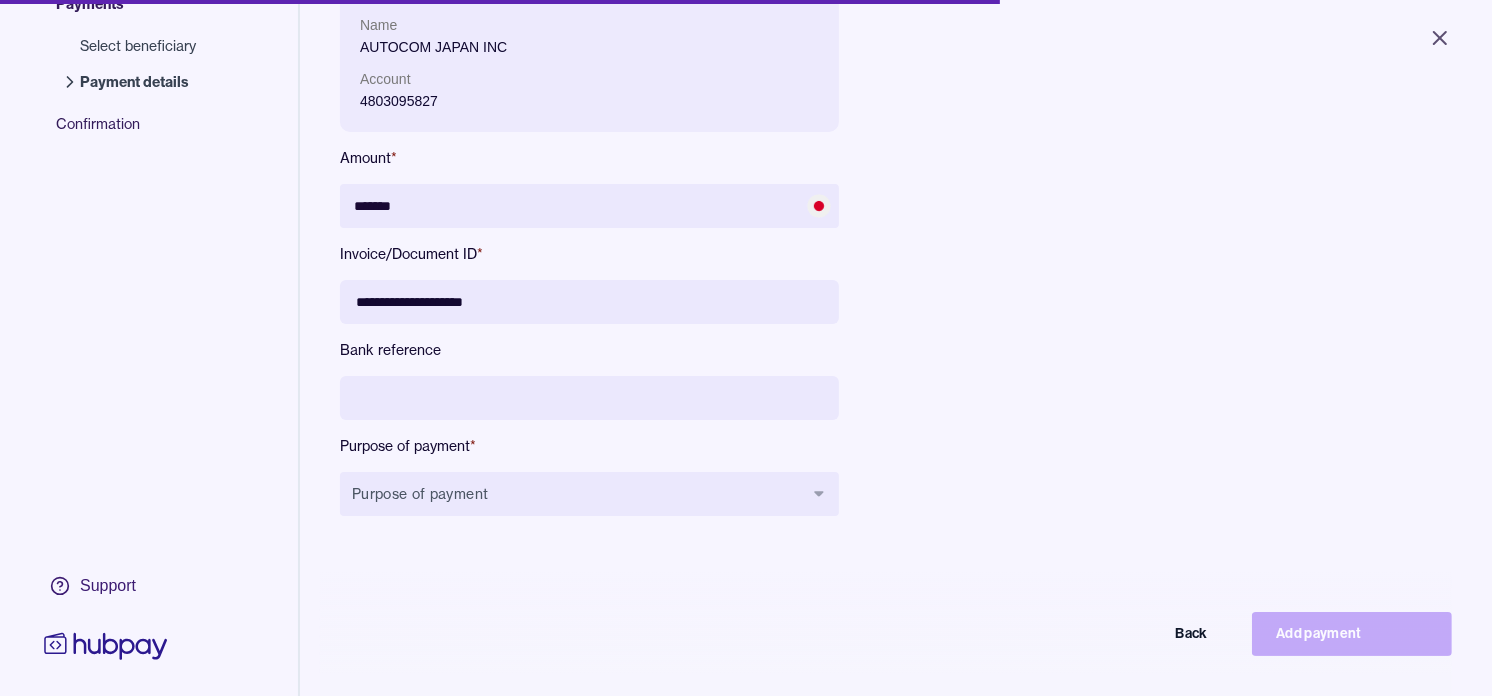 scroll, scrollTop: 222, scrollLeft: 0, axis: vertical 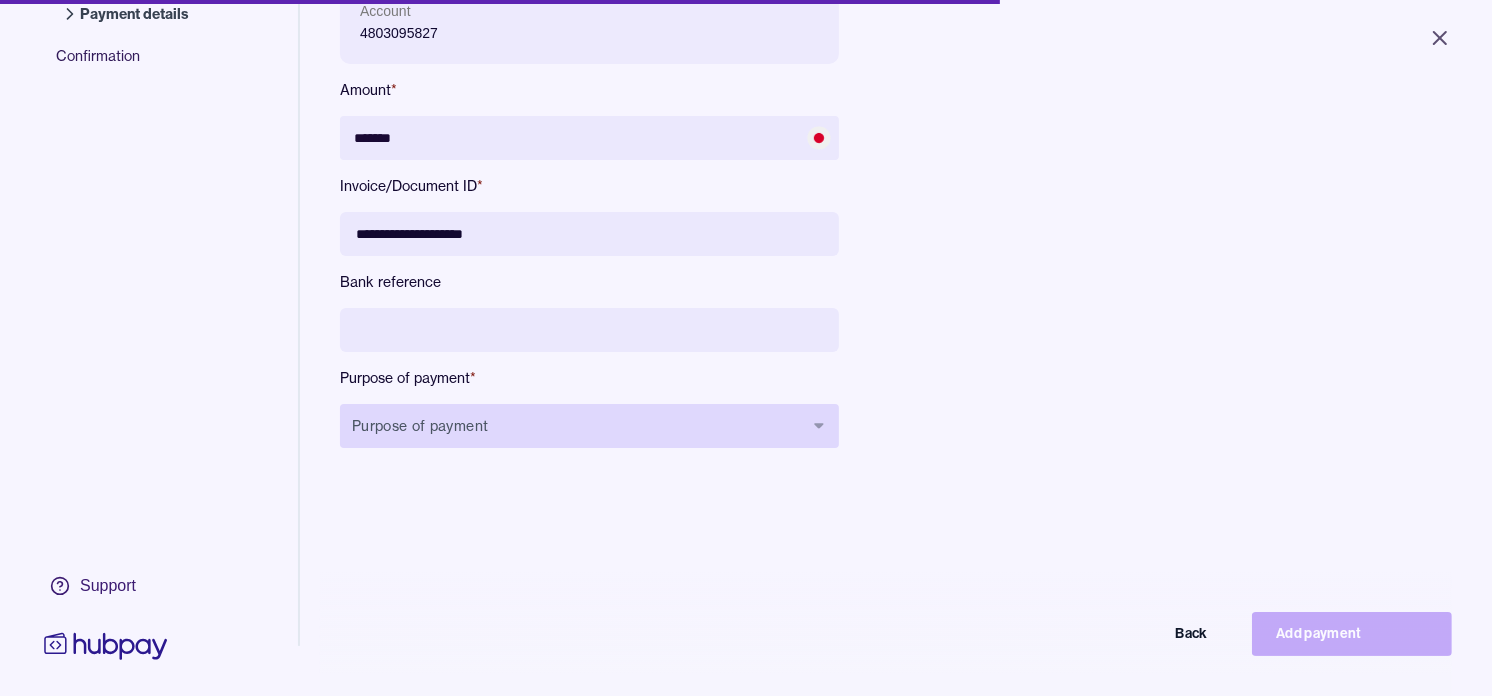 click on "Purpose of payment" at bounding box center (589, 426) 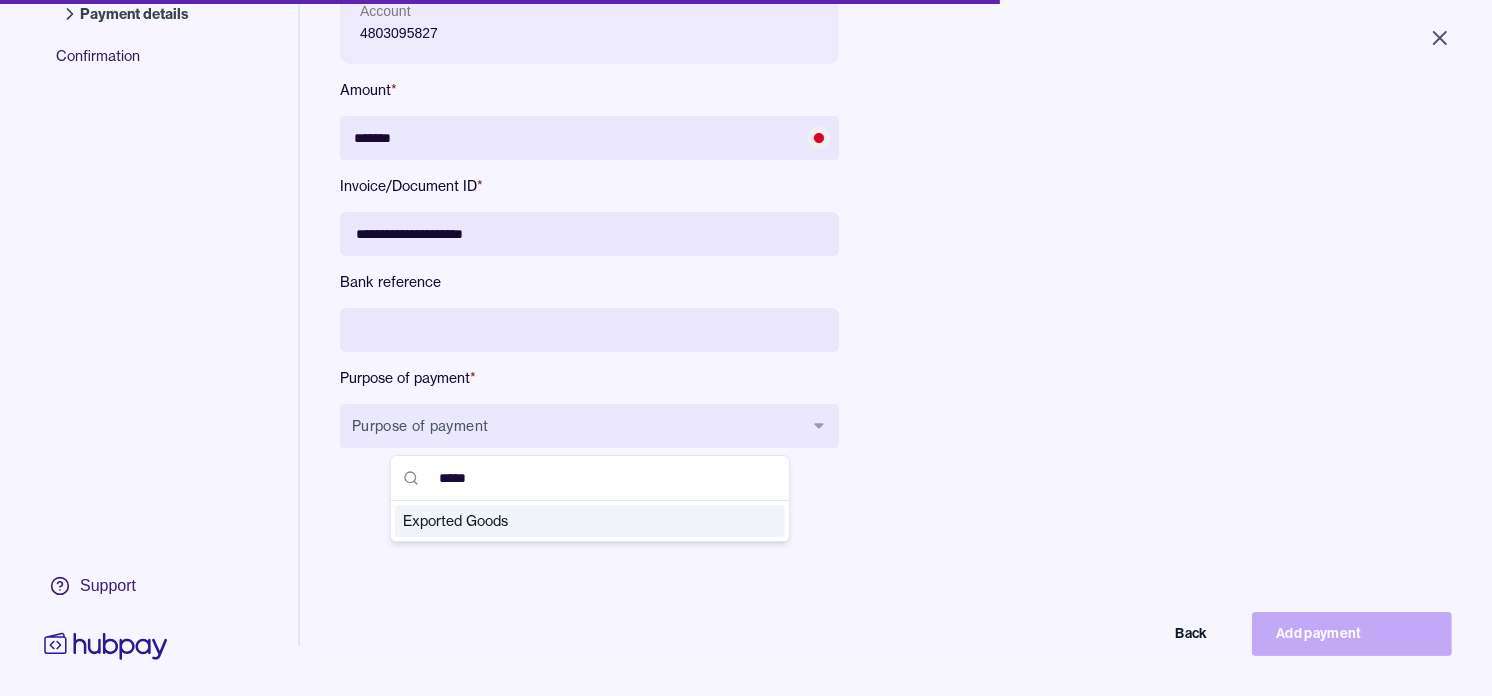 type on "*****" 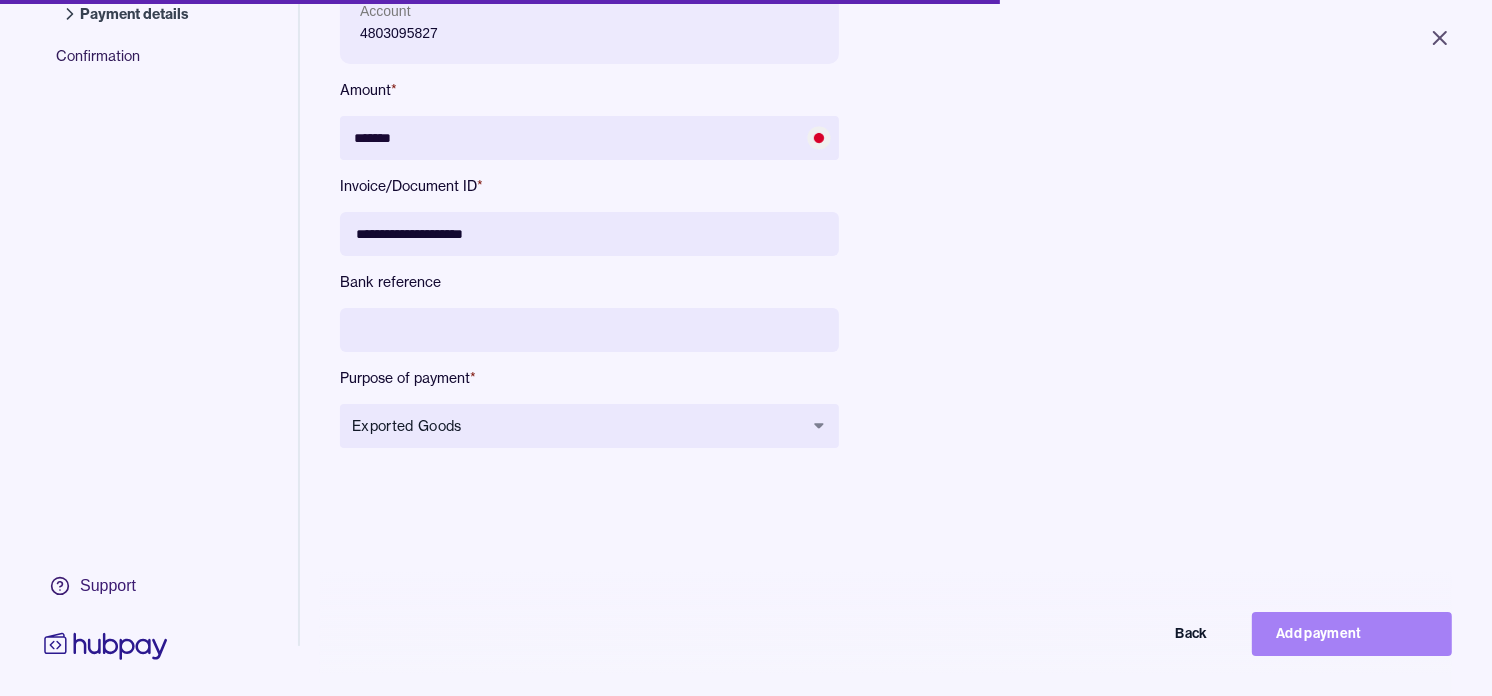click on "Add payment" at bounding box center [1352, 634] 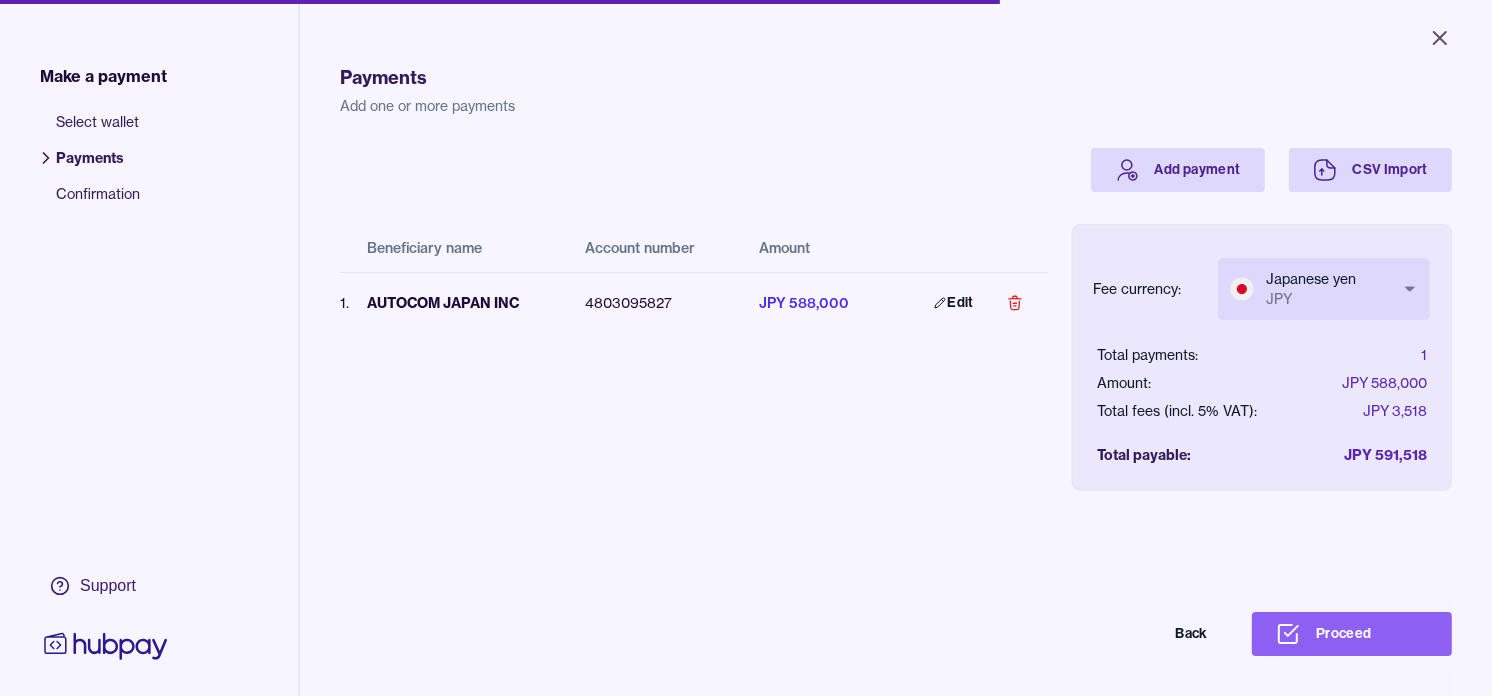 click on "Close Make a payment Select wallet Payments Confirmation Support Payments Add one or more payments Add payment CSV Import Beneficiary name Account number Amount 1 . AUTOCOM JAPAN INC 4803095827 JPY 588,000 Edit Fee currency: Japanese yen JPY *** *** Total payments: 1 Amount: JPY 588,000 Total fees (incl. 5% VAT): JPY 3,518 Total payable: JPY 591,518 Back Proceed Payment | Hubpay" at bounding box center (746, 348) 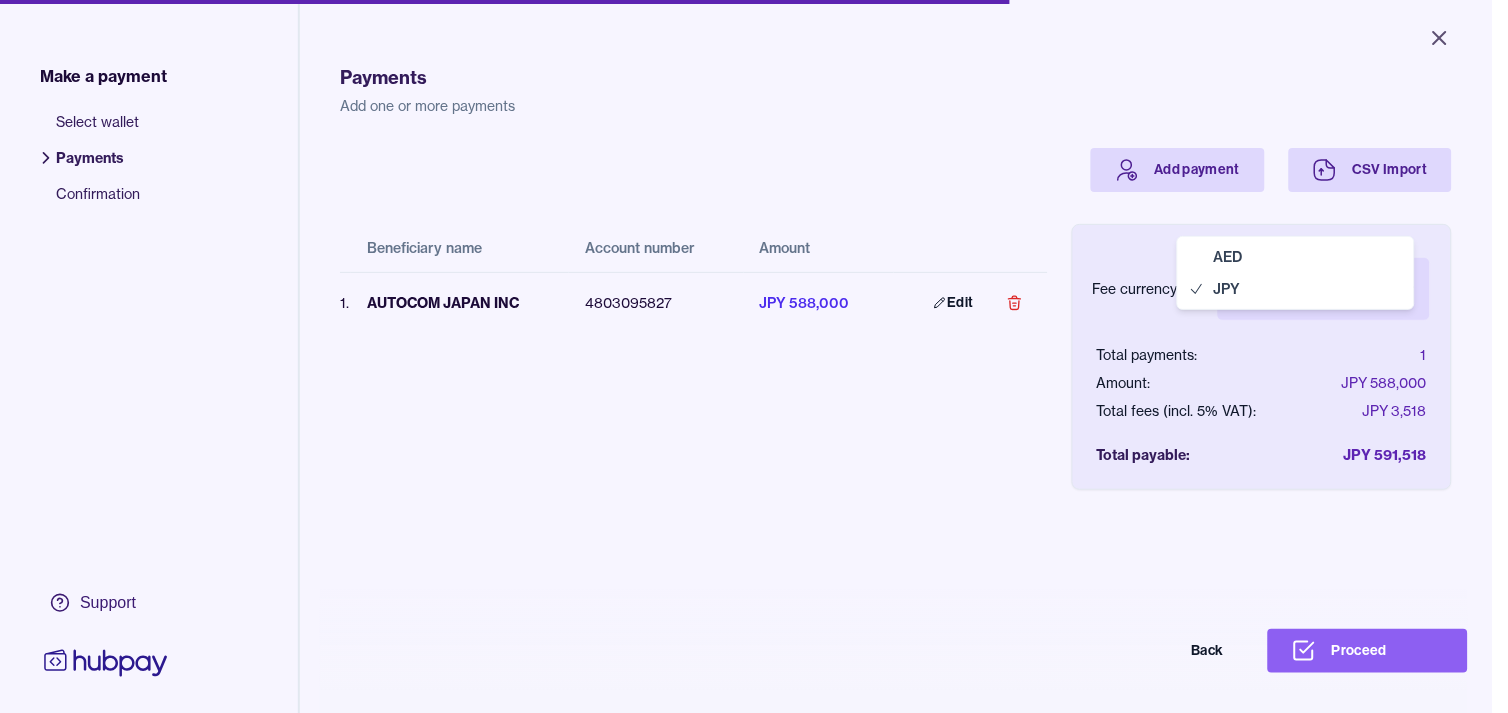 select on "***" 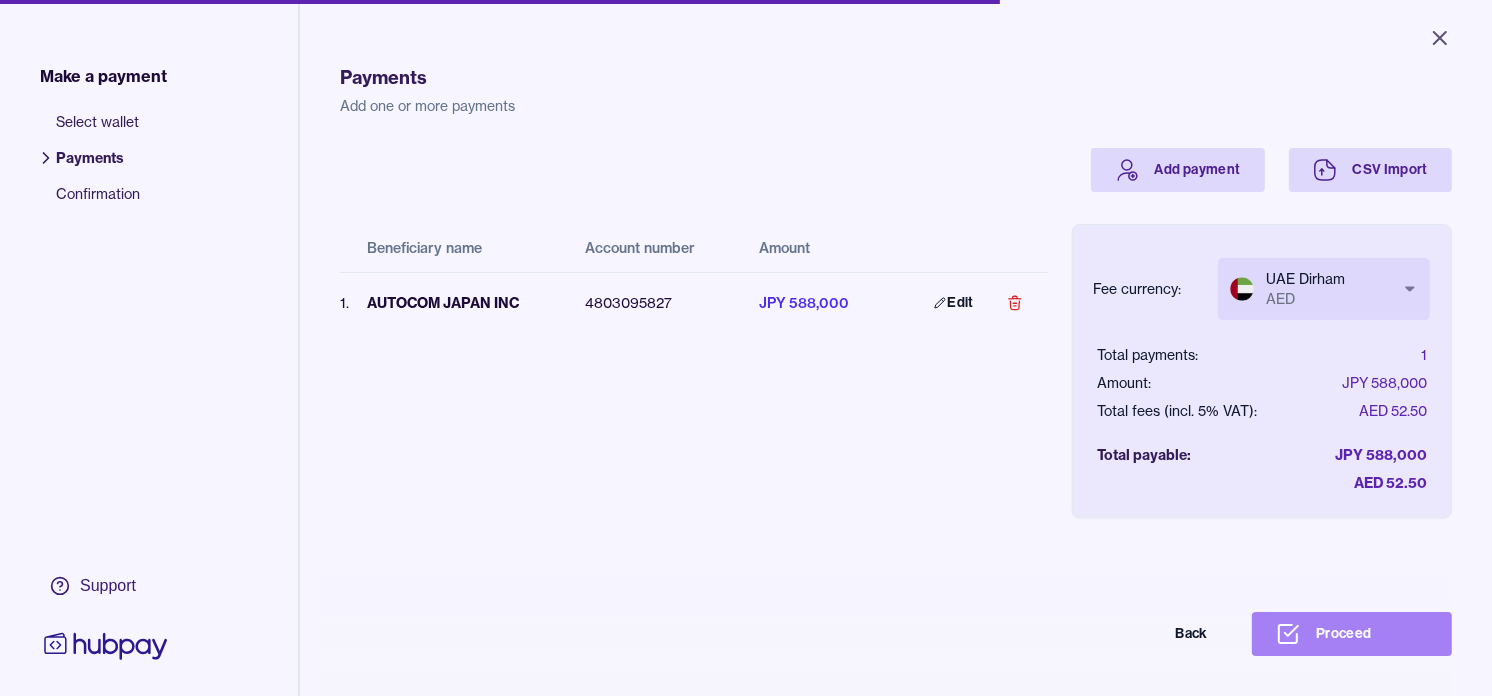 click on "Proceed" at bounding box center (1352, 634) 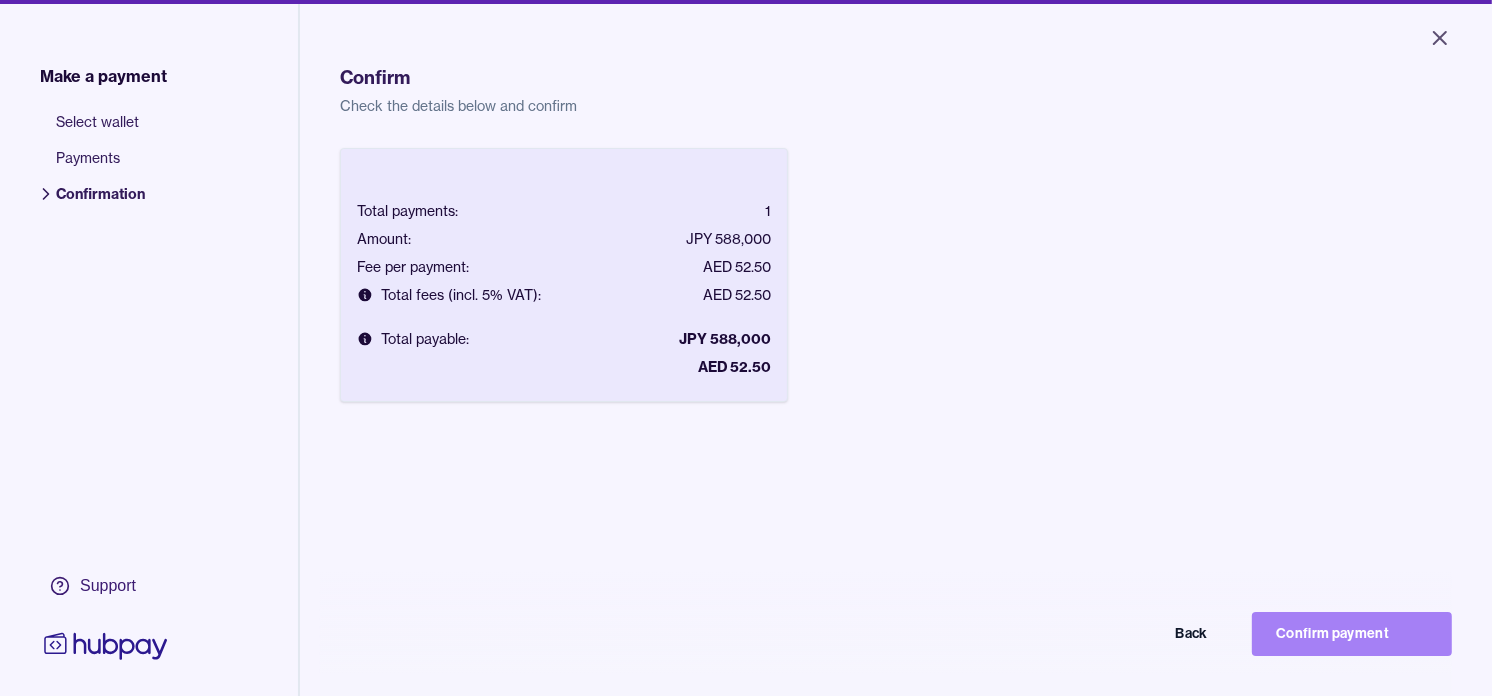 click on "Confirm payment" at bounding box center (1352, 634) 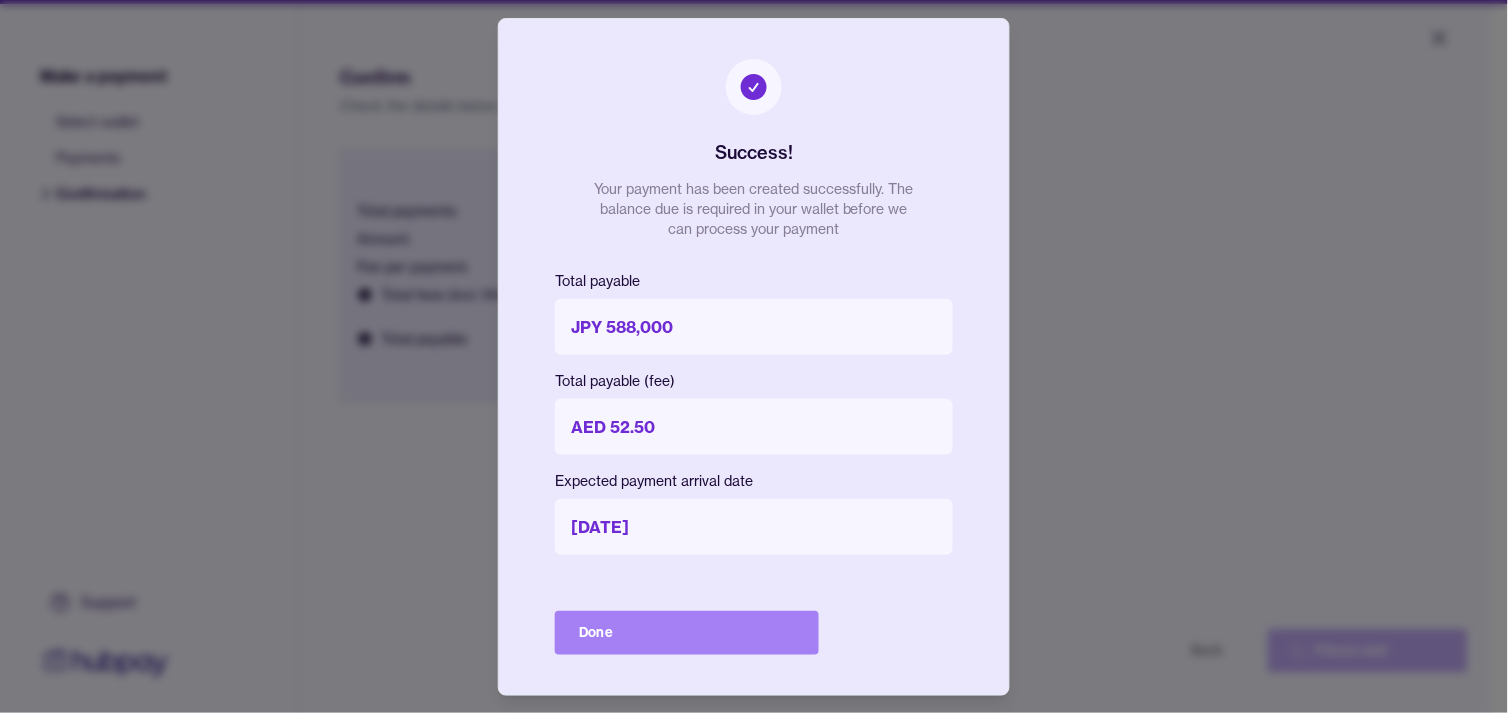 click on "Done" at bounding box center (687, 633) 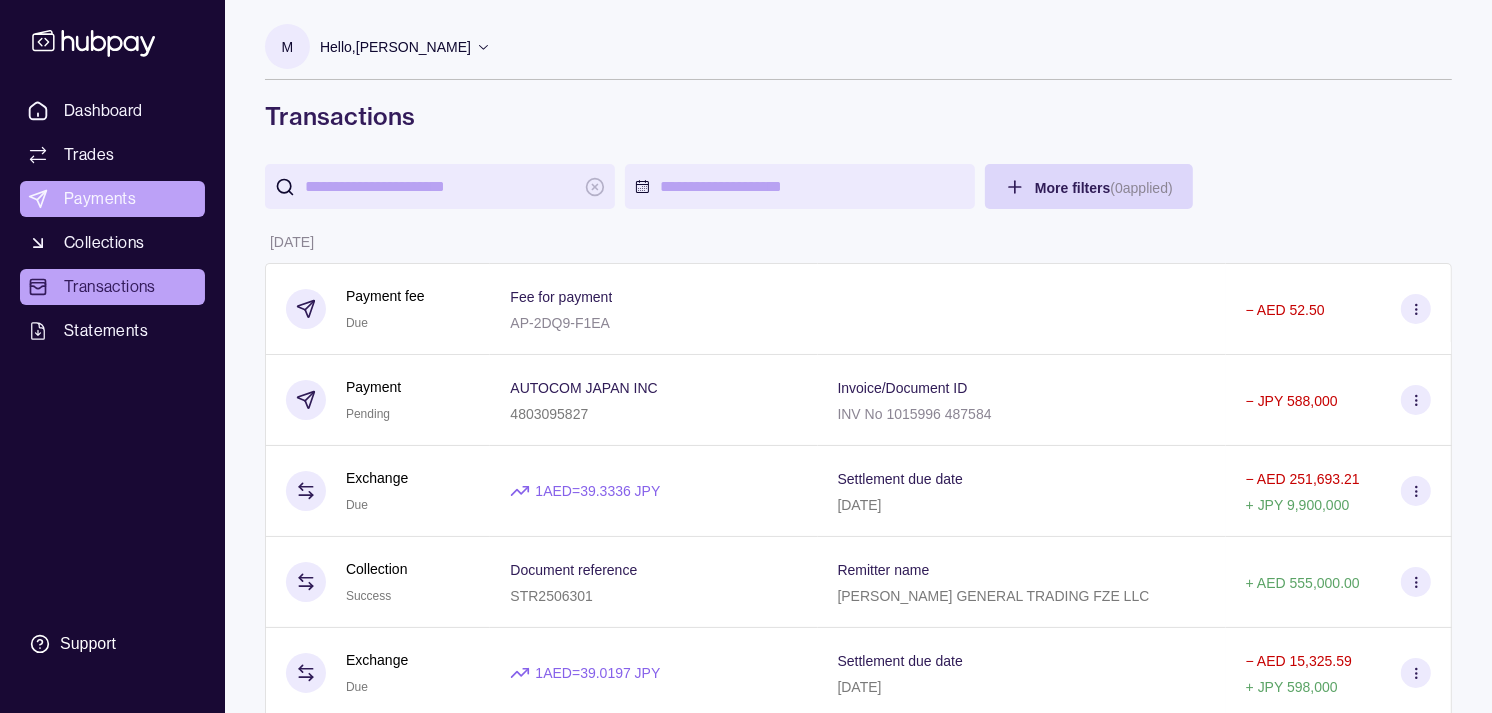 click on "Payments" at bounding box center (100, 199) 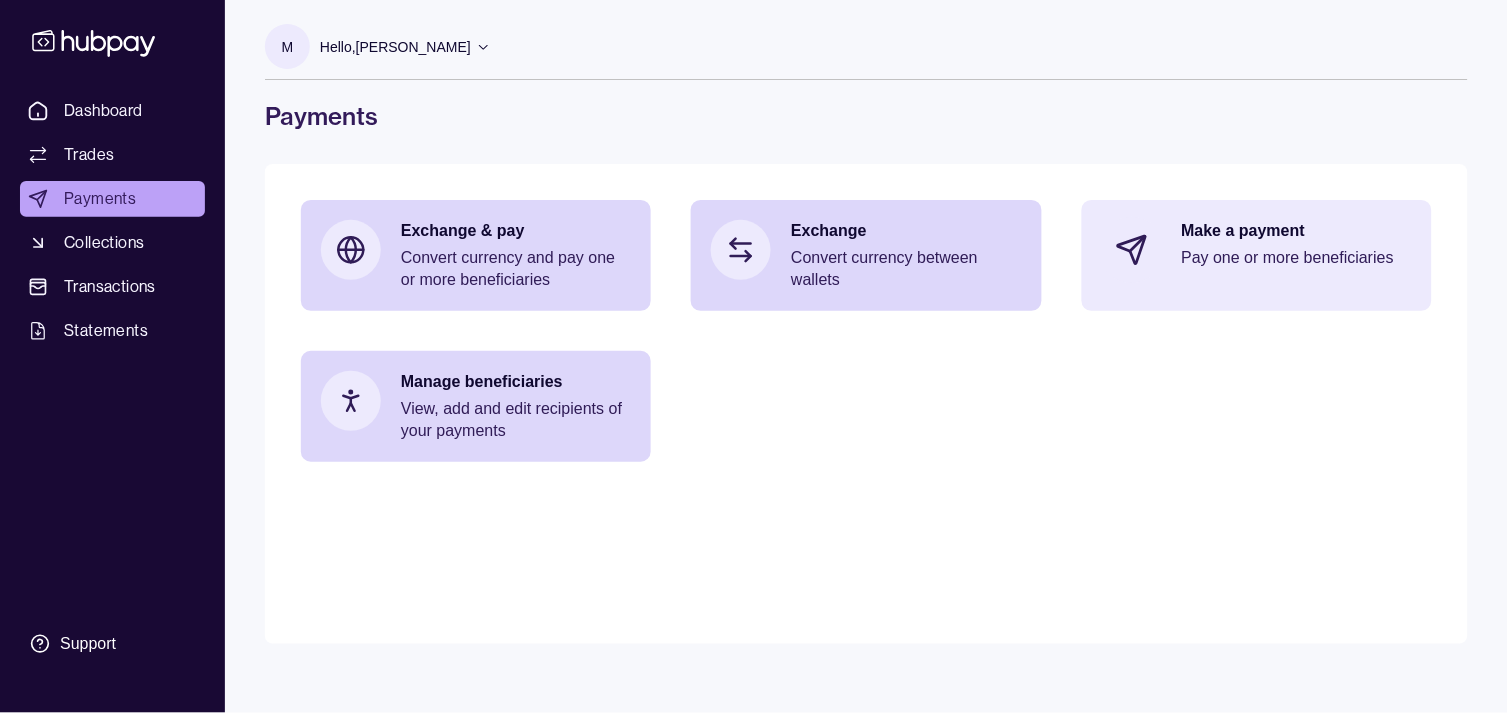 click on "Make a payment Pay one or more beneficiaries" at bounding box center [1297, 250] 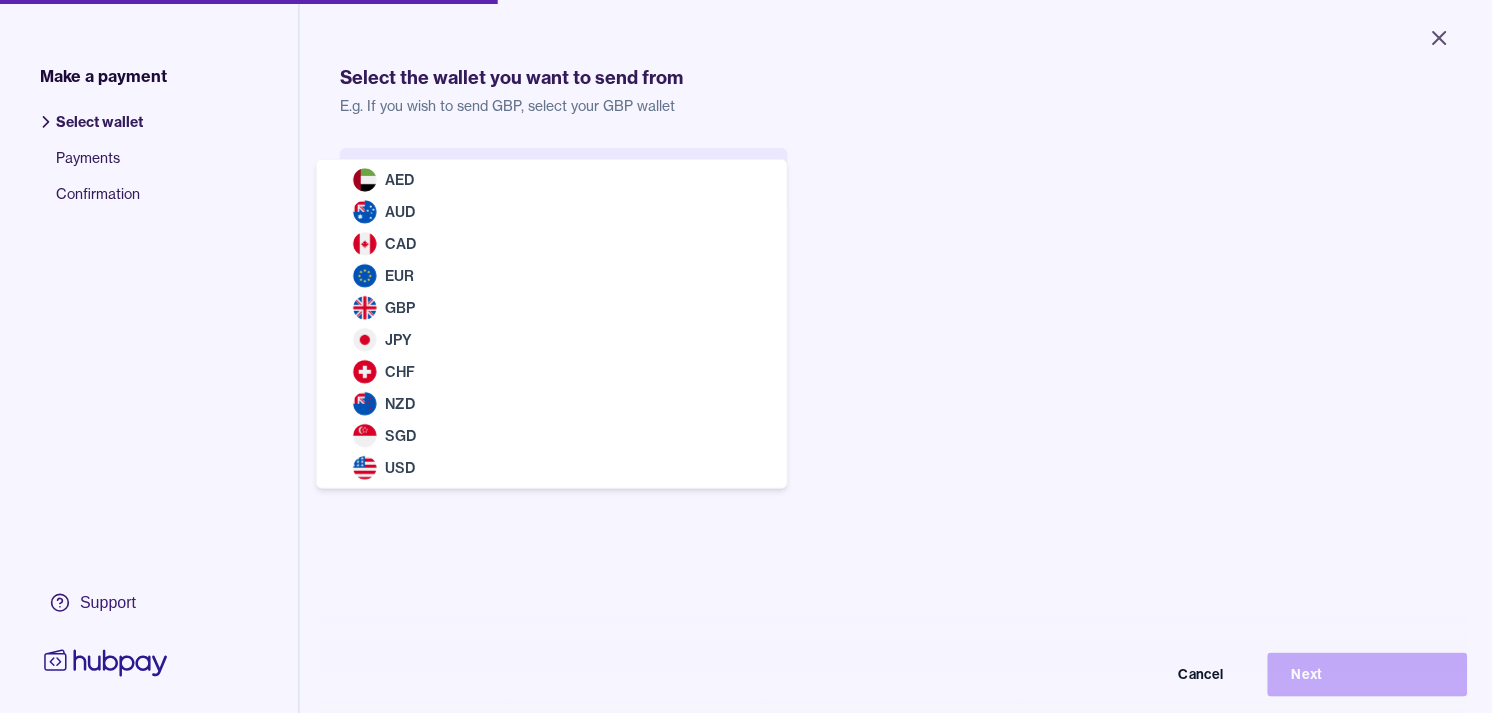 click on "Close Make a payment Select wallet Payments Confirmation Support Select the wallet you want to send from E.g. If you wish to send GBP, select your GBP wallet Select wallet Cancel Next Make a payment | Hubpay AED AUD CAD EUR GBP JPY CHF NZD SGD USD" at bounding box center (746, 356) 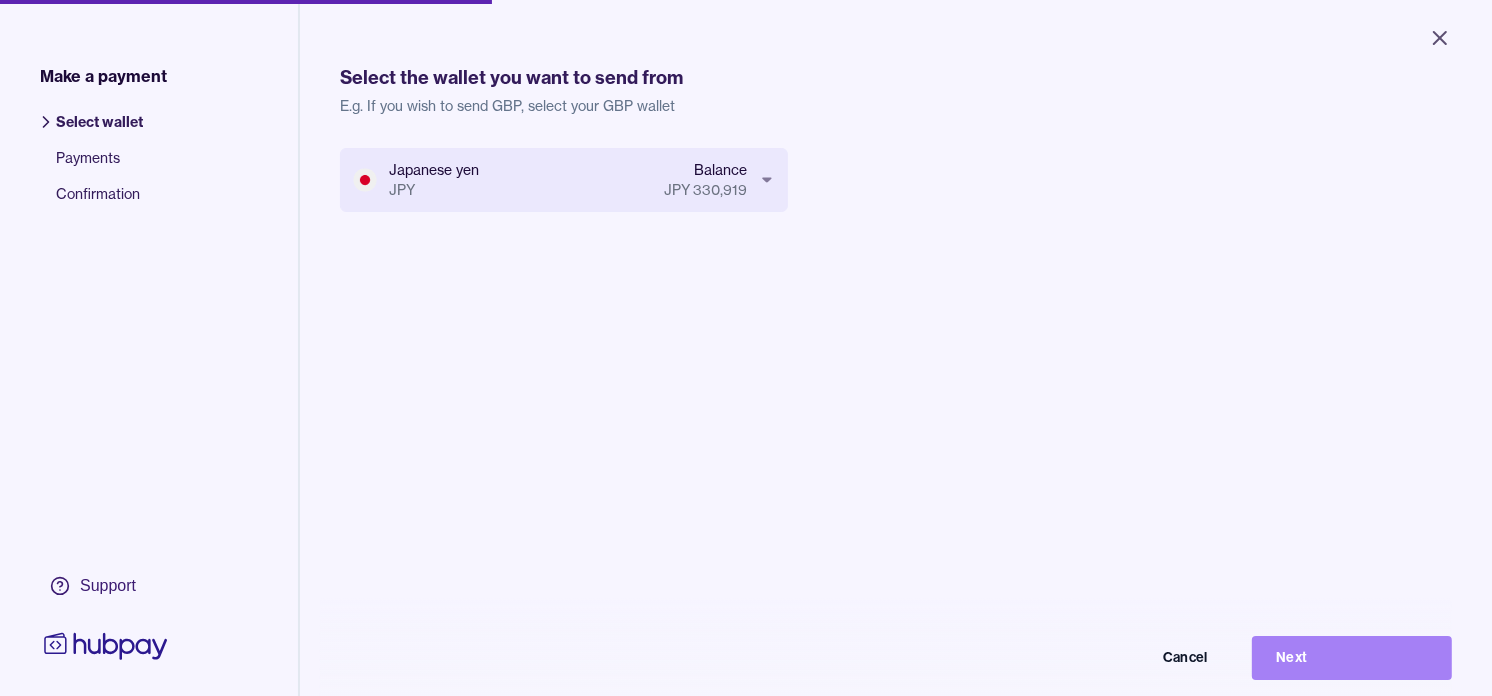 click on "Next" at bounding box center [1352, 658] 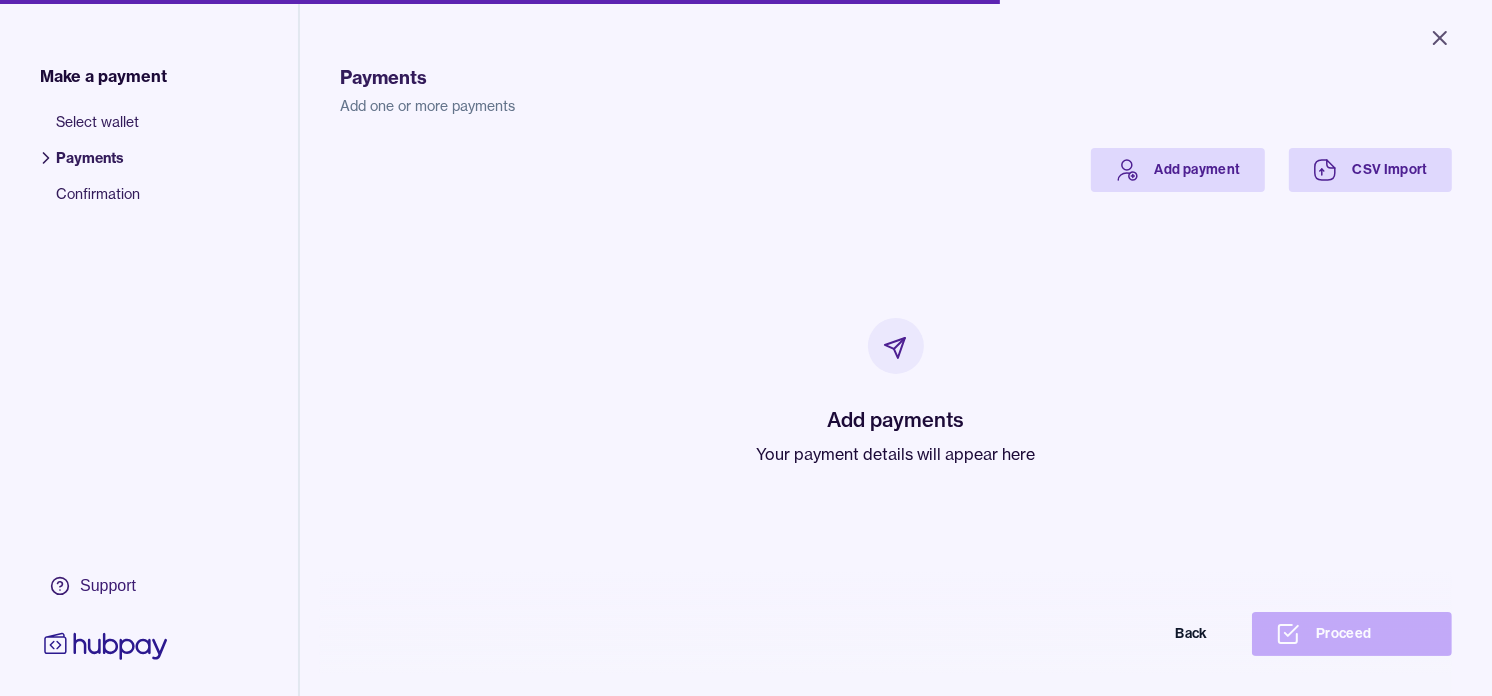 click on "Your payment details will appear here" at bounding box center (896, 454) 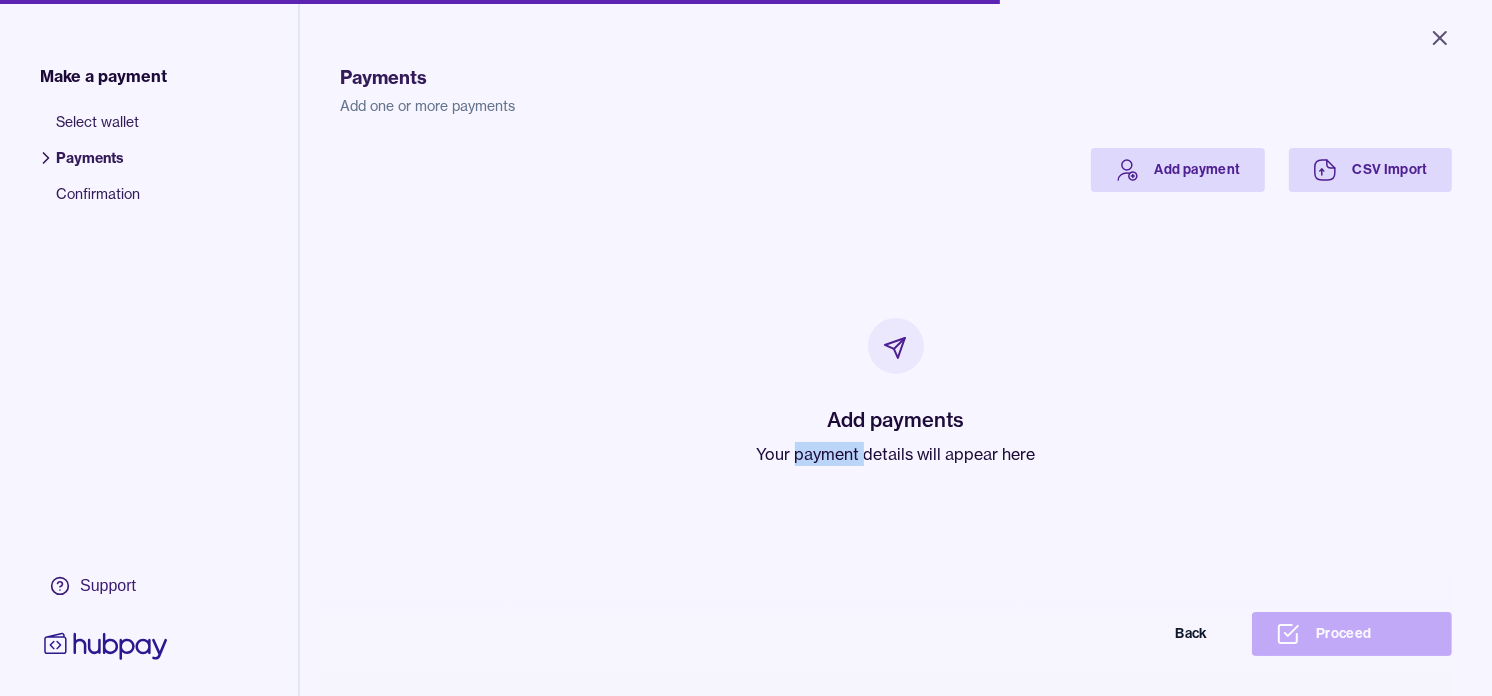 click on "Your payment details will appear here" at bounding box center (896, 454) 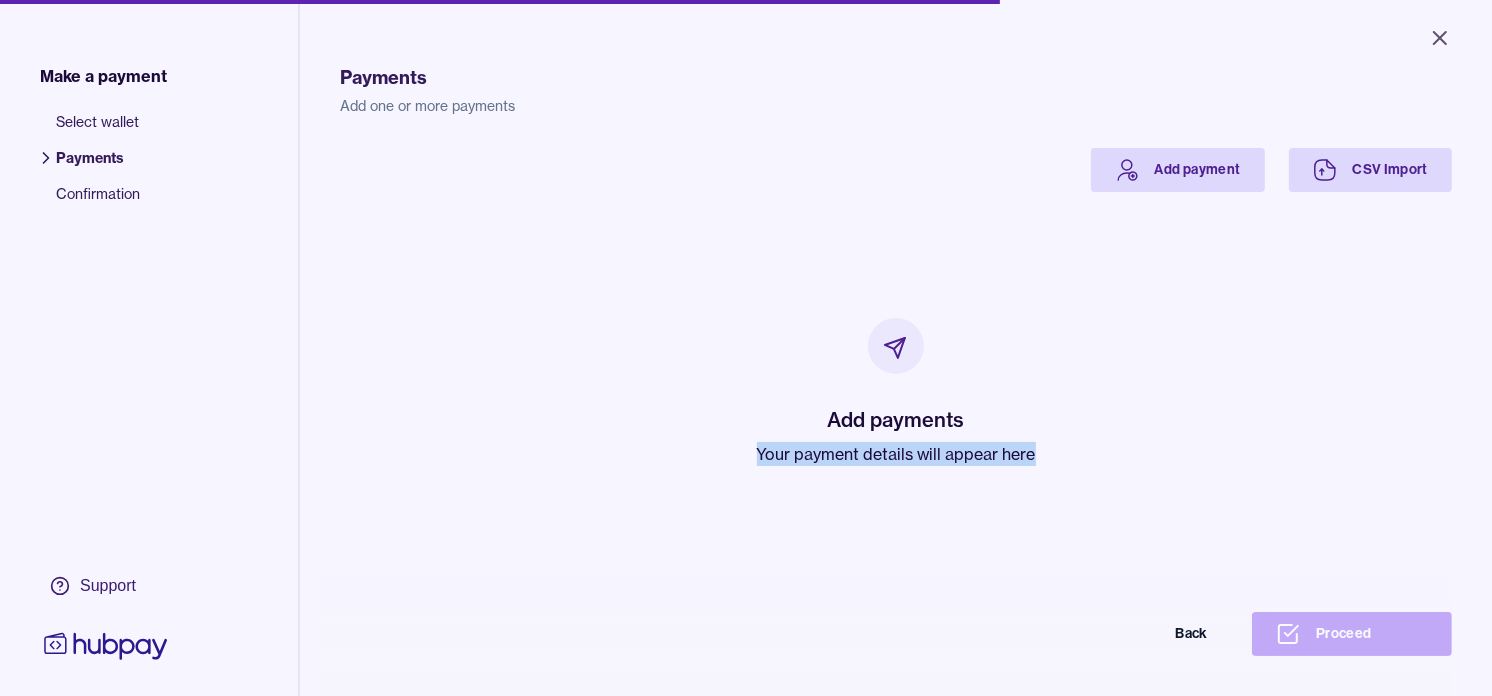 click on "Your payment details will appear here" at bounding box center (896, 454) 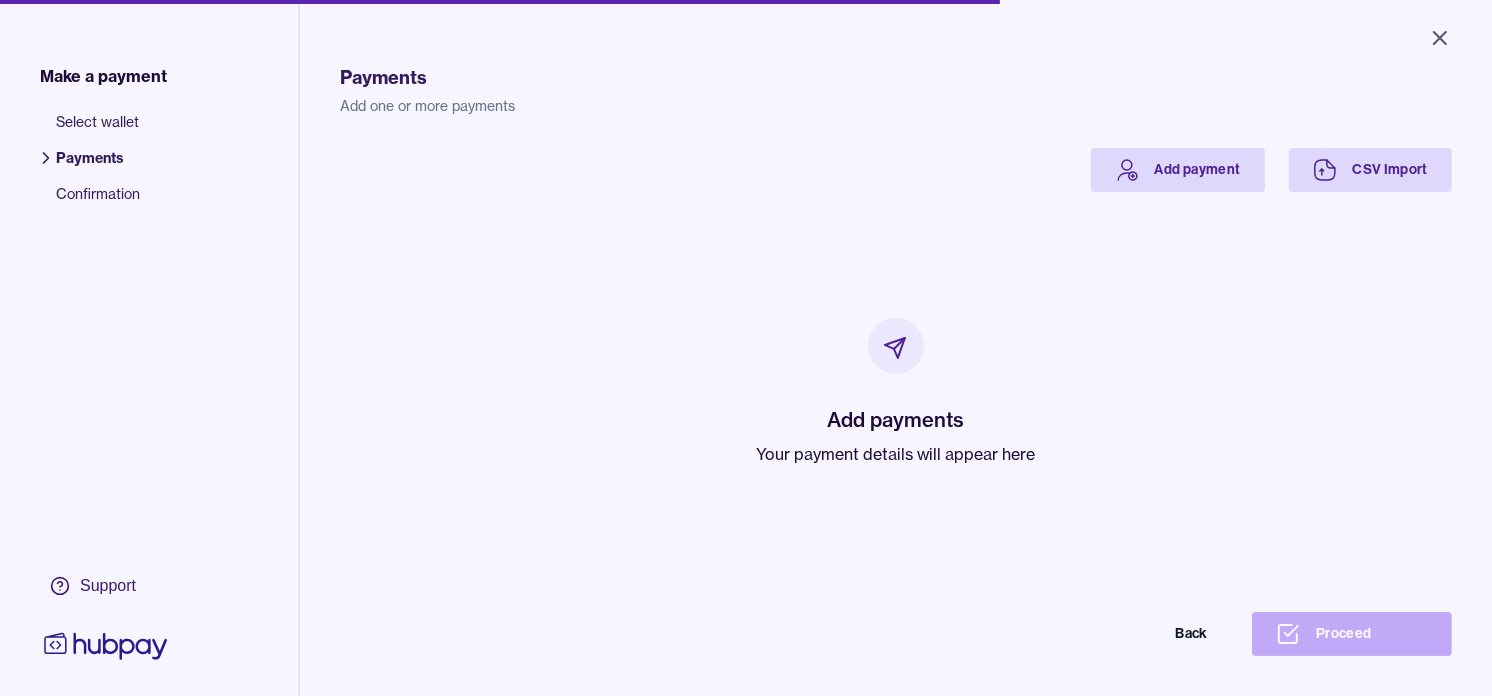 drag, startPoint x: 837, startPoint y: 445, endPoint x: 678, endPoint y: 308, distance: 209.88092 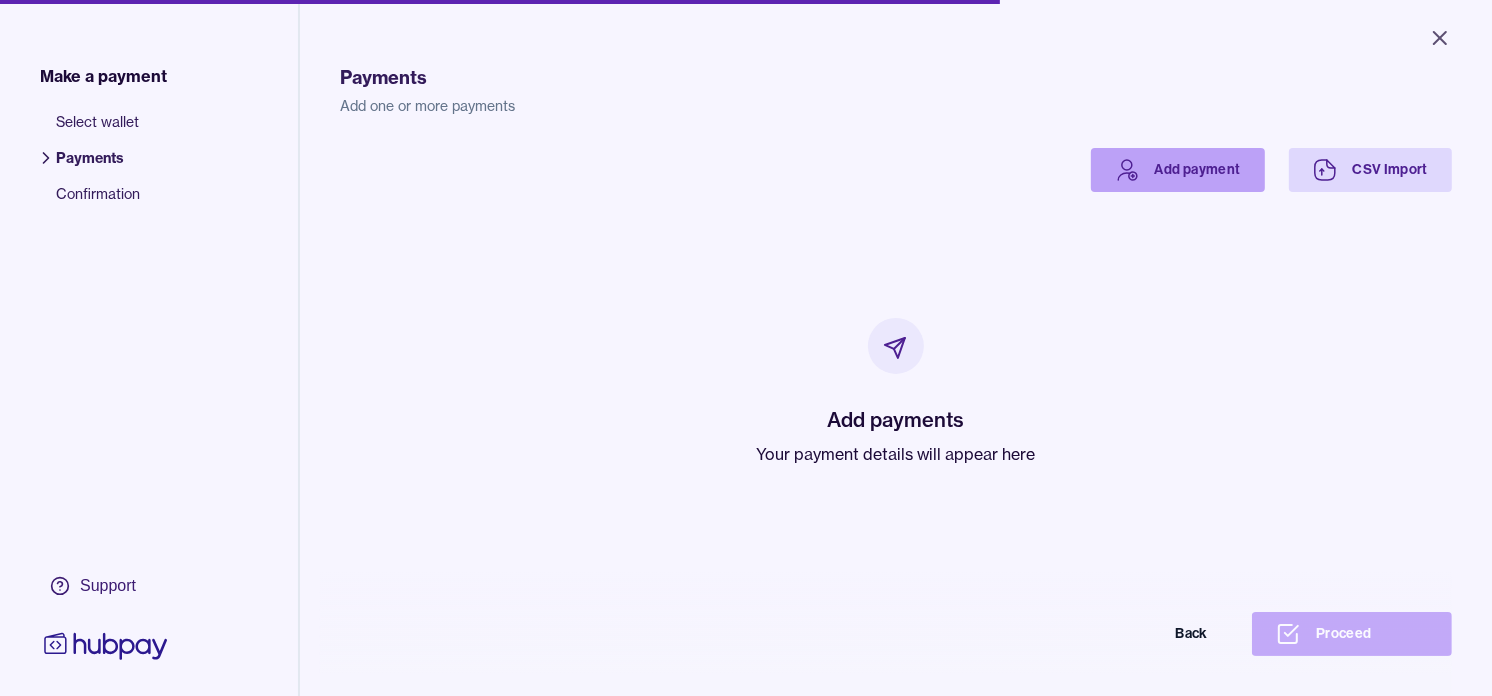 click on "Add payment" at bounding box center (1178, 170) 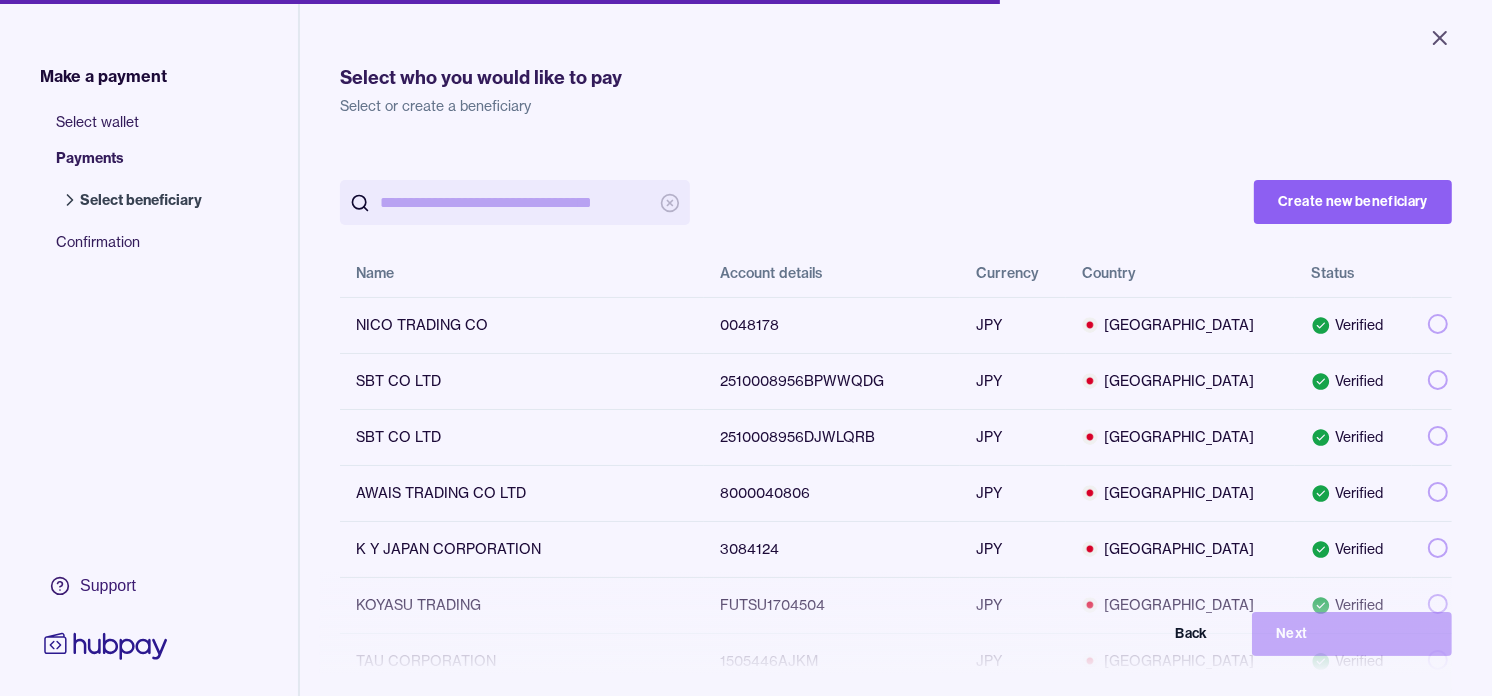 click at bounding box center (515, 202) 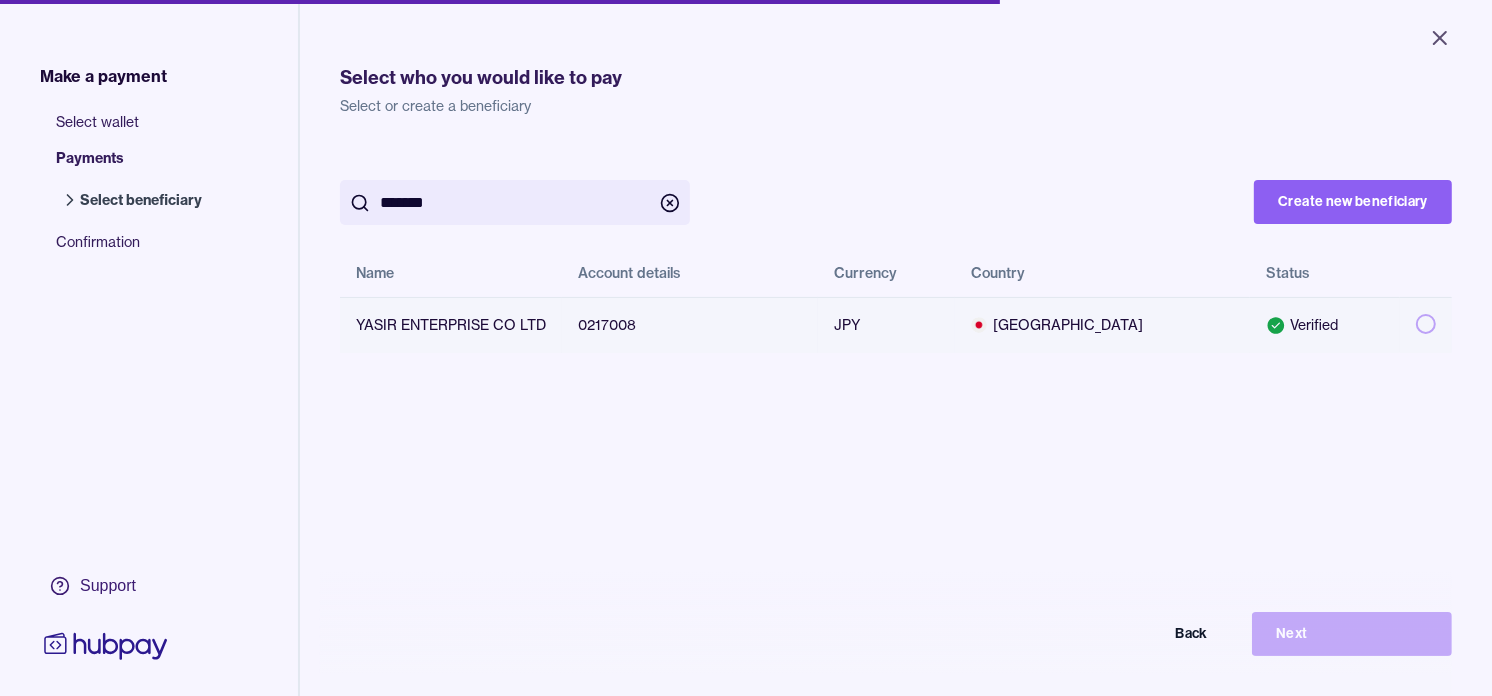 type on "*******" 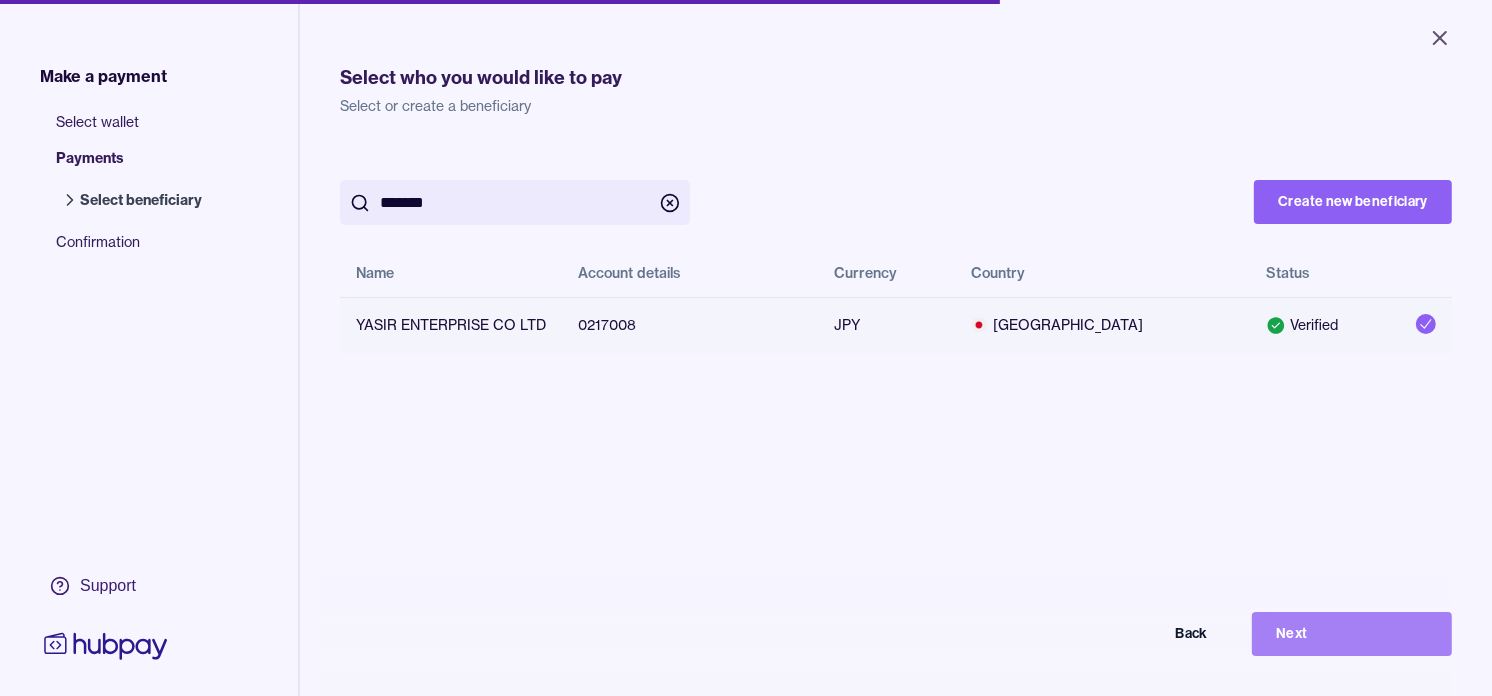 click on "Next" at bounding box center [1352, 634] 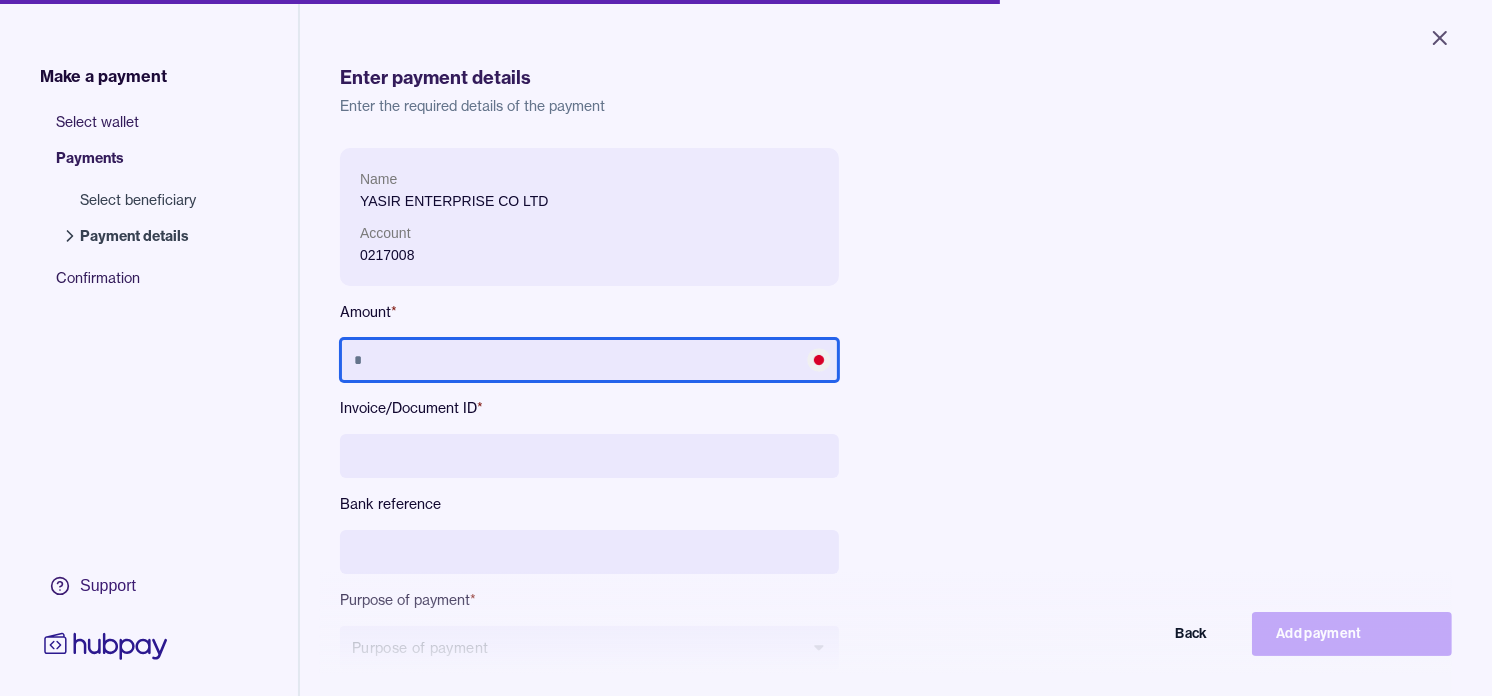click at bounding box center [589, 360] 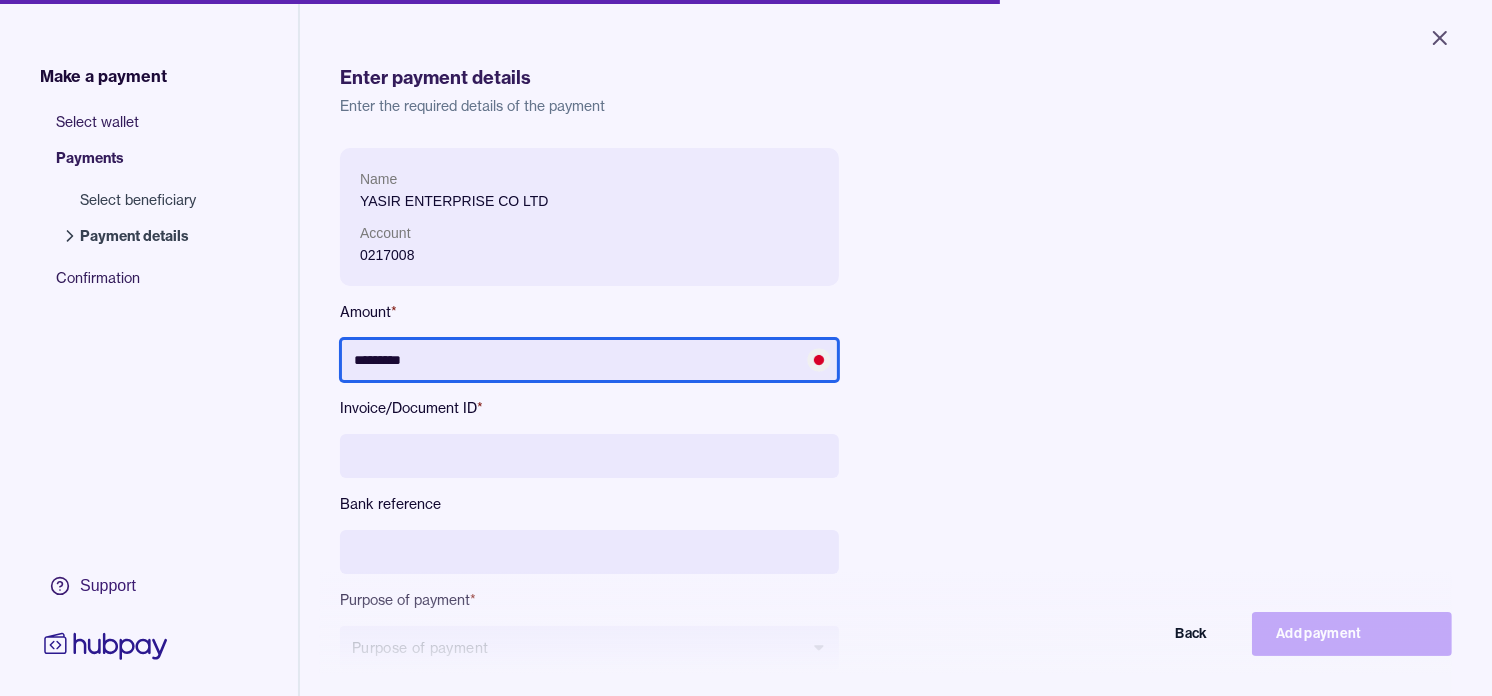 type on "*********" 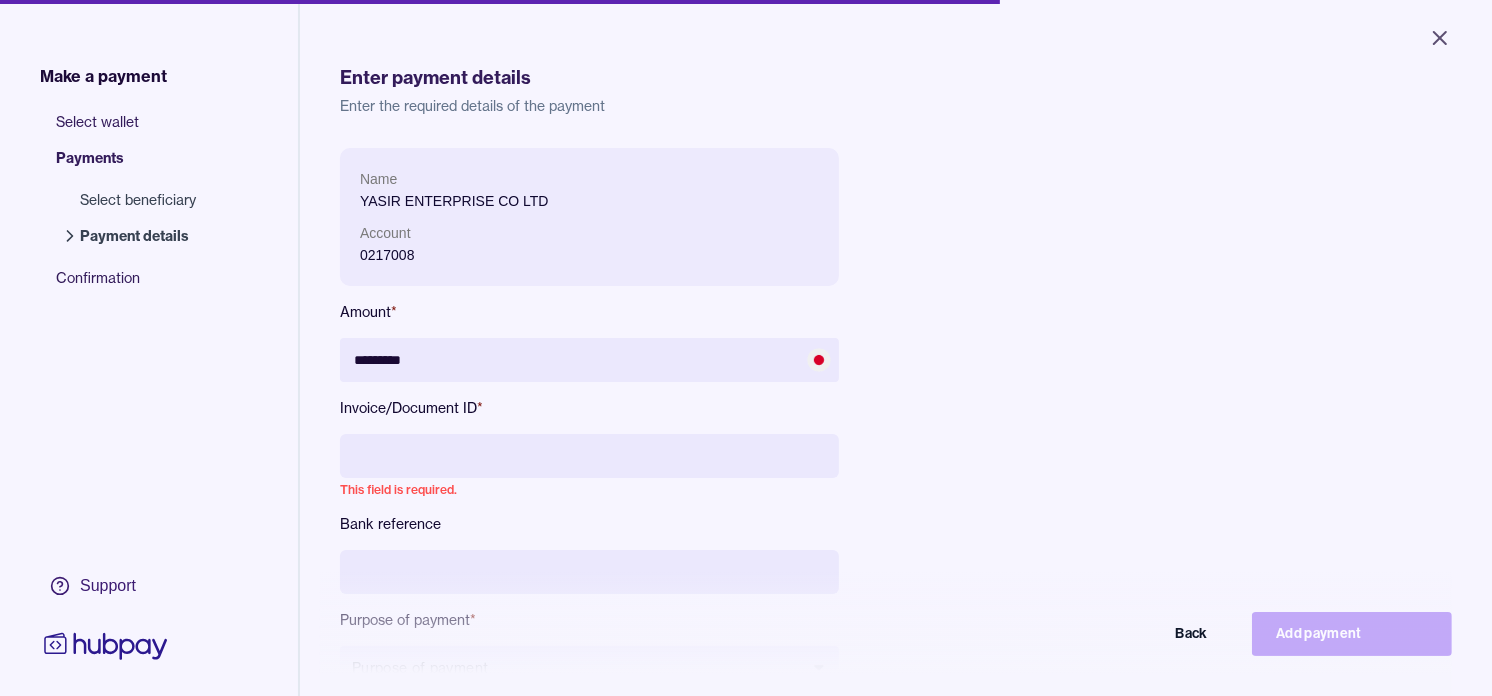 paste on "**********" 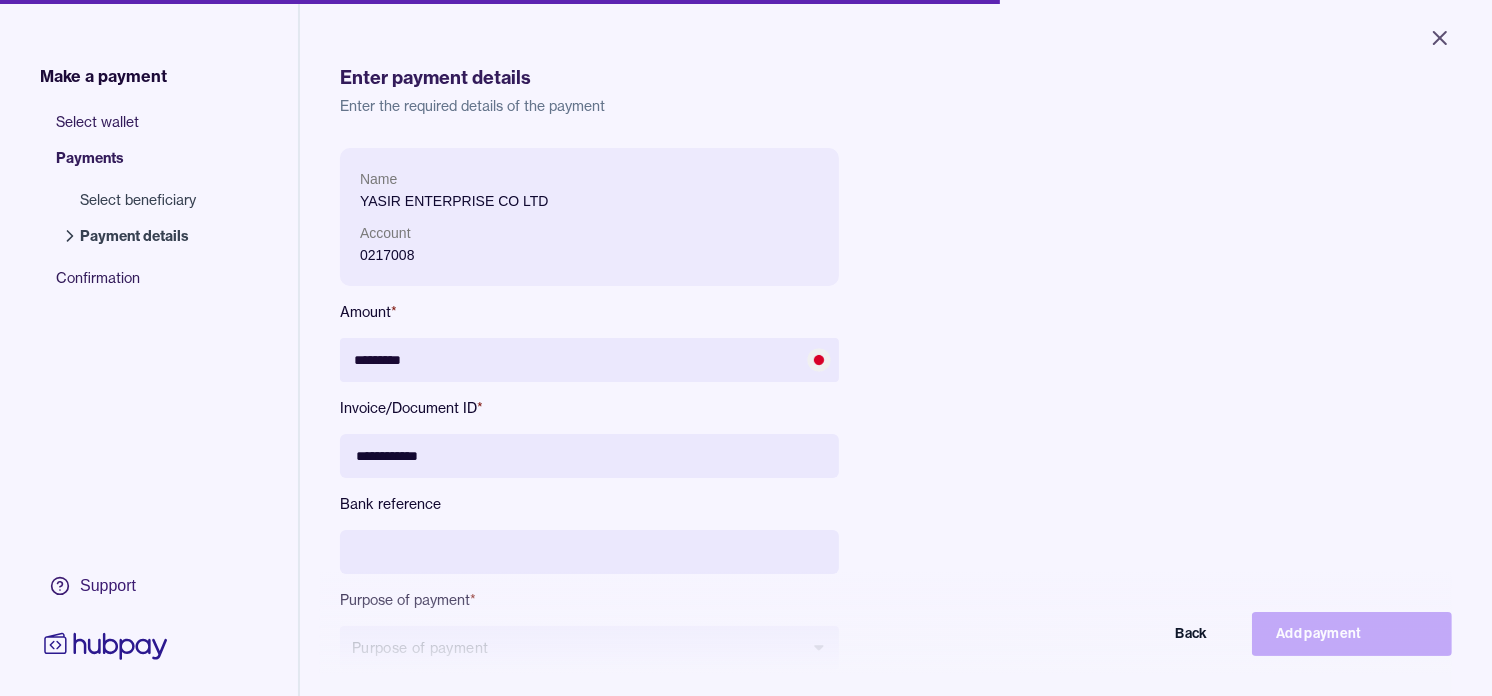 type on "**********" 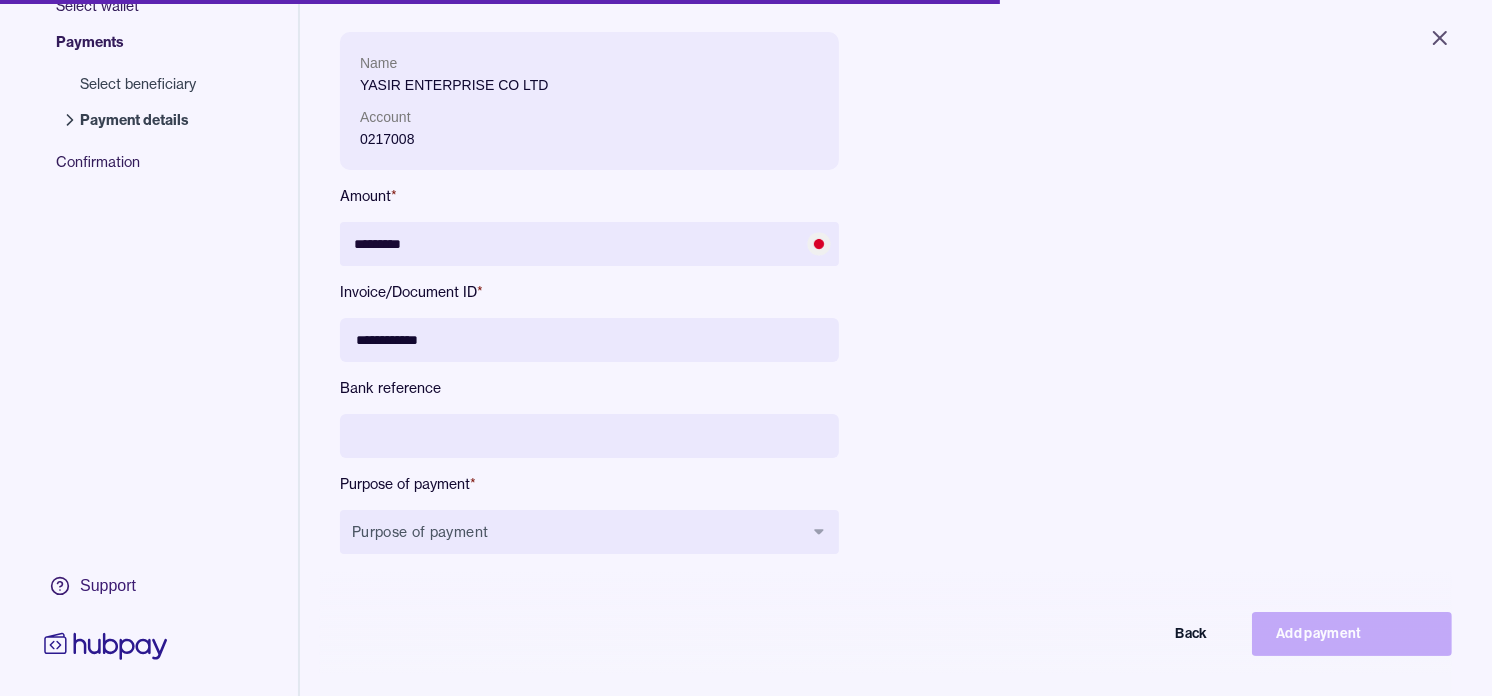 scroll, scrollTop: 222, scrollLeft: 0, axis: vertical 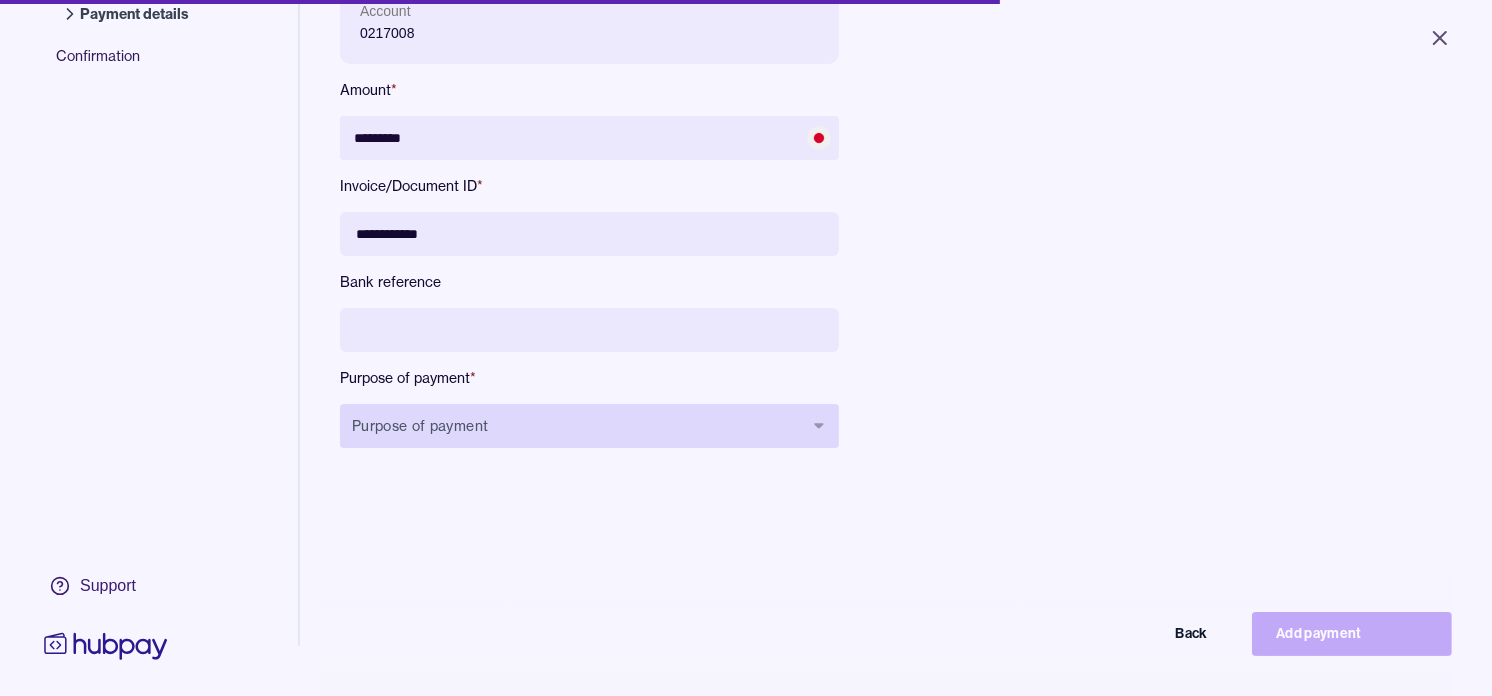 click on "Purpose of payment" at bounding box center [589, 426] 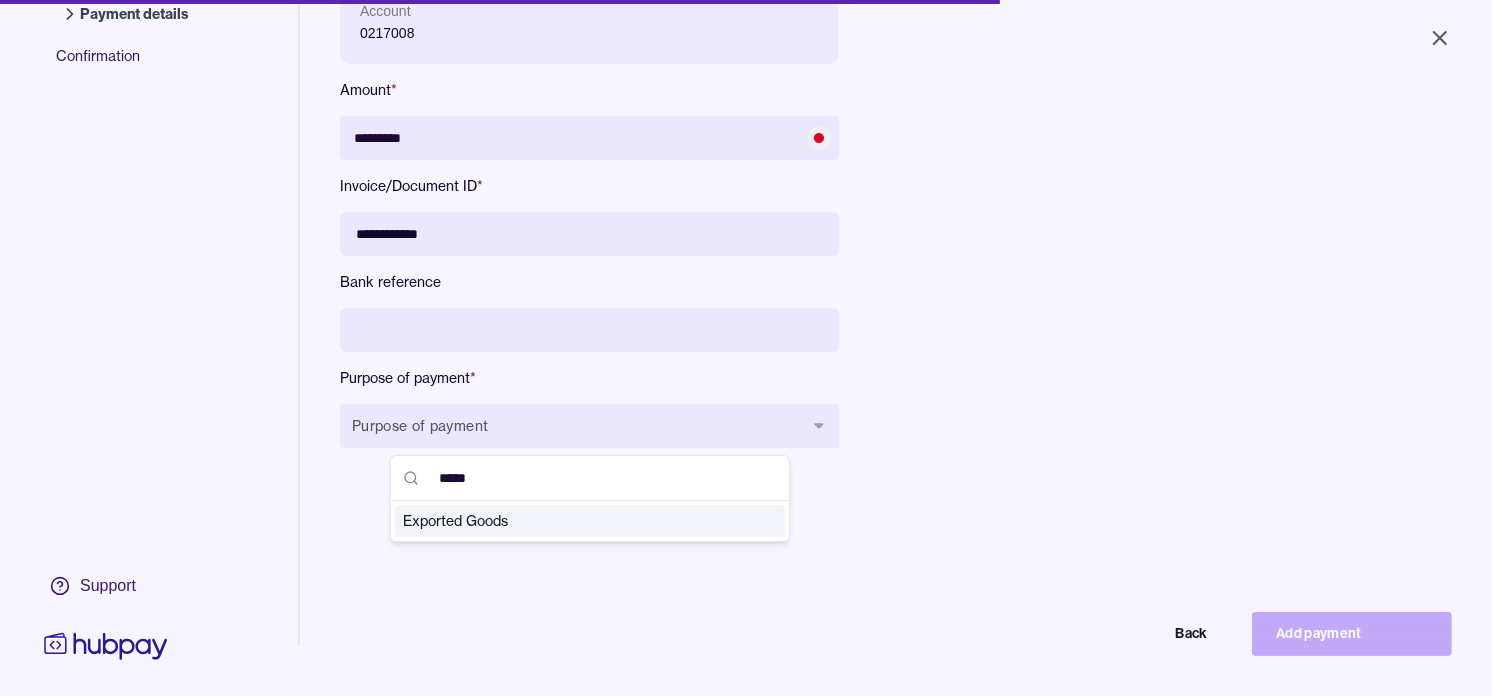 type on "*****" 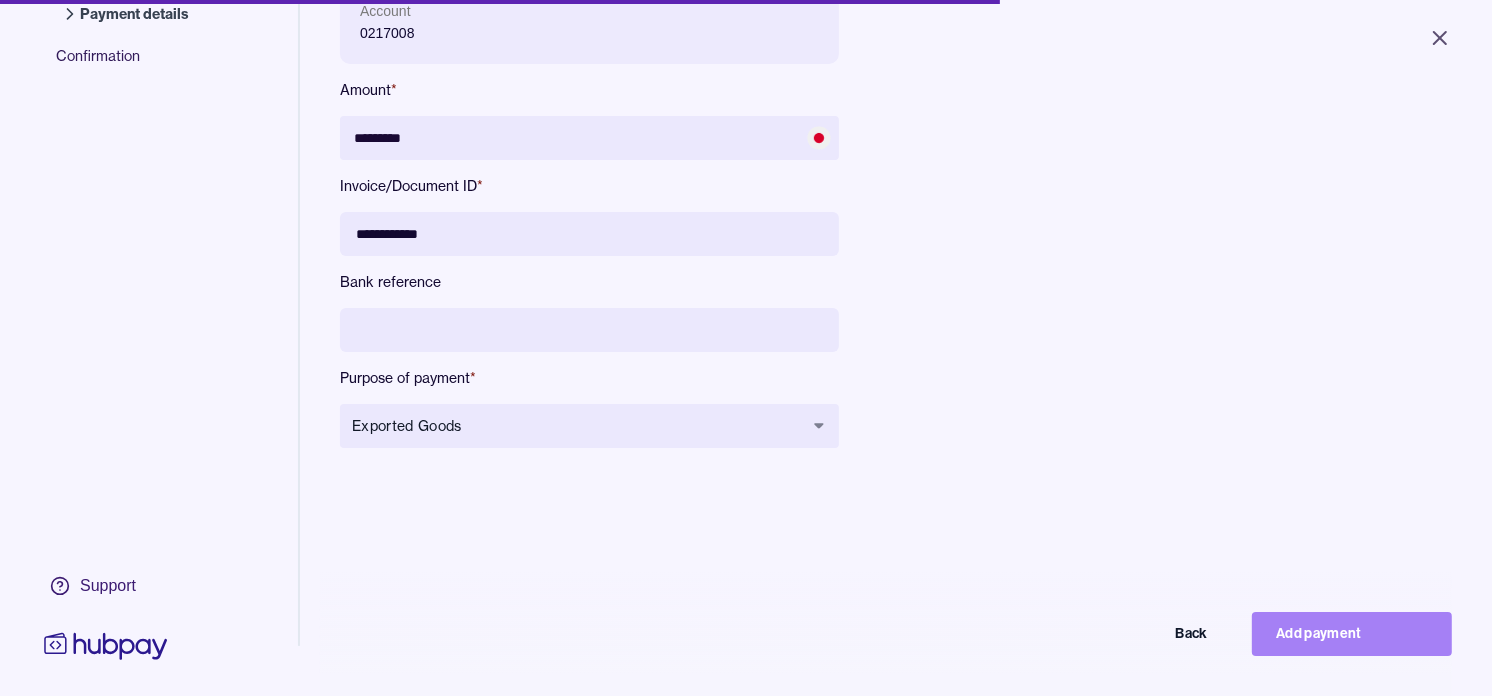 click on "Add payment" at bounding box center (1352, 634) 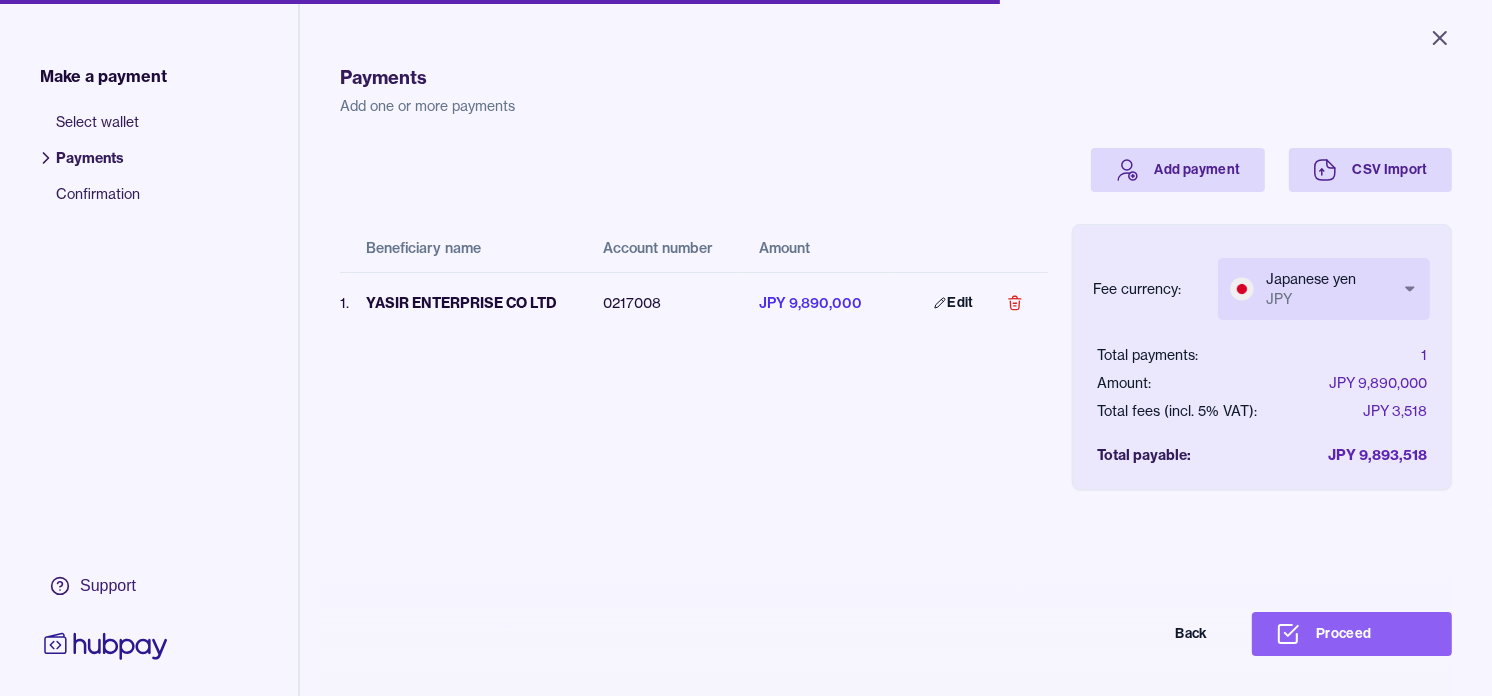 click on "Close Make a payment Select wallet Payments Confirmation Support Payments Add one or more payments Add payment CSV Import Beneficiary name Account number Amount 1 . YASIR ENTERPRISE CO LTD 0217008 JPY 9,890,000 Edit Fee currency: Japanese yen JPY *** *** Total payments: 1 Amount: JPY 9,890,000 Total fees (incl. 5% VAT): JPY 3,518 Total payable: JPY 9,893,518 Back Proceed Payment | Hubpay" at bounding box center [746, 348] 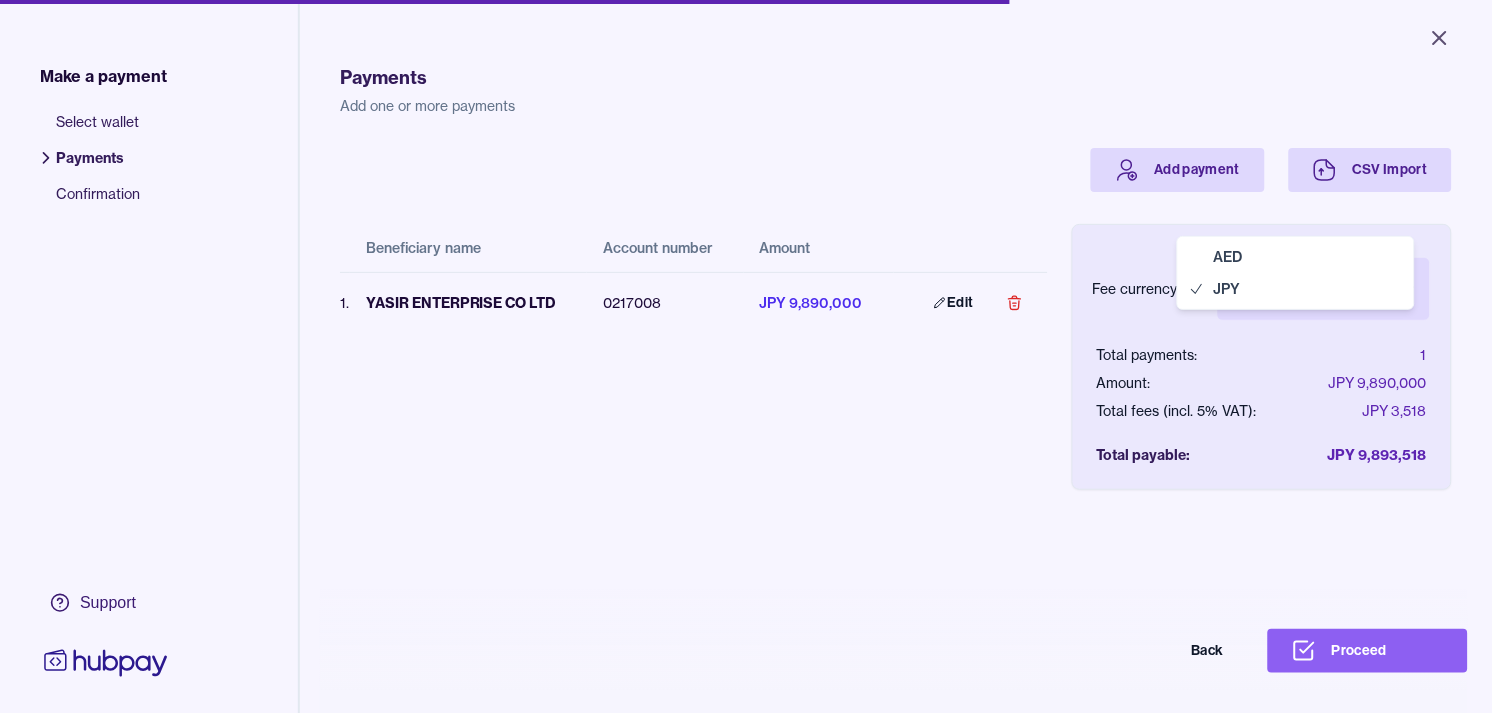 select on "***" 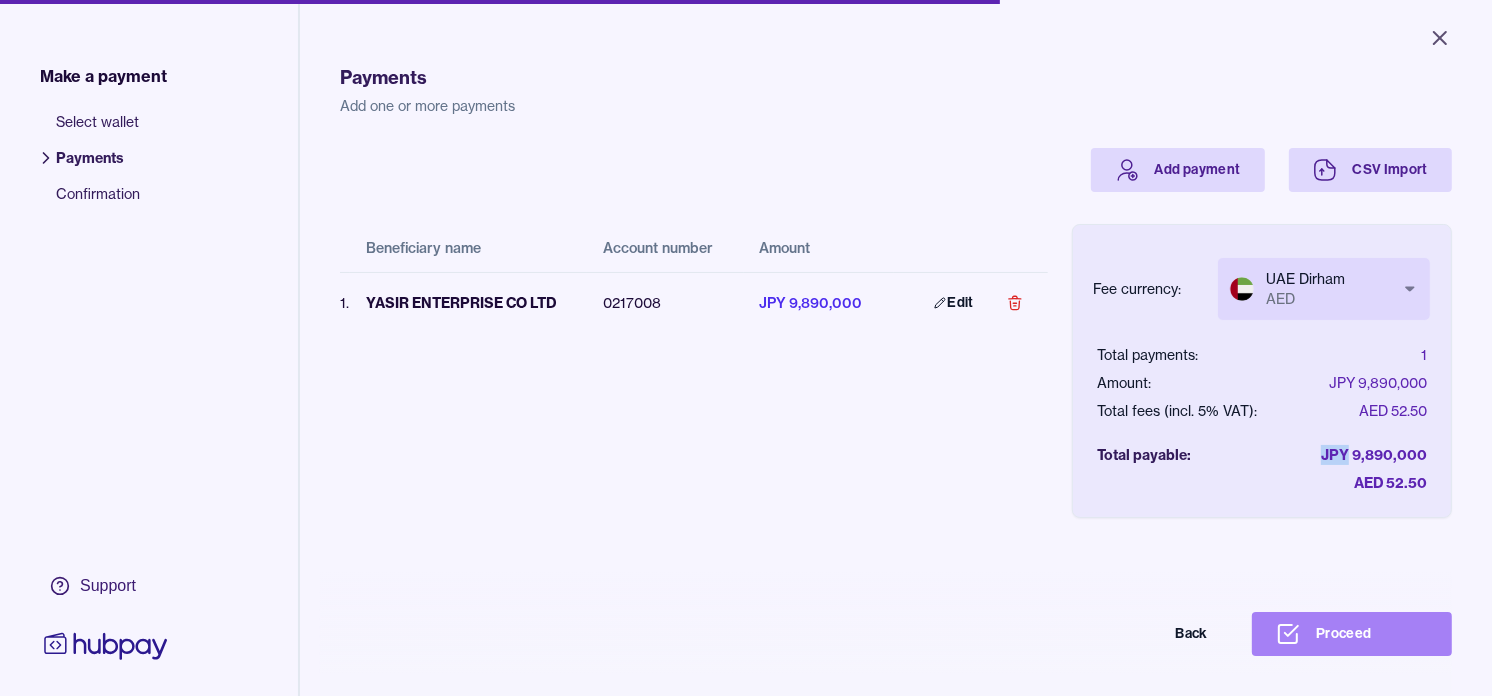 click on "Proceed" at bounding box center [1352, 634] 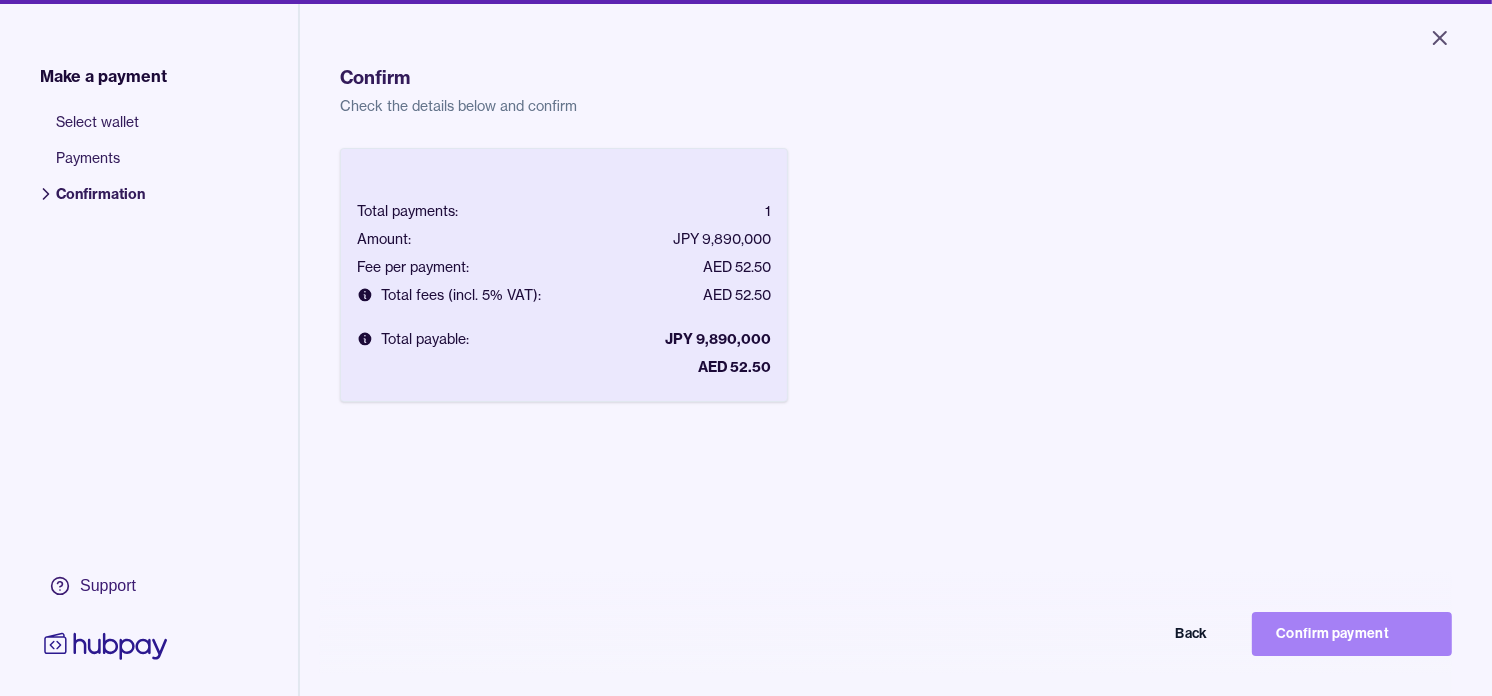 click on "Confirm payment" at bounding box center (1352, 634) 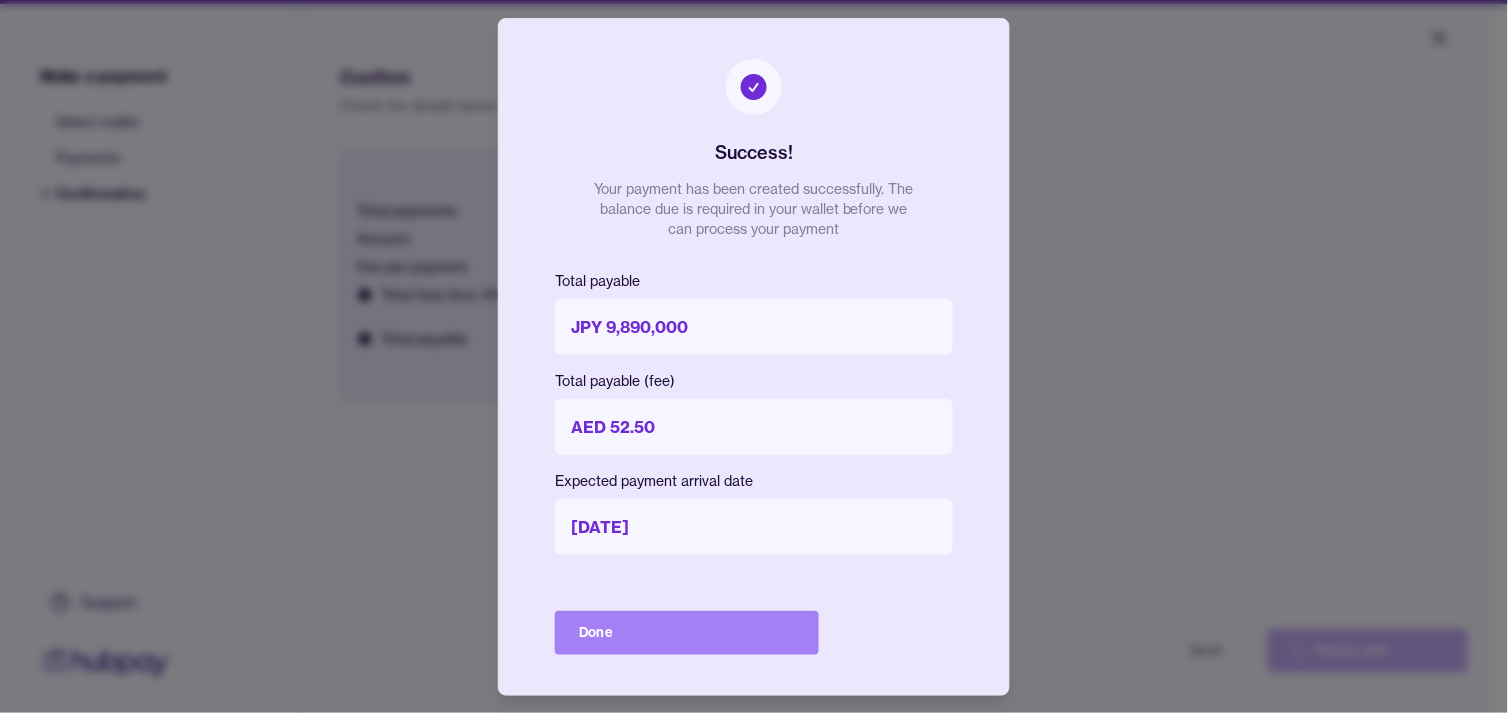 click on "Done" at bounding box center (687, 633) 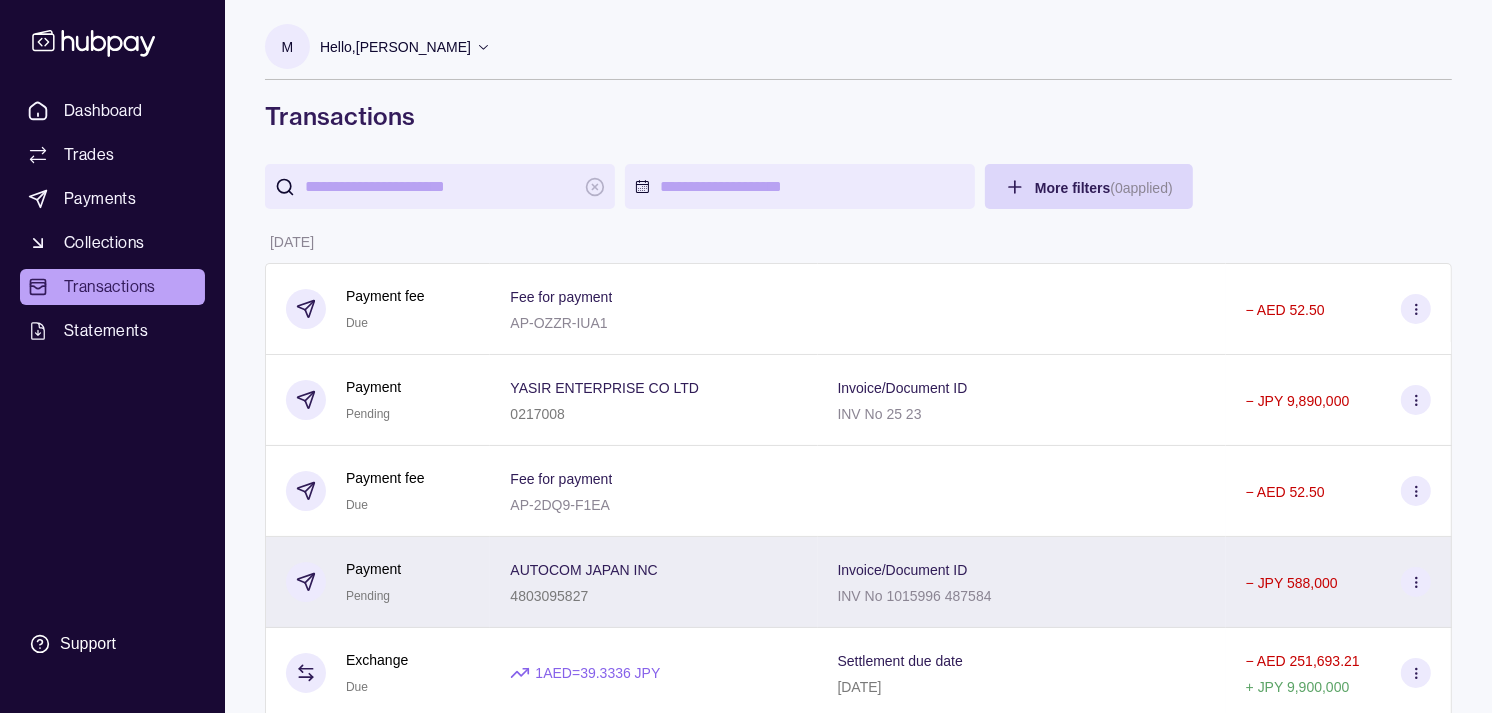 click on "Payment Pending" at bounding box center [377, 582] 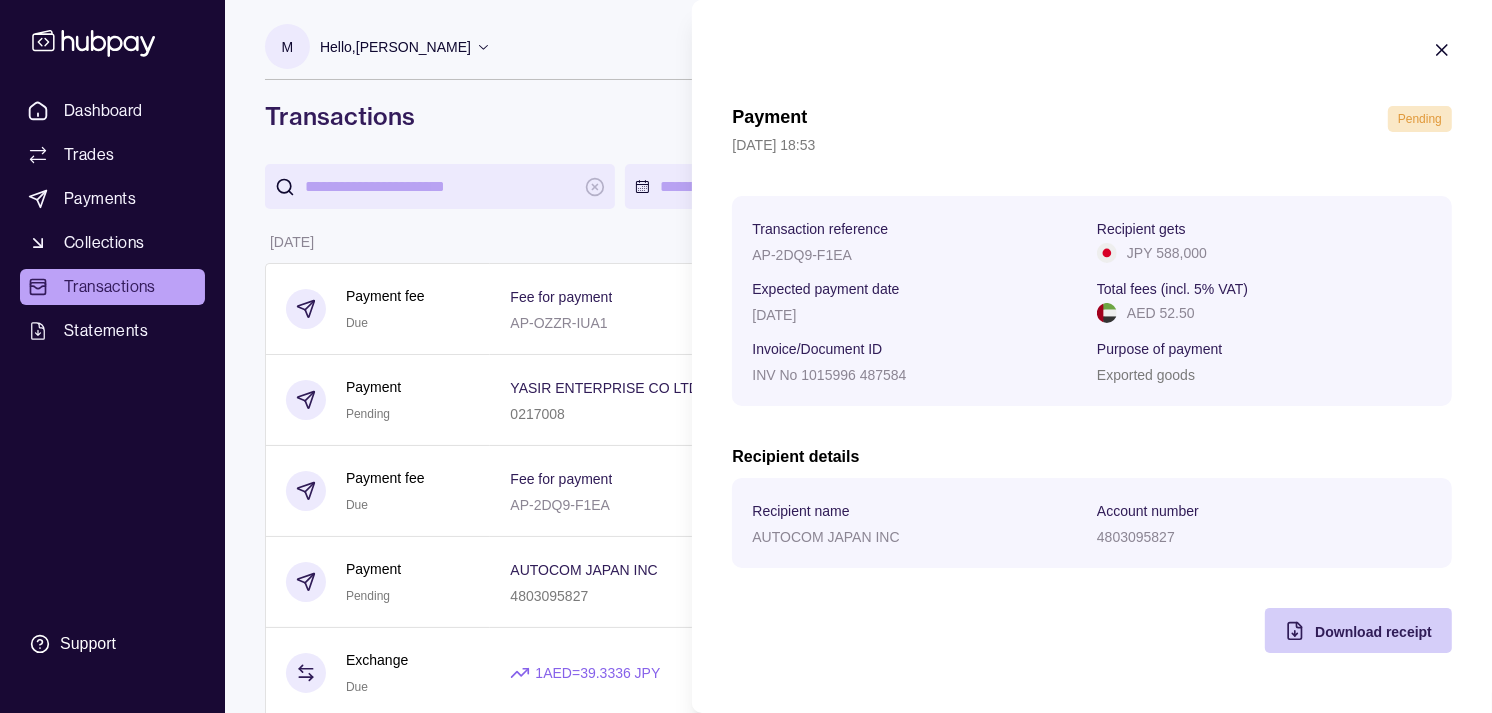 click on "Download receipt" at bounding box center [1373, 632] 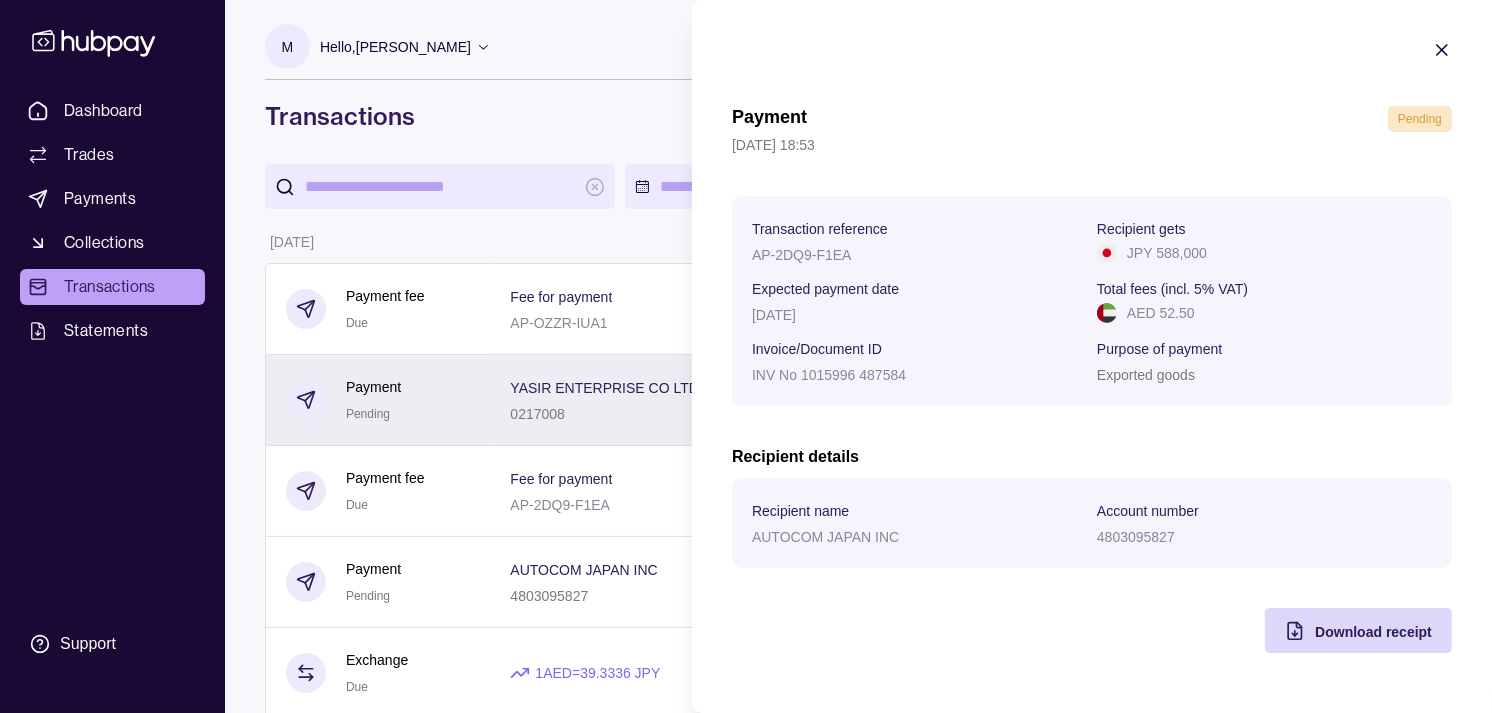 click on "Dashboard Trades Payments Collections Transactions Statements Support M Hello,  Muralenath Nadarajah Strides Trading LLC Account Terms and conditions Privacy policy Sign out Transactions More filters  ( 0  applied) Details Amount 03 Jul 2025 Payment fee Due Fee for payment AP-OZZR-IUA1 −   AED 52.50 Payment Pending YASIR ENTERPRISE CO LTD 0217008 Invoice/Document ID INV No 25 23 −   JPY 9,890,000 Payment fee Due Fee for payment AP-2DQ9-F1EA −   AED 52.50 Payment Pending AUTOCOM JAPAN INC 4803095827 Invoice/Document ID INV No 1015996 487584 −   JPY 588,000 Exchange Due 1  AED  =  39.3336   JPY Settlement due date 04 Jul 2025 −   AED 251,693.21 +   JPY 9,900,000 Collection Success Document reference STR2506301 Remitter name COSTANZA GENERAL TRADING FZE LLC +   AED 555,000.00 Exchange Due 1  AED  =  39.0197   JPY Settlement due date 04 Jul 2025 −   AED 15,325.59 +   JPY 598,000 Payment fee Paid Fee for payment AP-9ZHM-D349 −   AUD 21.00 Payment Success GLOBAL IT TRADERS PTY LIMITED 441032630 −" at bounding box center [746, 1084] 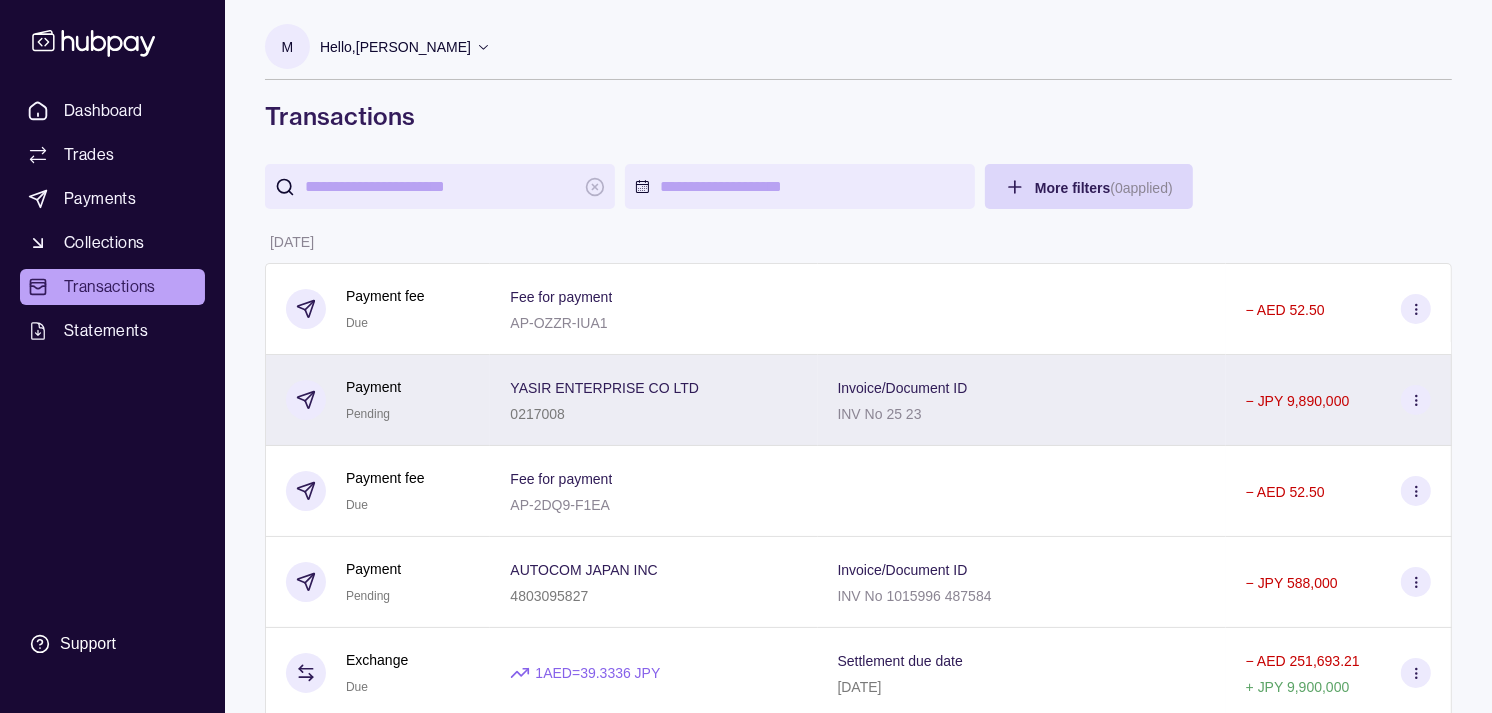 click on "Payment Pending" at bounding box center [378, 400] 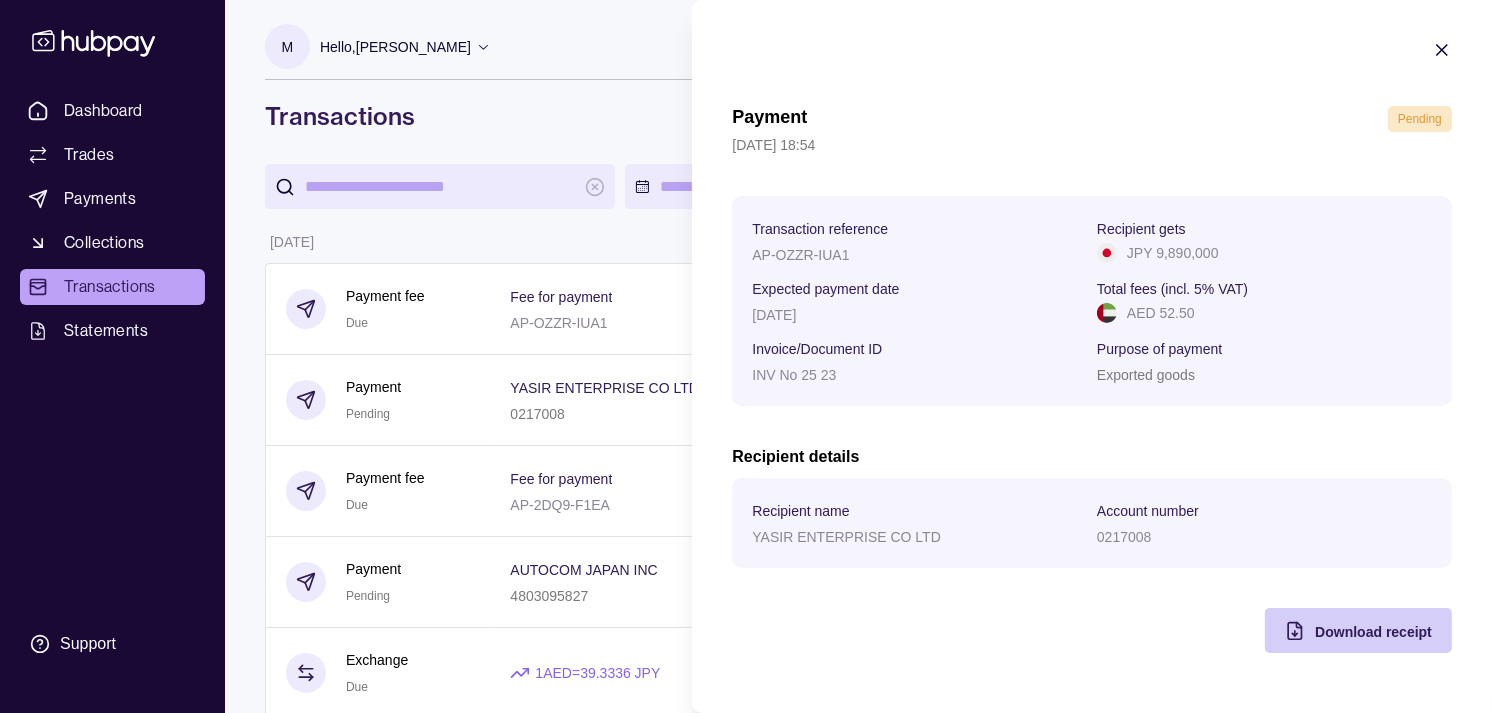 click on "Download receipt" at bounding box center (1343, 630) 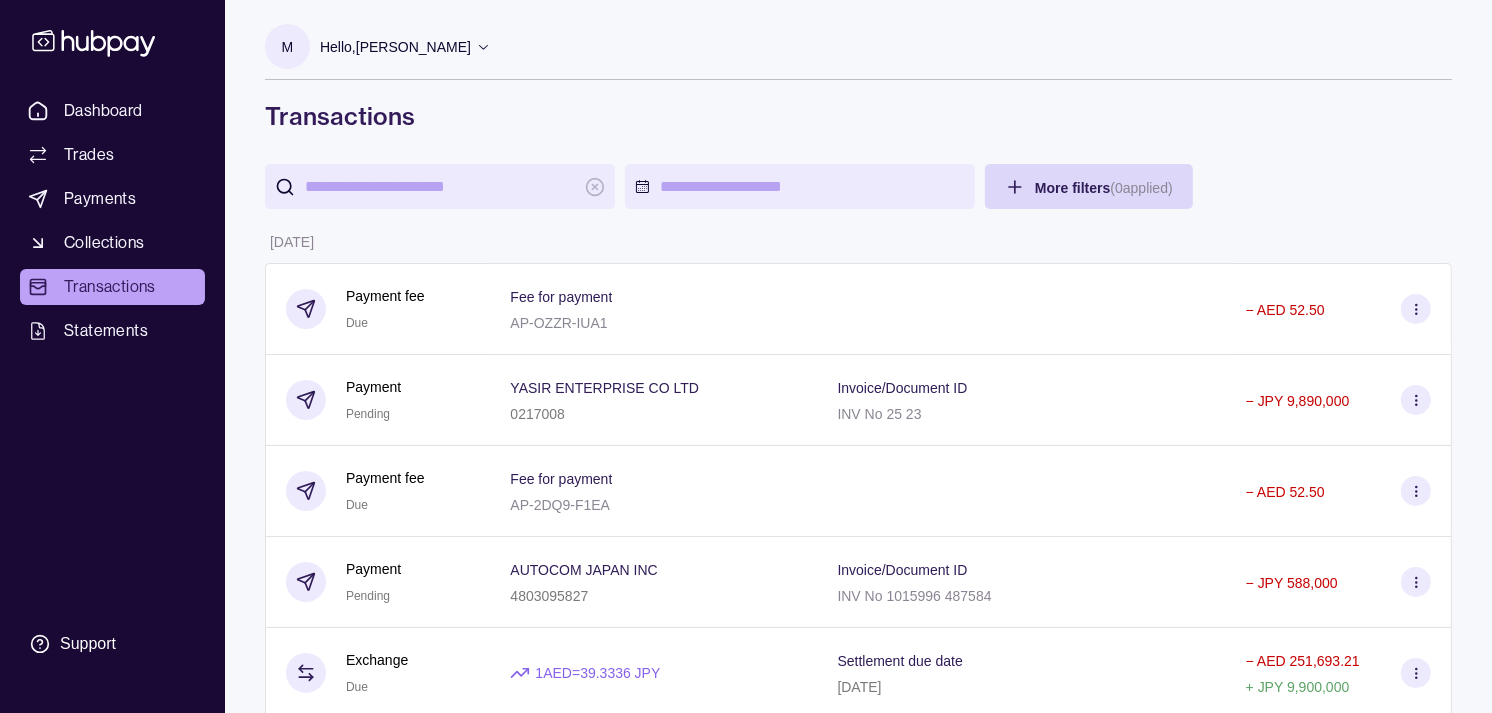 click on "Dashboard Trades Payments Collections Transactions Statements Support M Hello,  Muralenath Nadarajah Strides Trading LLC Account Terms and conditions Privacy policy Sign out Transactions More filters  ( 0  applied) Details Amount 03 Jul 2025 Payment fee Due Fee for payment AP-OZZR-IUA1 −   AED 52.50 Payment Pending YASIR ENTERPRISE CO LTD 0217008 Invoice/Document ID INV No 25 23 −   JPY 9,890,000 Payment fee Due Fee for payment AP-2DQ9-F1EA −   AED 52.50 Payment Pending AUTOCOM JAPAN INC 4803095827 Invoice/Document ID INV No 1015996 487584 −   JPY 588,000 Exchange Due 1  AED  =  39.3336   JPY Settlement due date 04 Jul 2025 −   AED 251,693.21 +   JPY 9,900,000 Collection Success Document reference STR2506301 Remitter name COSTANZA GENERAL TRADING FZE LLC +   AED 555,000.00 Exchange Due 1  AED  =  39.0197   JPY Settlement due date 04 Jul 2025 −   AED 15,325.59 +   JPY 598,000 Payment fee Paid Fee for payment AP-9ZHM-D349 −   AUD 21.00 Payment Success GLOBAL IT TRADERS PTY LIMITED 441032630 −" at bounding box center (746, 1084) 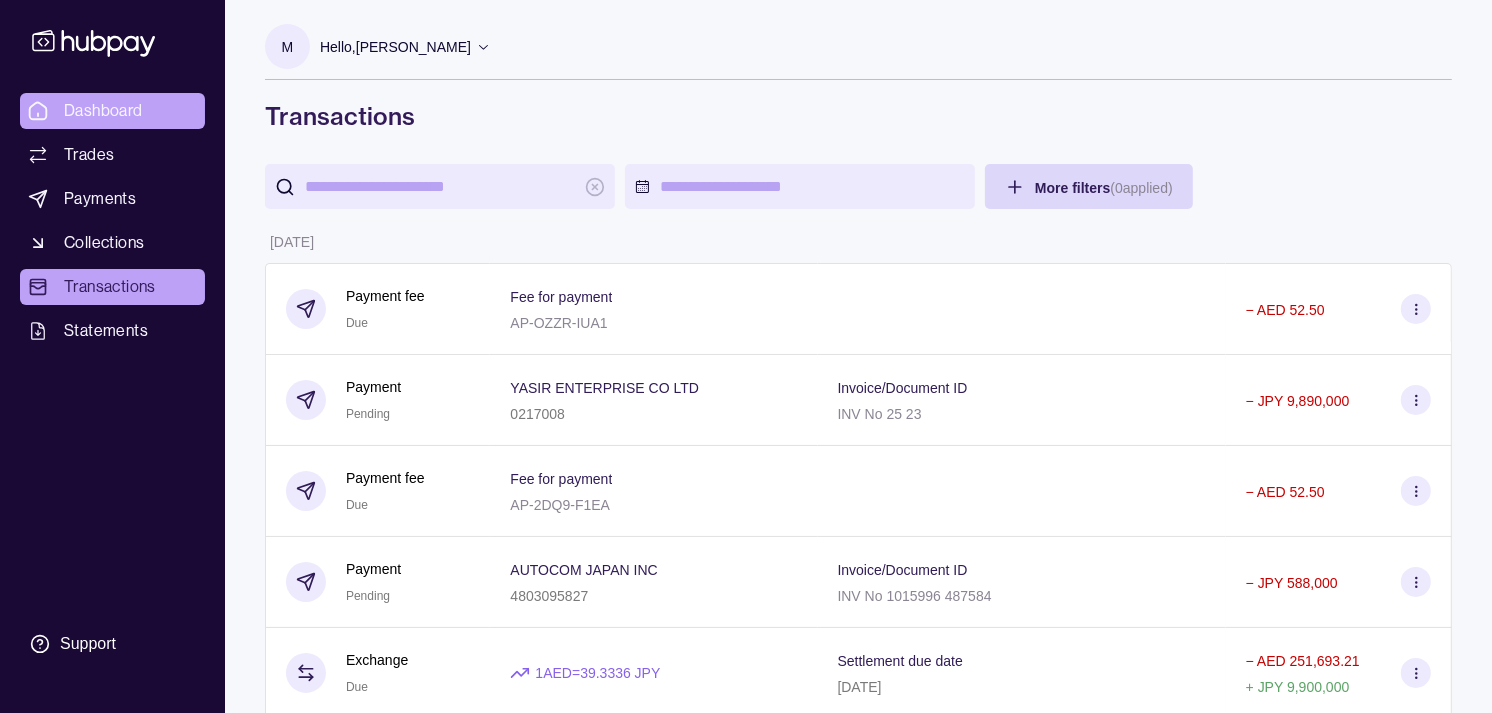 click on "Dashboard" at bounding box center [103, 111] 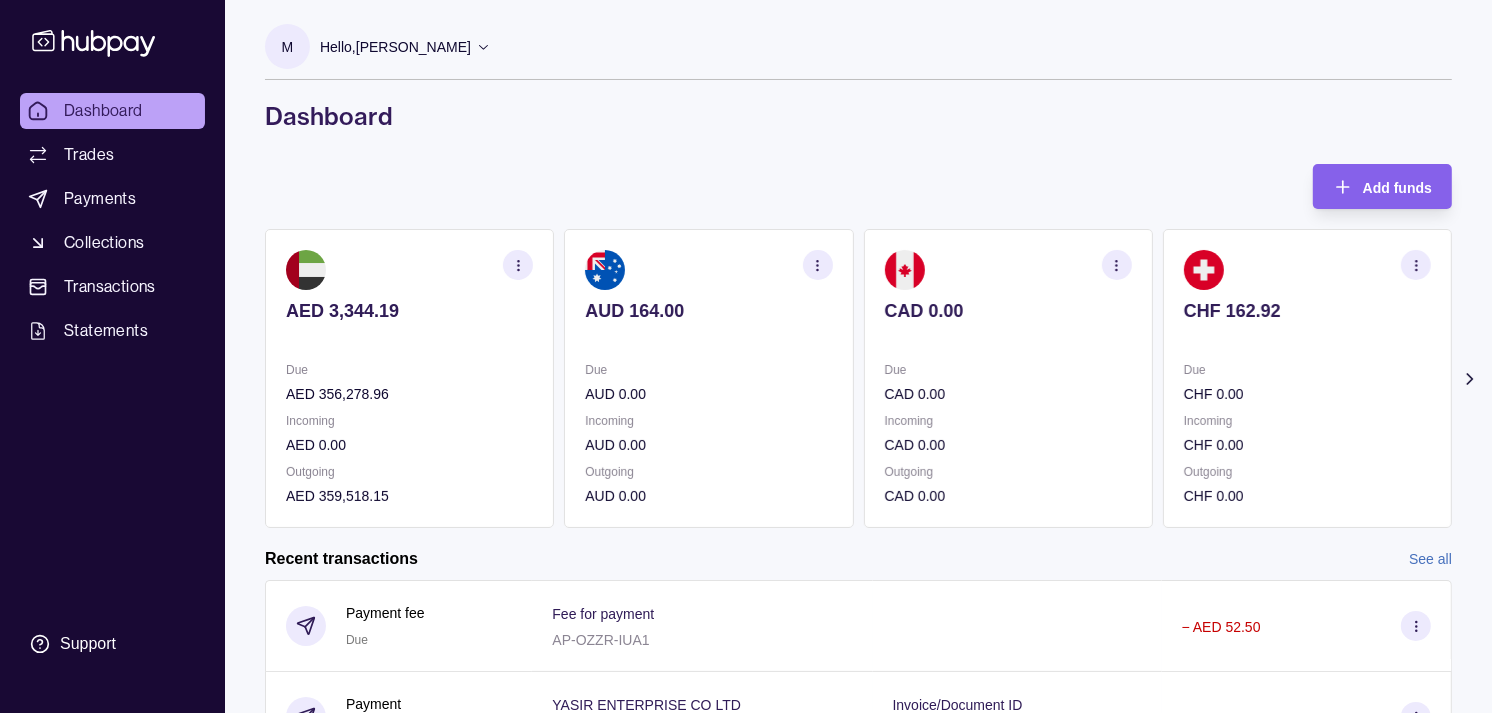 click on "CAD 0.00" at bounding box center (1008, 394) 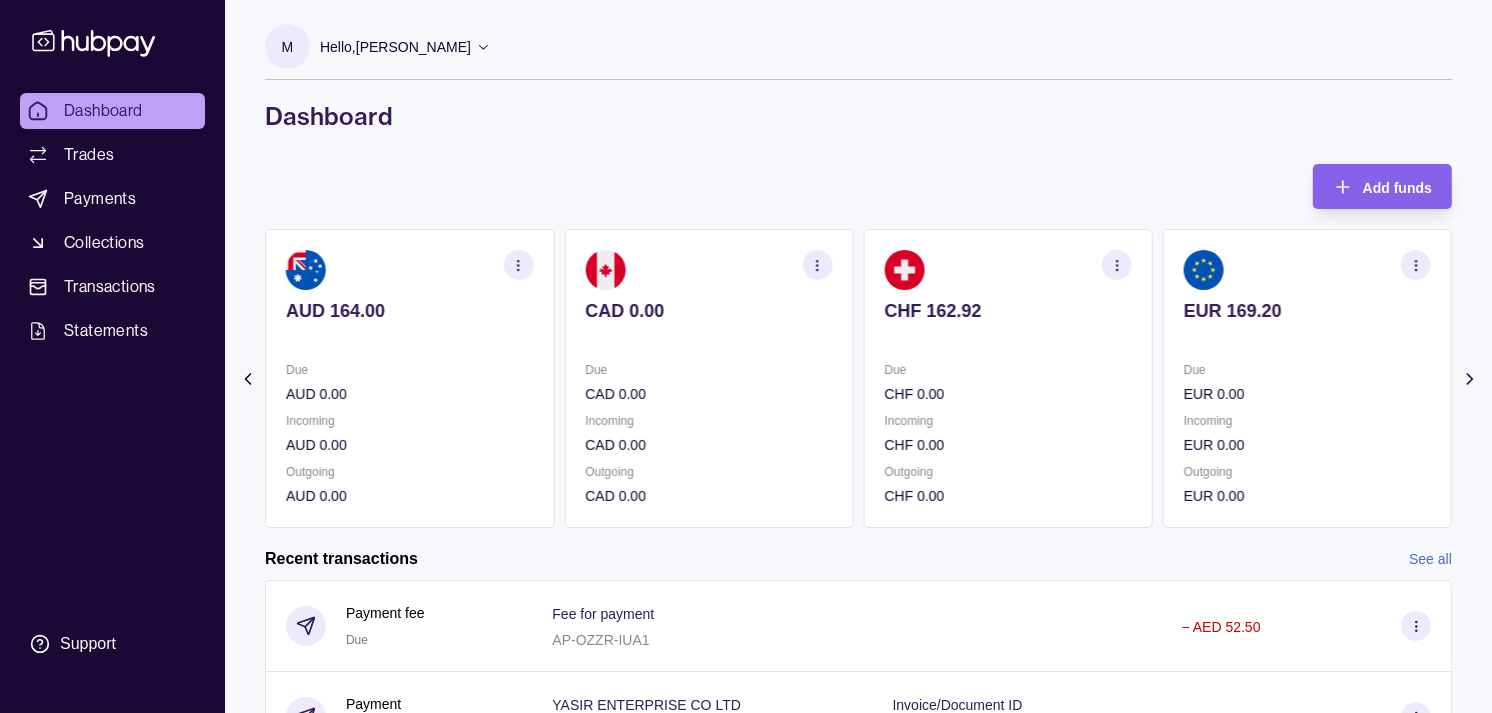 click on "CHF 0.00" at bounding box center (1008, 394) 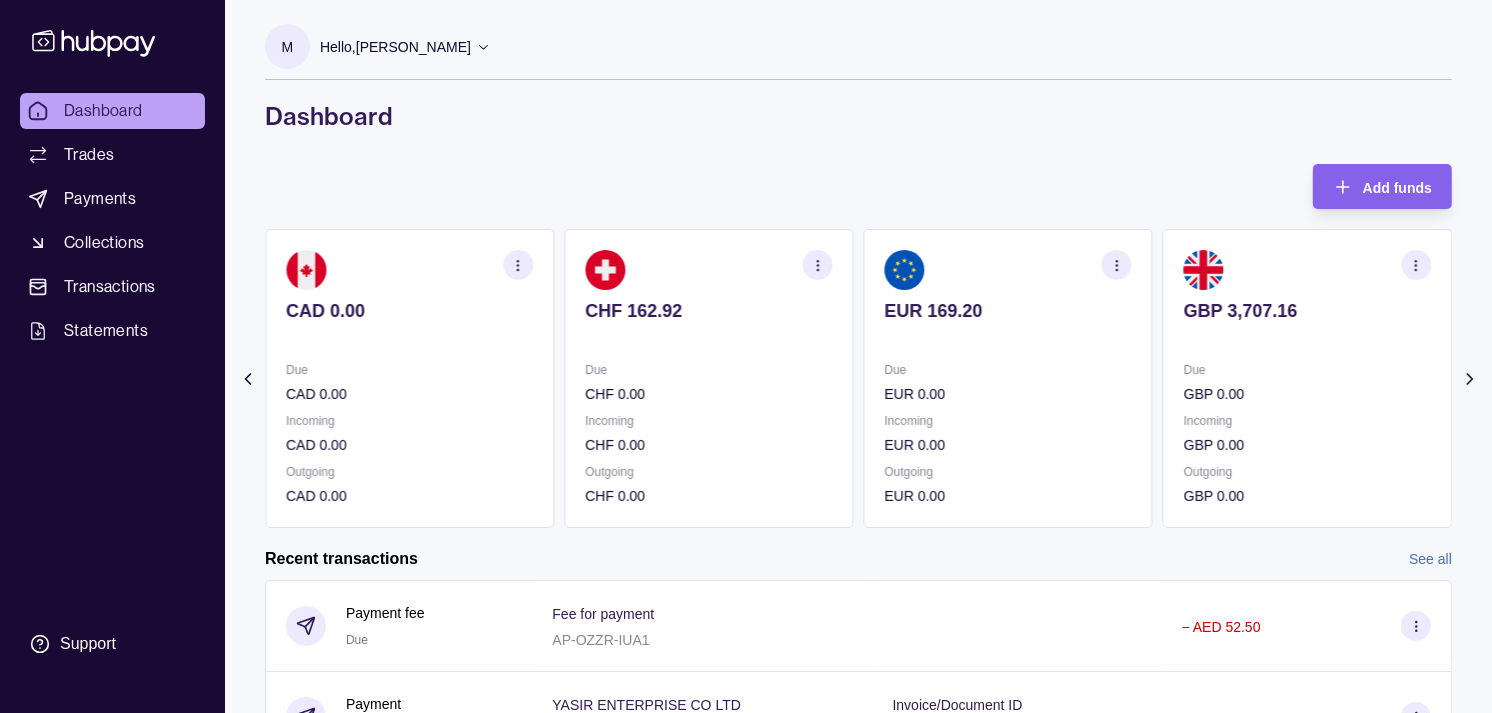 click on "EUR 0.00" at bounding box center (1008, 394) 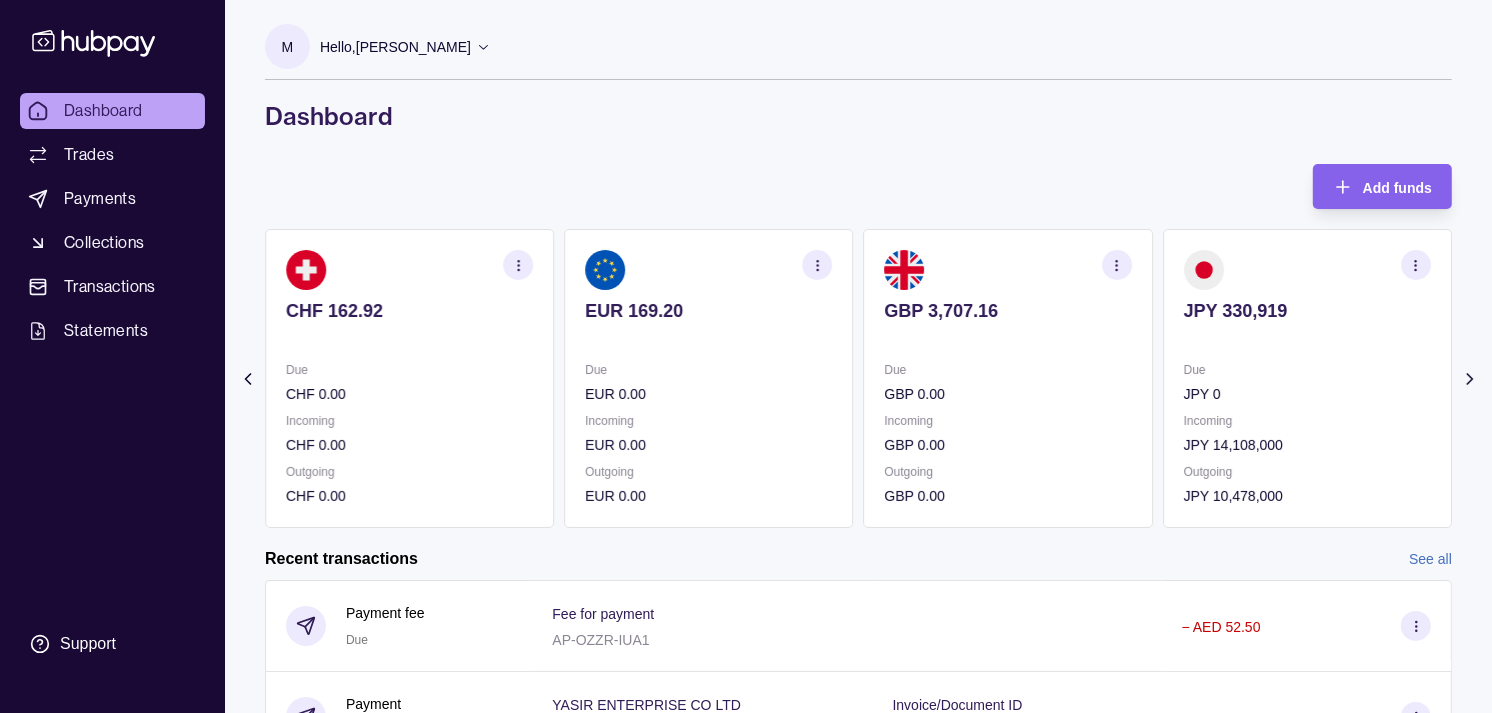 click on "EUR 0.00" at bounding box center (708, 394) 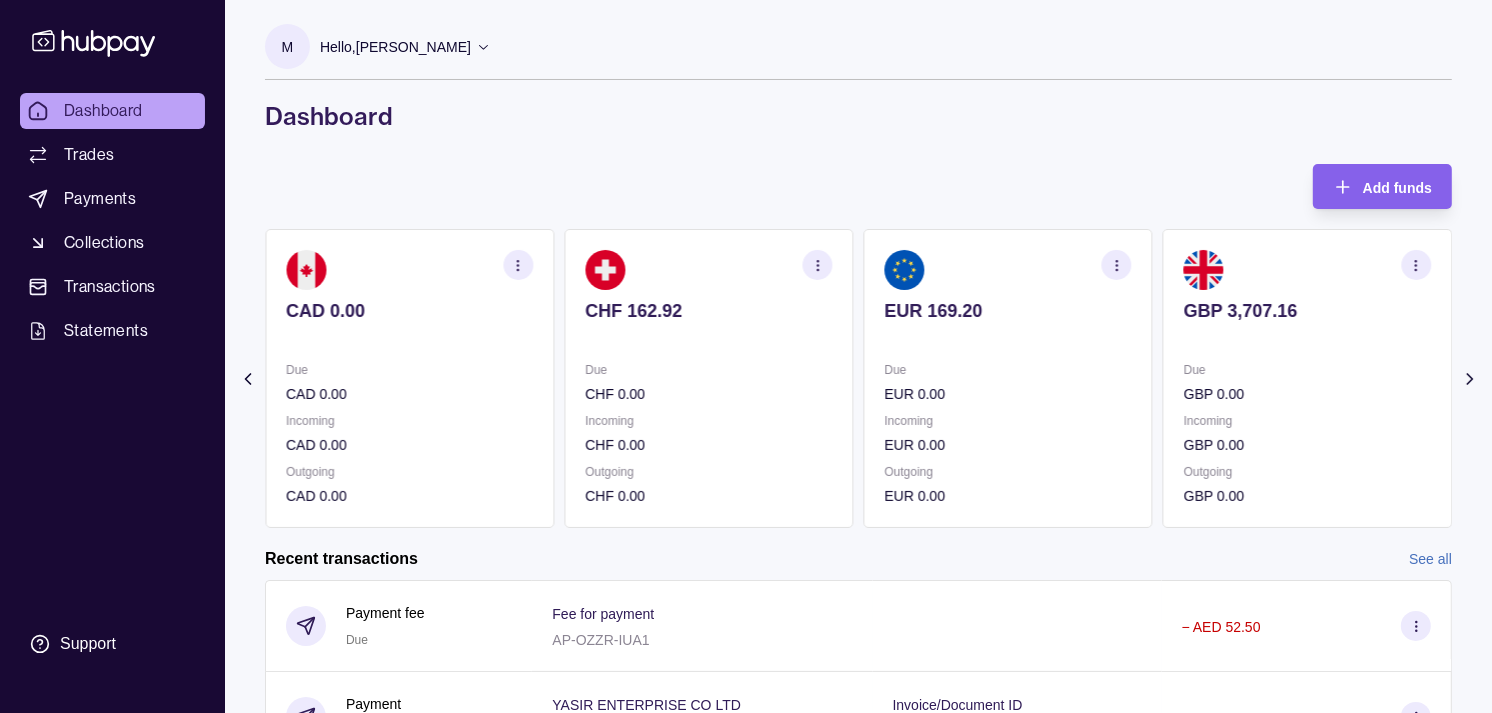 click on "CHF 162.92                                                                                                               Due CHF 0.00 Incoming CHF 0.00 Outgoing CHF 0.00" at bounding box center (708, 378) 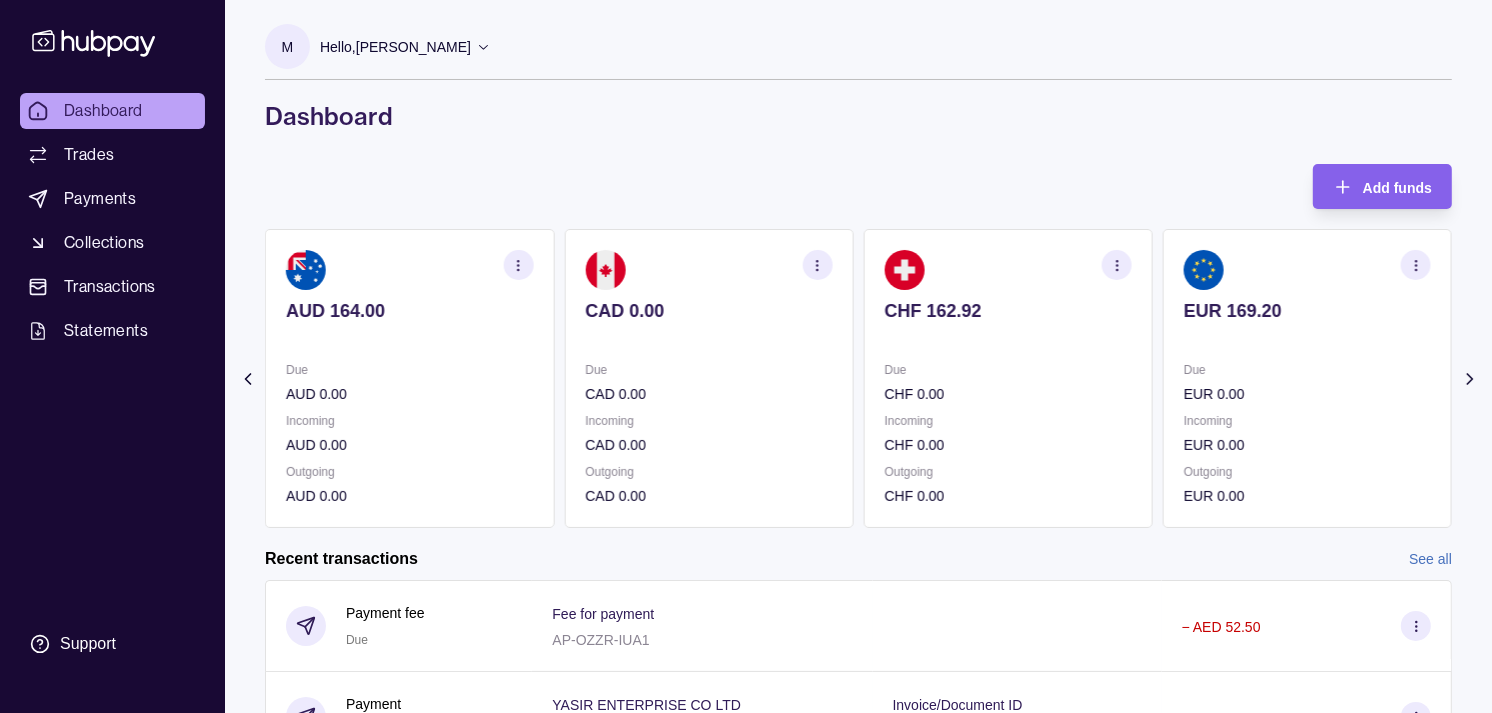 click on "Due" at bounding box center [708, 370] 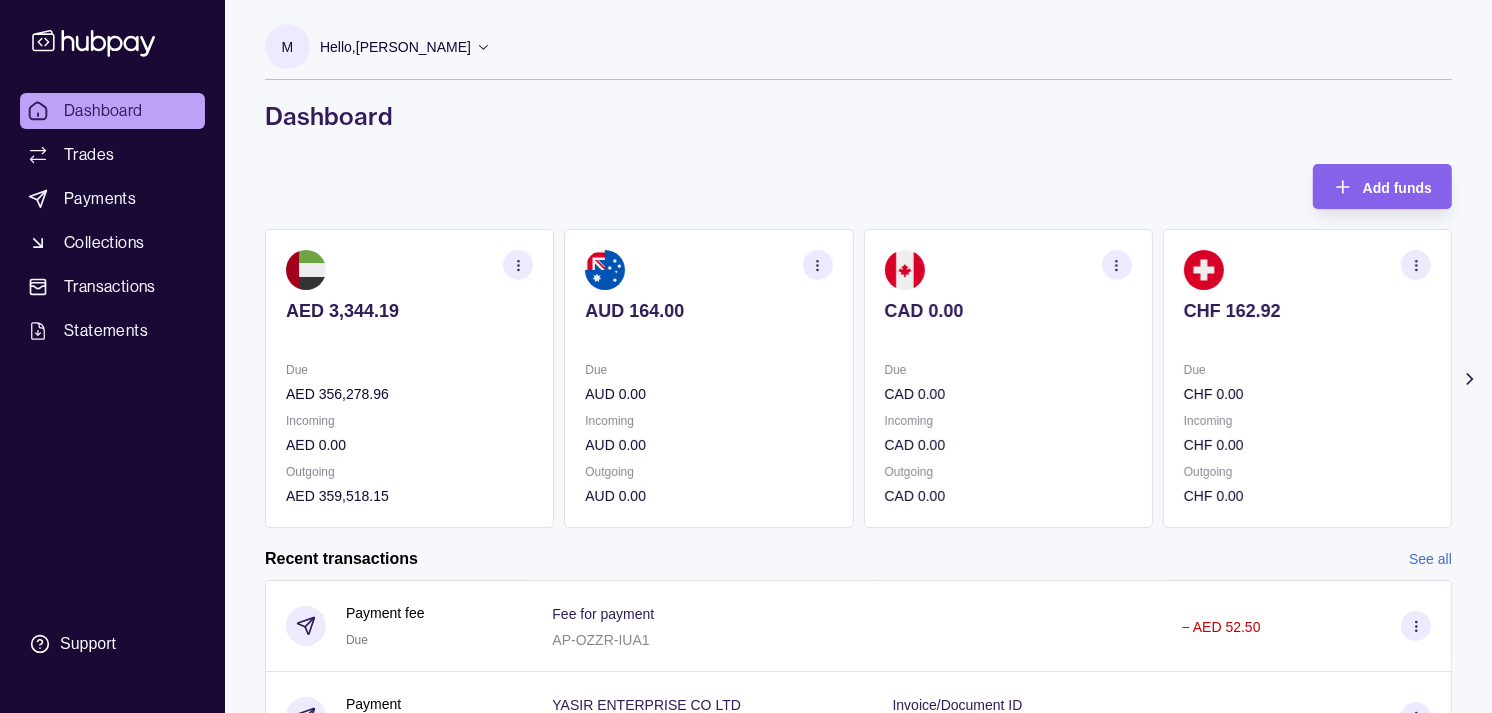 click on "Due" at bounding box center (708, 370) 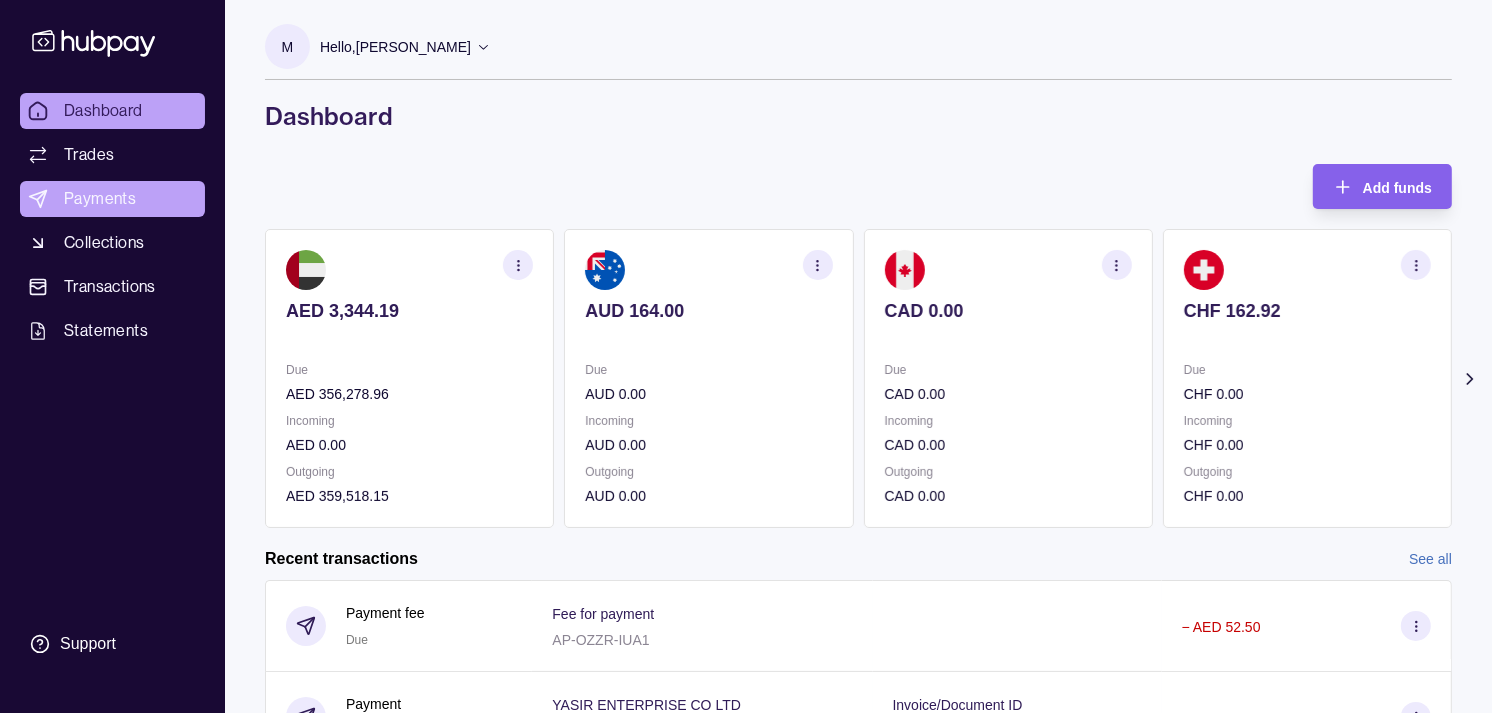 click on "Payments" at bounding box center (100, 199) 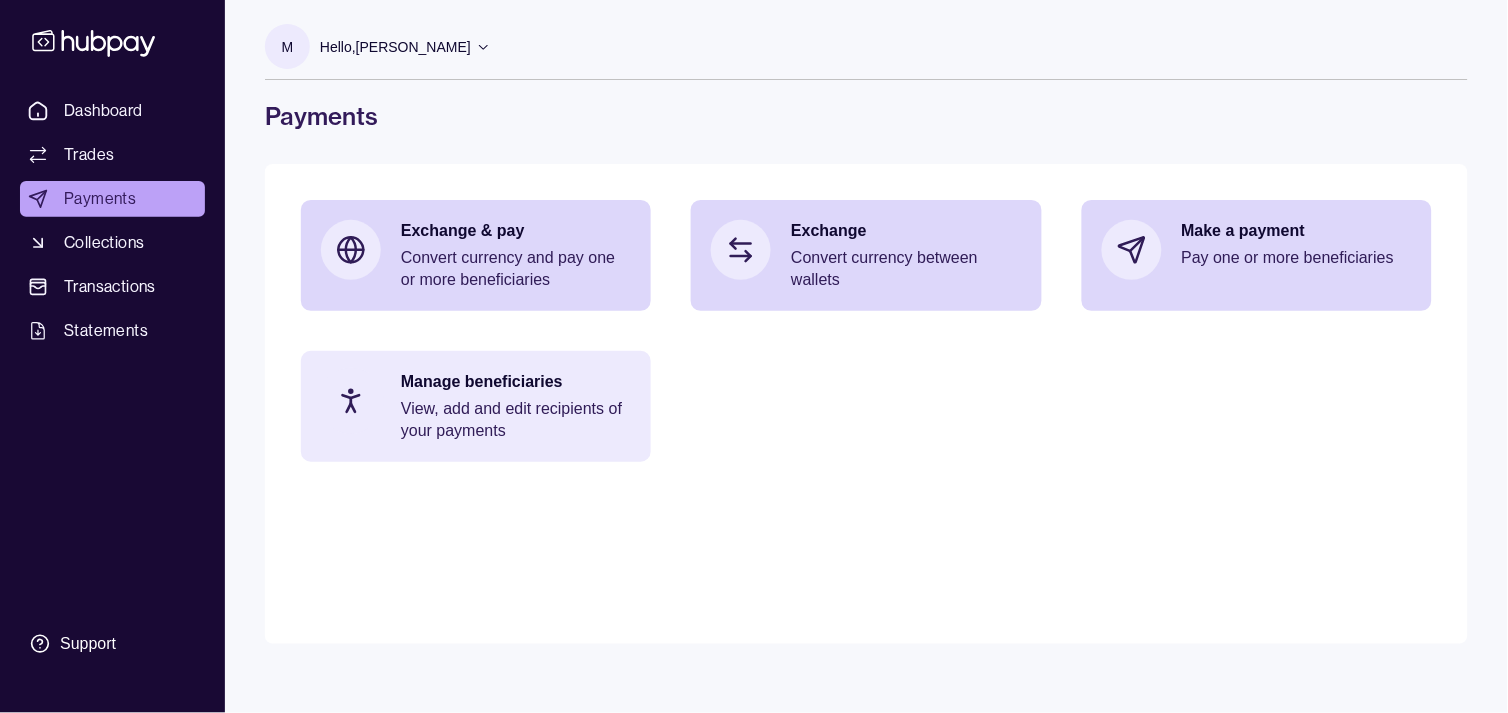 click on "View, add and edit recipients of your payments" at bounding box center [516, 420] 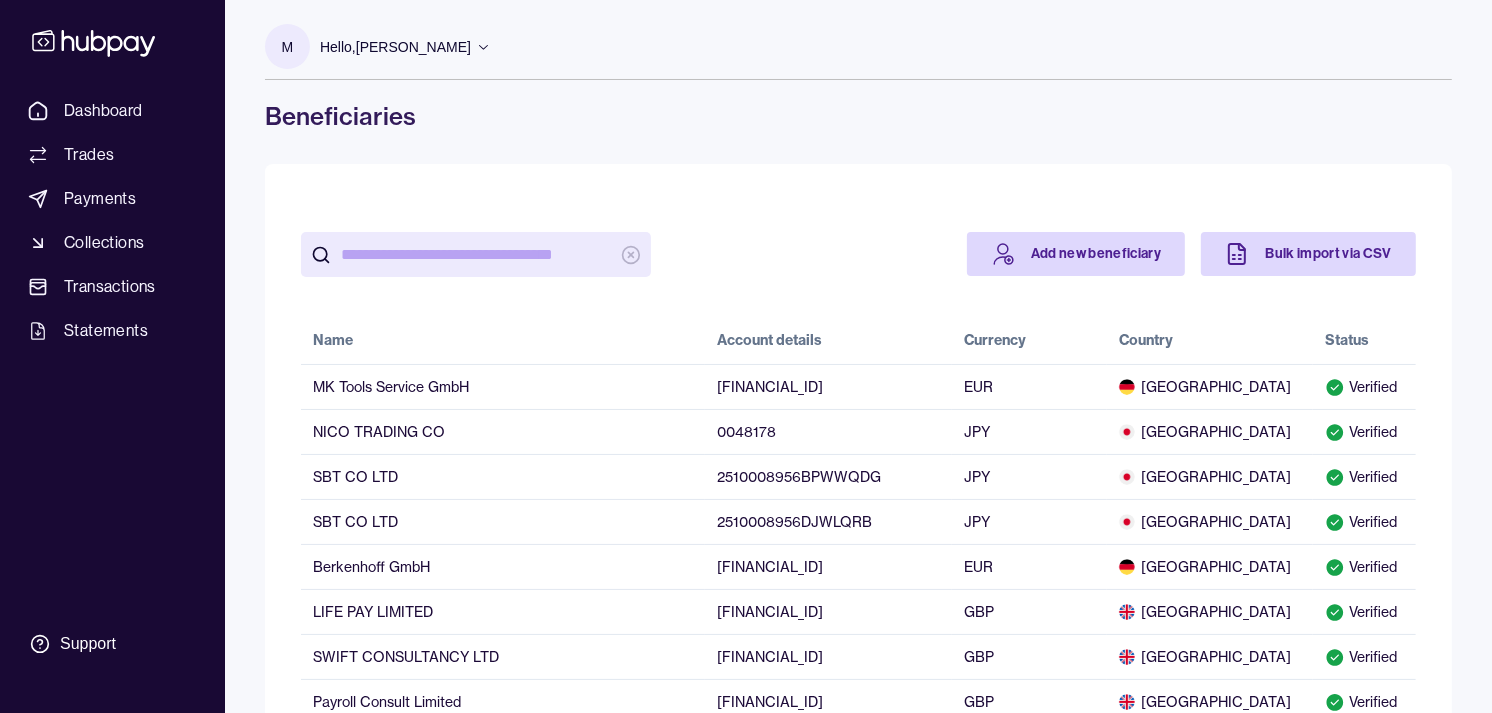 click at bounding box center (476, 254) 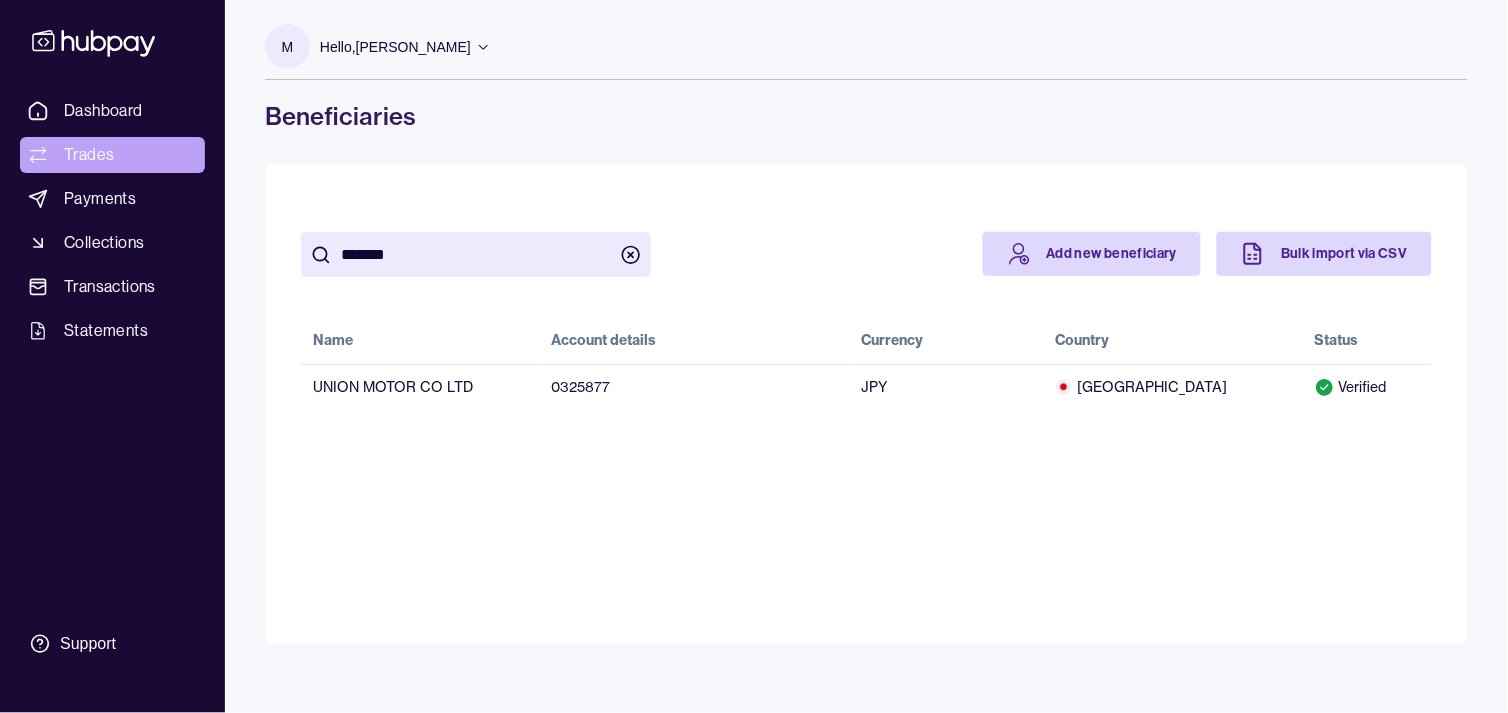 type on "*******" 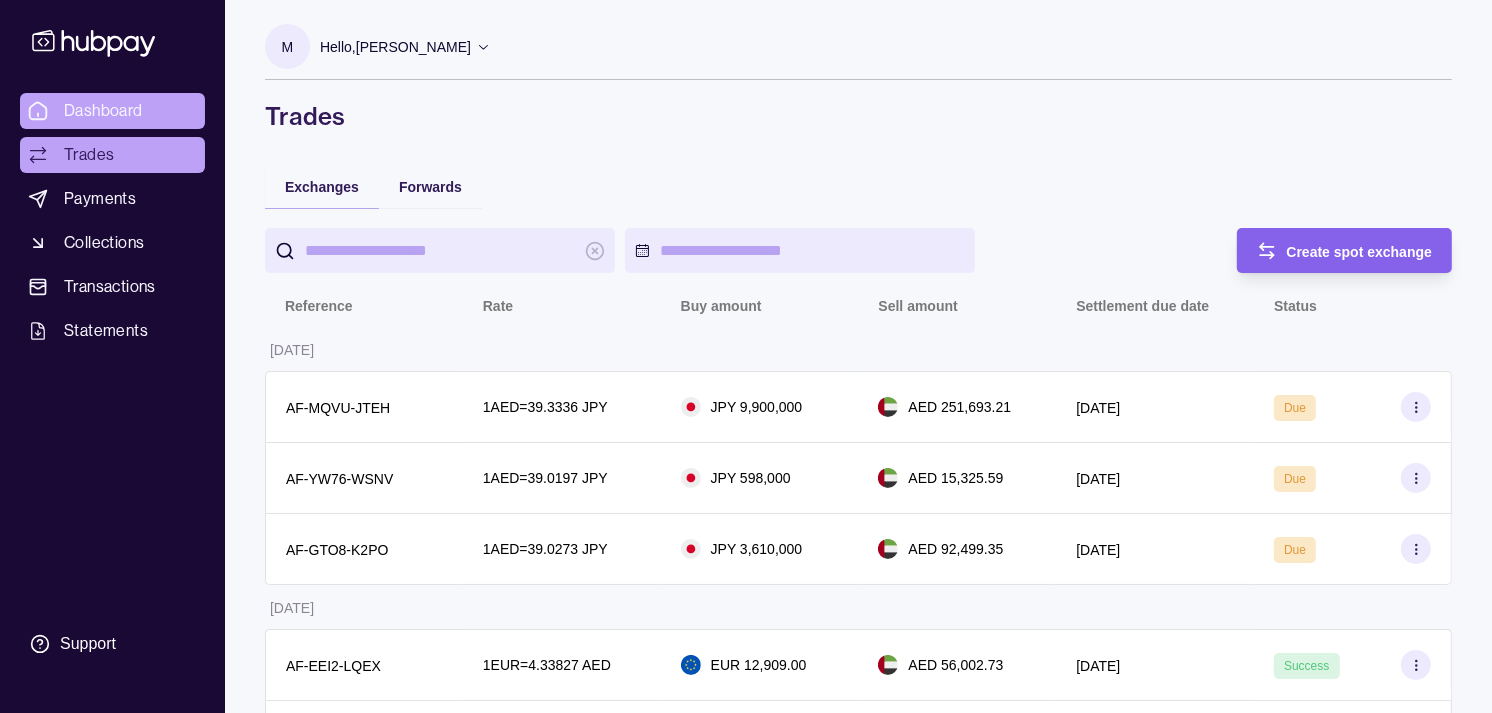 click on "Dashboard" at bounding box center [103, 111] 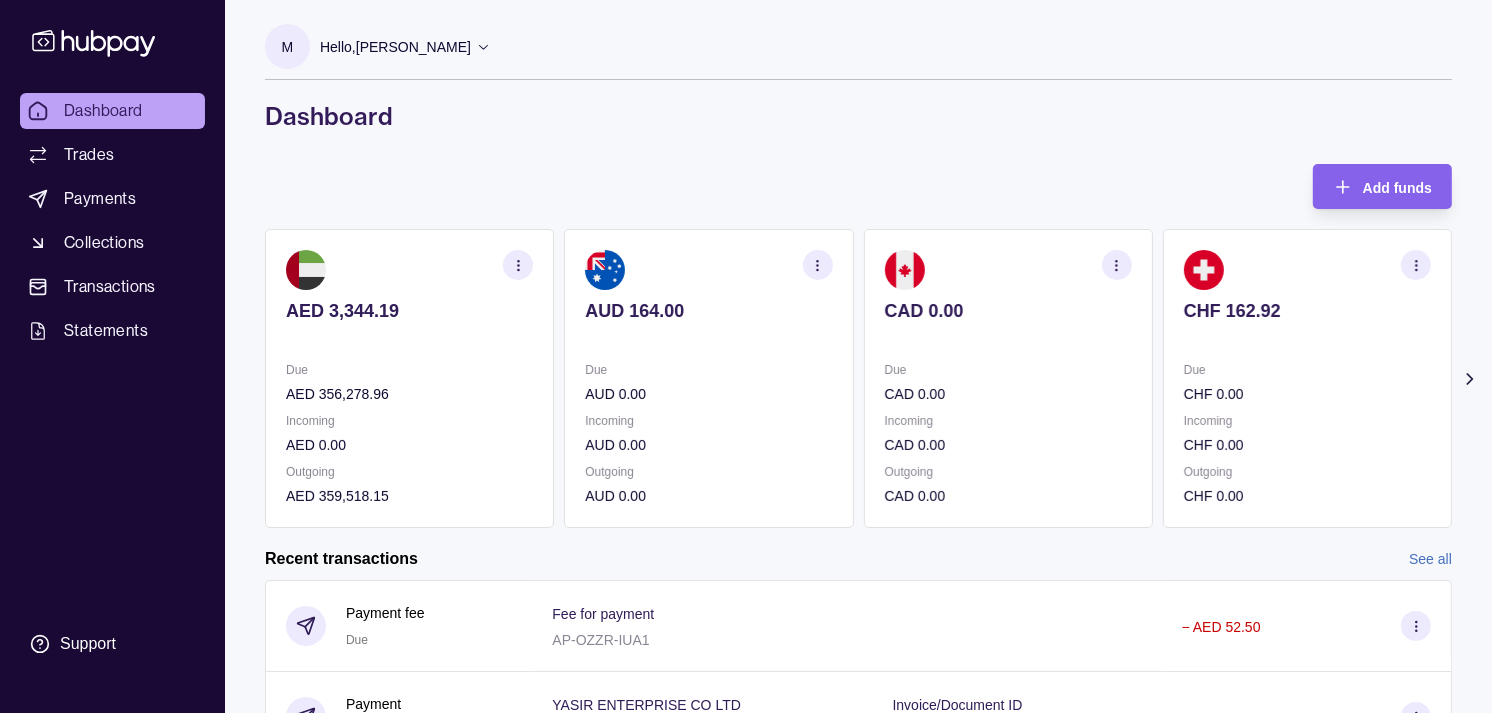 click on "CAD 0.00" at bounding box center (1008, 311) 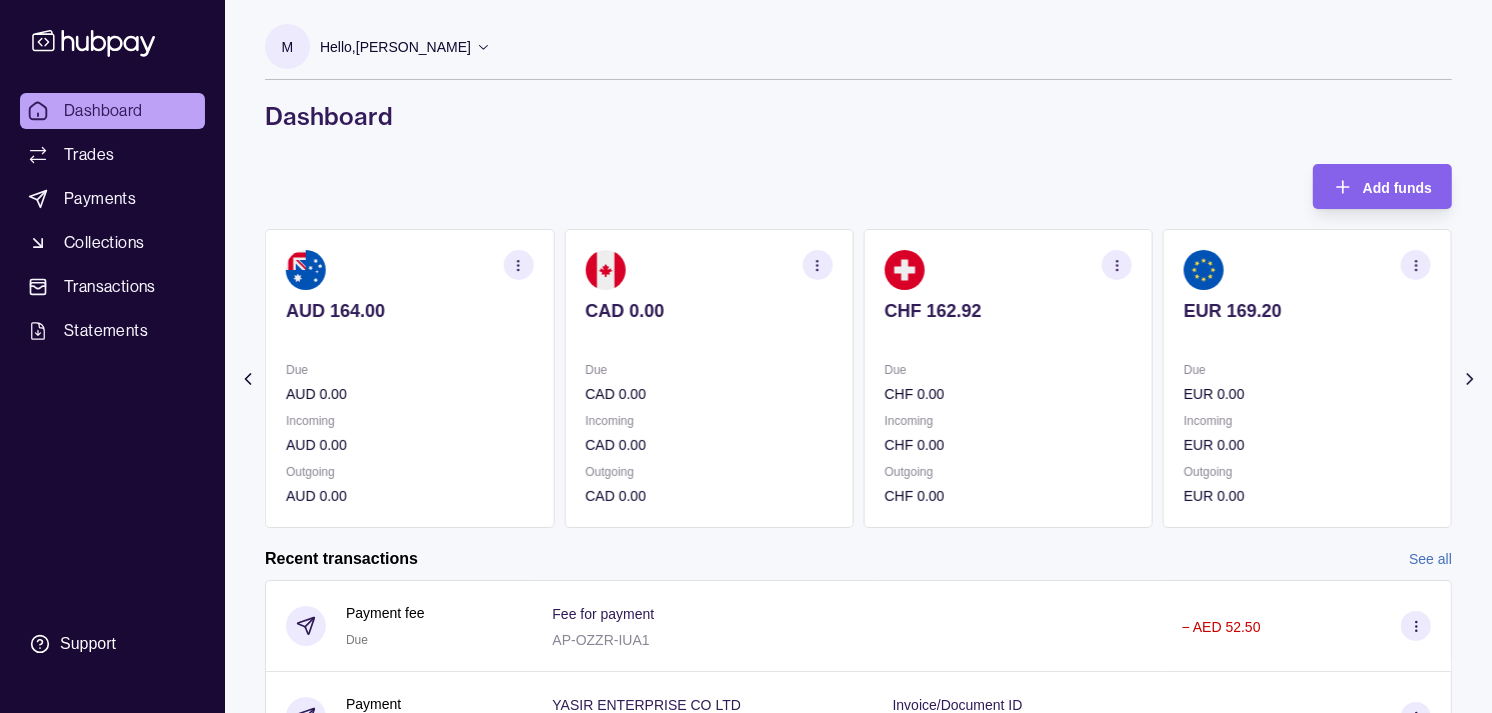 click on "CHF 162.92" at bounding box center [1008, 311] 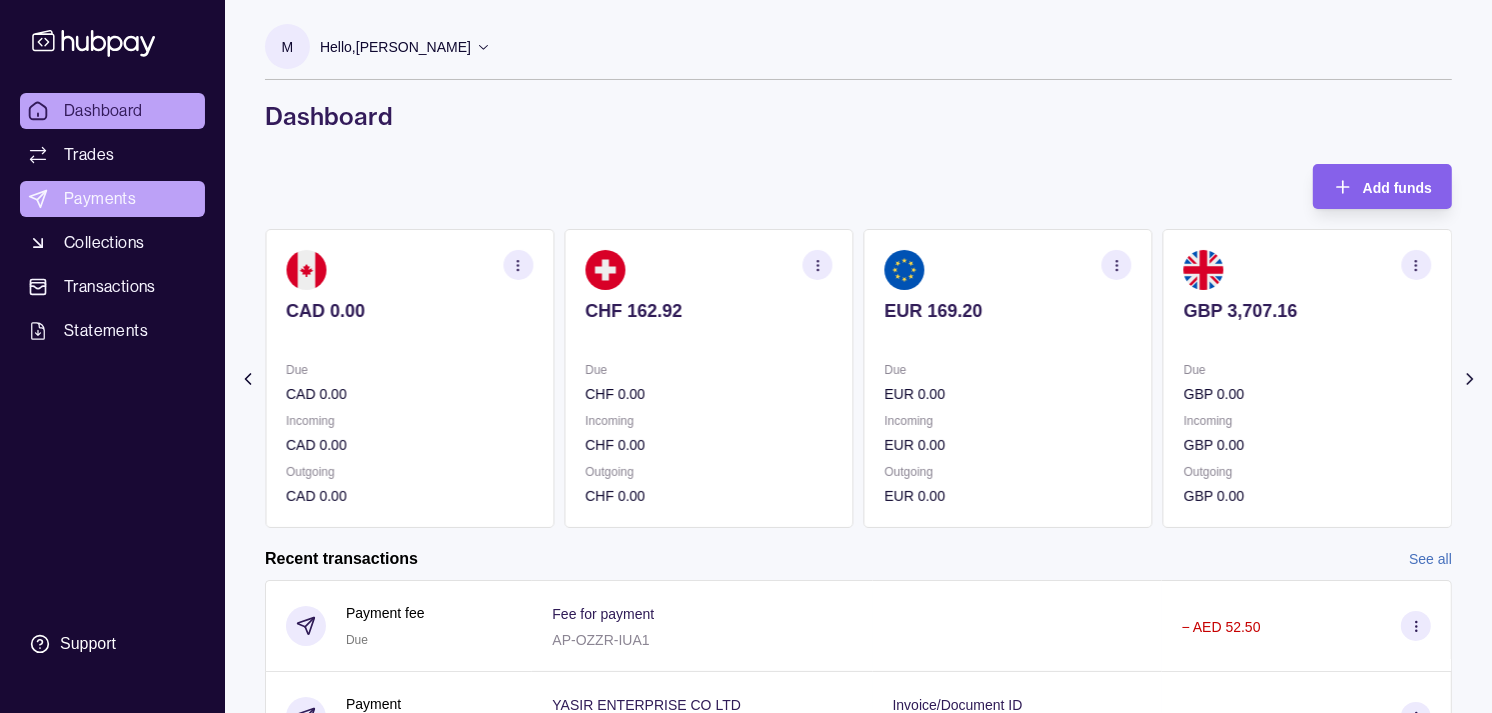 click on "Payments" at bounding box center (100, 199) 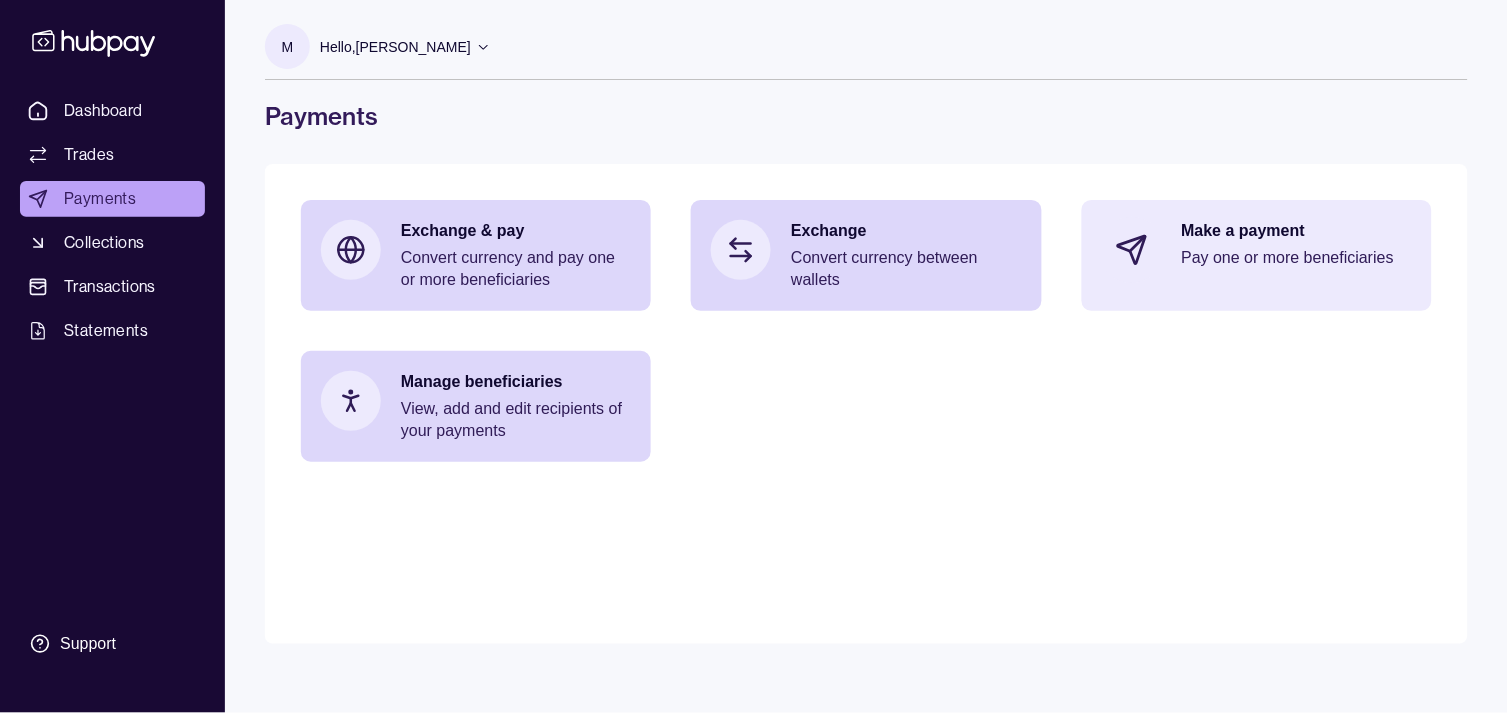 click on "Pay one or more beneficiaries" at bounding box center (1297, 258) 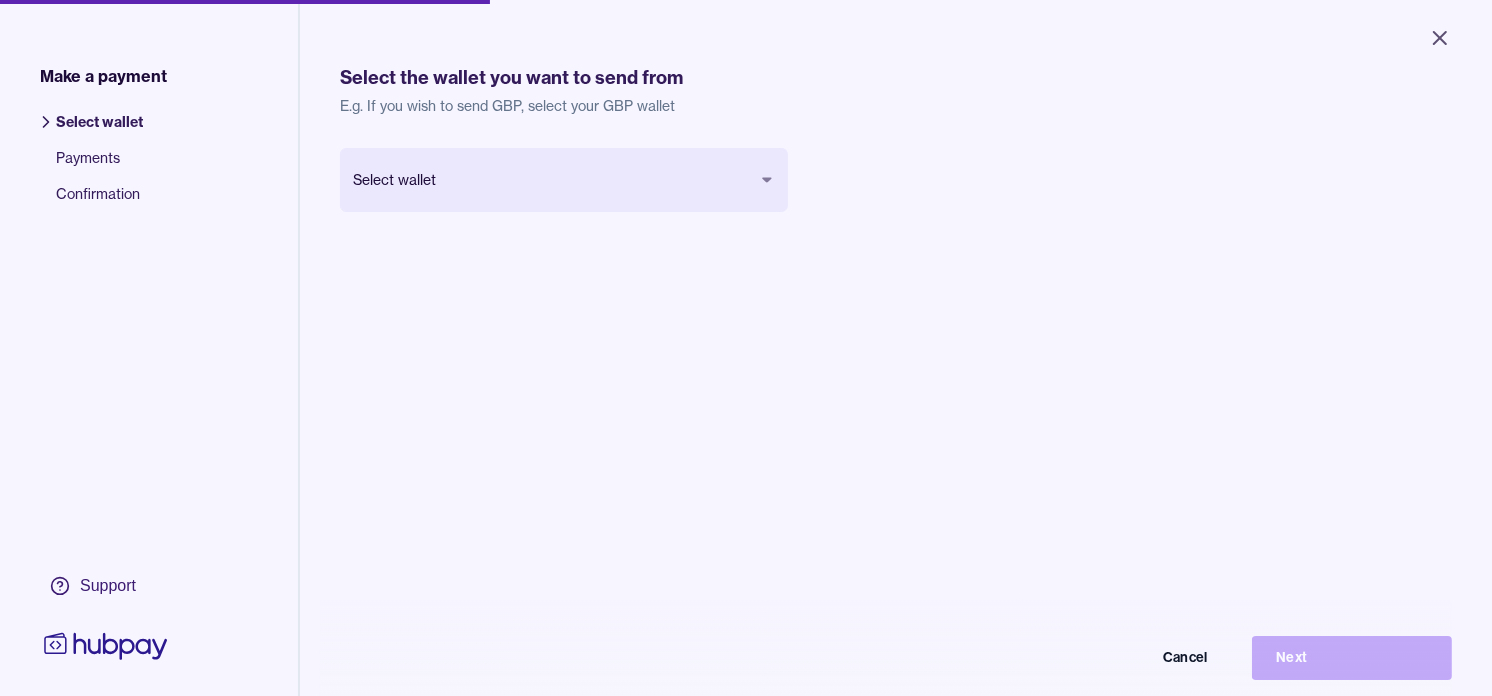 click on "Close Make a payment Select wallet Payments Confirmation Support Select the wallet you want to send from E.g. If you wish to send GBP, select your GBP wallet Select wallet Cancel Next Make a payment | Hubpay" at bounding box center [746, 348] 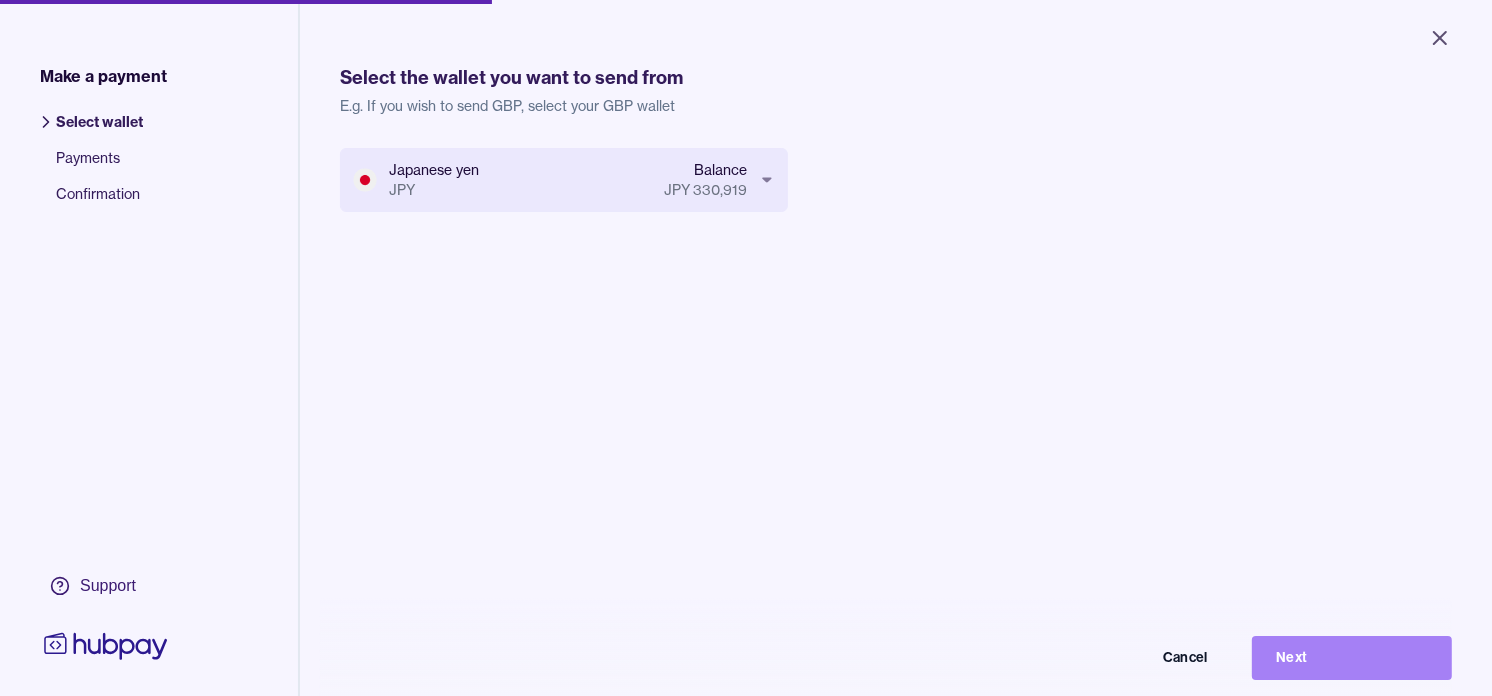 click on "Next" at bounding box center (1352, 658) 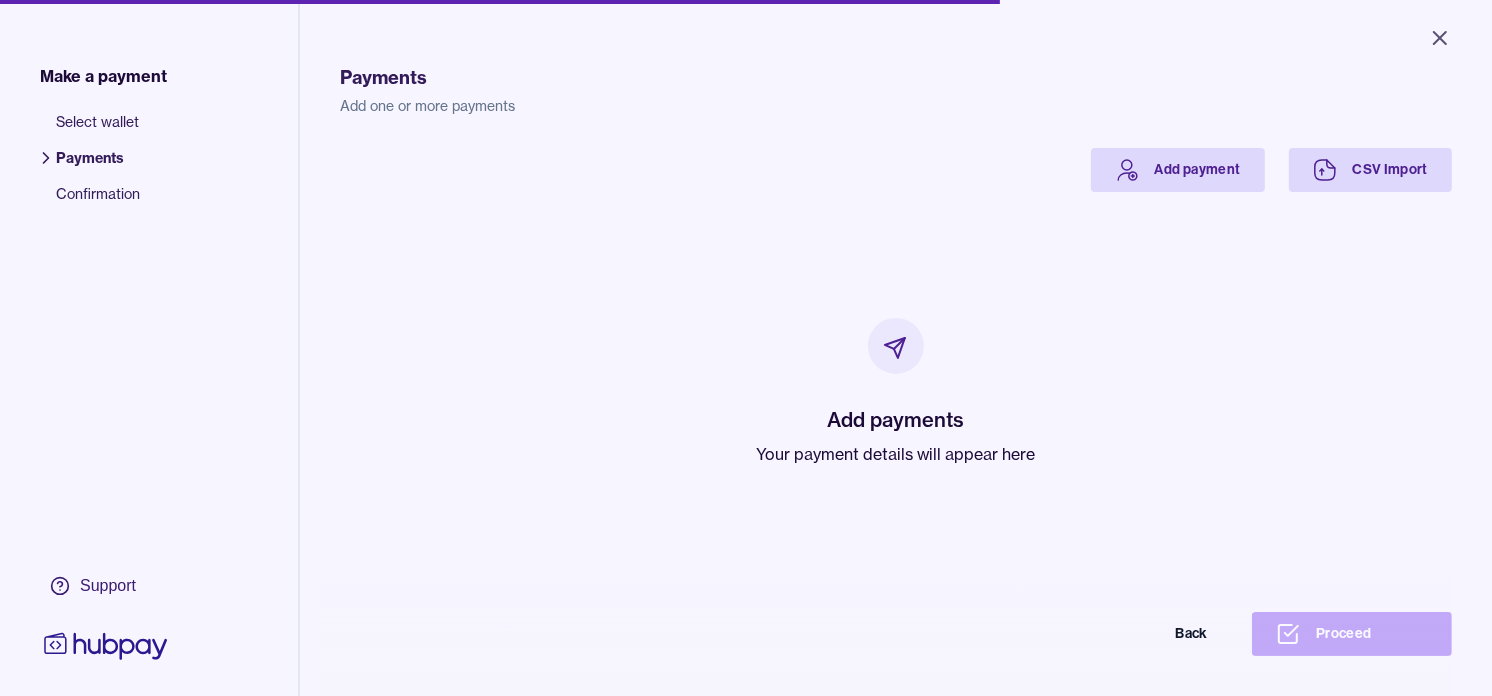 click on "Your payment details will appear here" at bounding box center [896, 454] 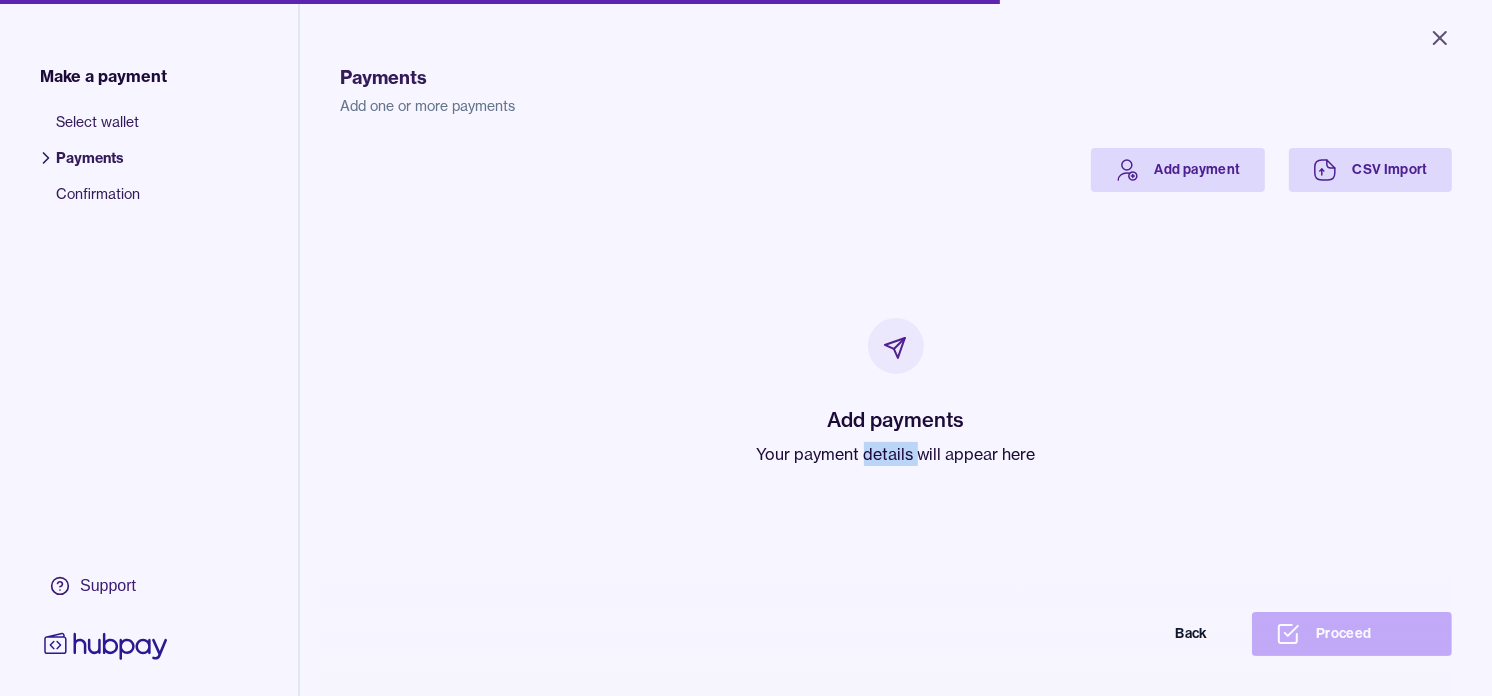 click on "Your payment details will appear here" at bounding box center (896, 454) 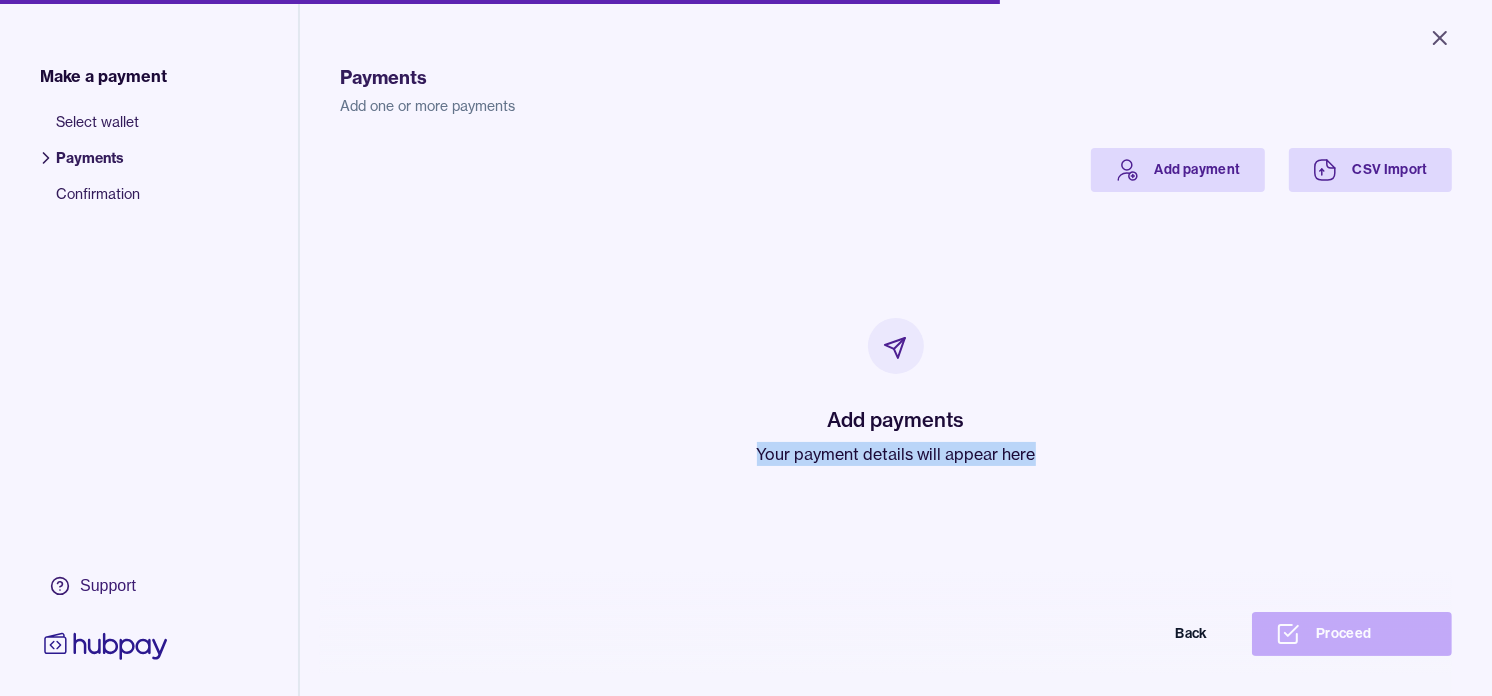 click on "Your payment details will appear here" at bounding box center [896, 454] 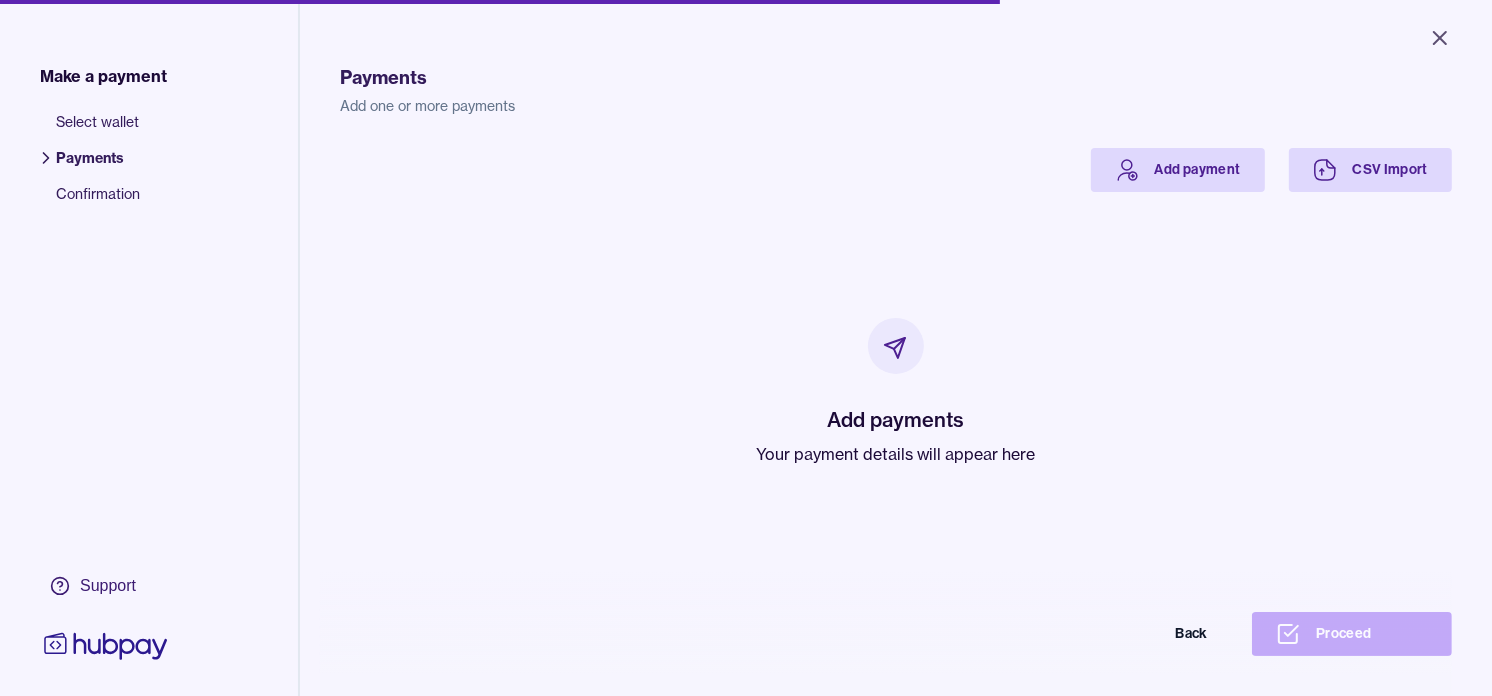drag, startPoint x: 854, startPoint y: 451, endPoint x: 733, endPoint y: 281, distance: 208.66481 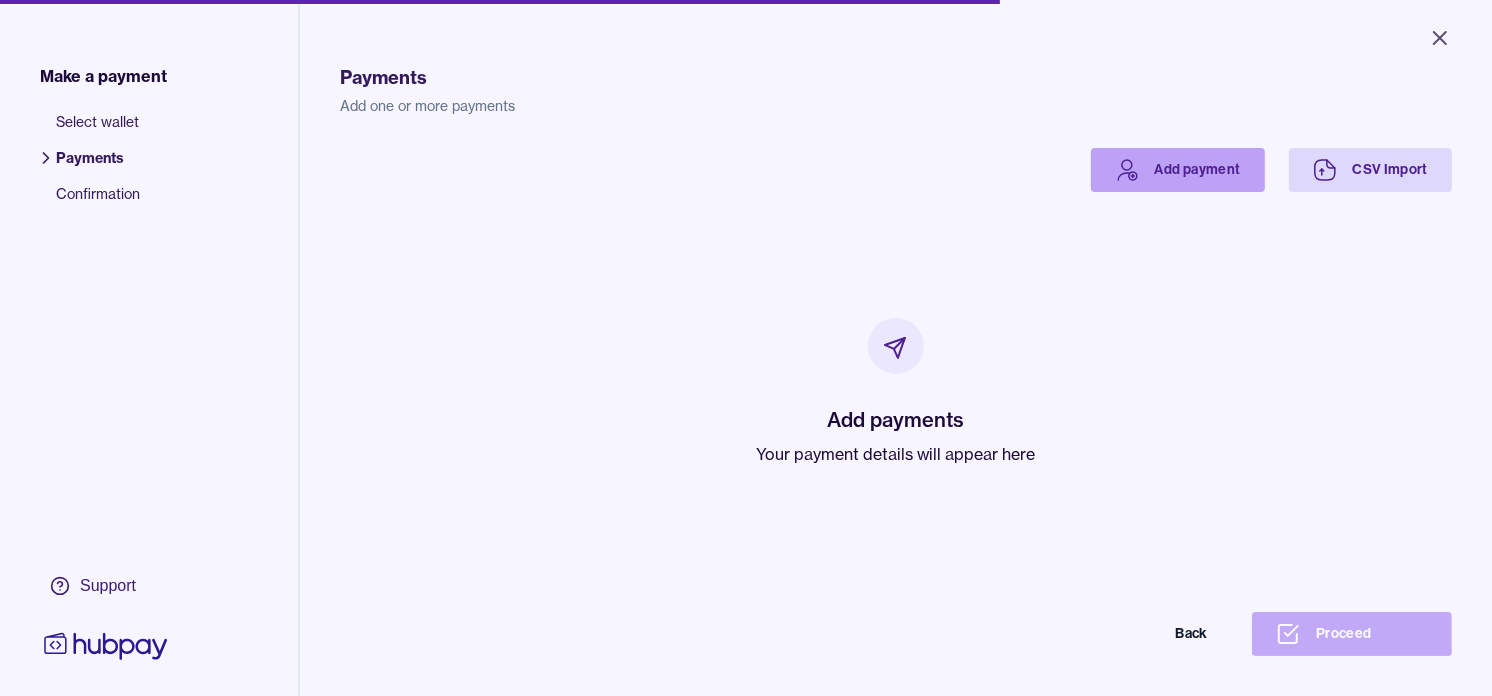 click on "Add payment" at bounding box center (1178, 170) 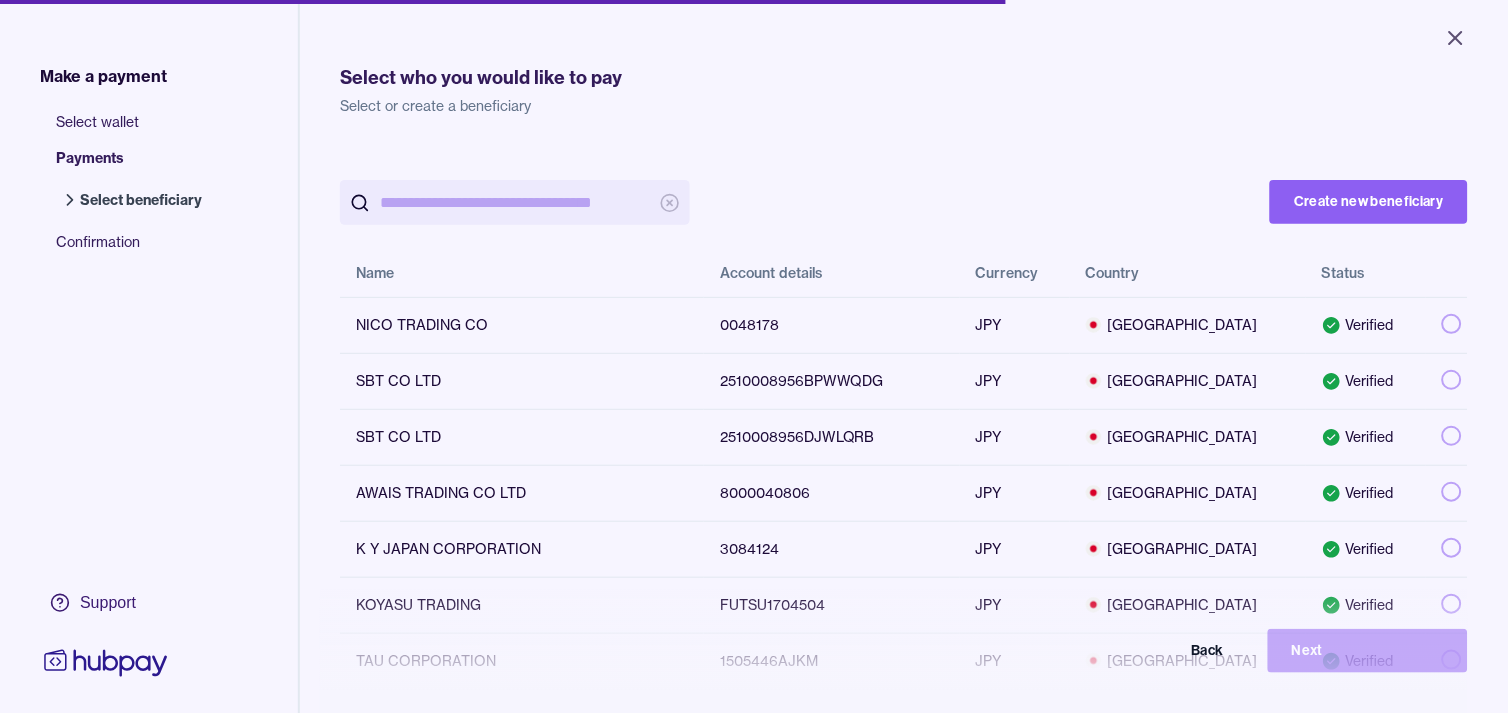 click at bounding box center [515, 202] 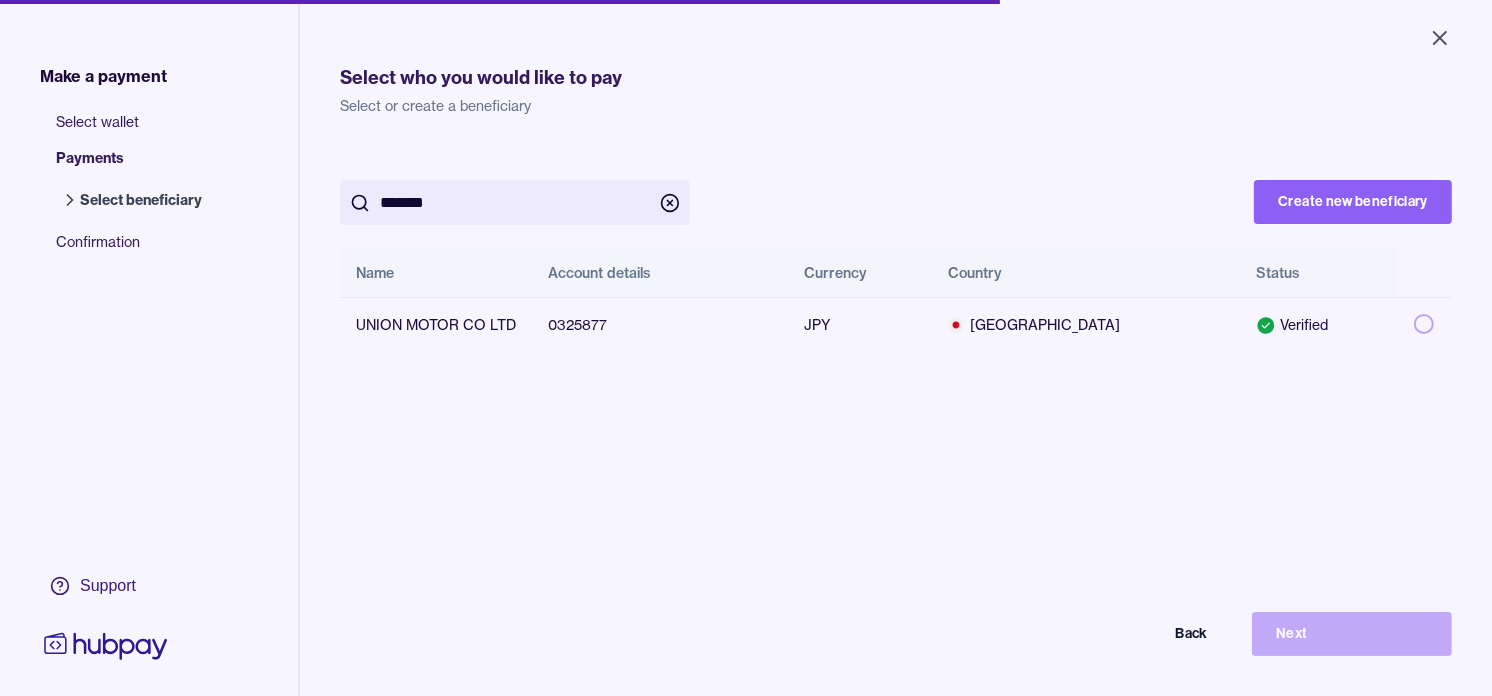 type on "*******" 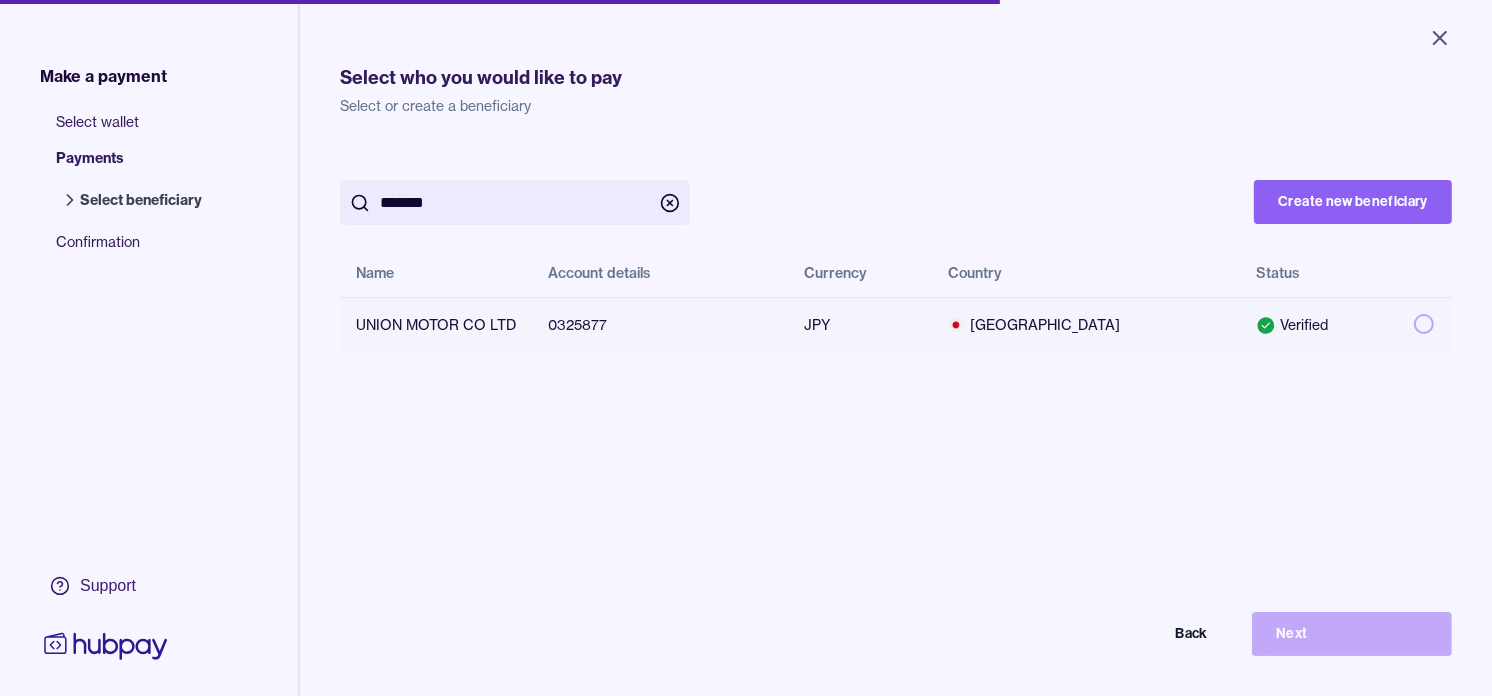 click at bounding box center [1424, 324] 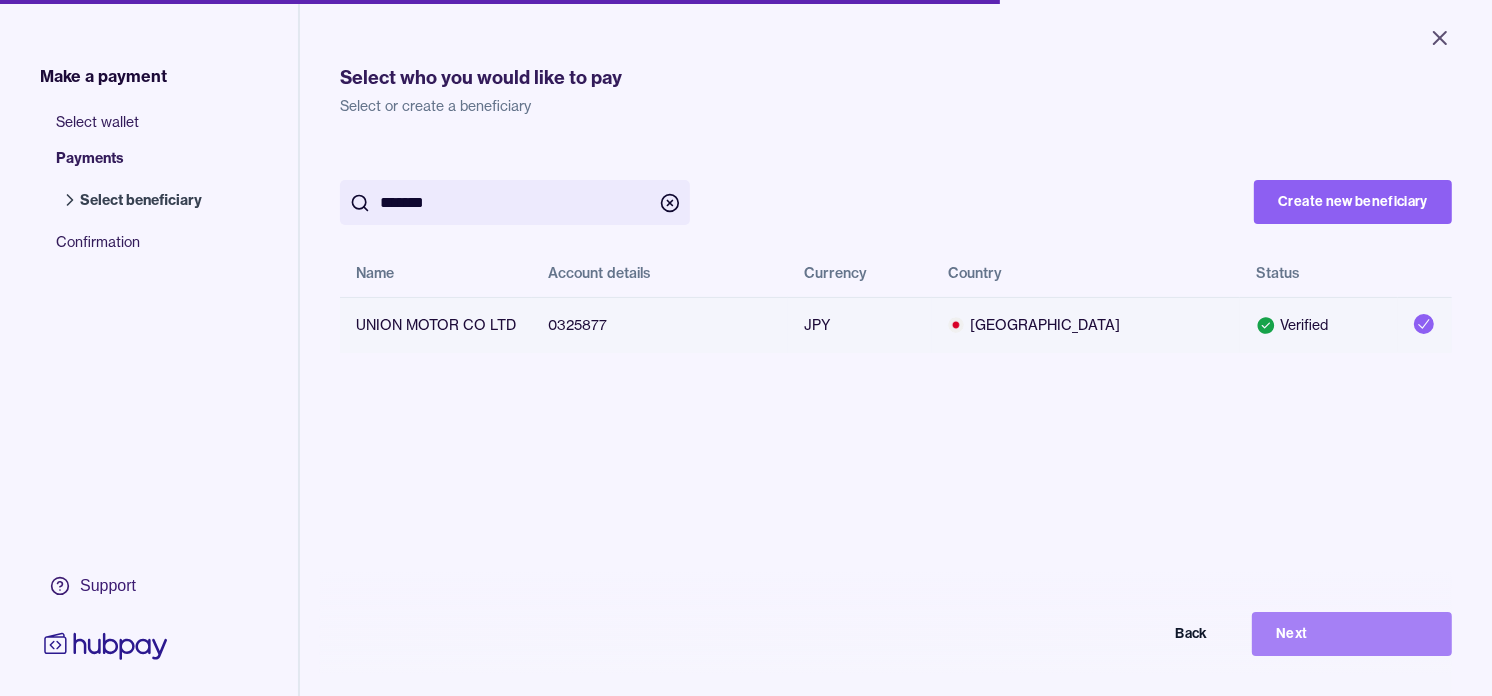 click on "Next" at bounding box center [1352, 634] 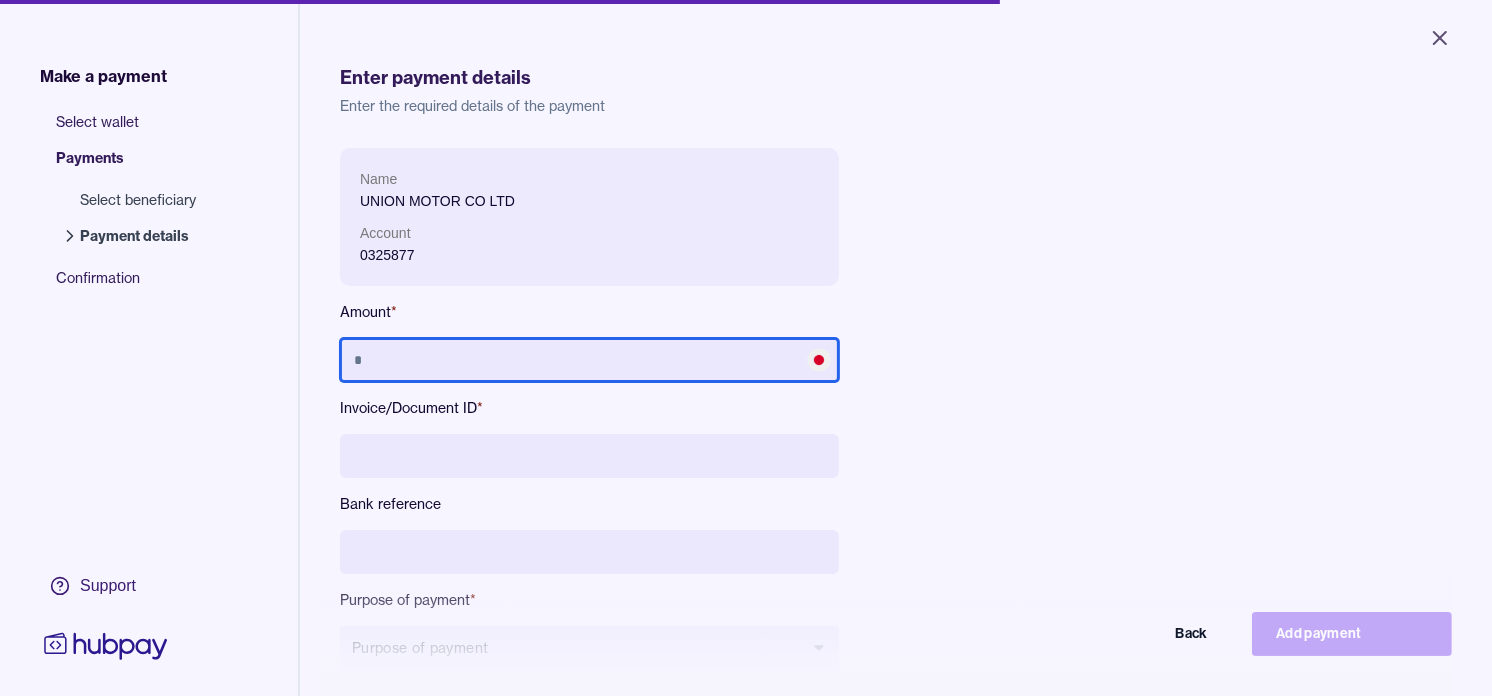 click at bounding box center [589, 360] 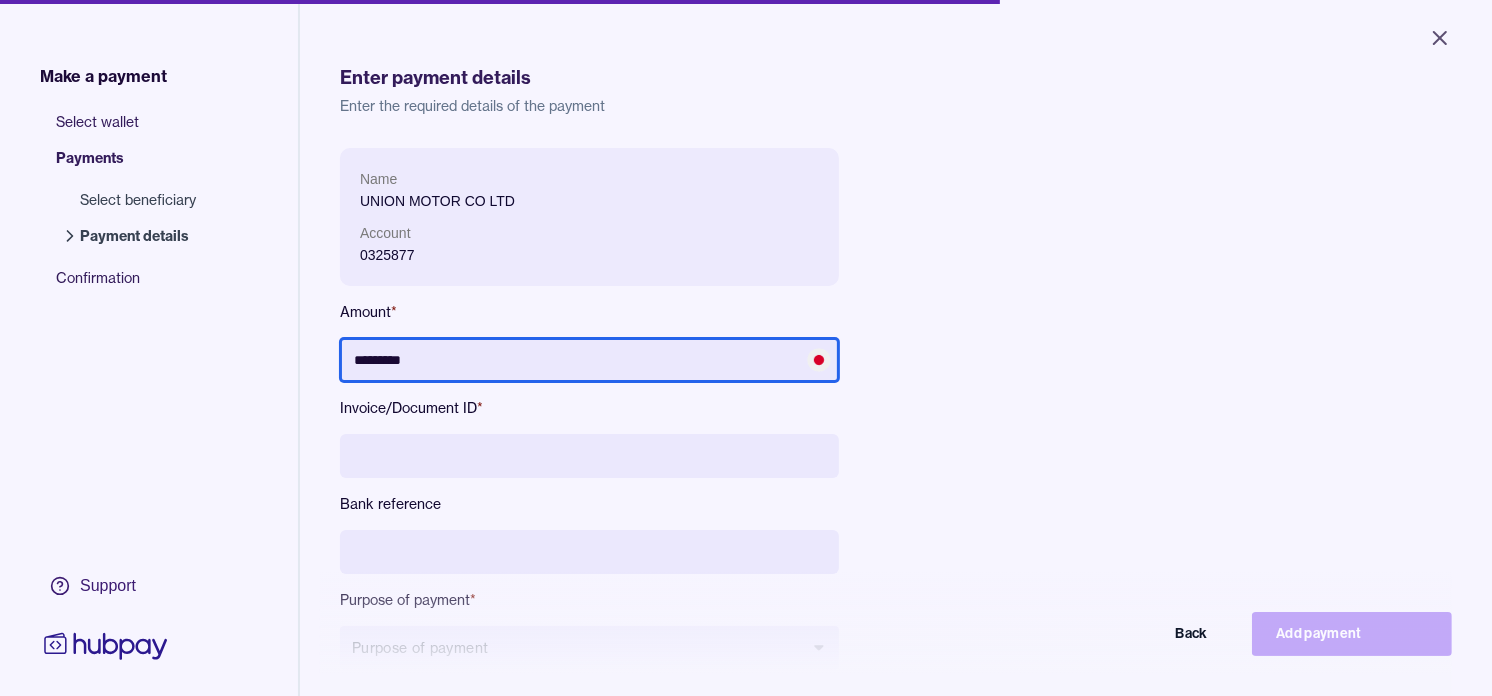 type on "*********" 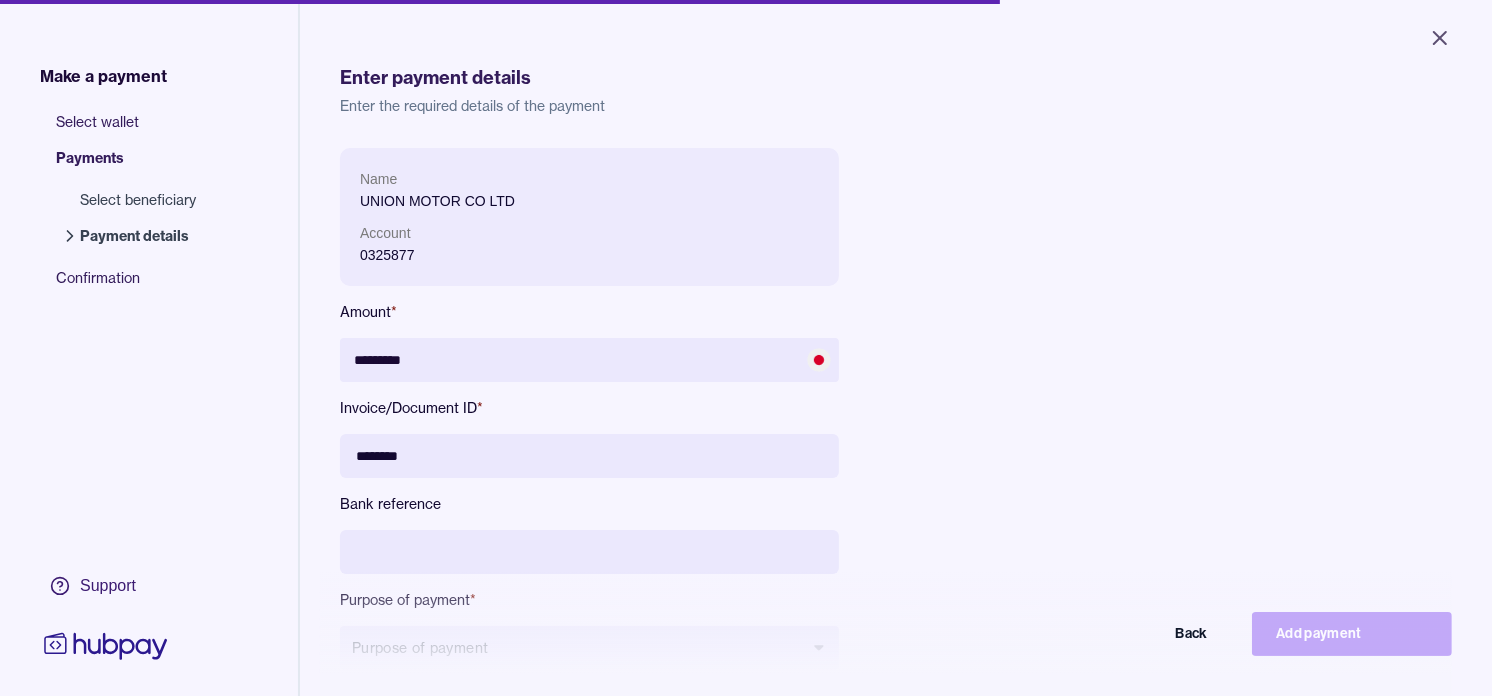 type on "********" 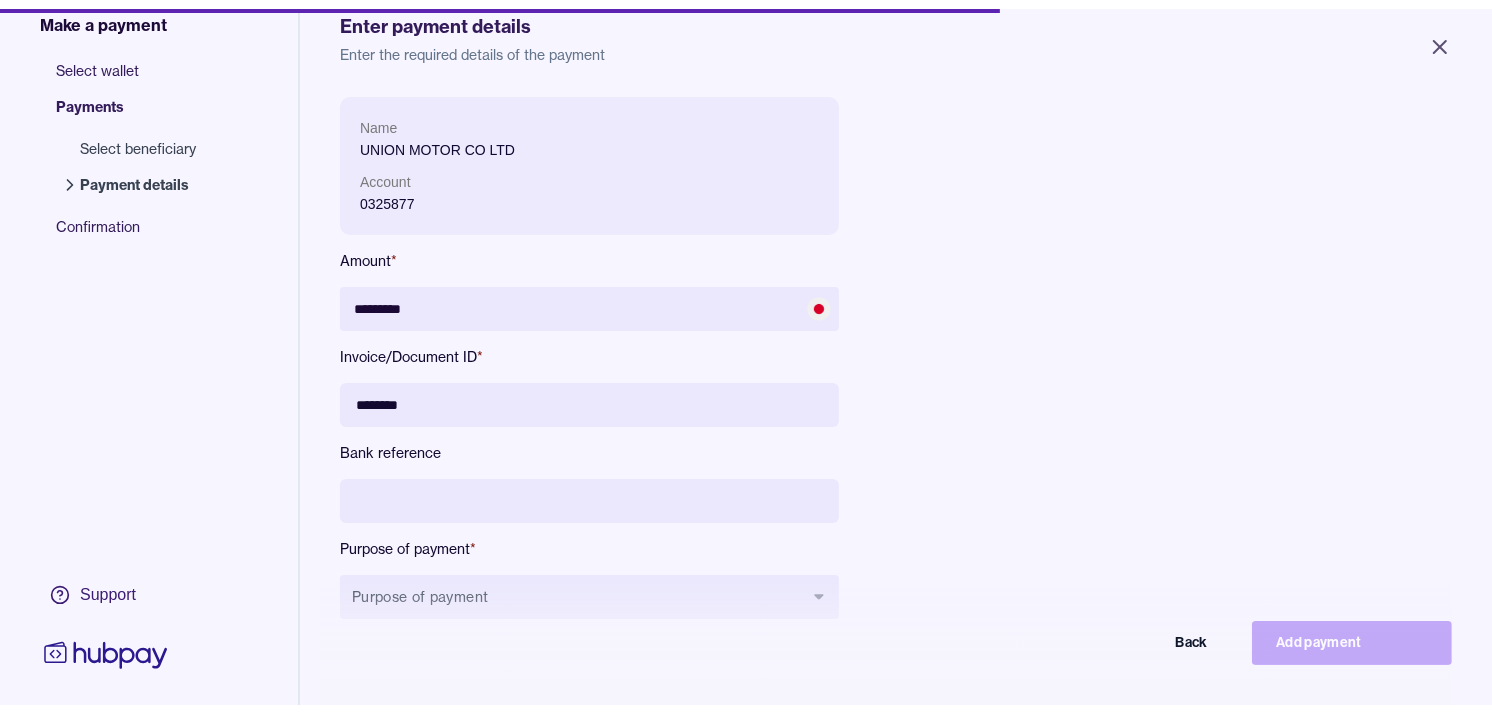 scroll, scrollTop: 111, scrollLeft: 0, axis: vertical 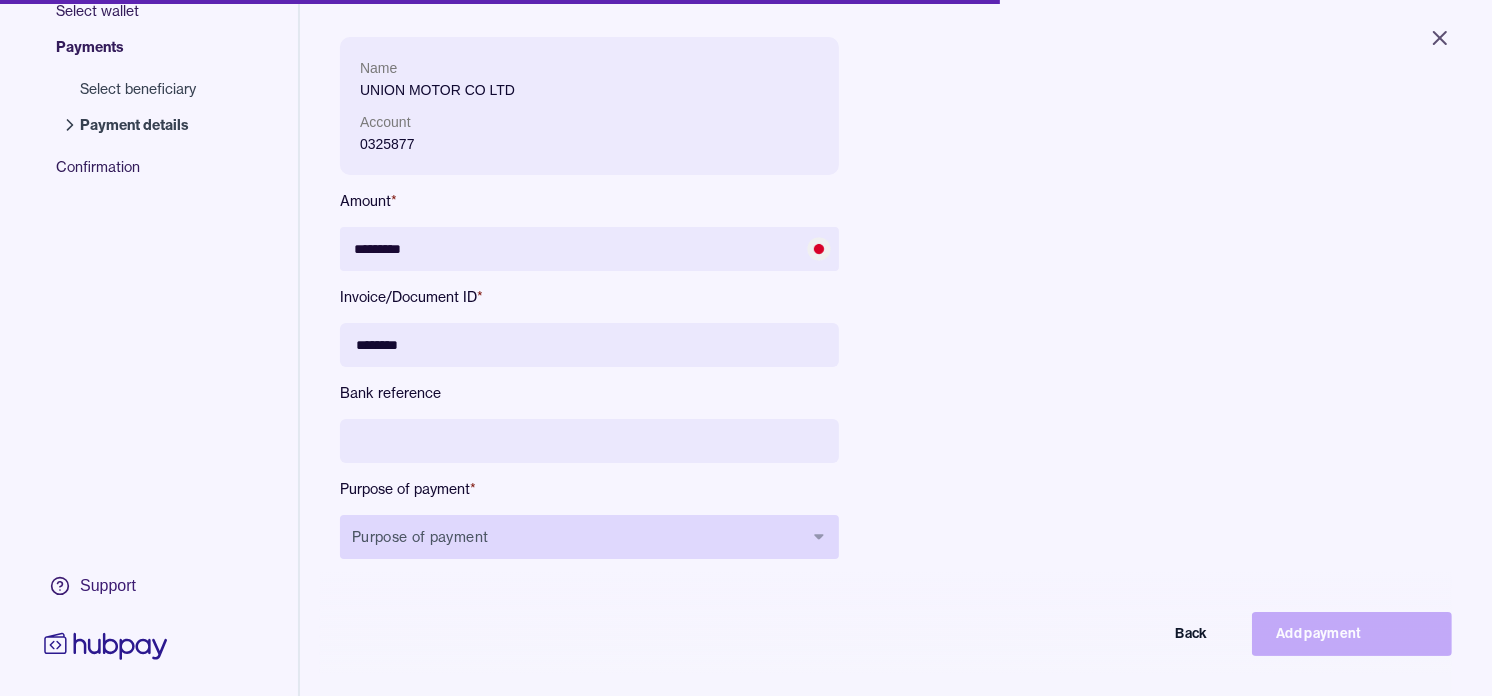 click on "Purpose of payment" at bounding box center [589, 537] 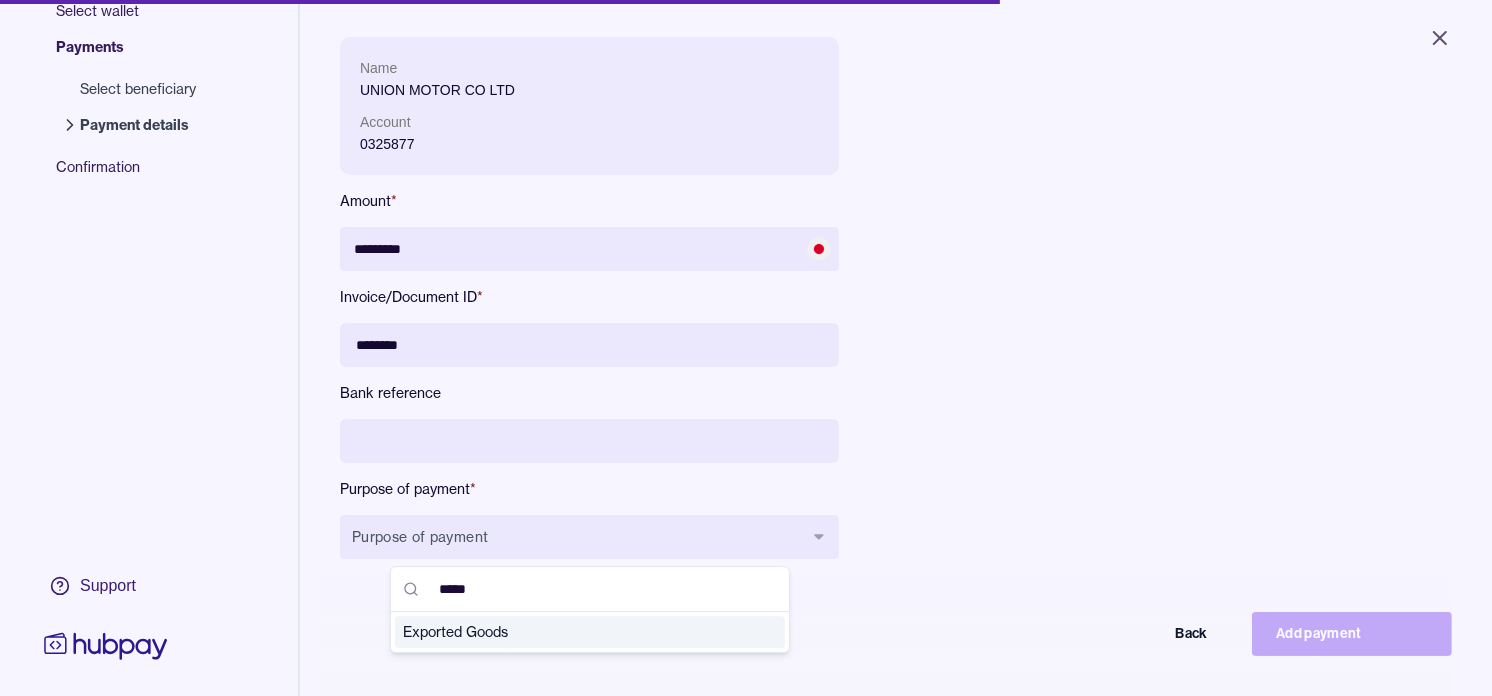 type on "*****" 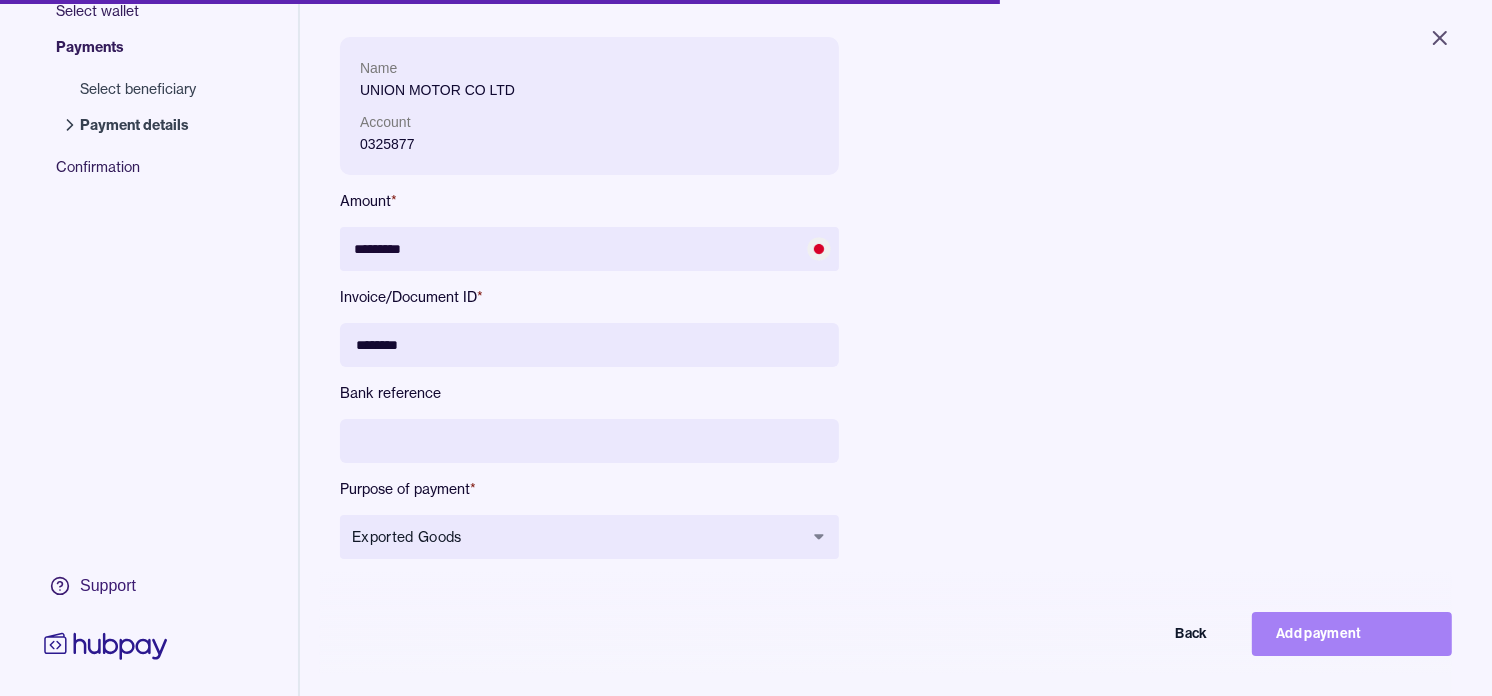 click on "Add payment" at bounding box center [1352, 634] 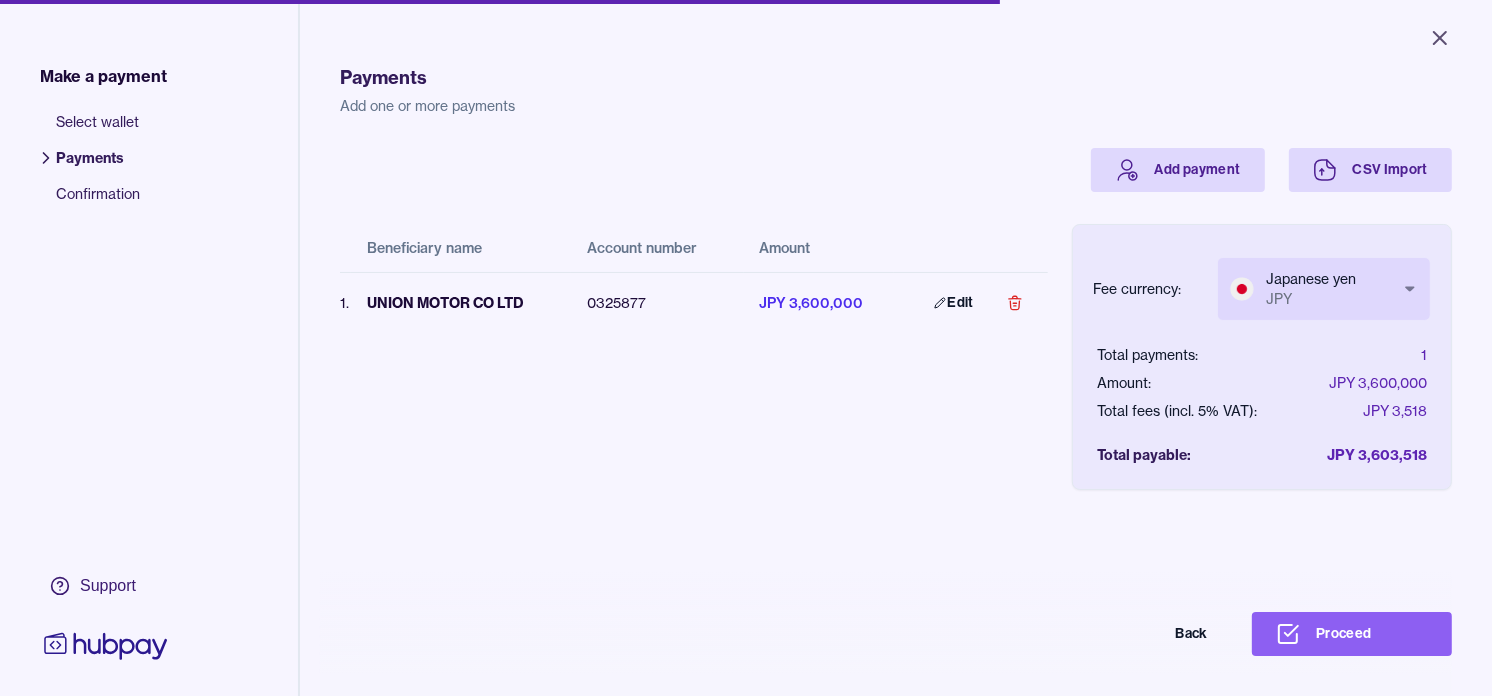 click on "Close Make a payment Select wallet Payments Confirmation Support Payments Add one or more payments Add payment CSV Import Beneficiary name Account number Amount 1 . UNION MOTOR CO LTD 0325877 JPY 3,600,000 Edit Fee currency: Japanese yen JPY *** *** Total payments: 1 Amount: JPY 3,600,000 Total fees (incl. 5% VAT): JPY 3,518 Total payable: JPY 3,603,518 Back Proceed Payment | Hubpay" at bounding box center [746, 348] 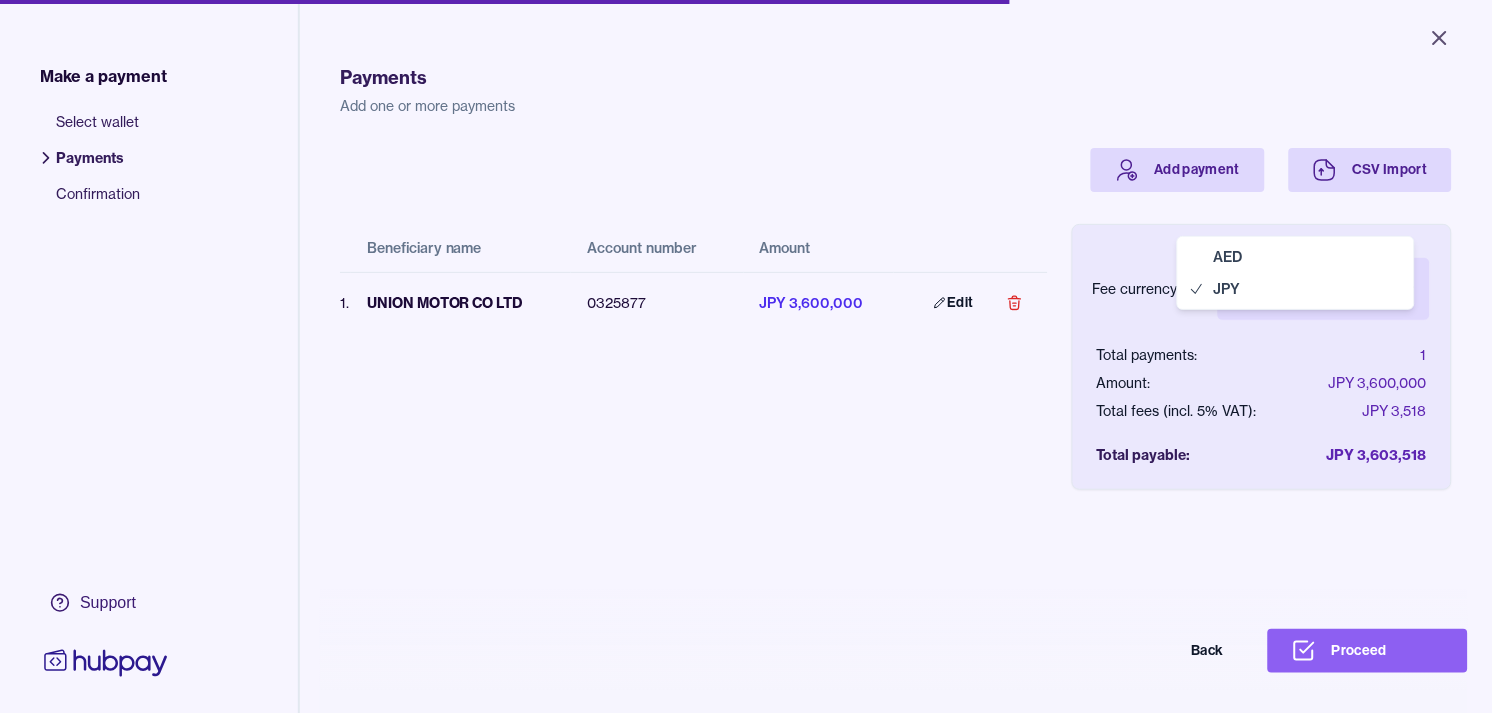 select on "***" 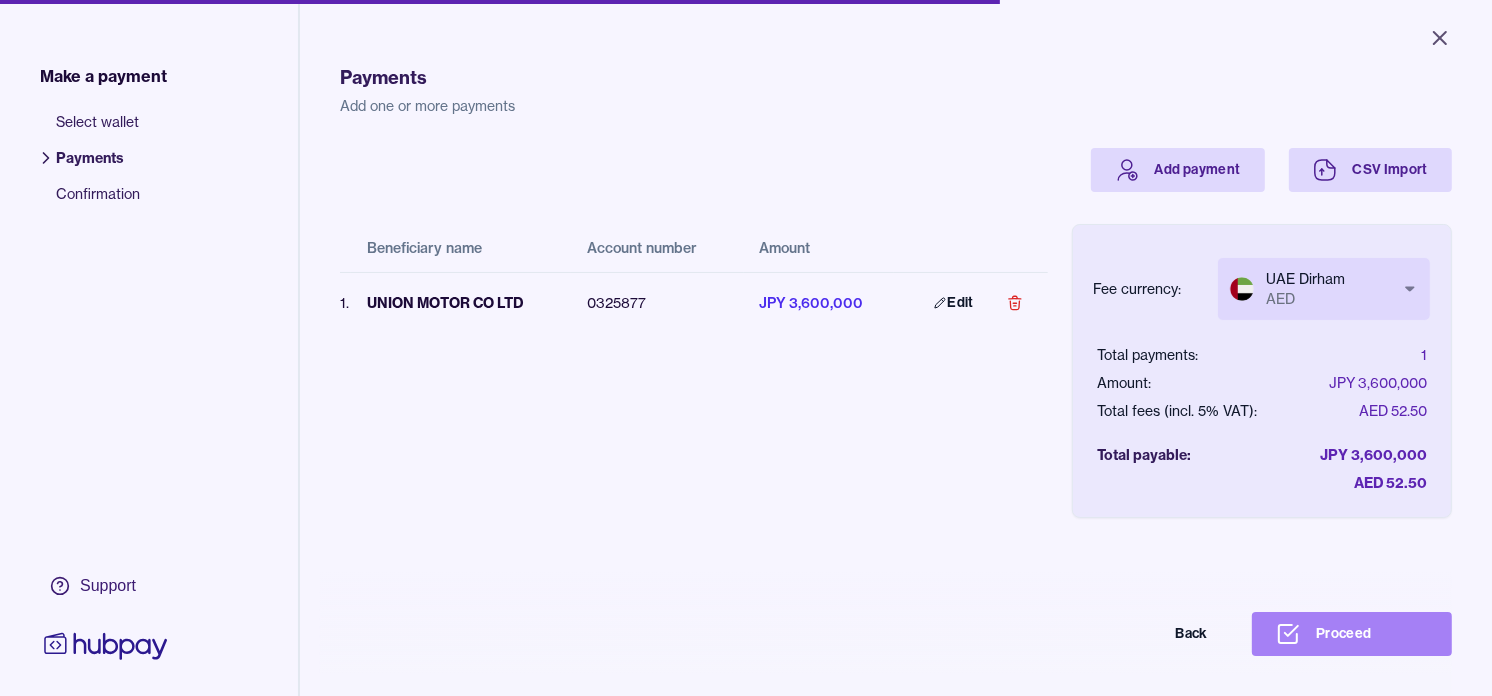 click on "Proceed" at bounding box center (1352, 634) 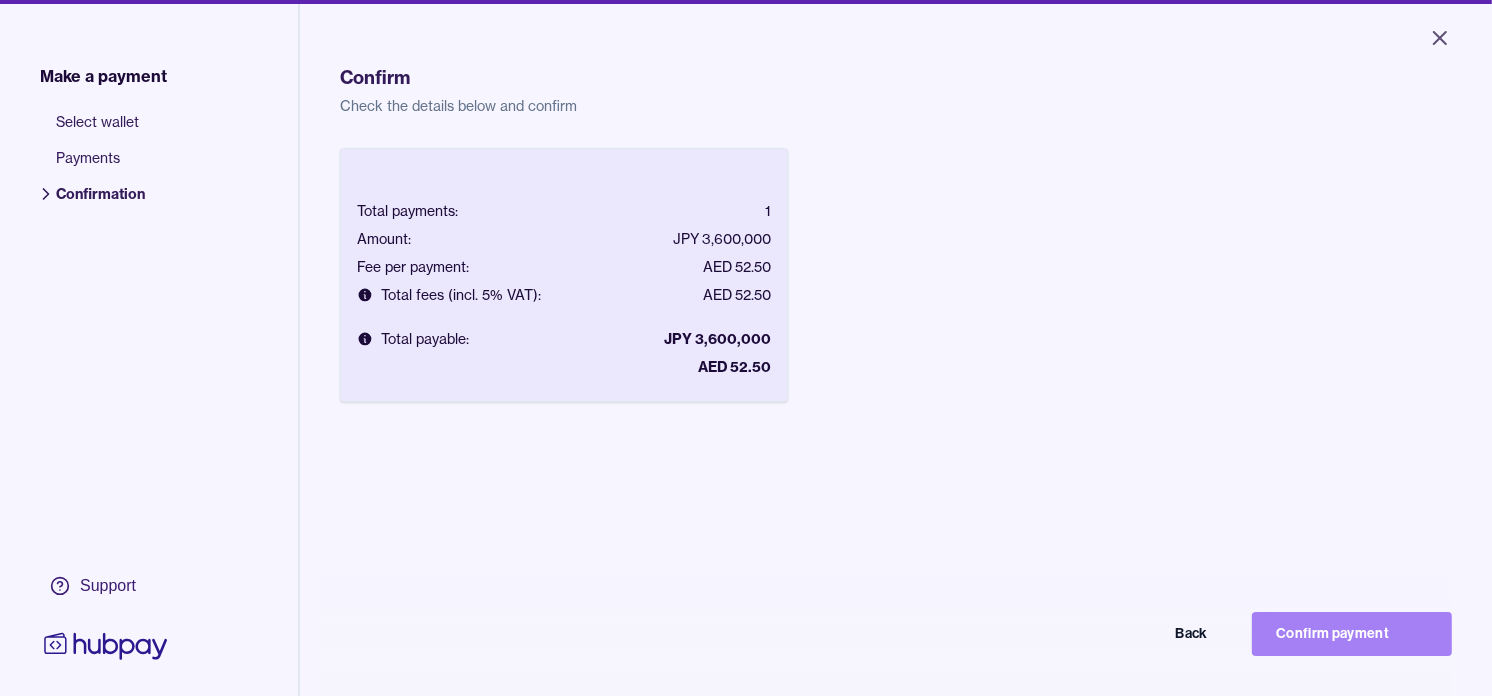 click on "Confirm payment" at bounding box center (1352, 634) 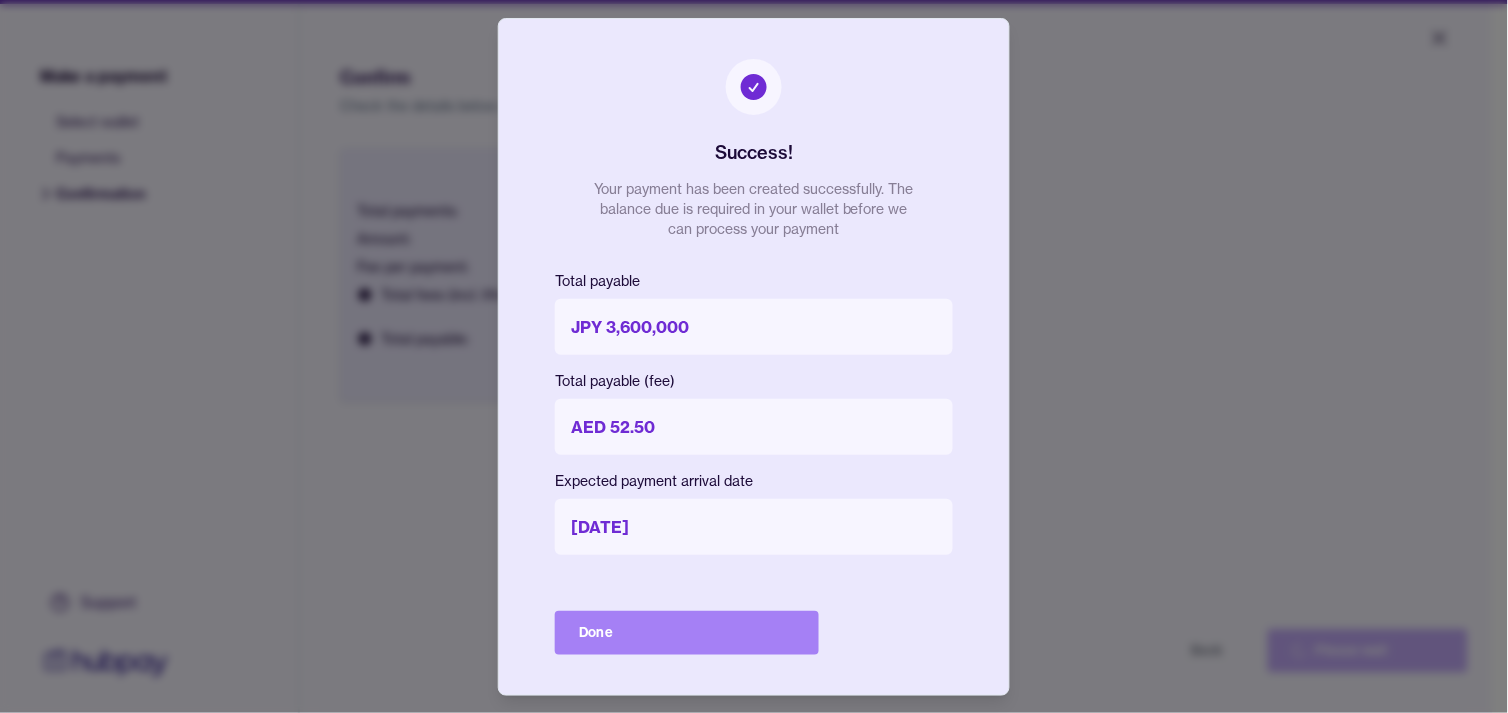 click on "Done" at bounding box center (687, 633) 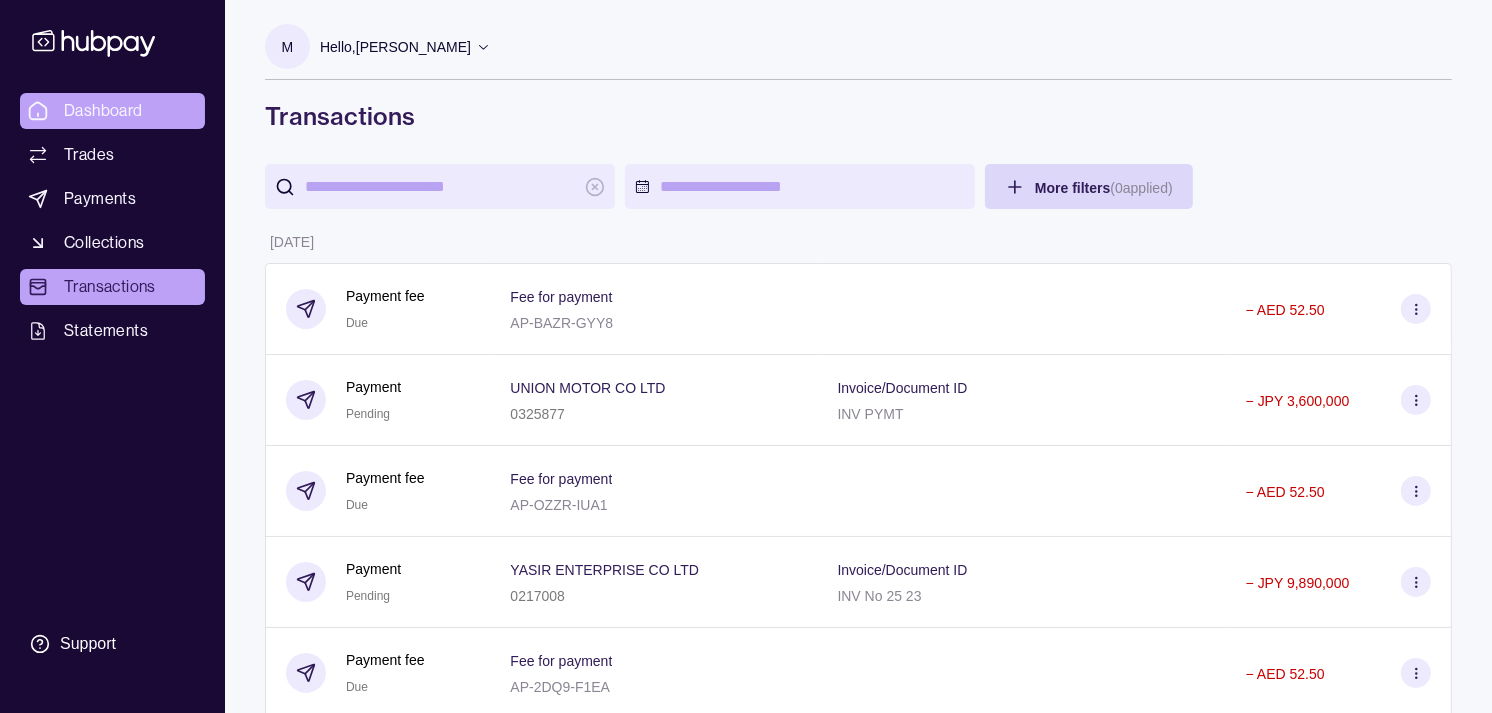 click on "Dashboard" at bounding box center (103, 111) 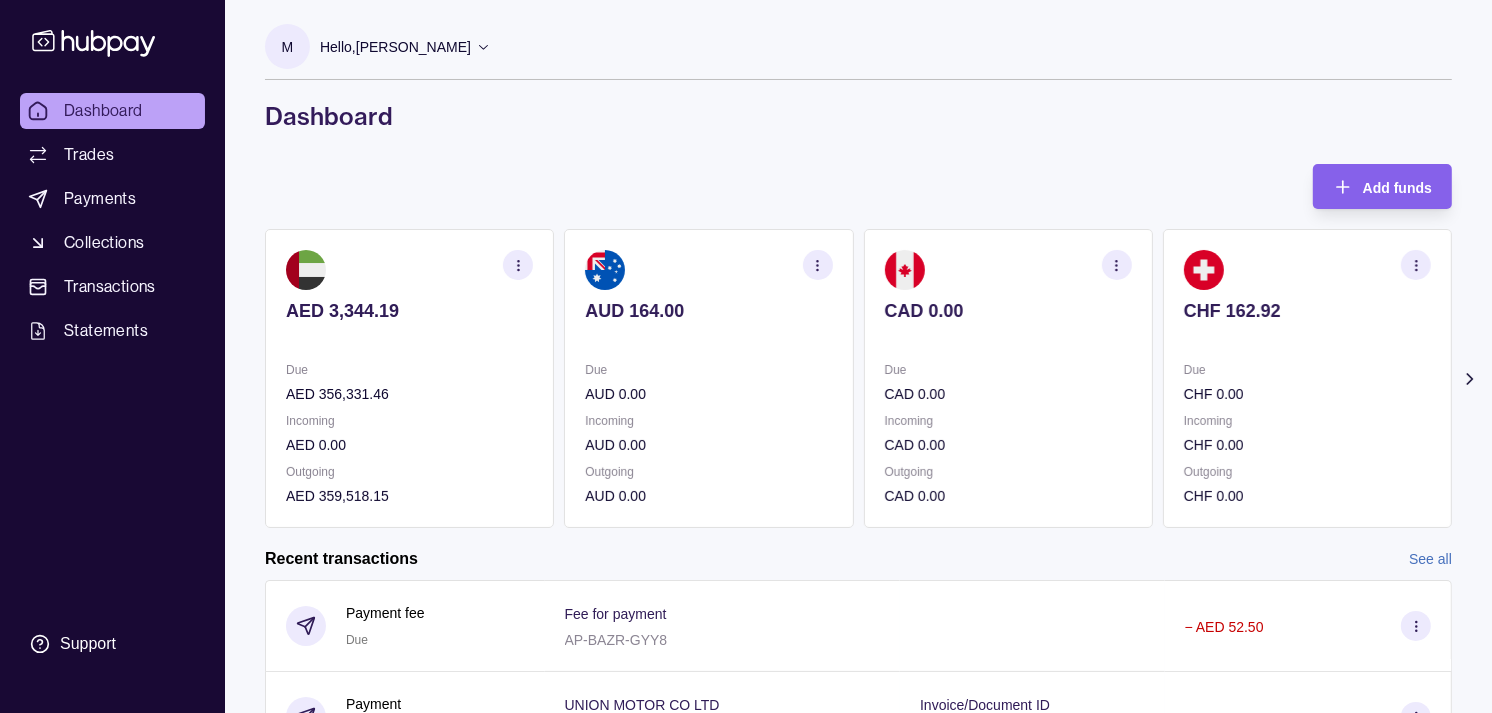 click on "Due CAD 0.00 Incoming CAD 0.00 Outgoing CAD 0.00" at bounding box center (1008, 433) 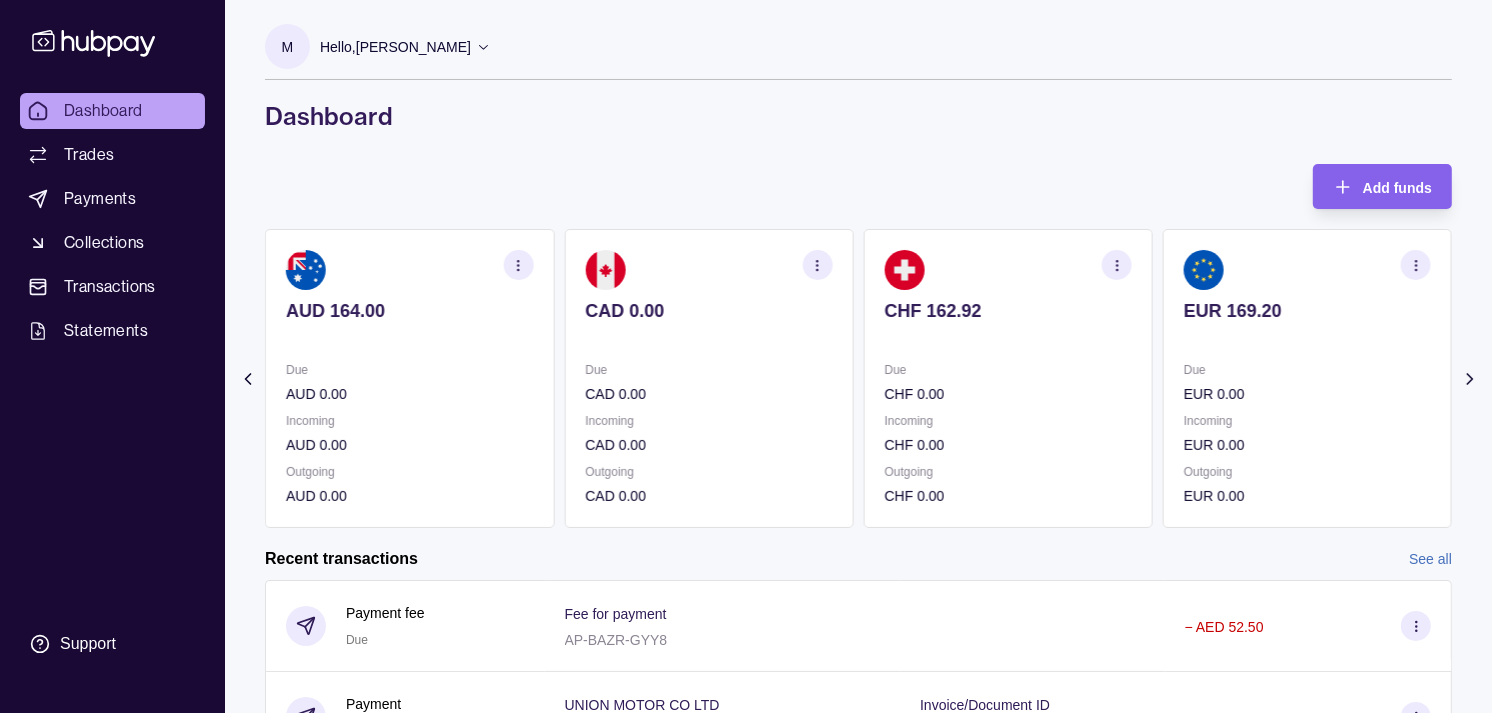 click on "CHF 162.92                                                                                                               Due CHF 0.00 Incoming CHF 0.00 Outgoing CHF 0.00" at bounding box center [1008, 378] 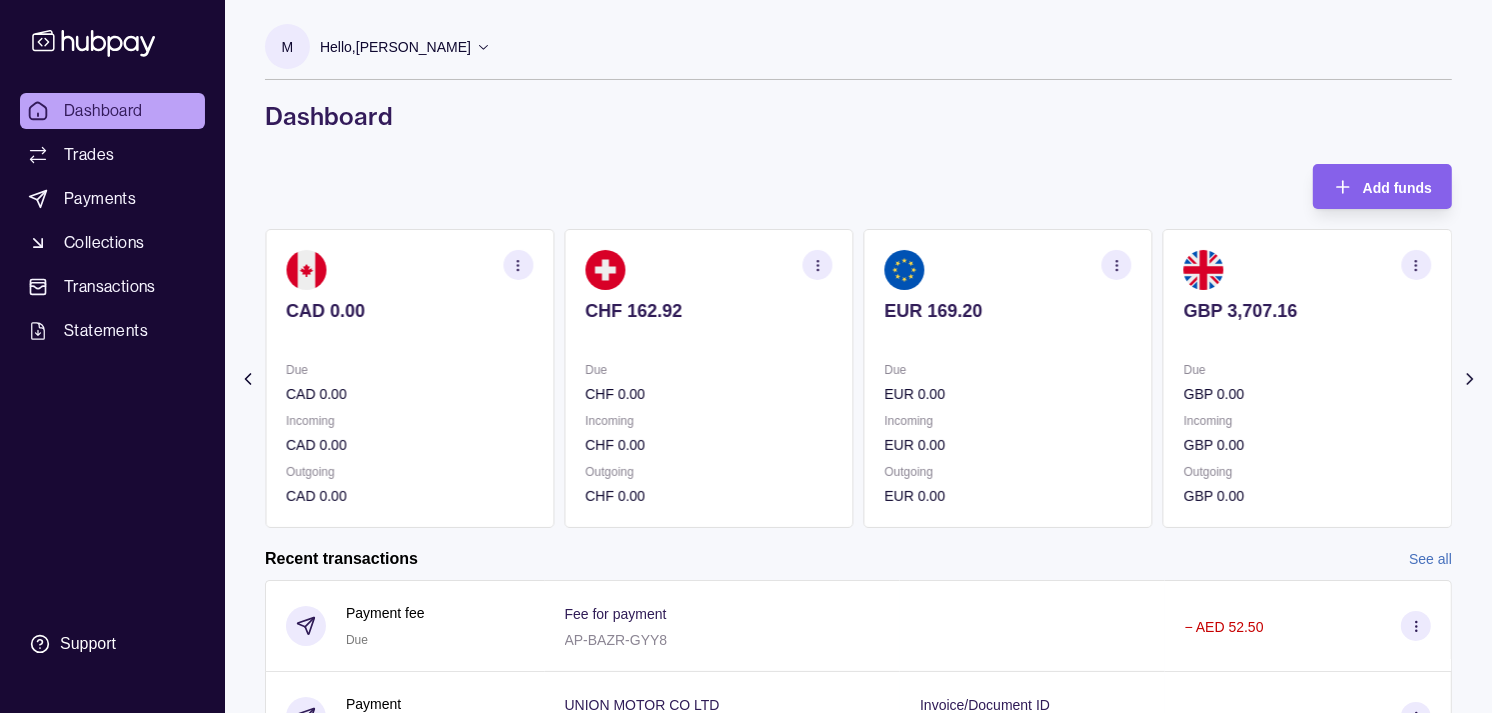 click on "Due EUR 0.00" at bounding box center [1008, 382] 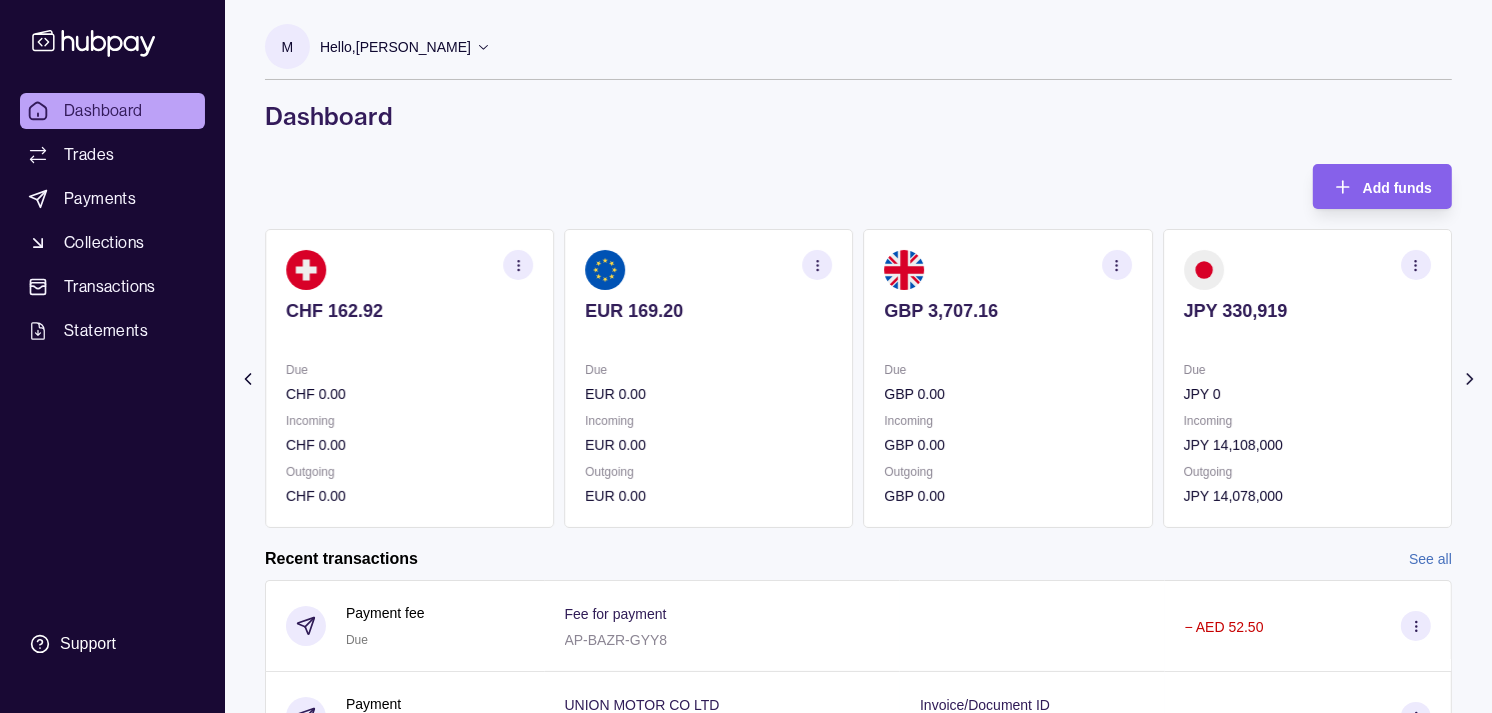 click on "Due" at bounding box center (409, 370) 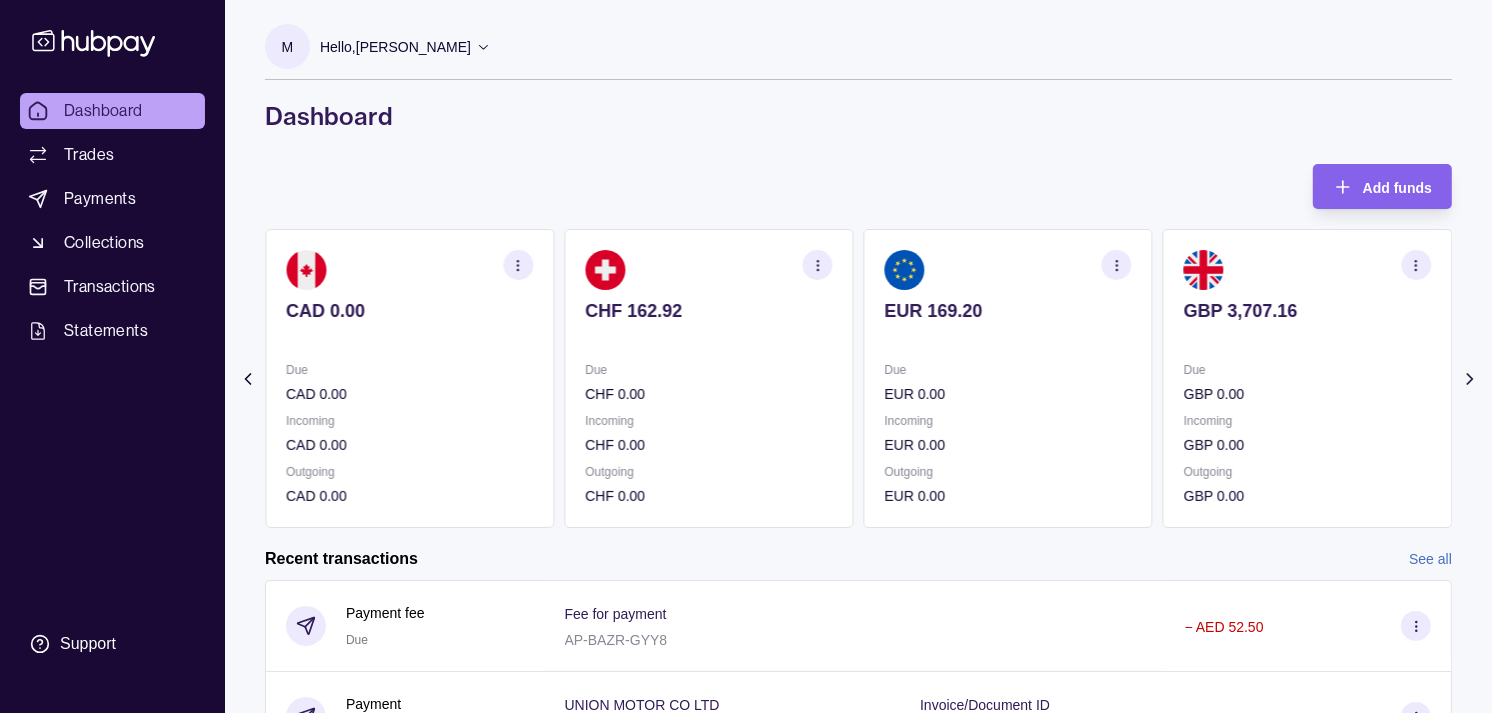 click on "CHF 162.92                                                                                                               Due CHF 0.00 Incoming CHF 0.00 Outgoing CHF 0.00" at bounding box center [708, 378] 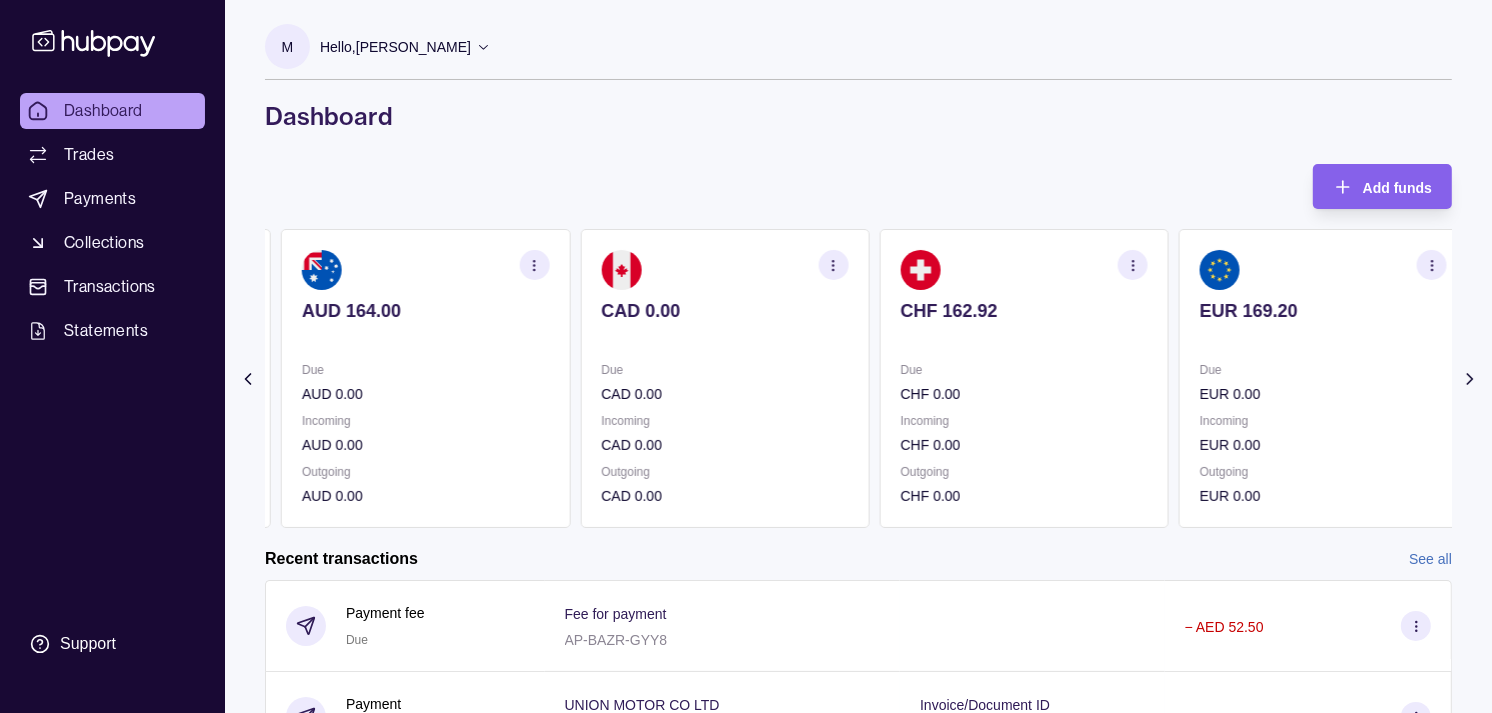 click on "CAD 0.00                                                                                                               Due CAD 0.00 Incoming CAD 0.00 Outgoing CAD 0.00" at bounding box center (724, 378) 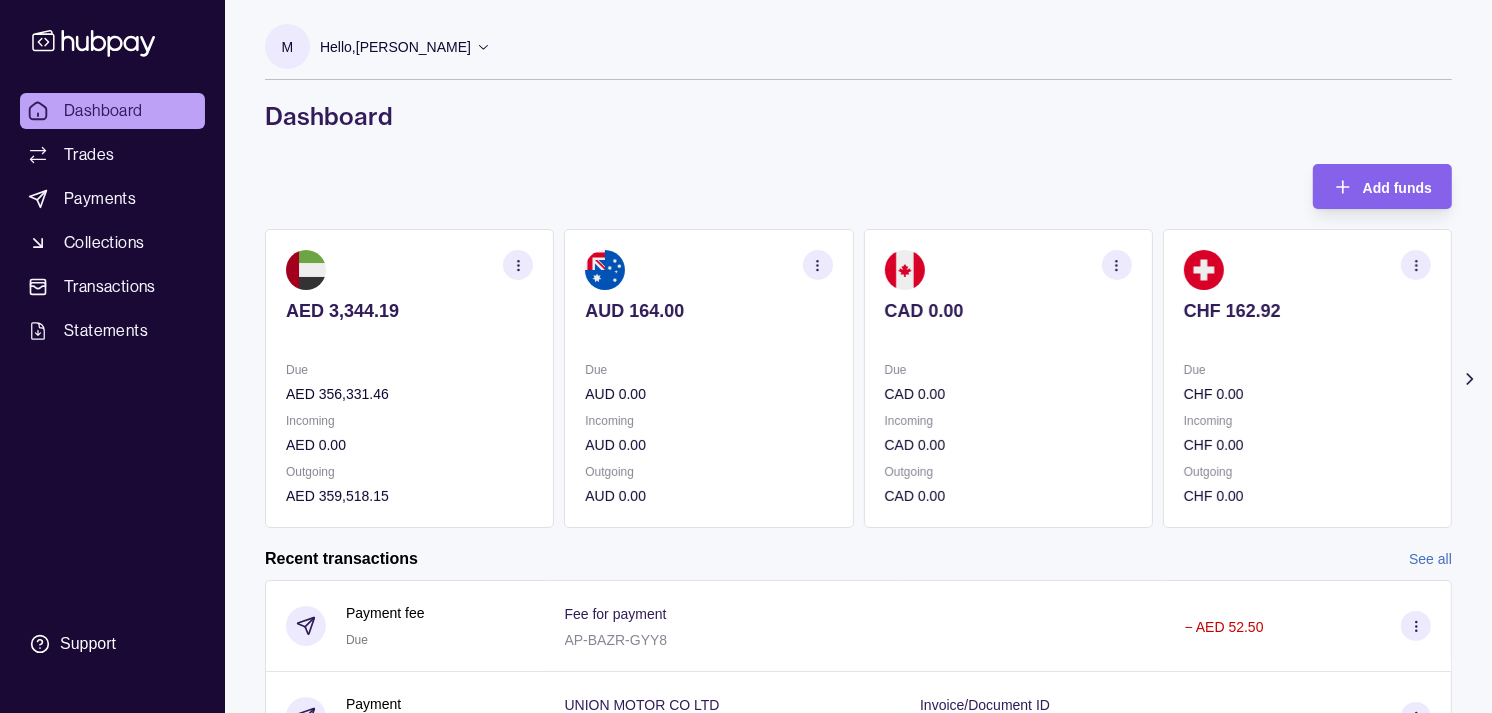 click 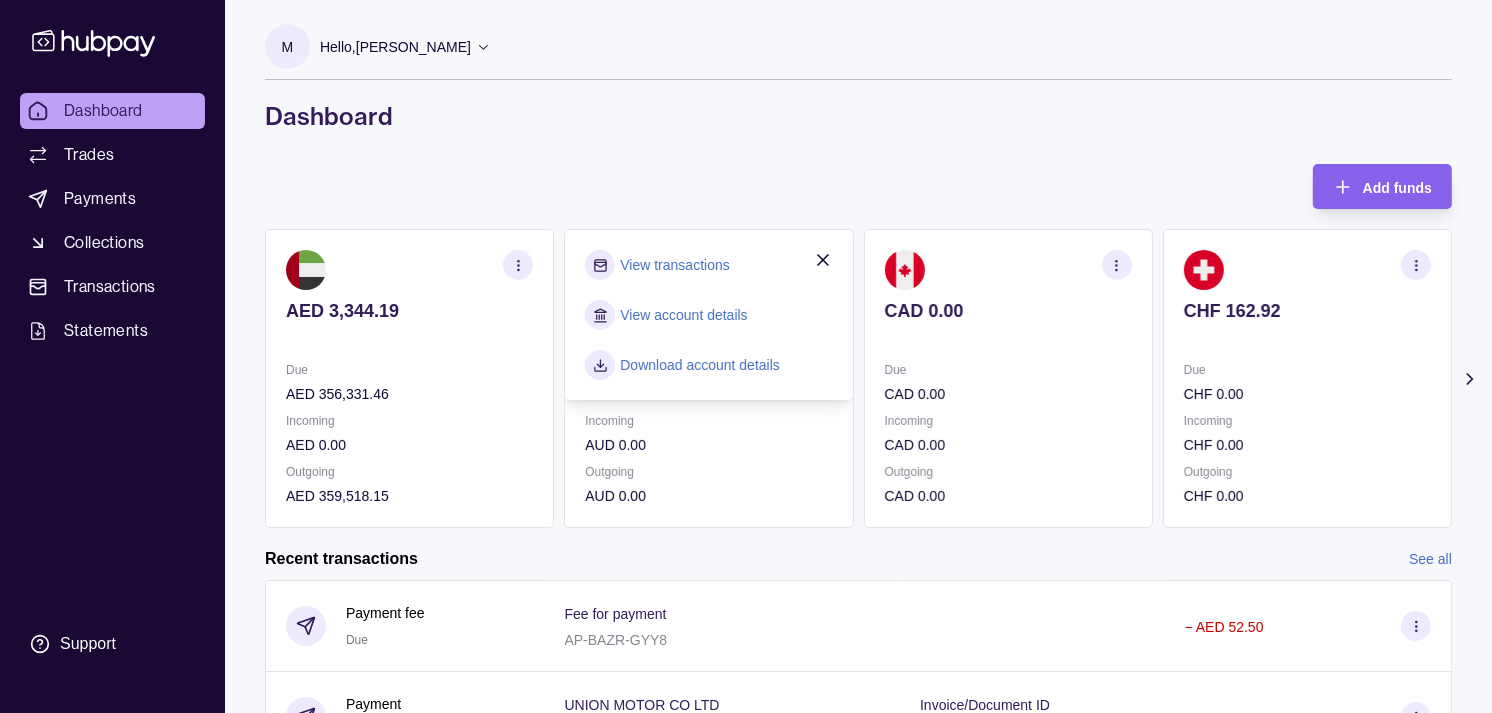 click on "View transactions" at bounding box center (674, 265) 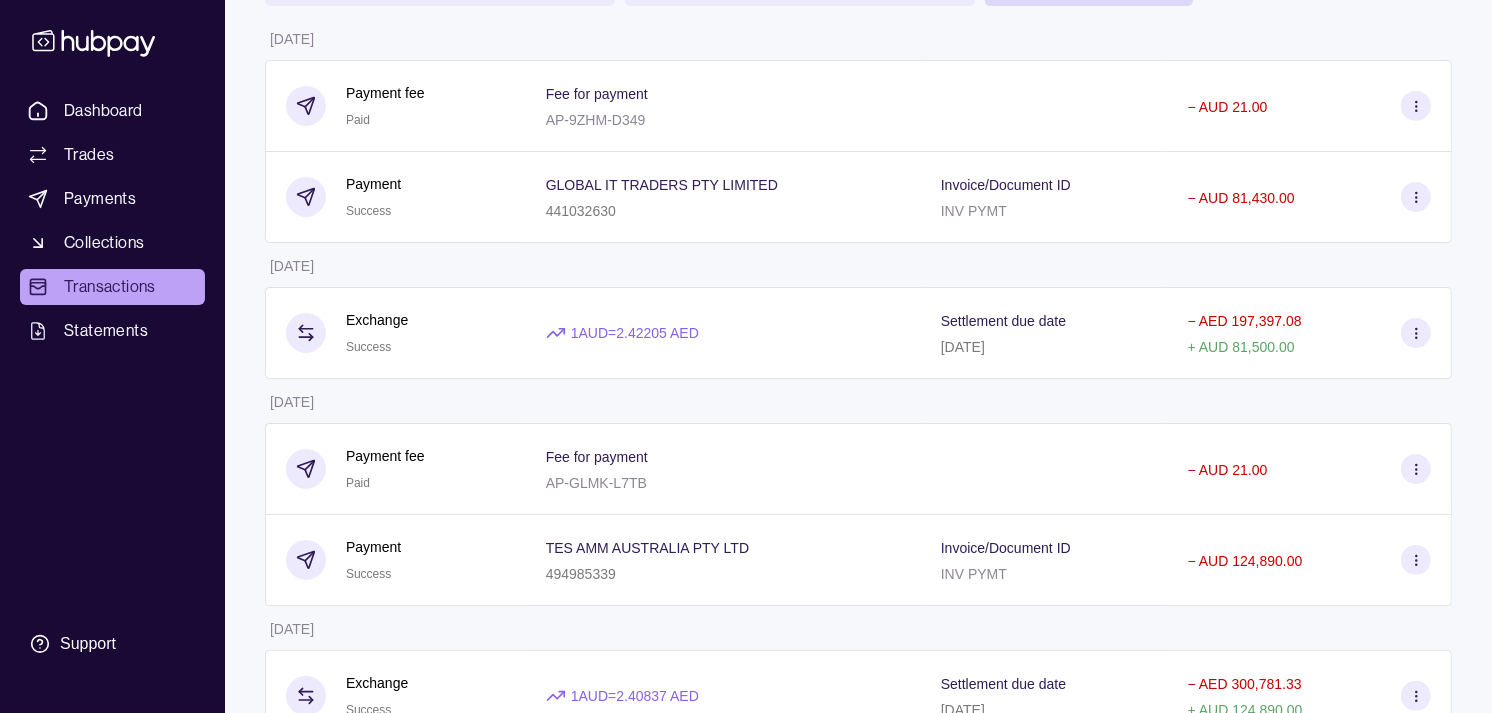 scroll, scrollTop: 222, scrollLeft: 0, axis: vertical 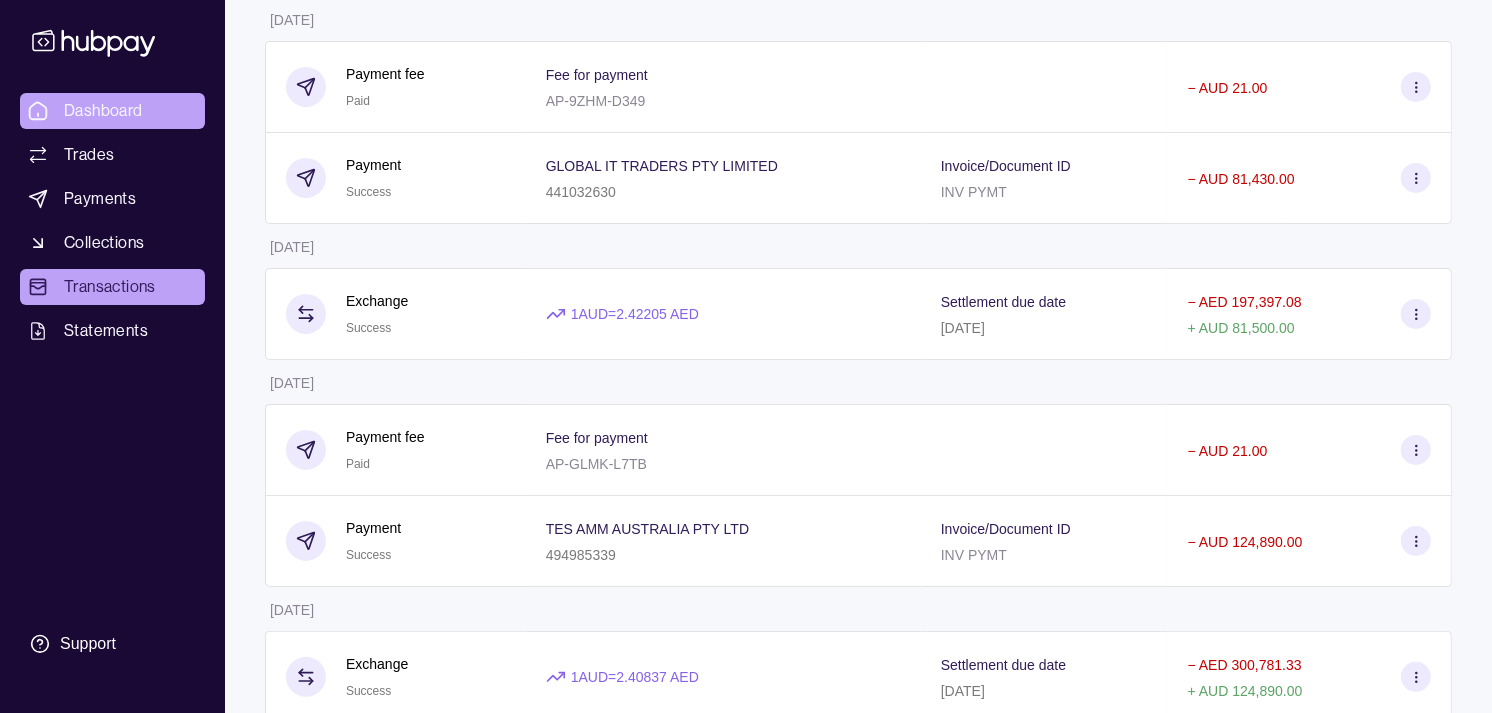 click on "Dashboard" at bounding box center (103, 111) 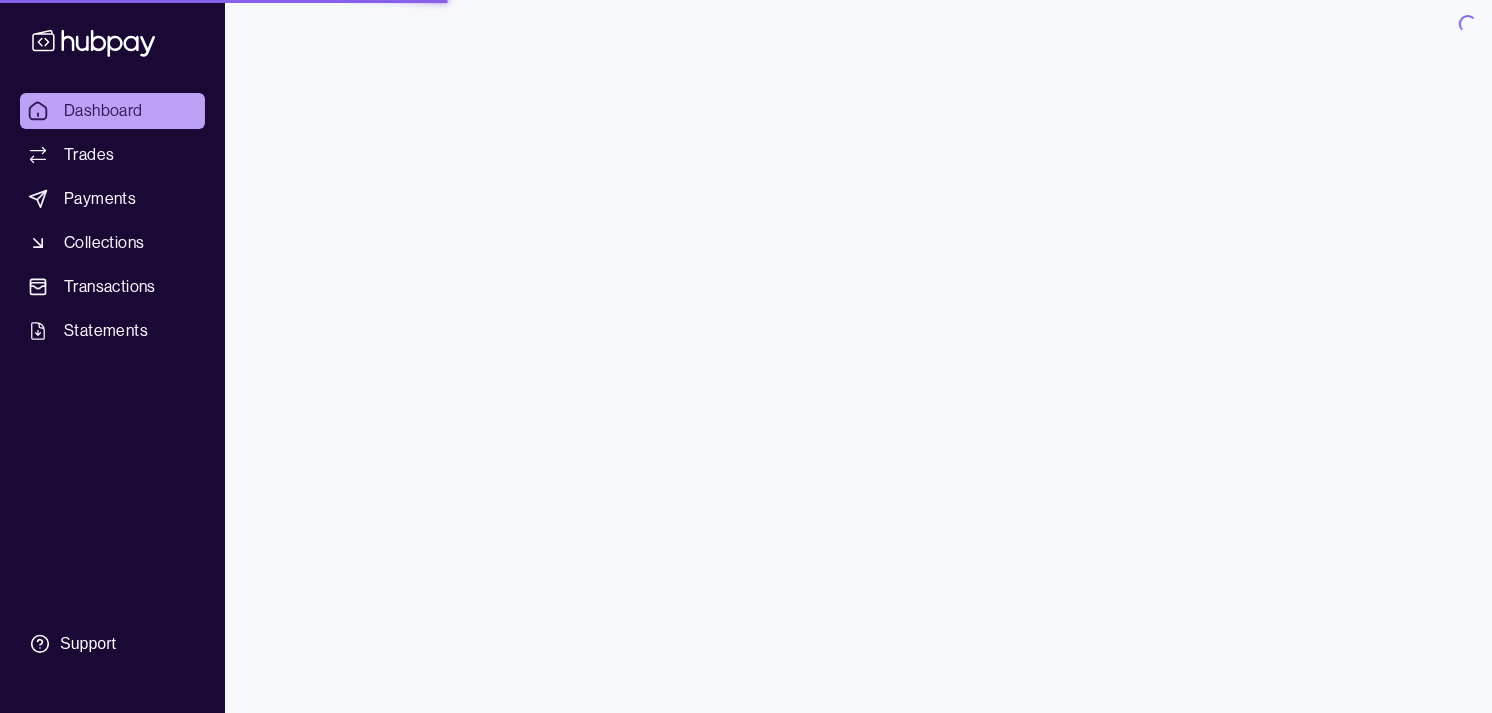 scroll, scrollTop: 0, scrollLeft: 0, axis: both 